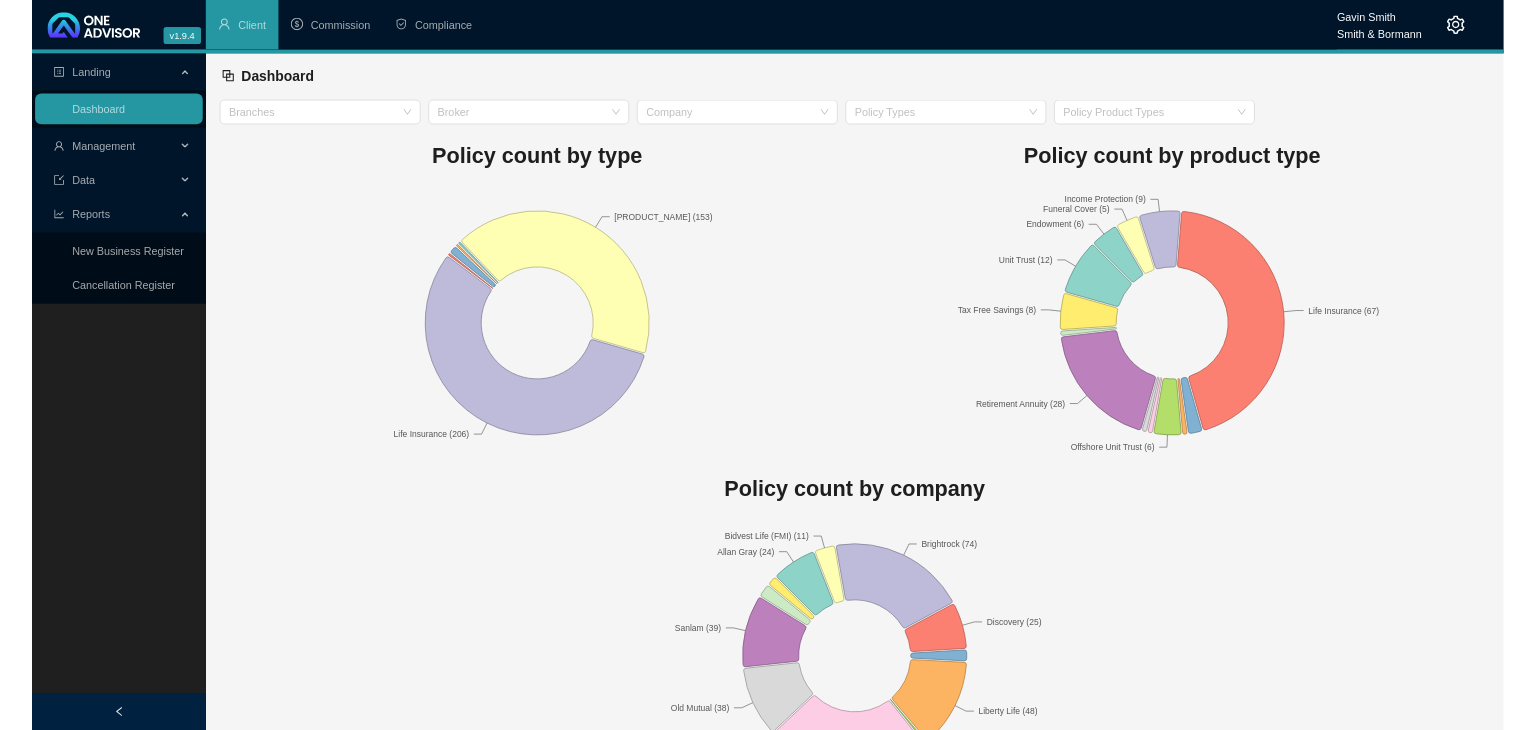 scroll, scrollTop: 0, scrollLeft: 0, axis: both 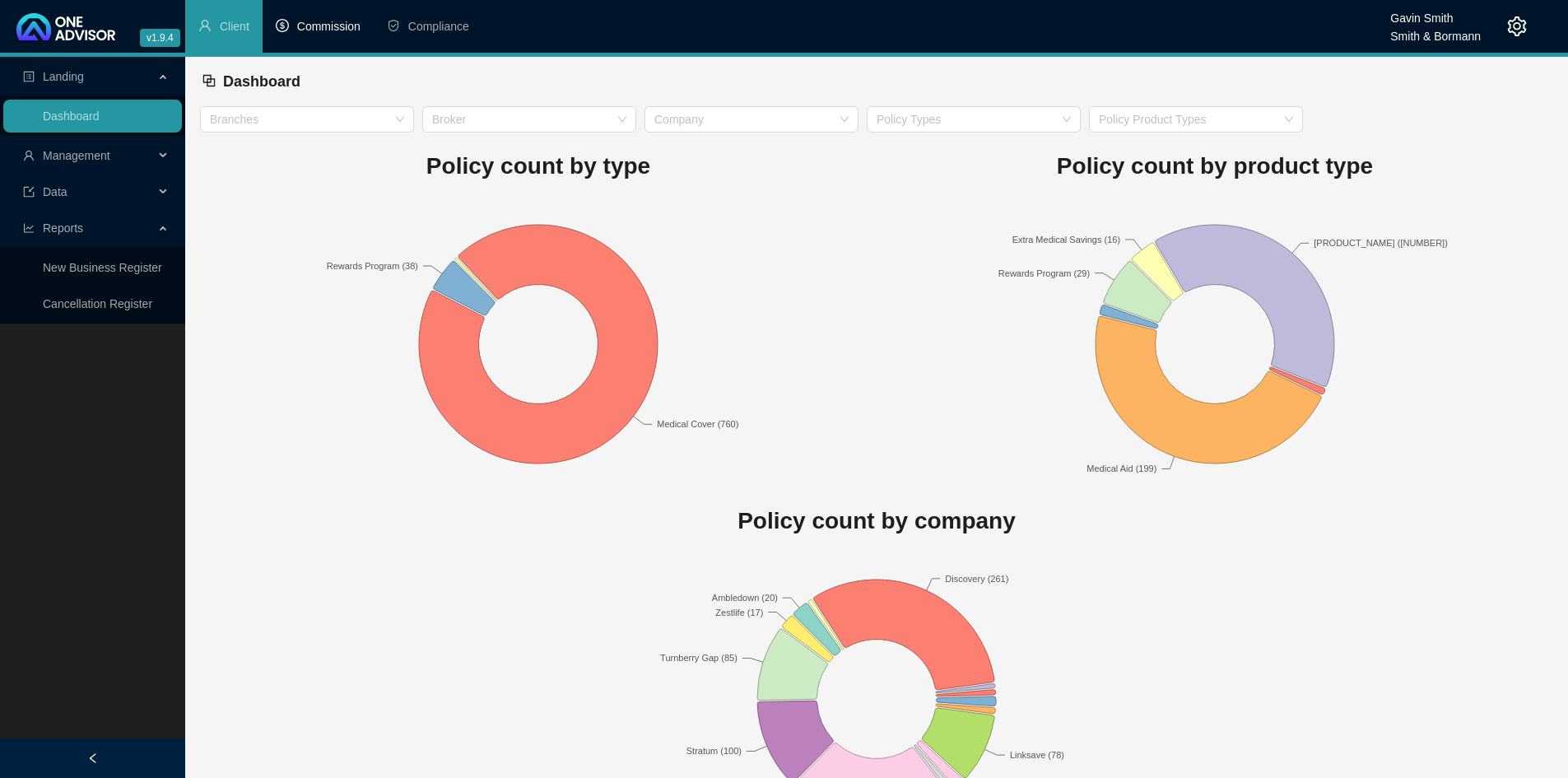 click on "Commission" at bounding box center (328, 26) 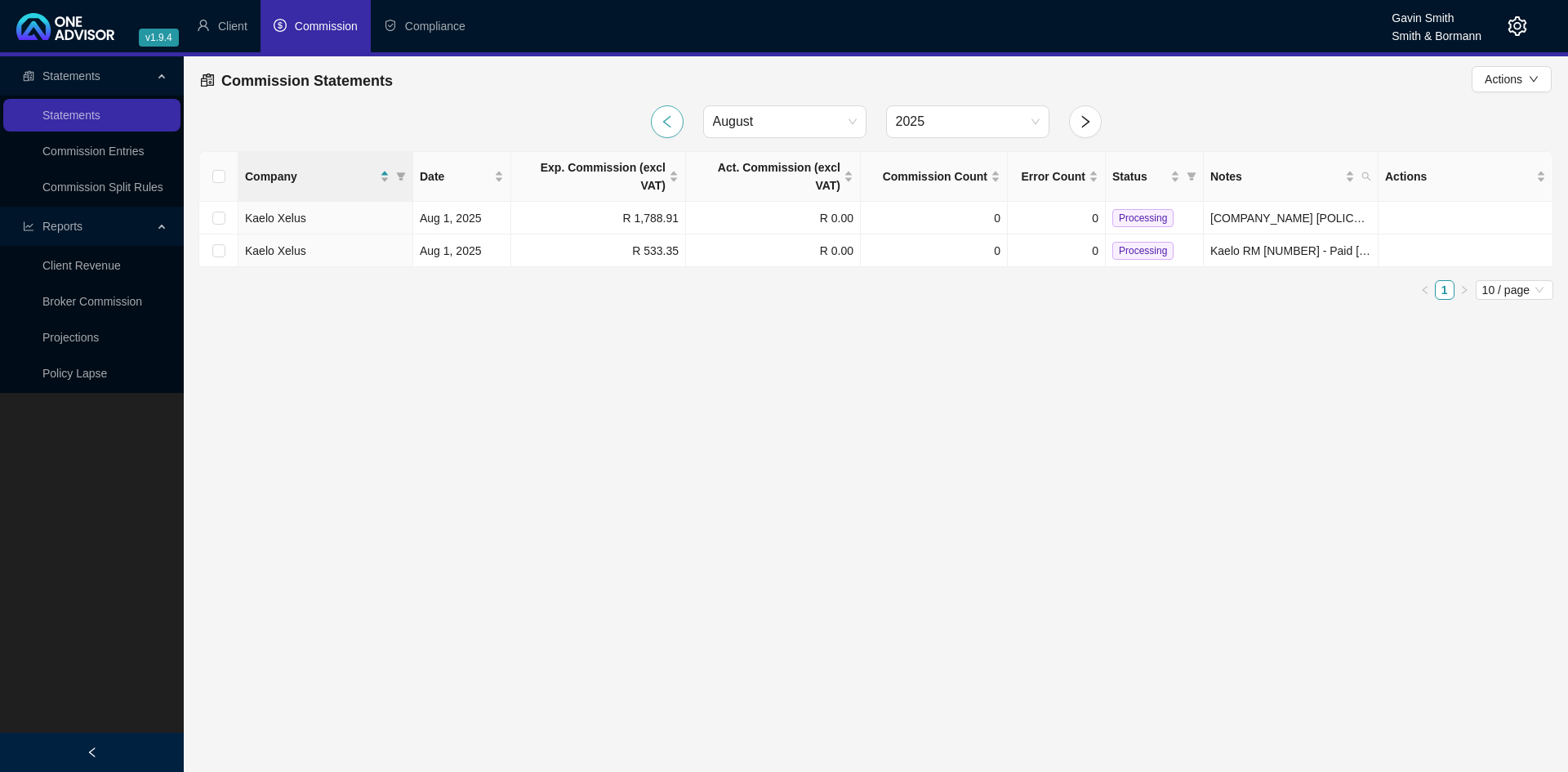 click 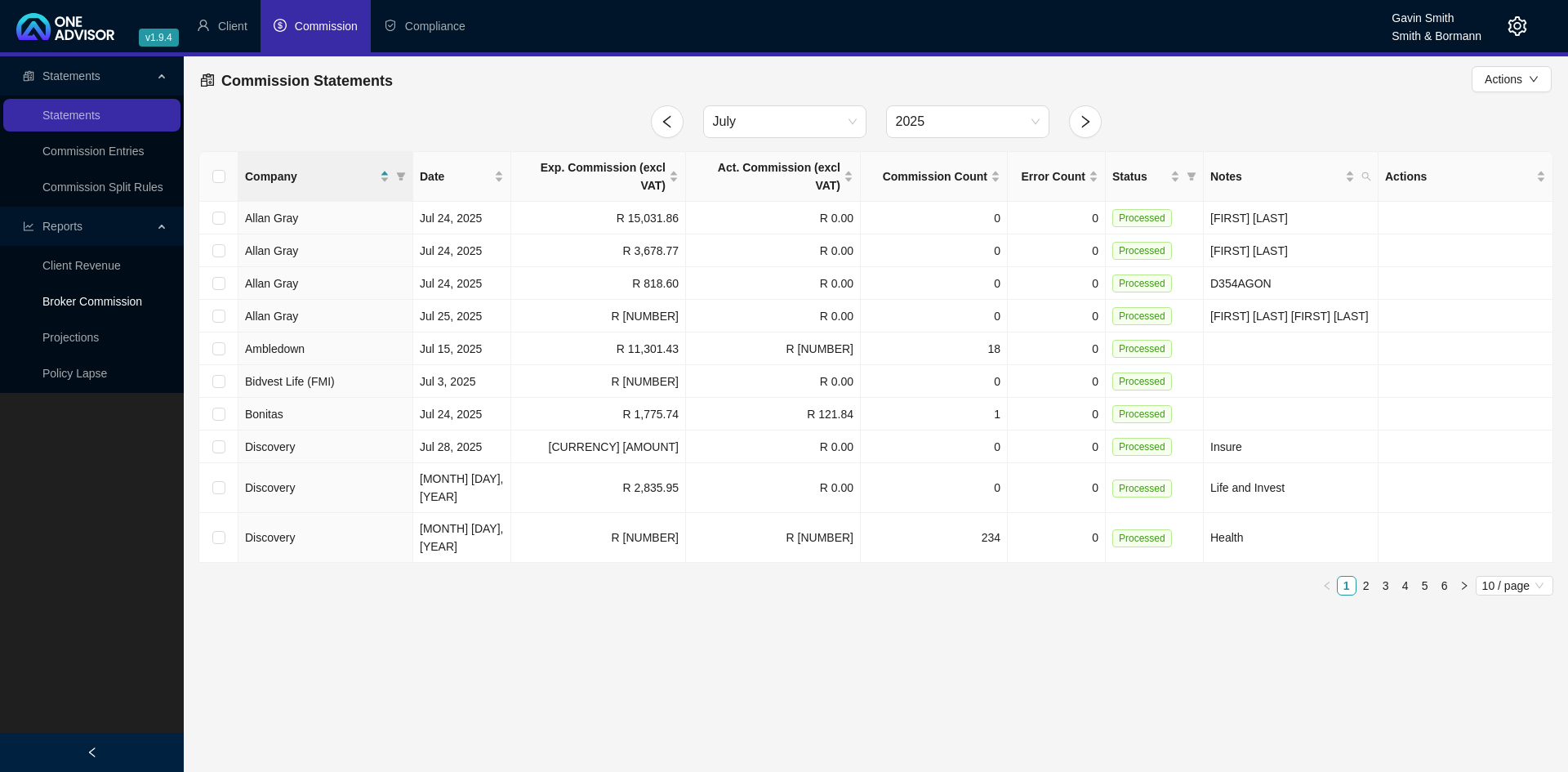 click on "Broker Commission" at bounding box center (92, 301) 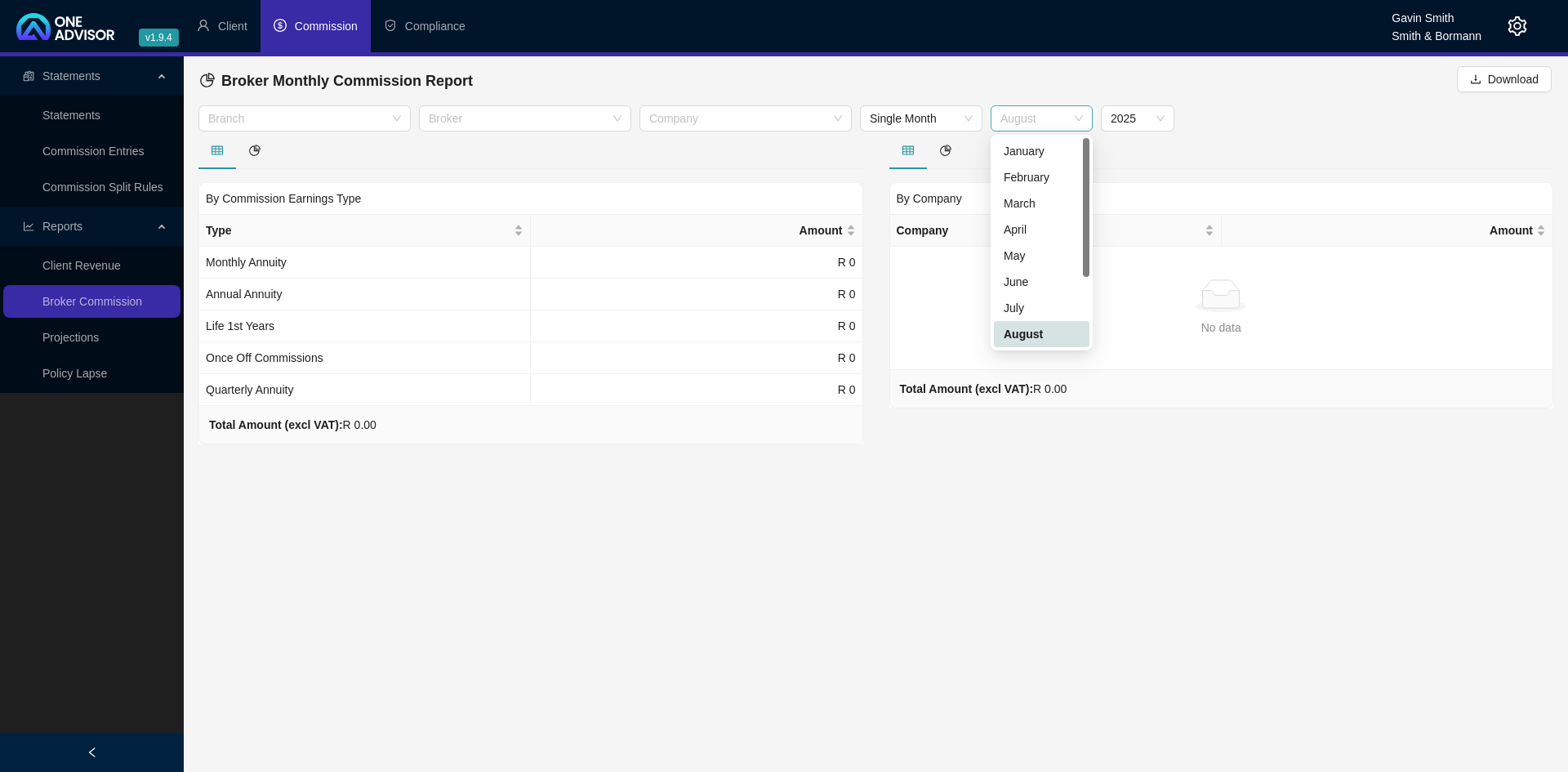 click on "August" at bounding box center [1041, 118] 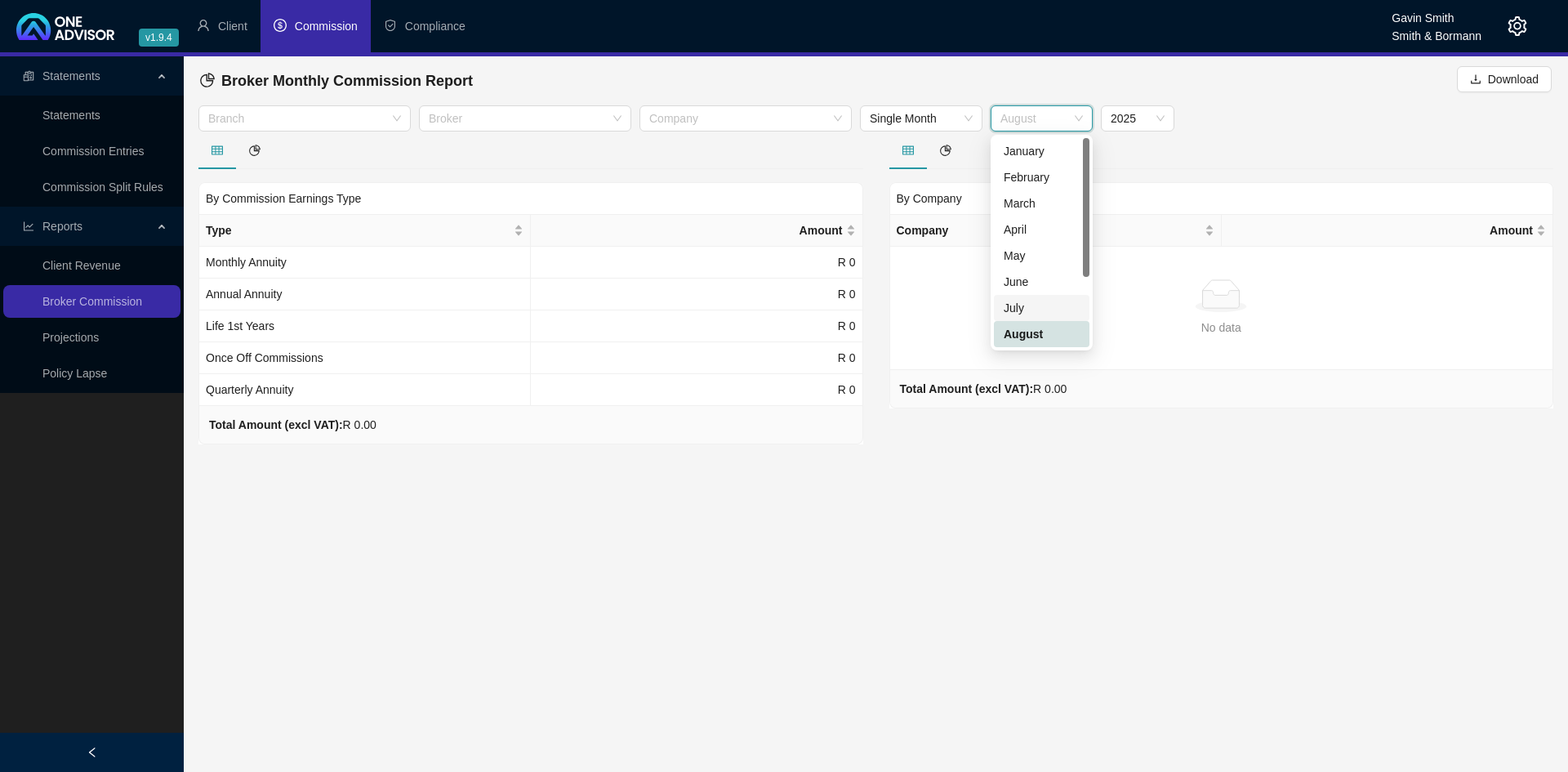 click on "July" at bounding box center [1041, 308] 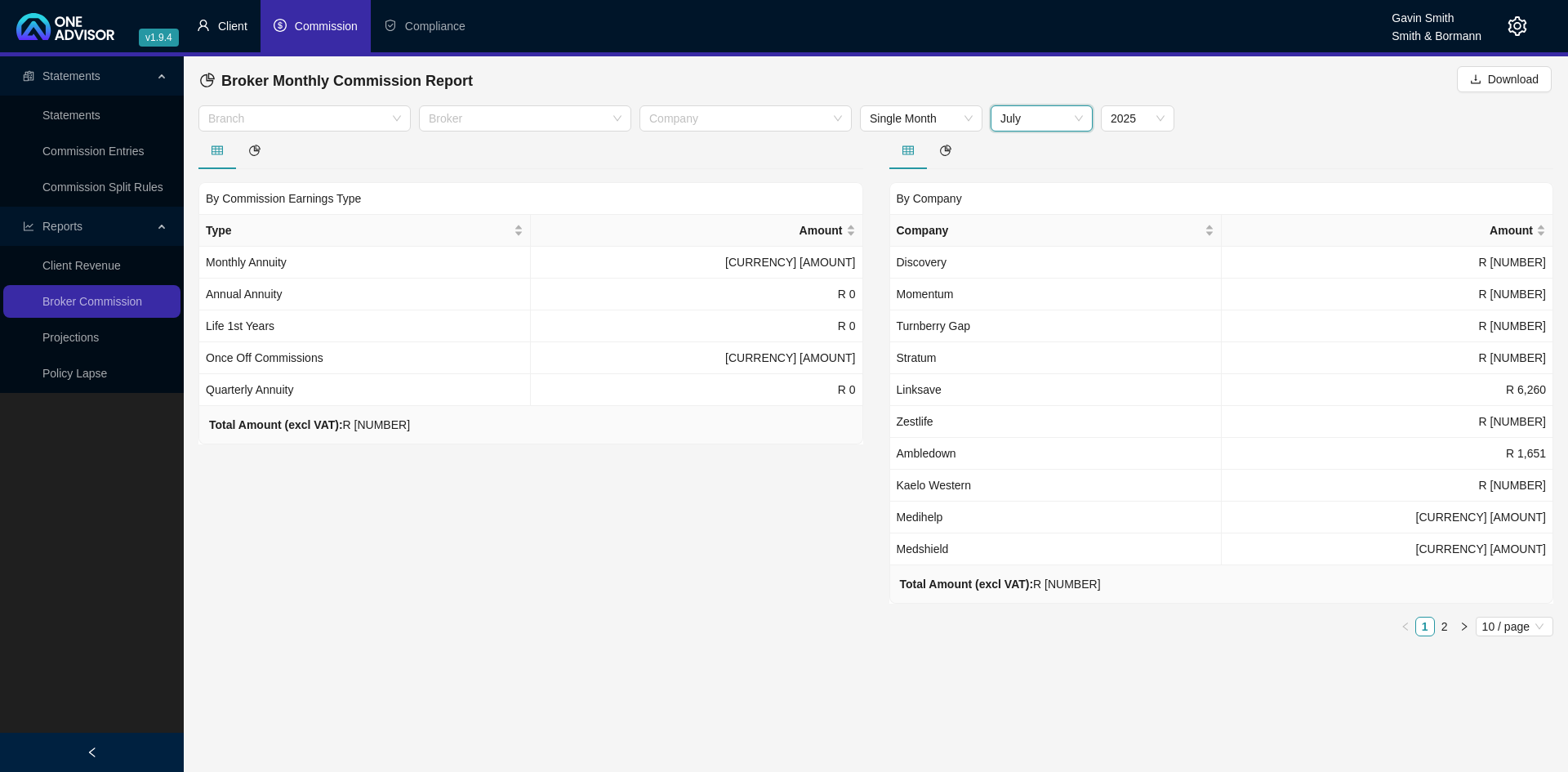 click on "Client" at bounding box center [233, 26] 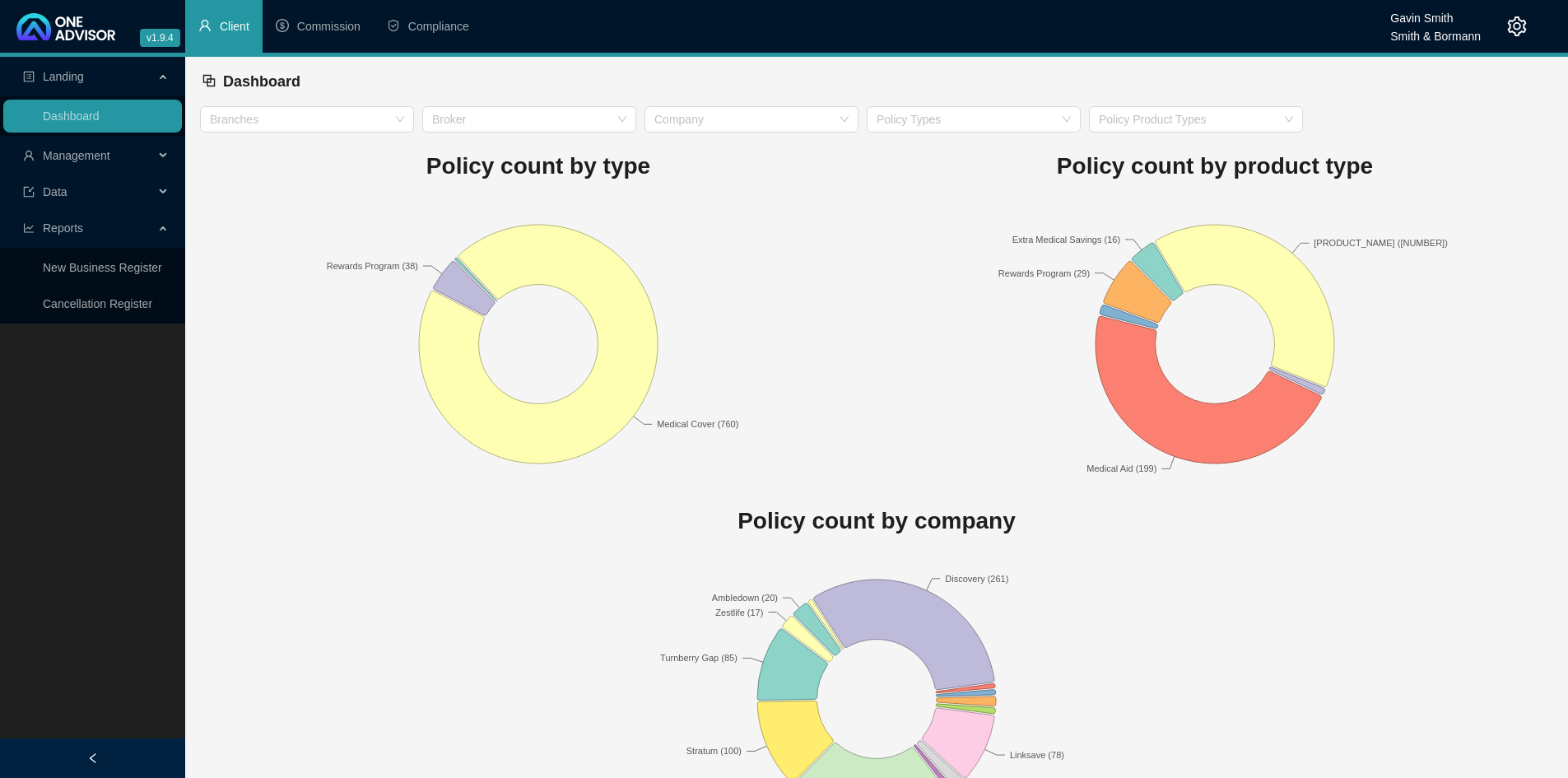 click on "Management" at bounding box center (92, 156) 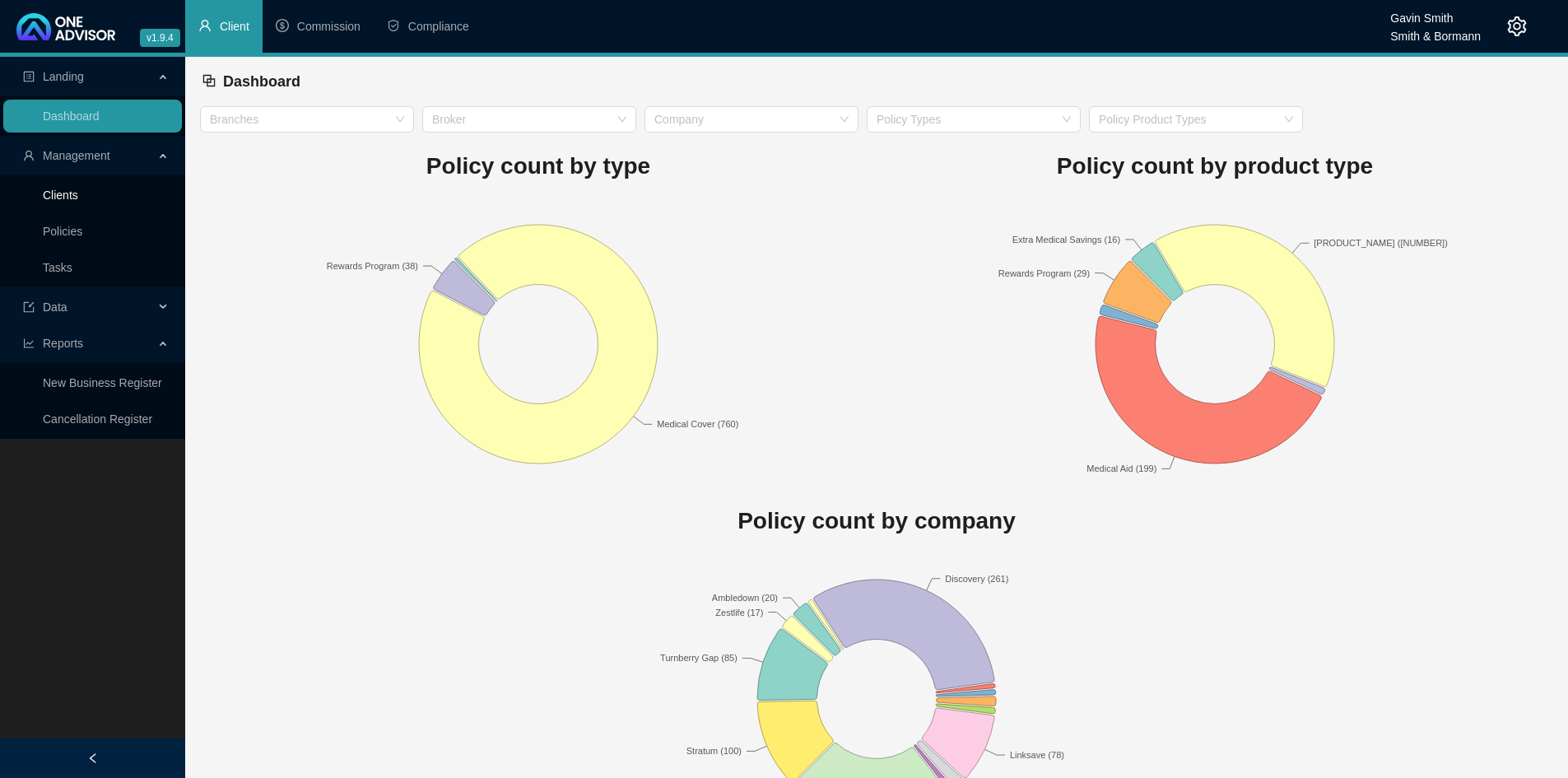 click on "Clients" at bounding box center (60, 195) 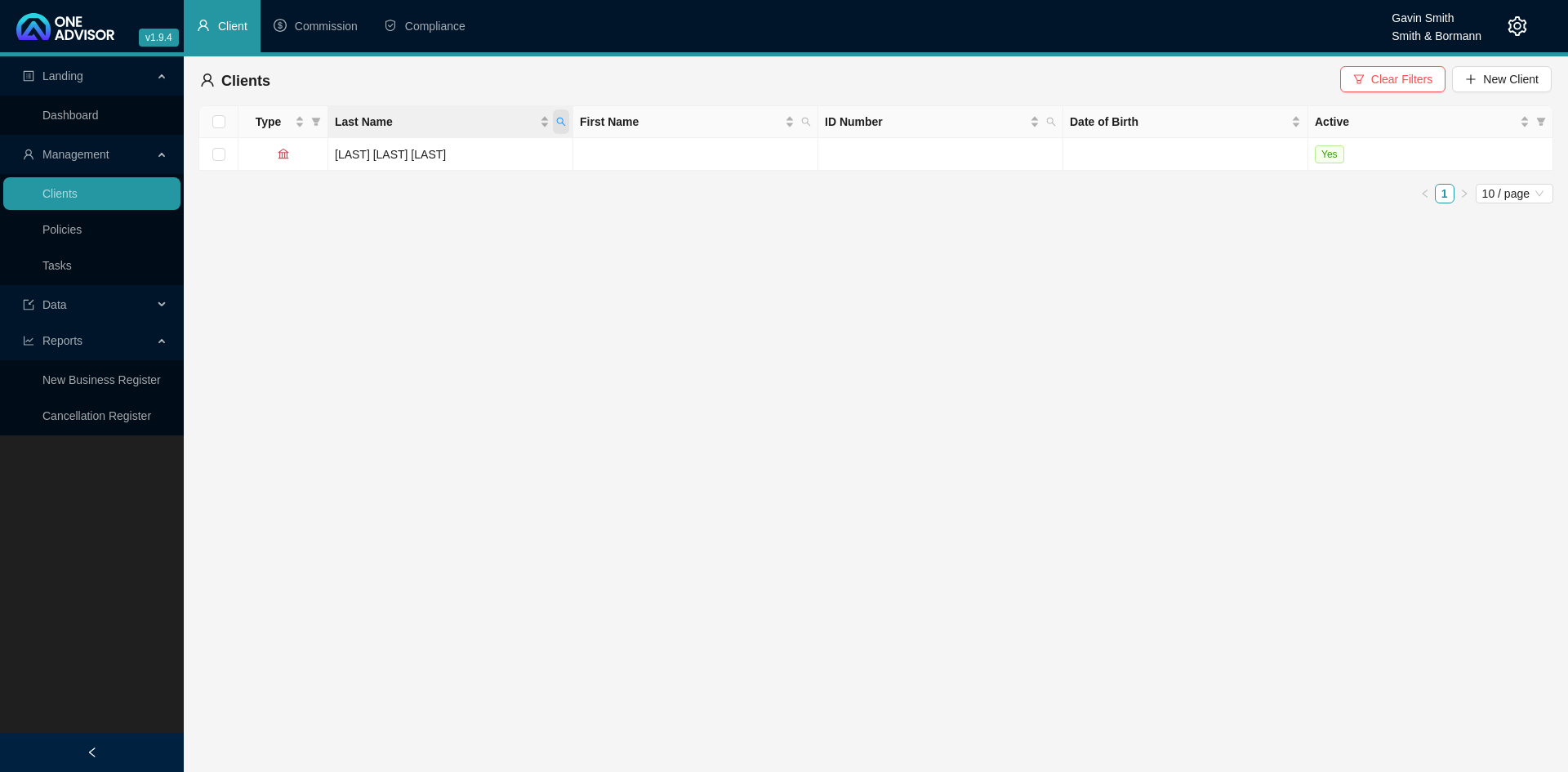 click 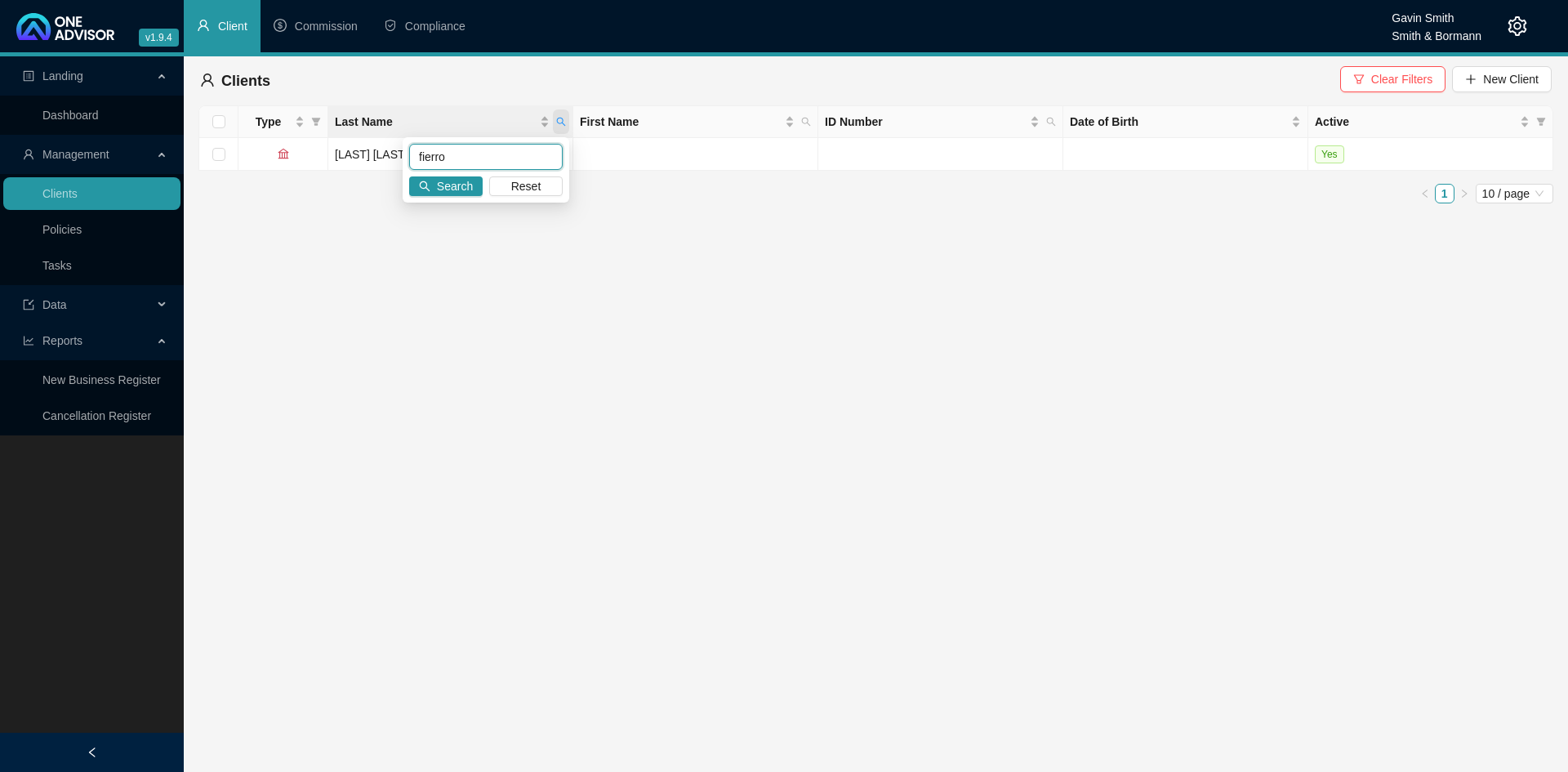 type on "fierro" 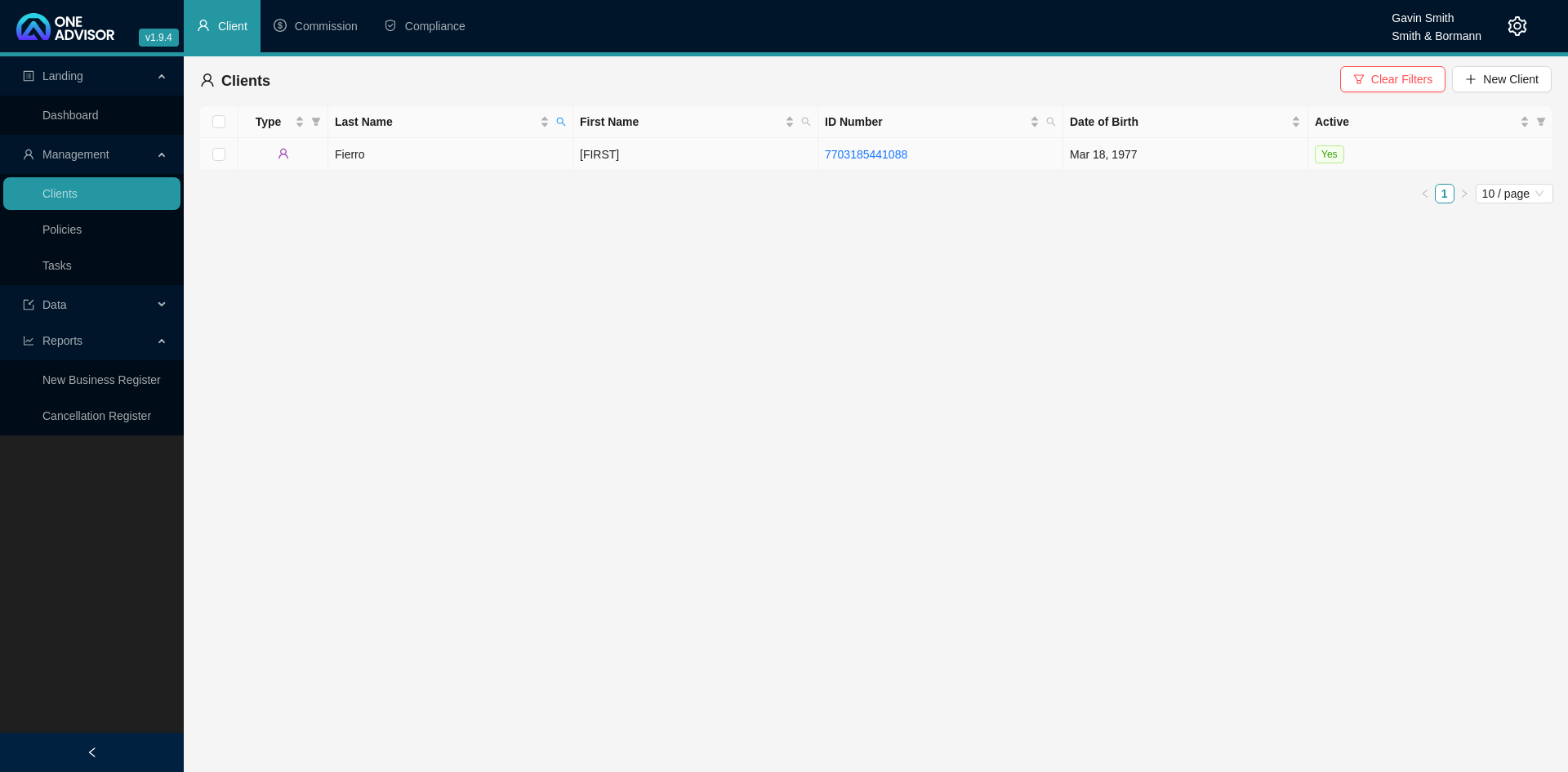 click on "[FIRST]" at bounding box center [696, 154] 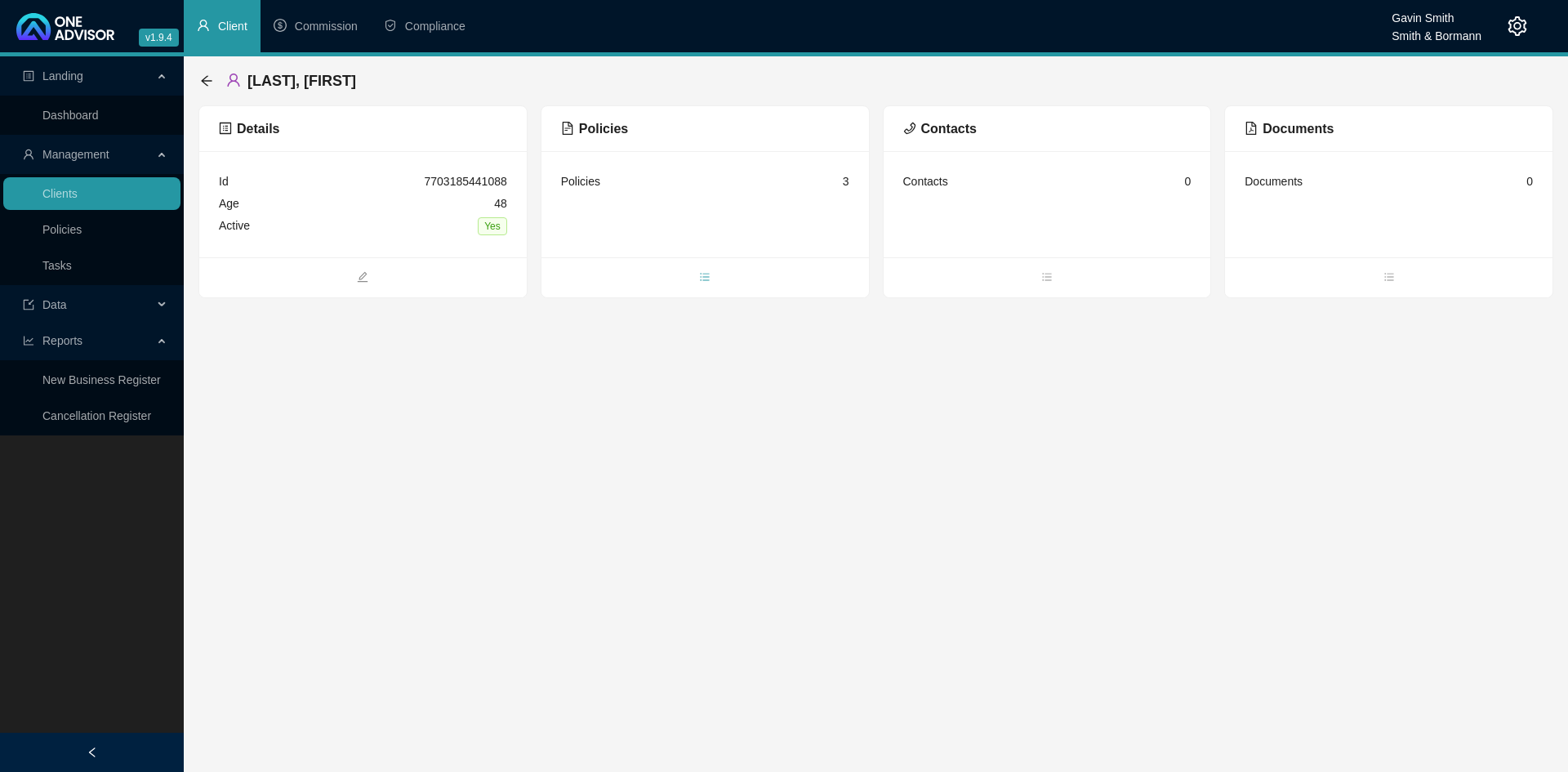 click 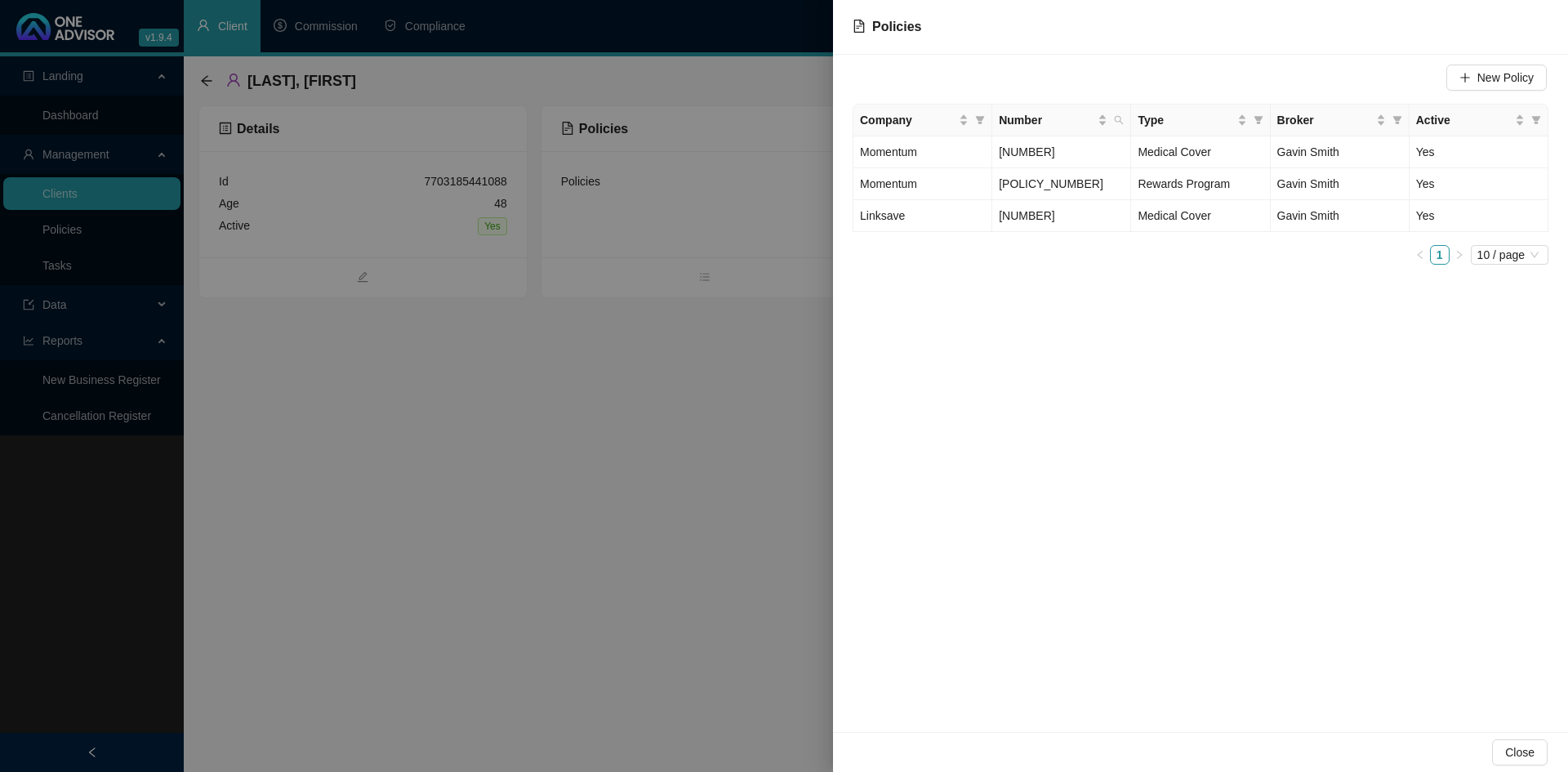 drag, startPoint x: 657, startPoint y: 447, endPoint x: 615, endPoint y: 415, distance: 52.801515 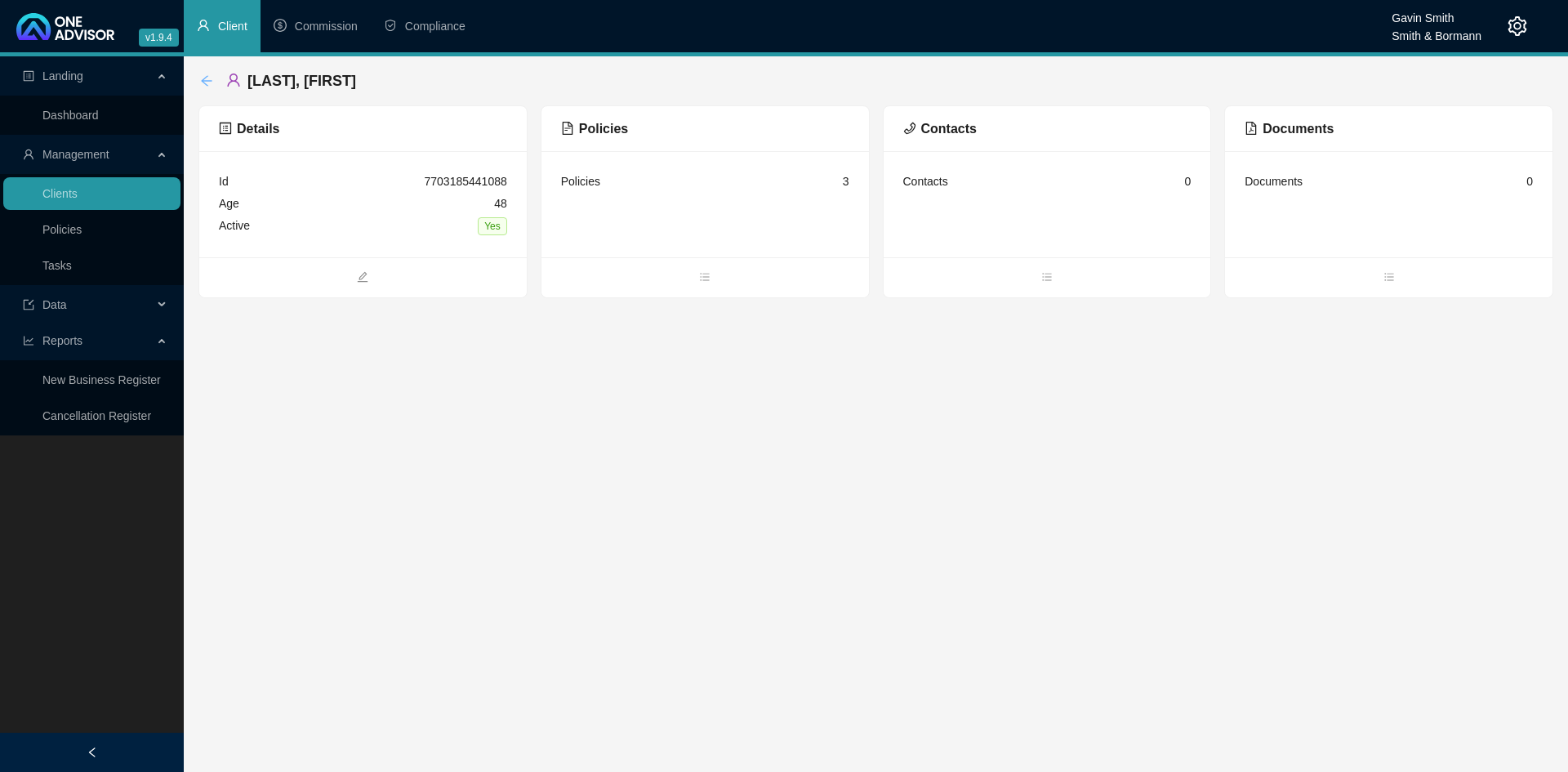 click 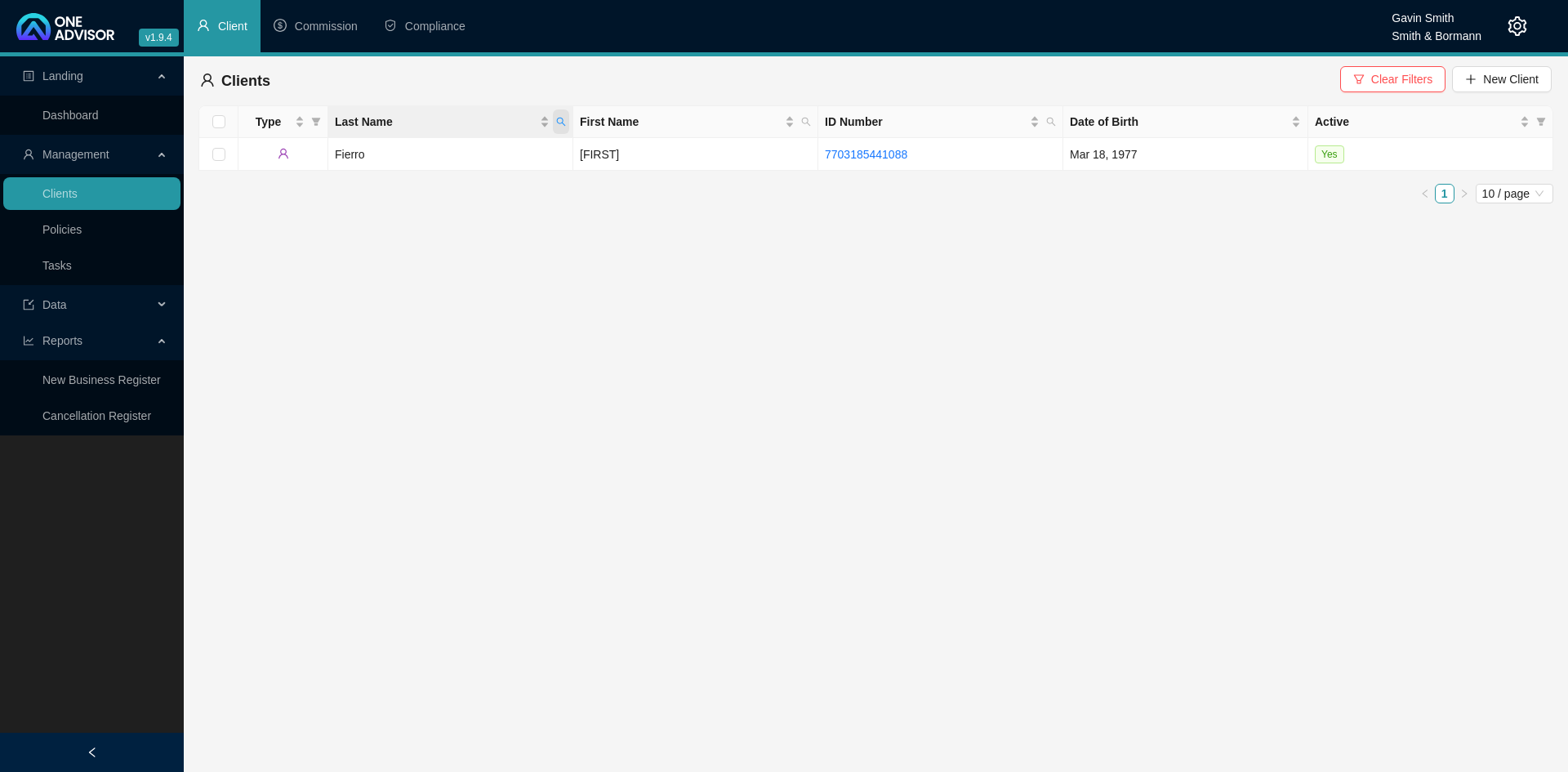 click 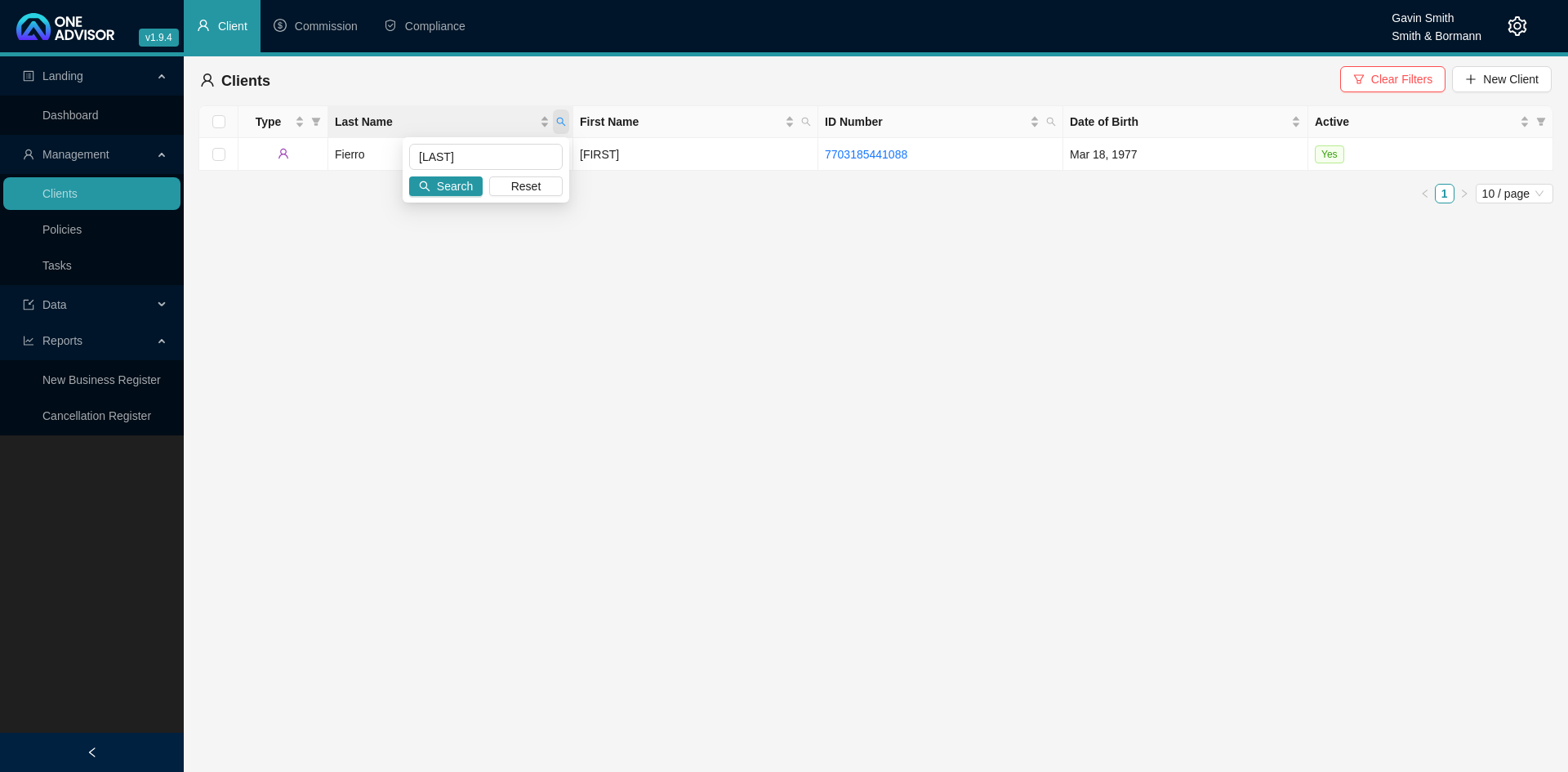 type on "[LAST]" 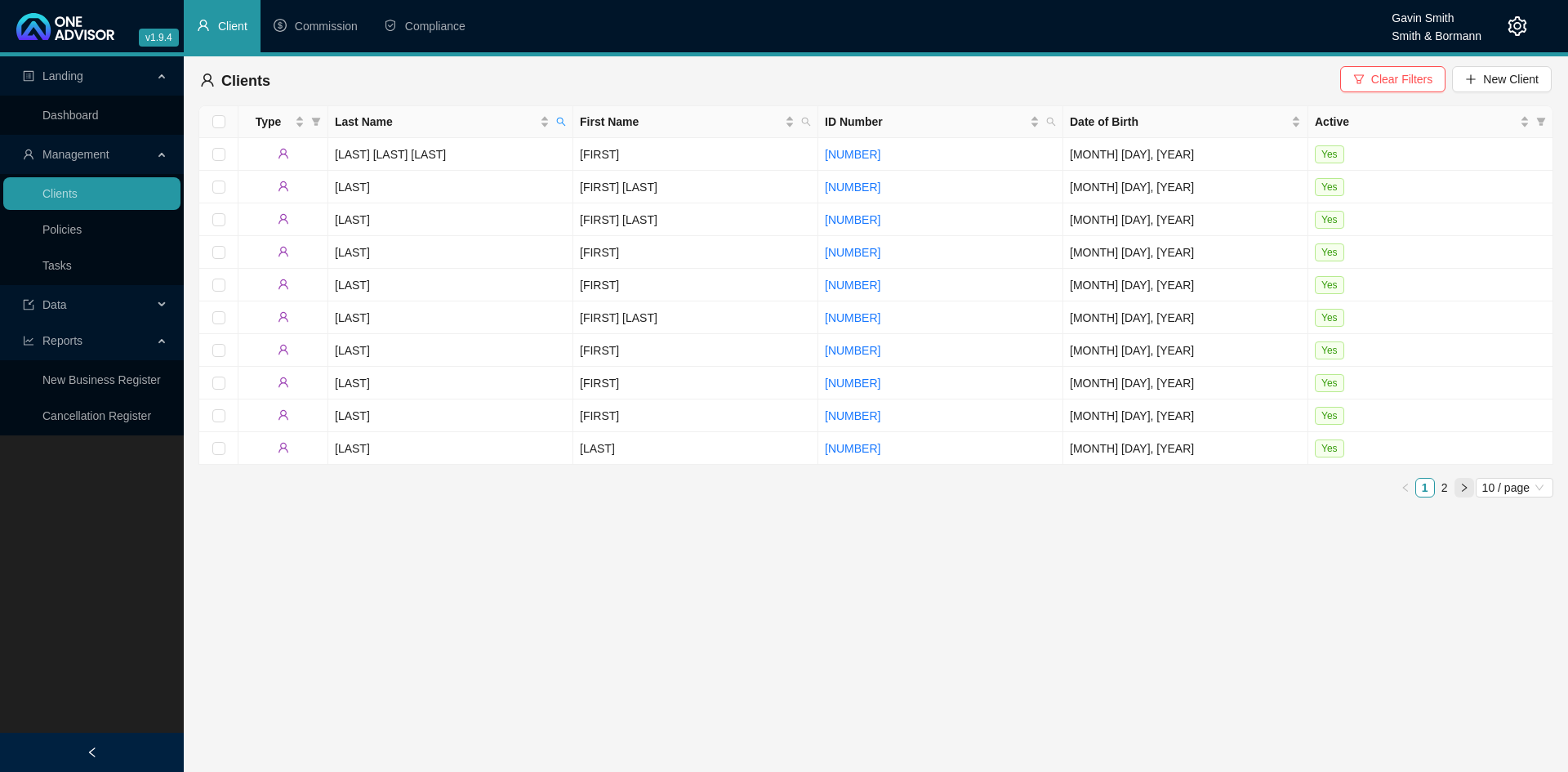 click 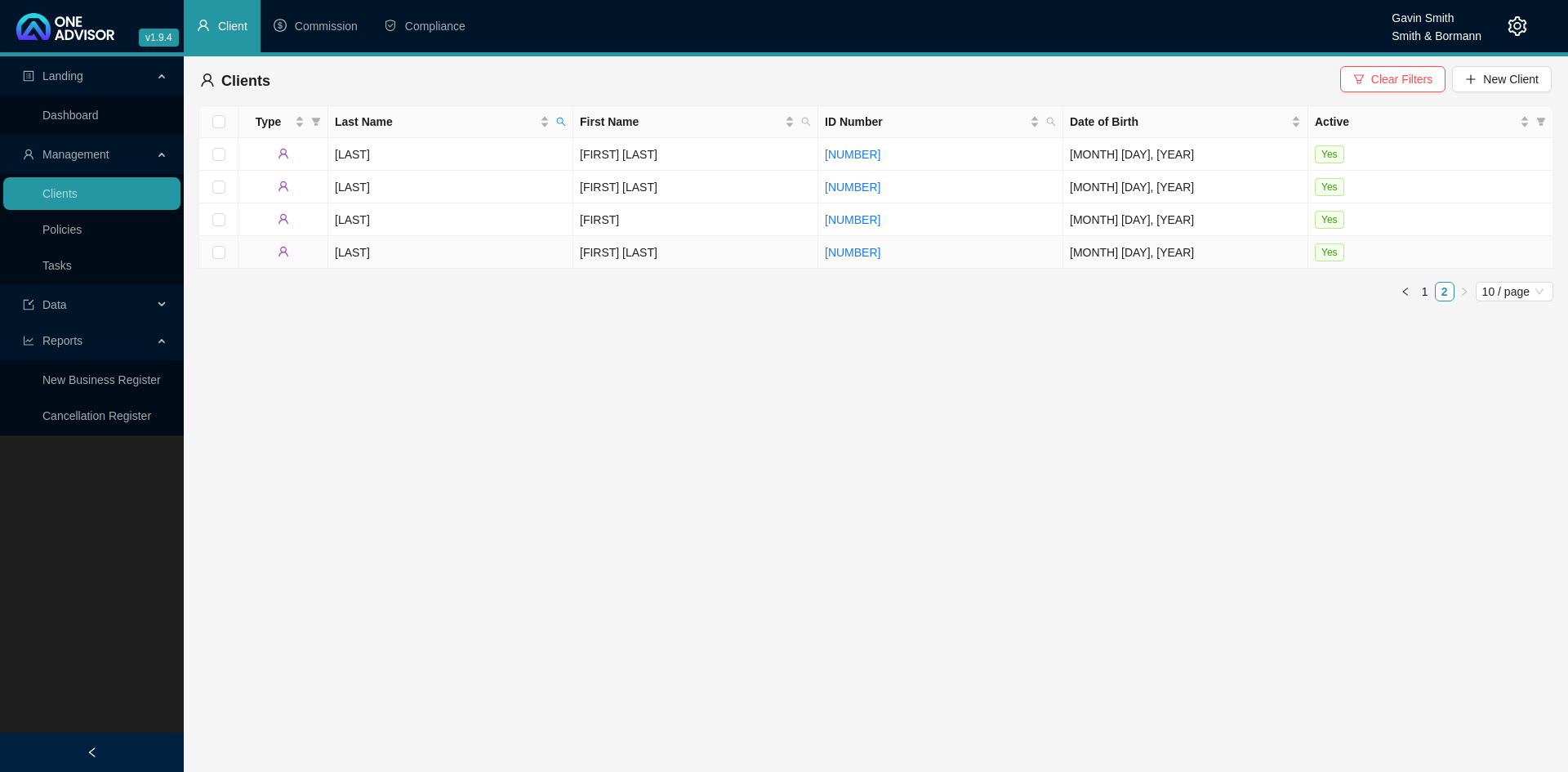 click on "[LAST]" at bounding box center (451, 252) 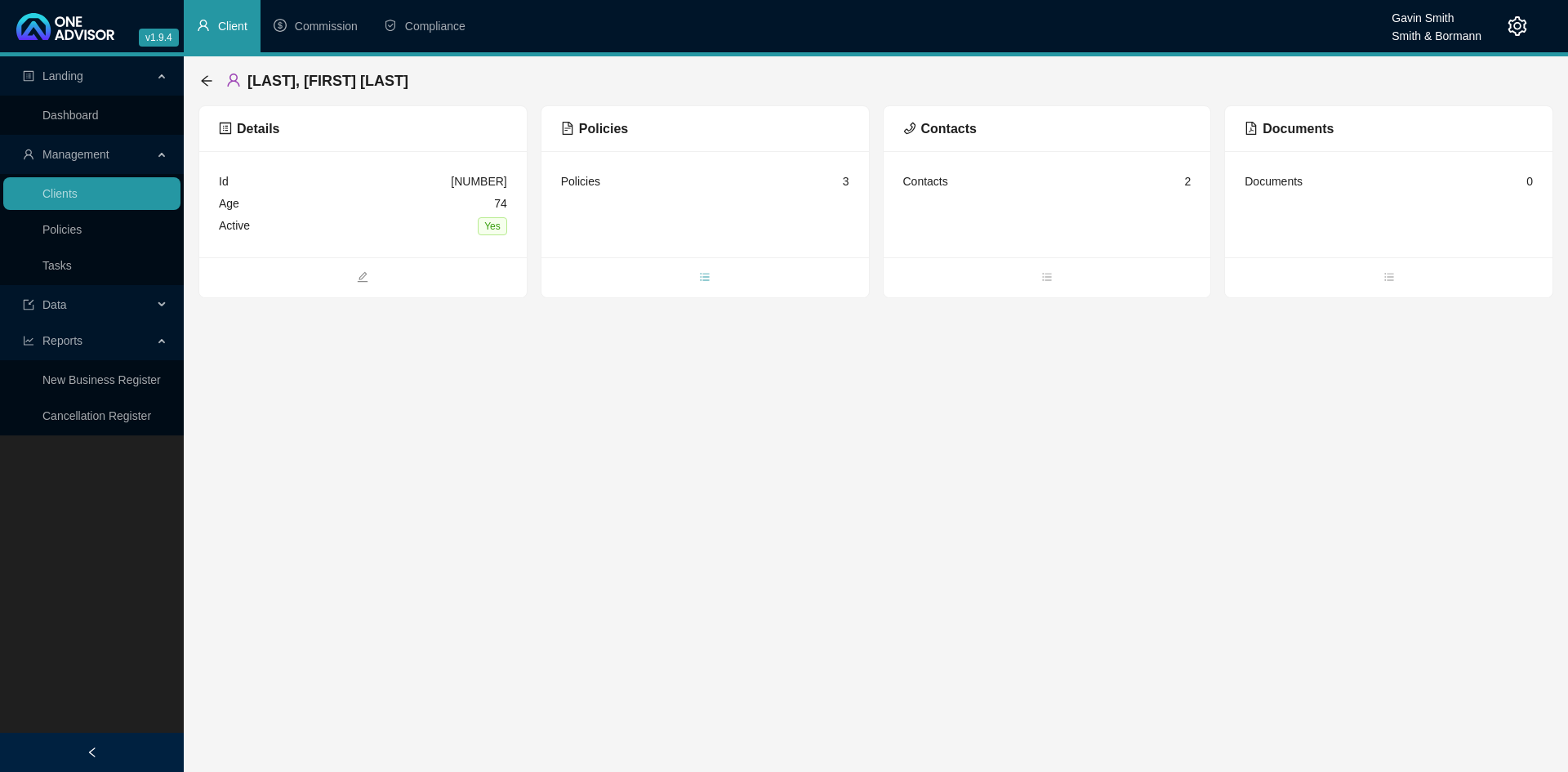 click 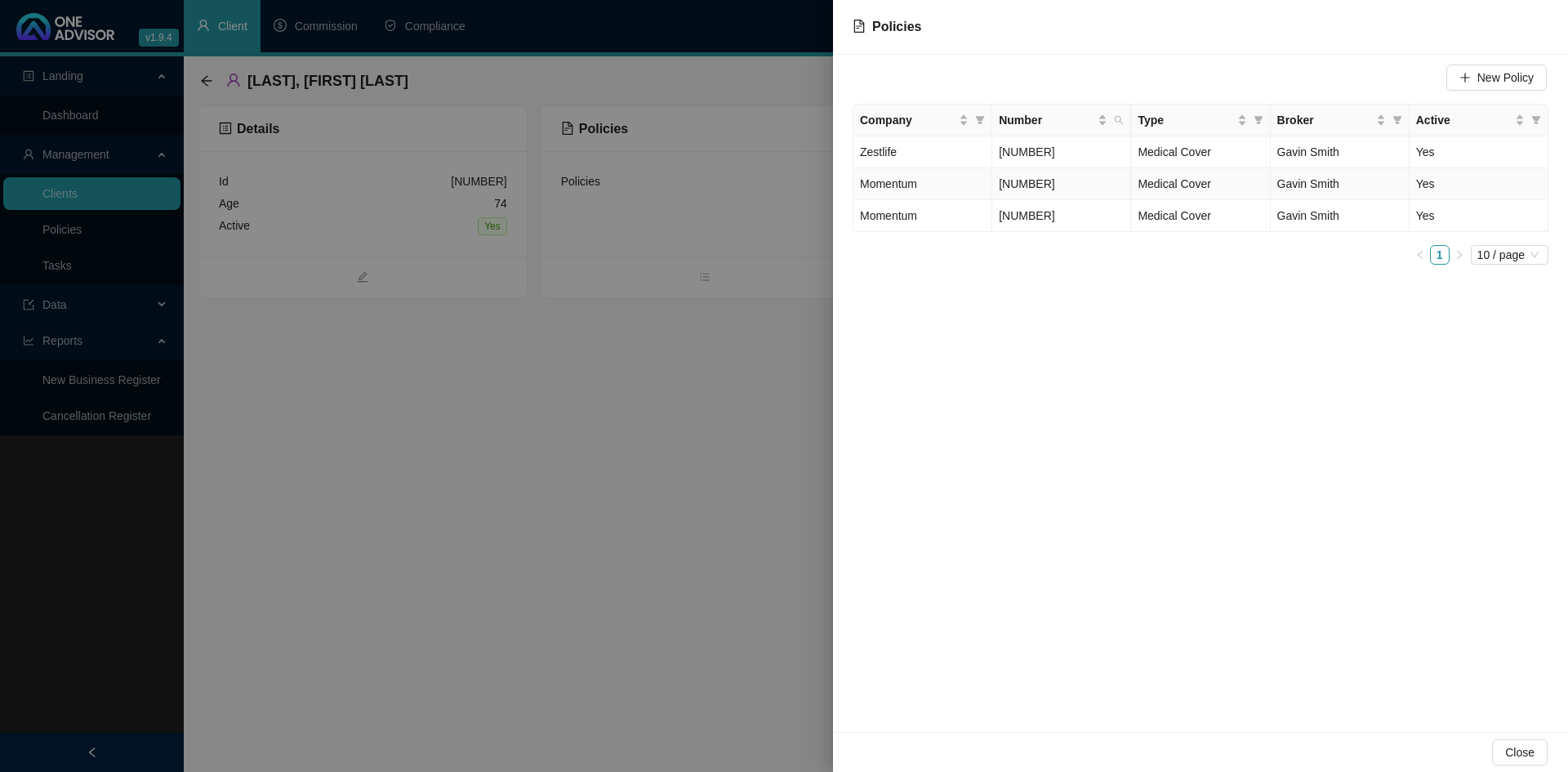 click on "Momentum" at bounding box center (889, 184) 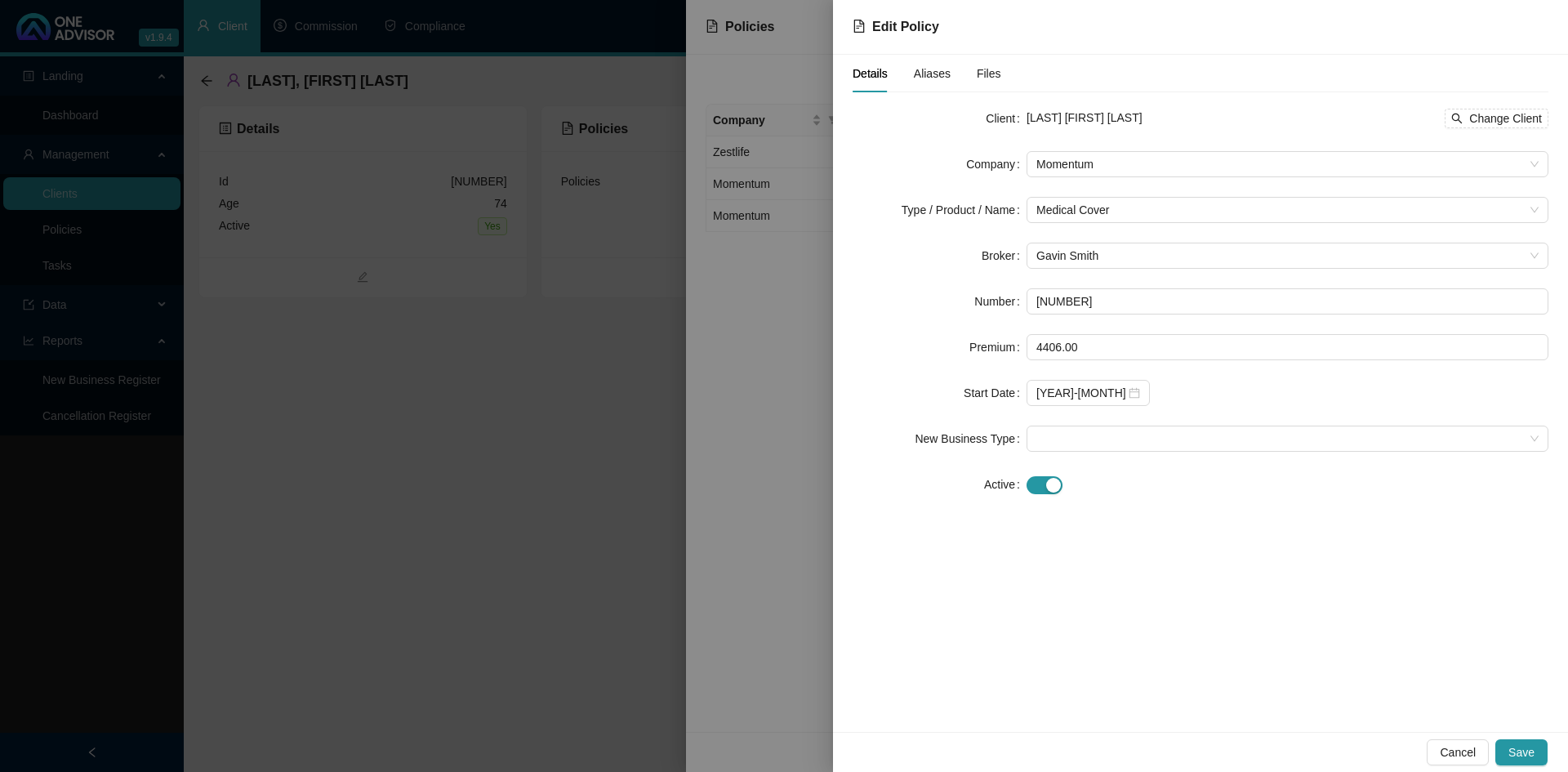 click at bounding box center [784, 386] 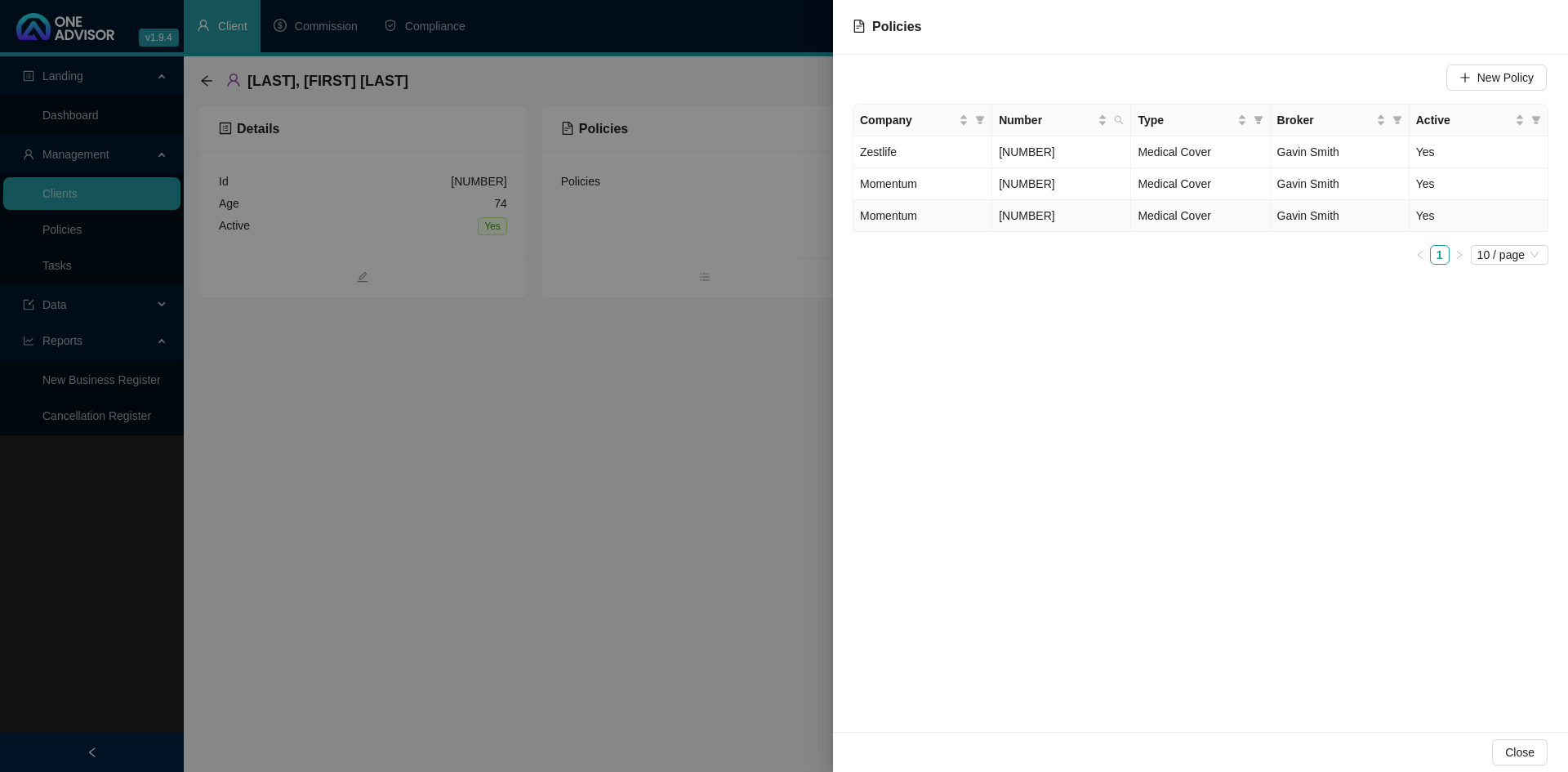 click on "Momentum" at bounding box center (889, 216) 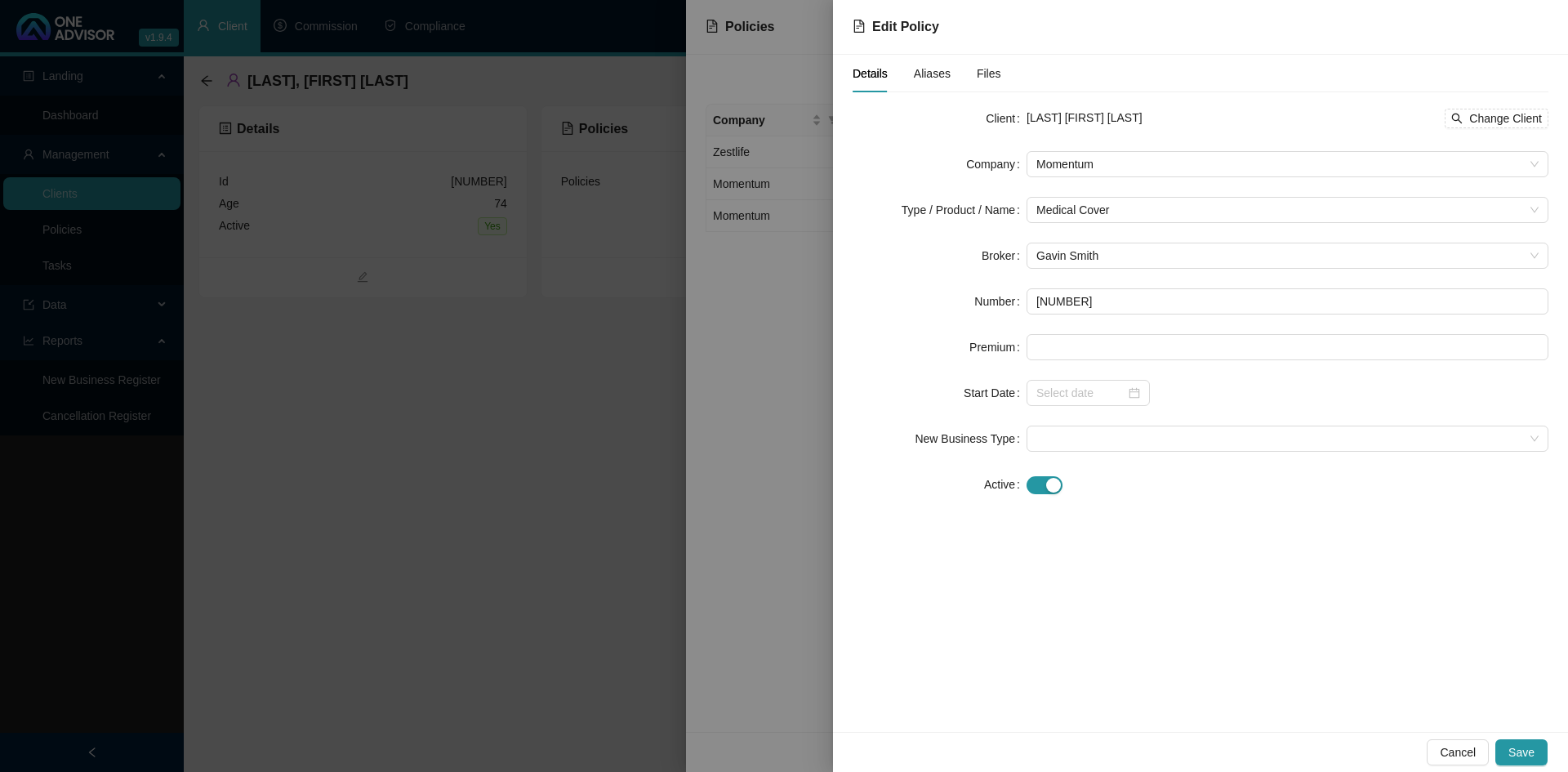 click at bounding box center [784, 386] 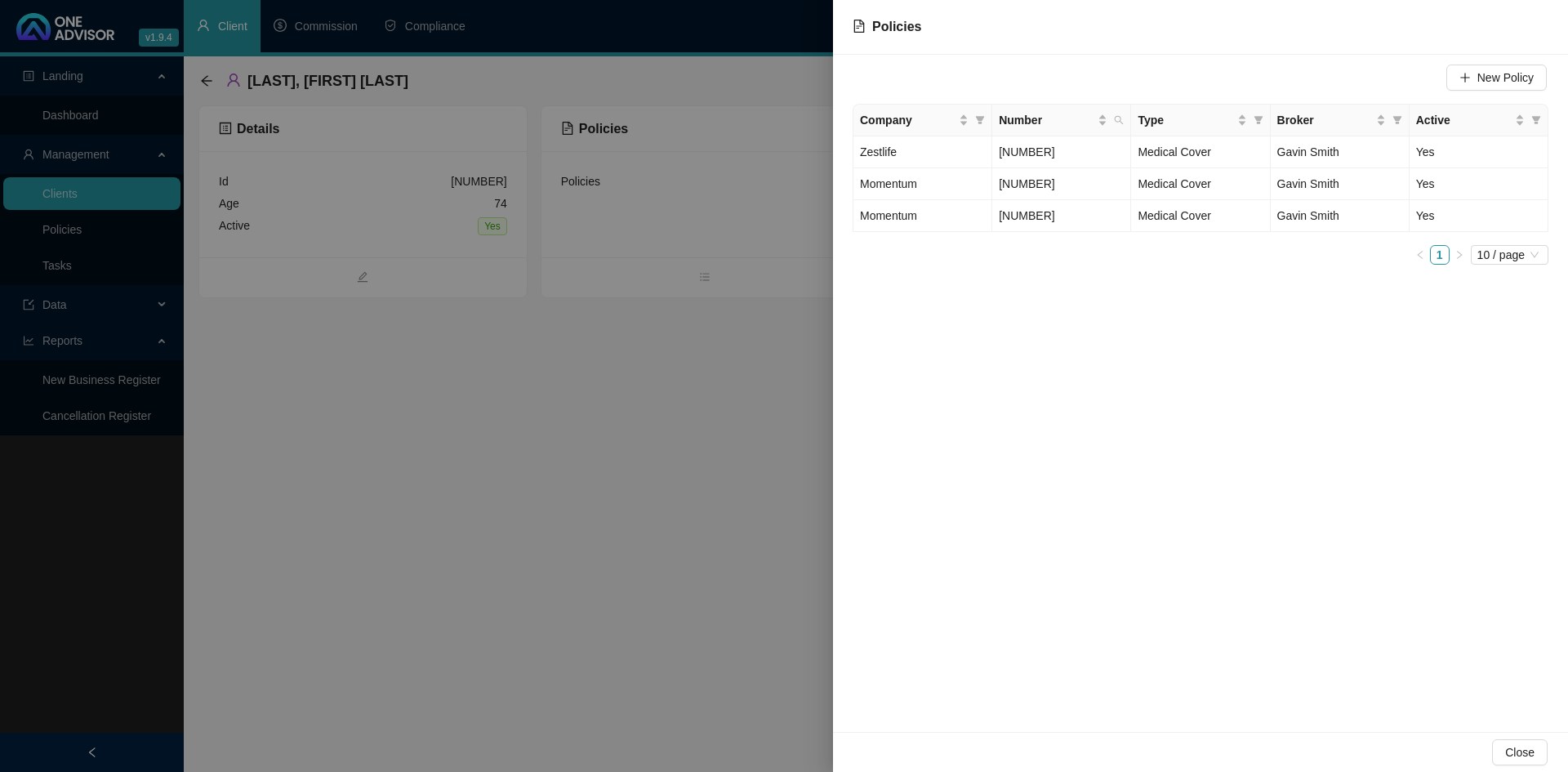 click at bounding box center (784, 386) 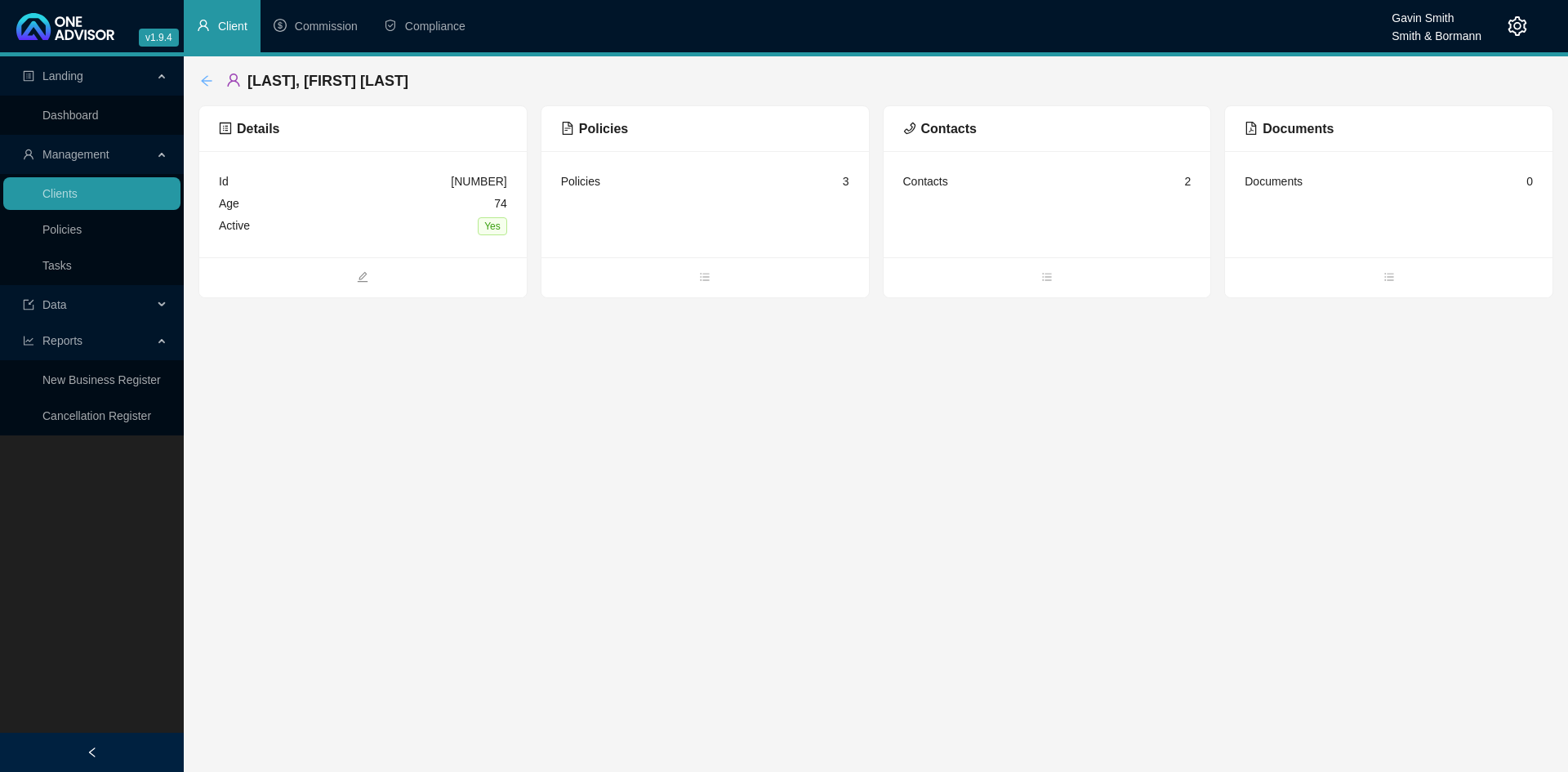 click 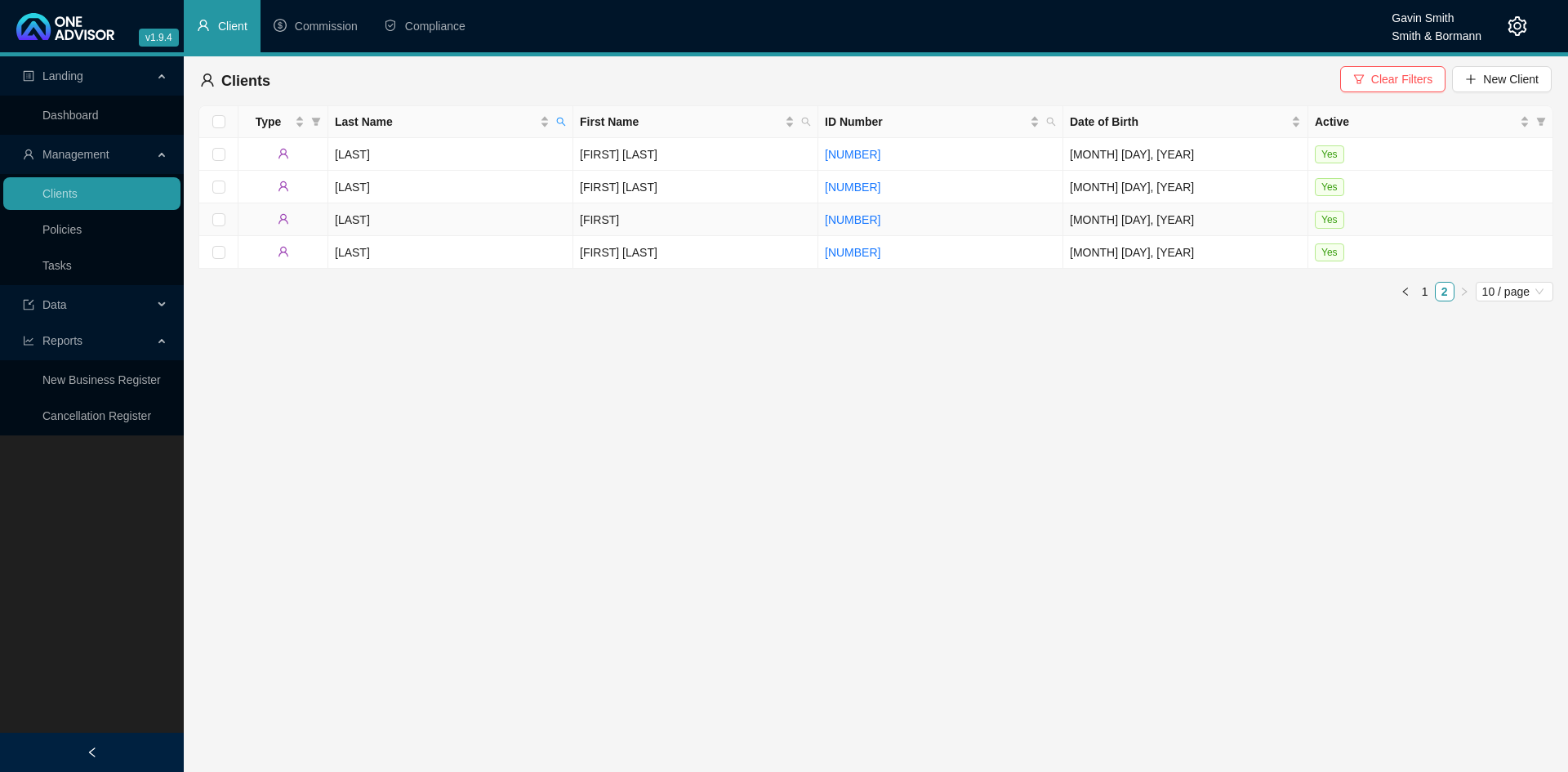 click on "[FIRST]" at bounding box center [696, 220] 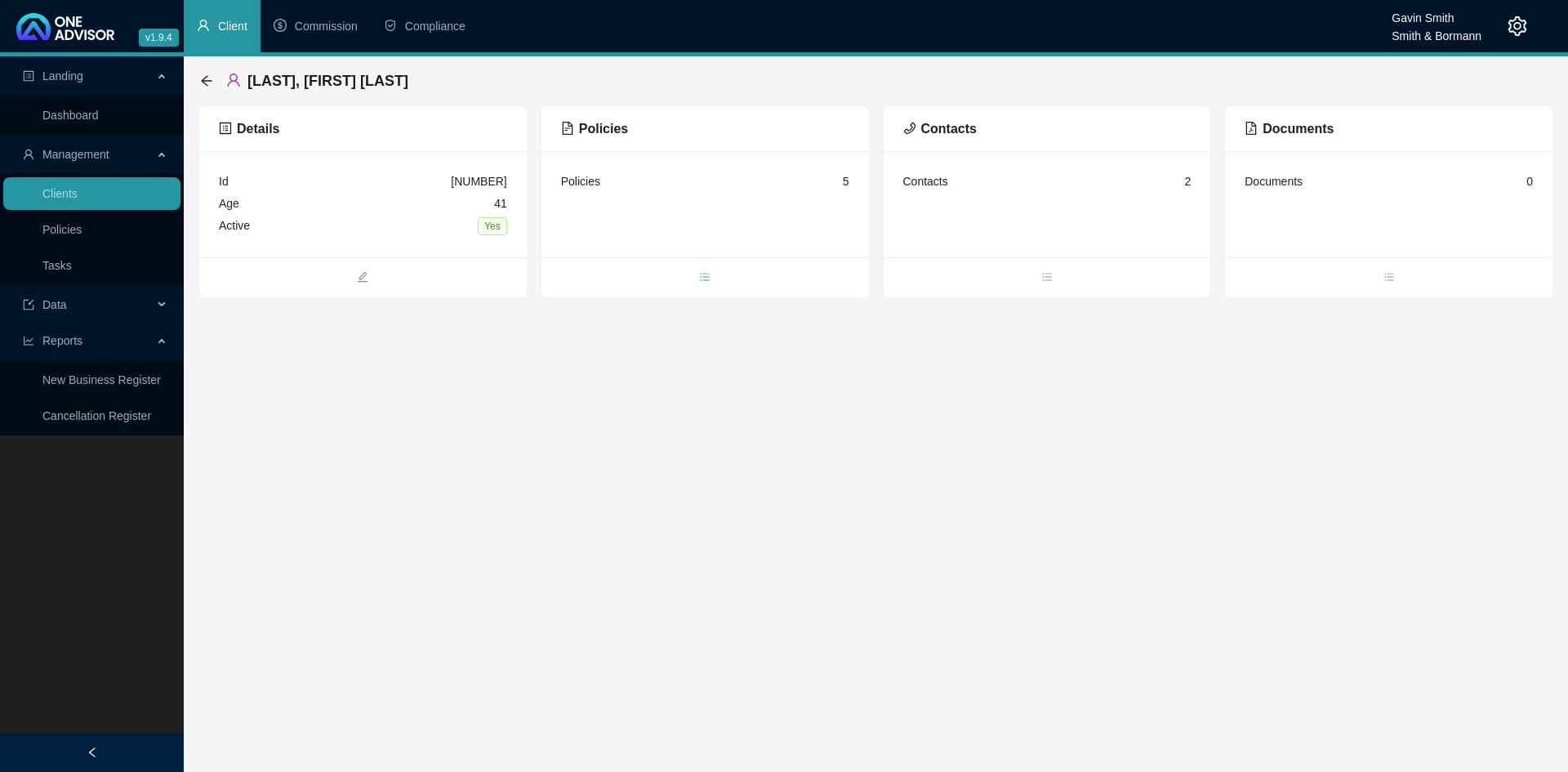 click 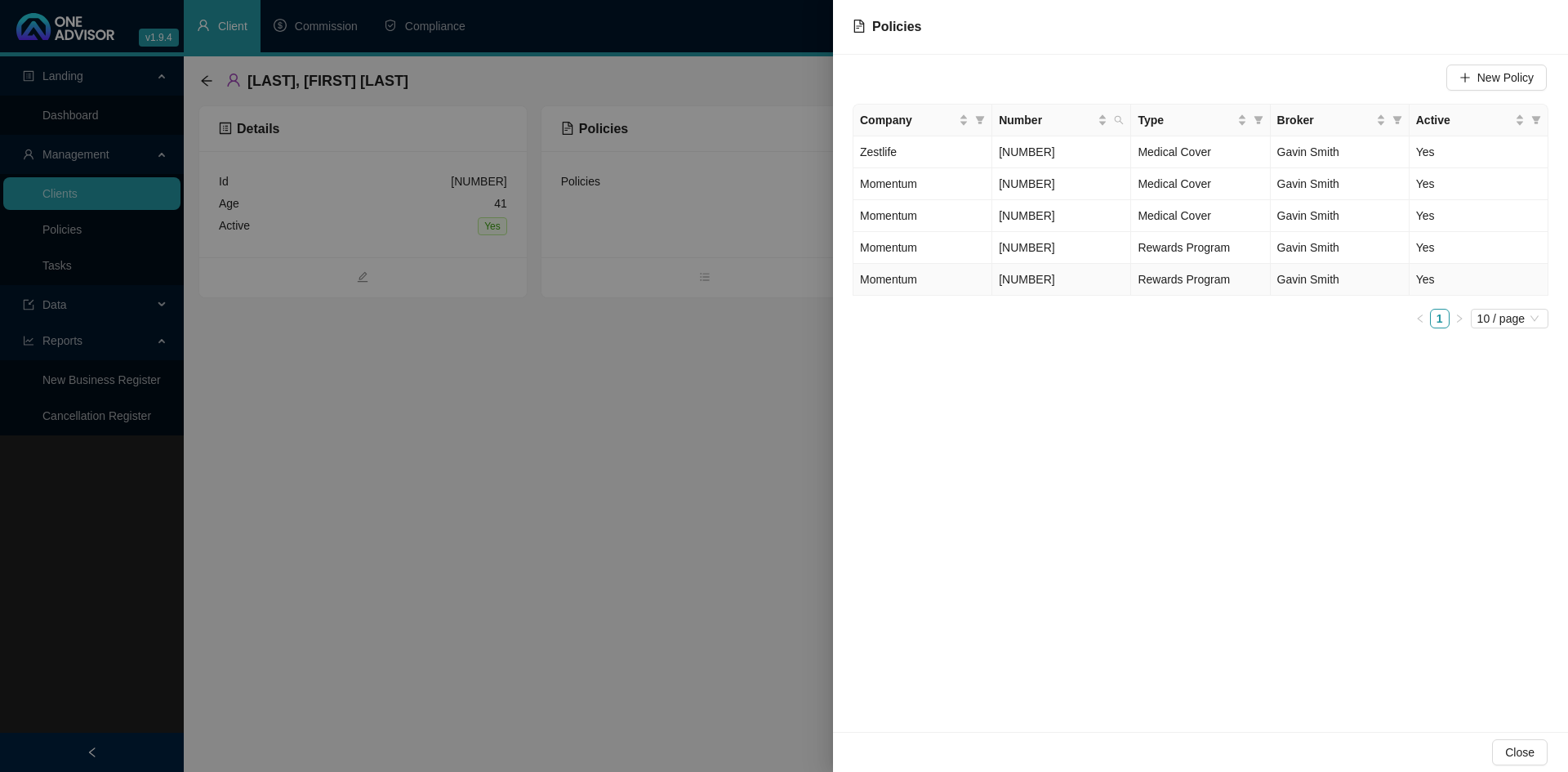 click on "Momentum" at bounding box center (923, 279) 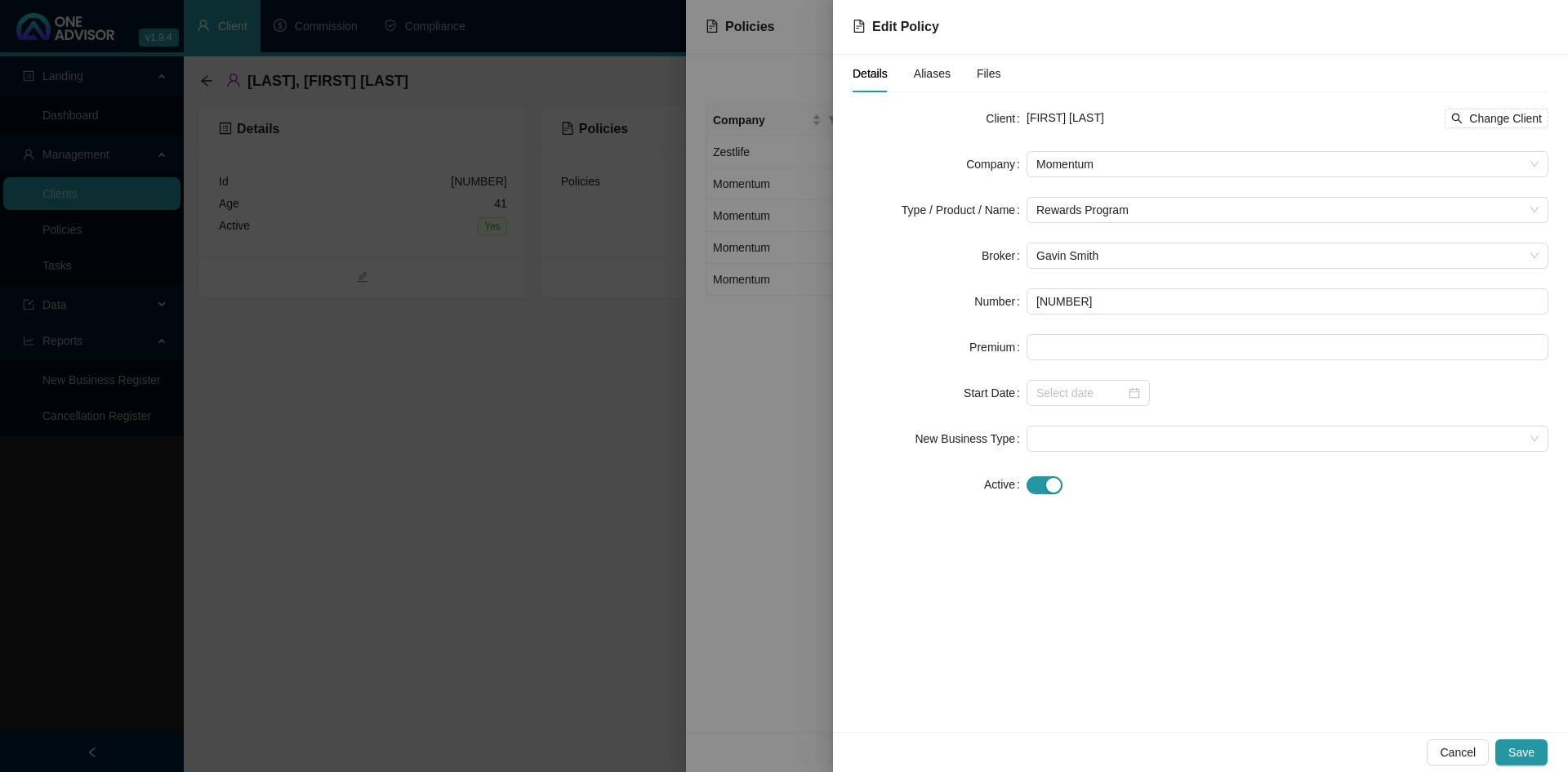 click at bounding box center [784, 386] 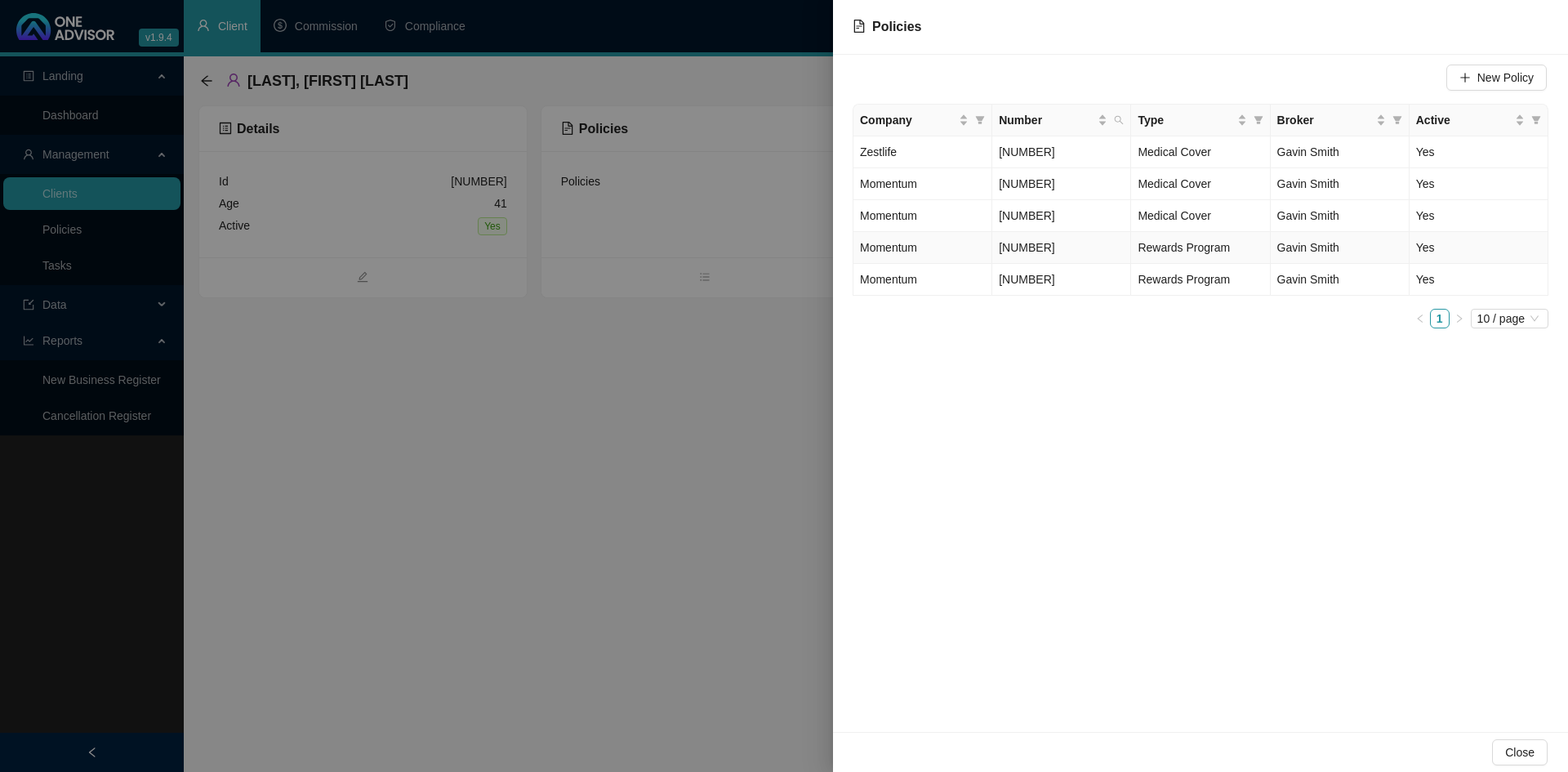 click on "Momentum" at bounding box center [889, 248] 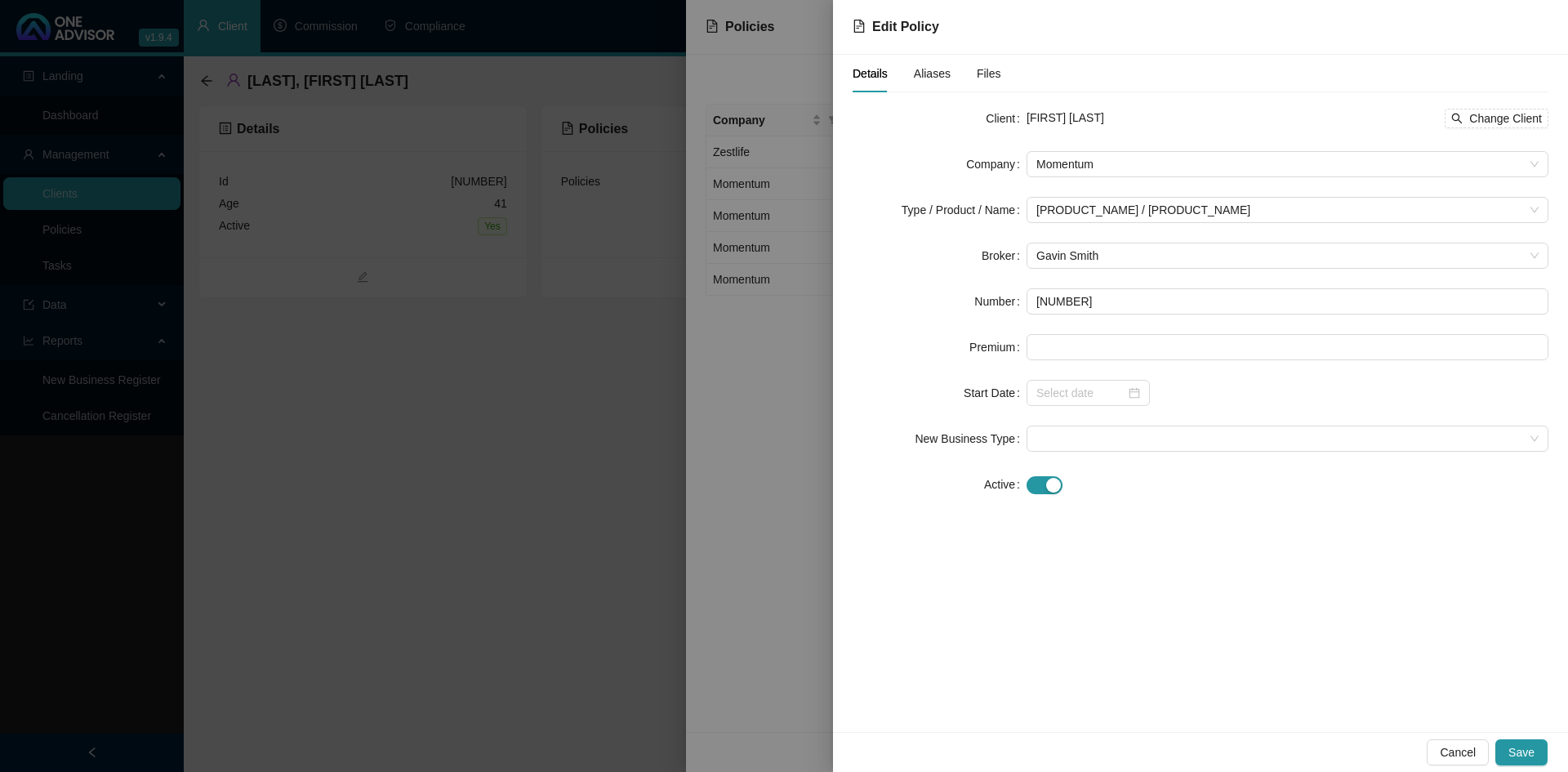 click at bounding box center [784, 386] 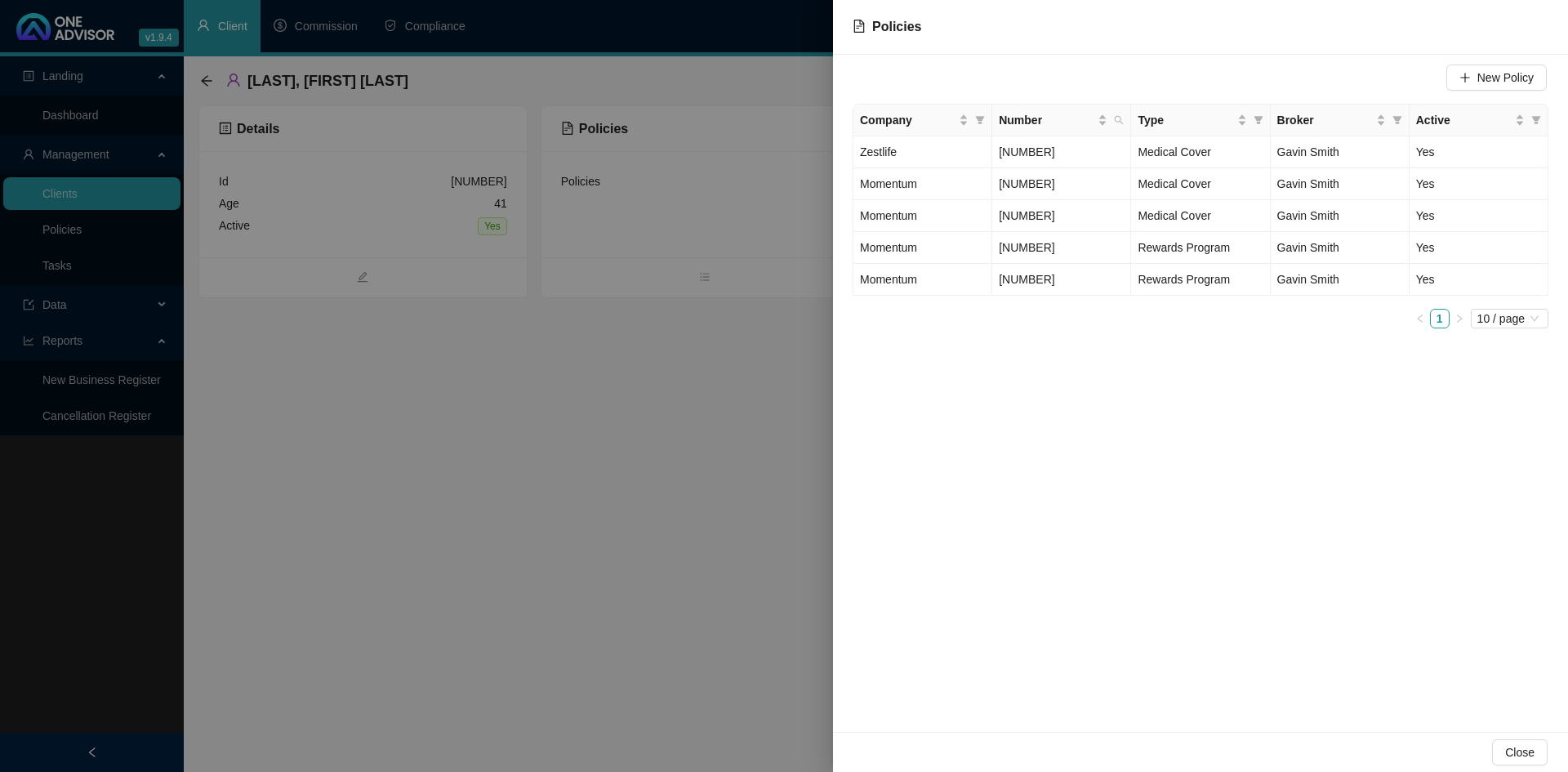 click at bounding box center (784, 386) 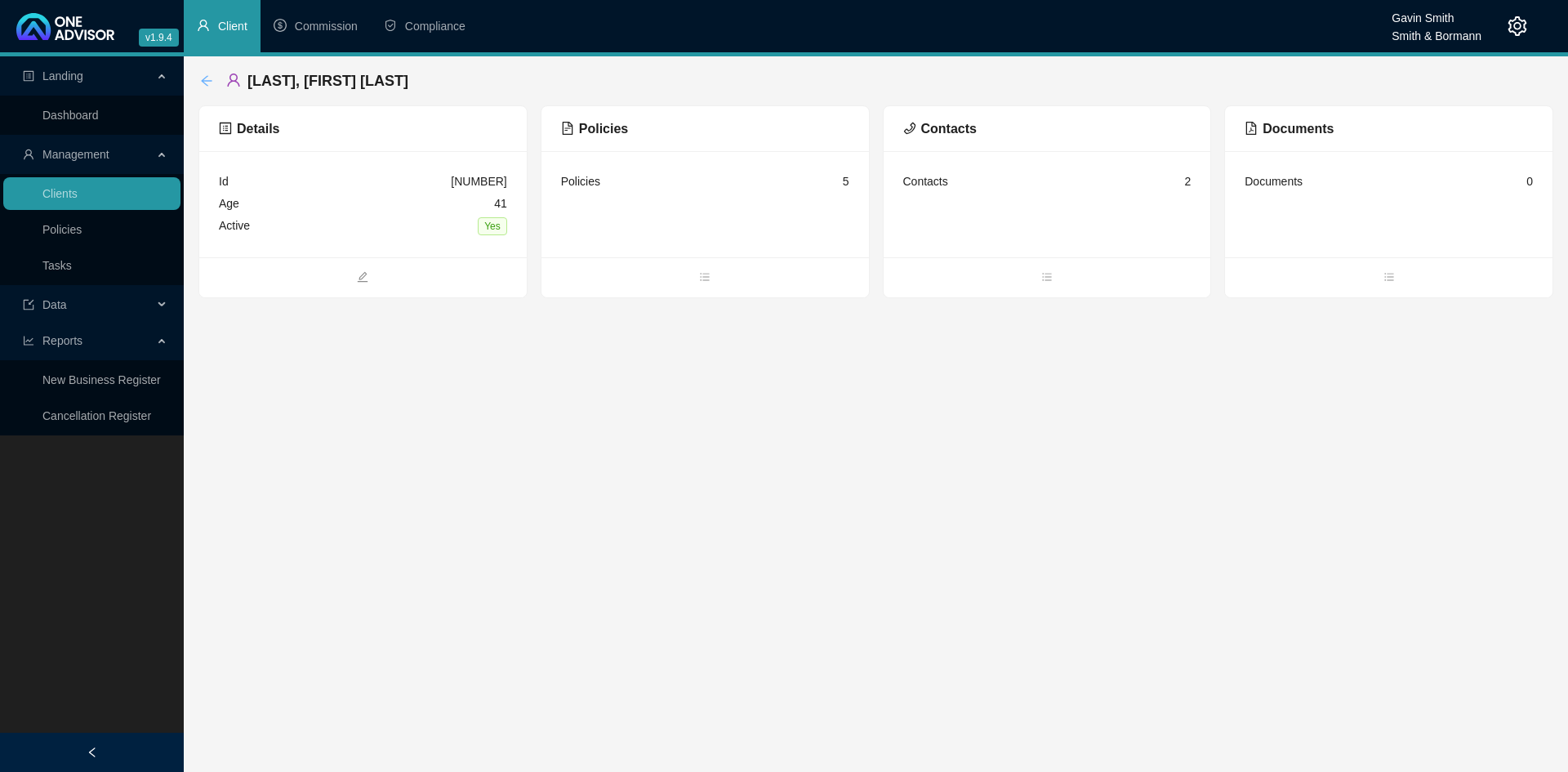click 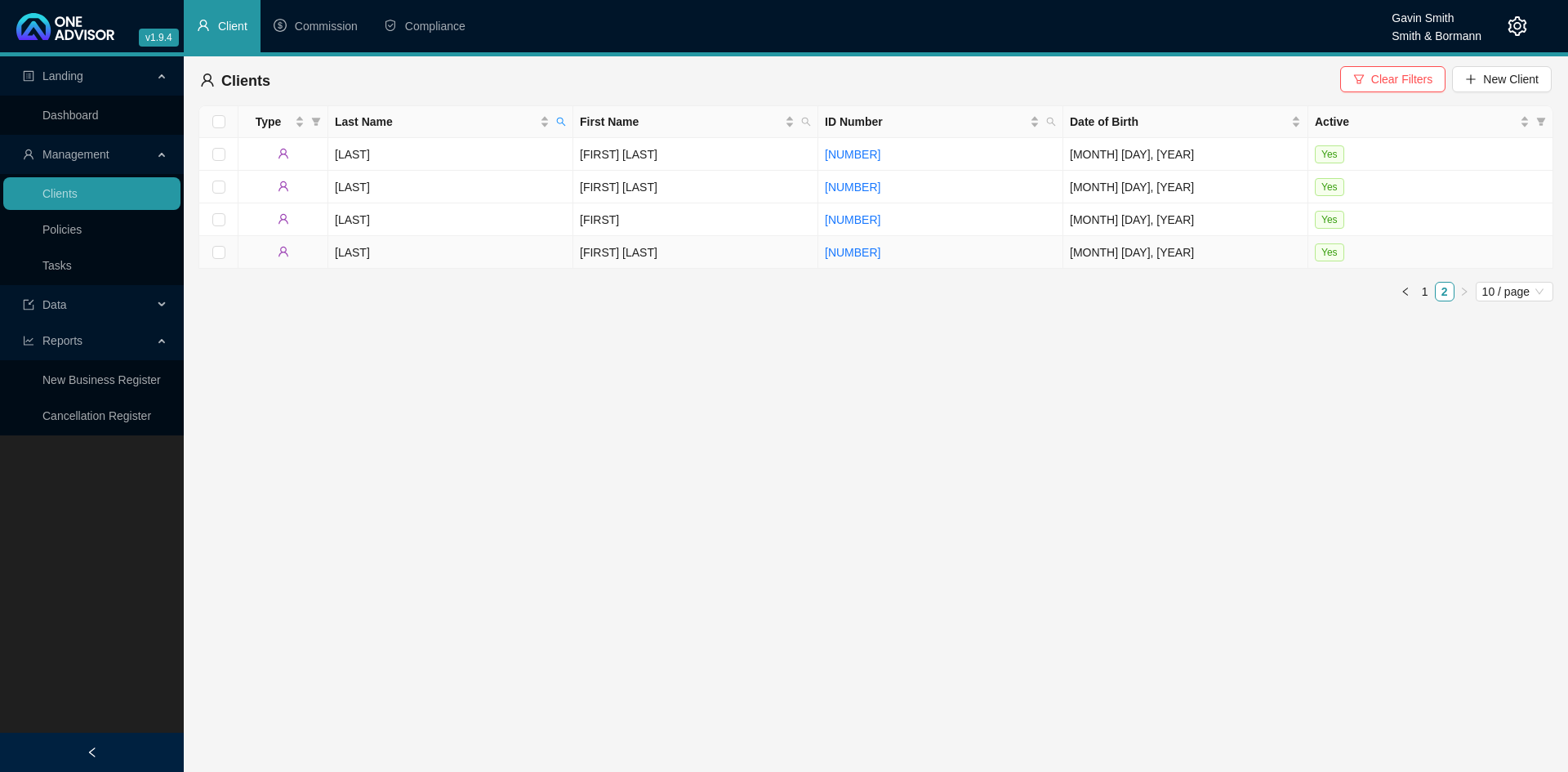 click on "[FIRST] [LAST]" at bounding box center [696, 252] 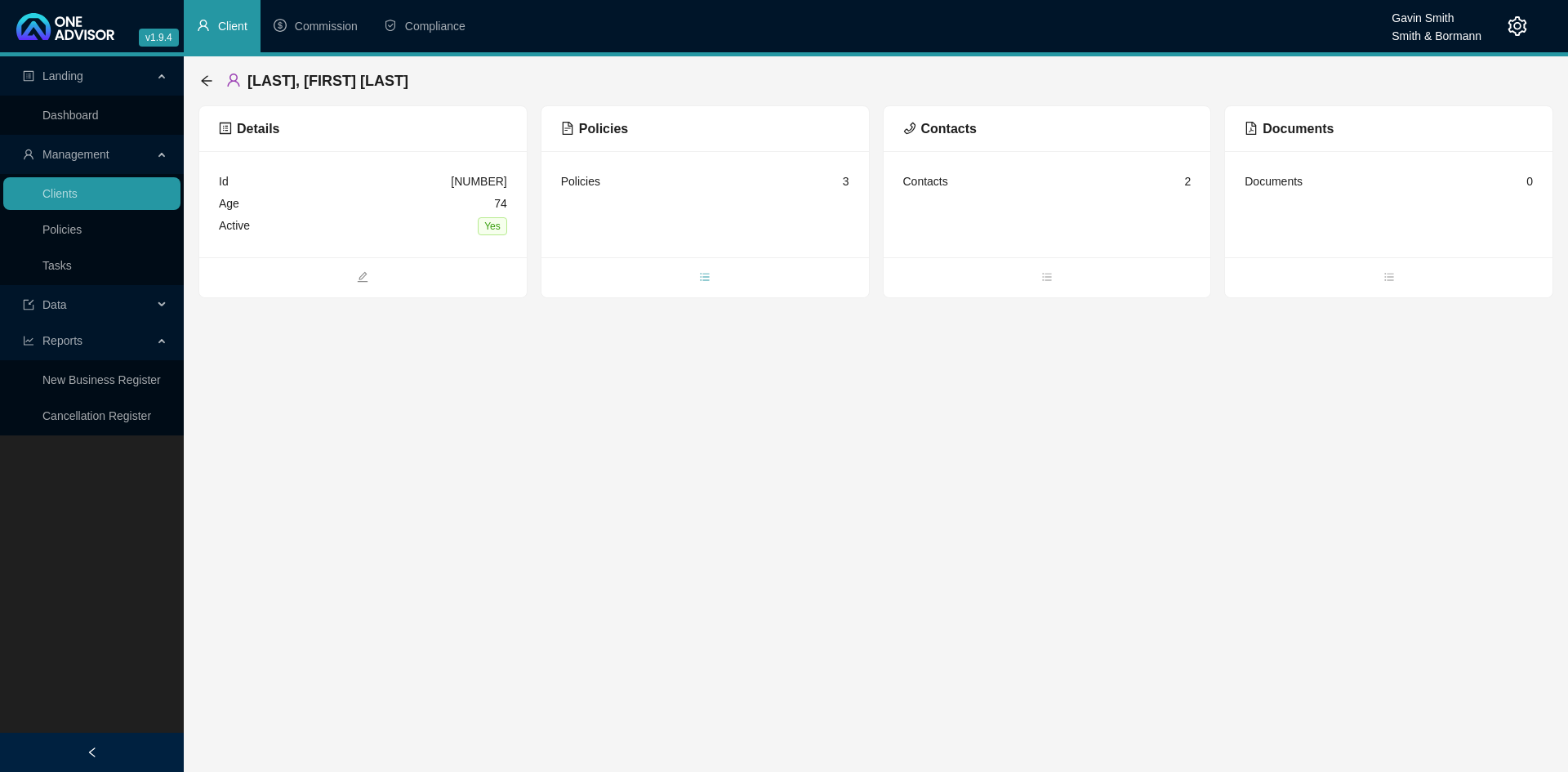click 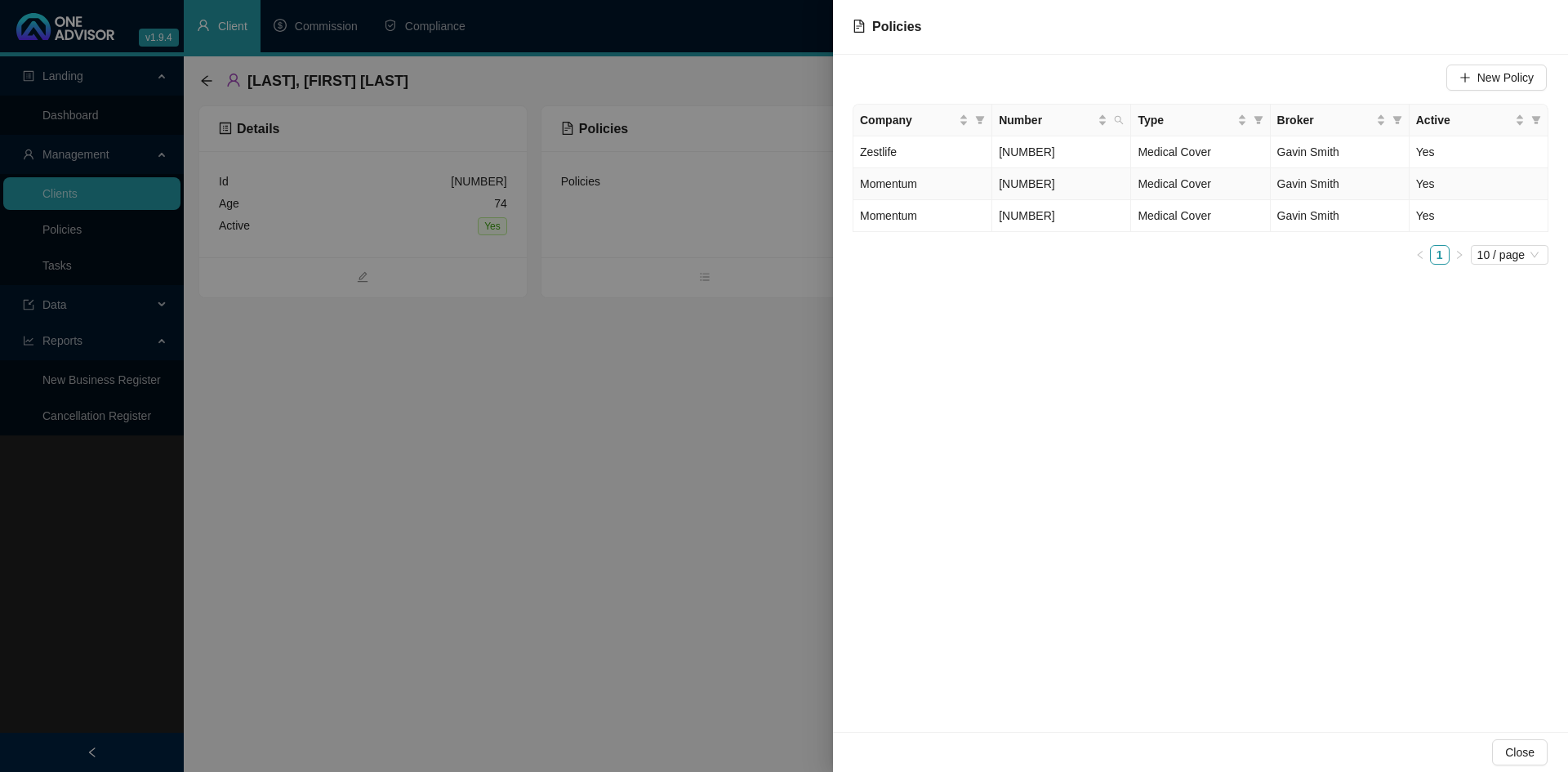 click on "Momentum" at bounding box center [889, 184] 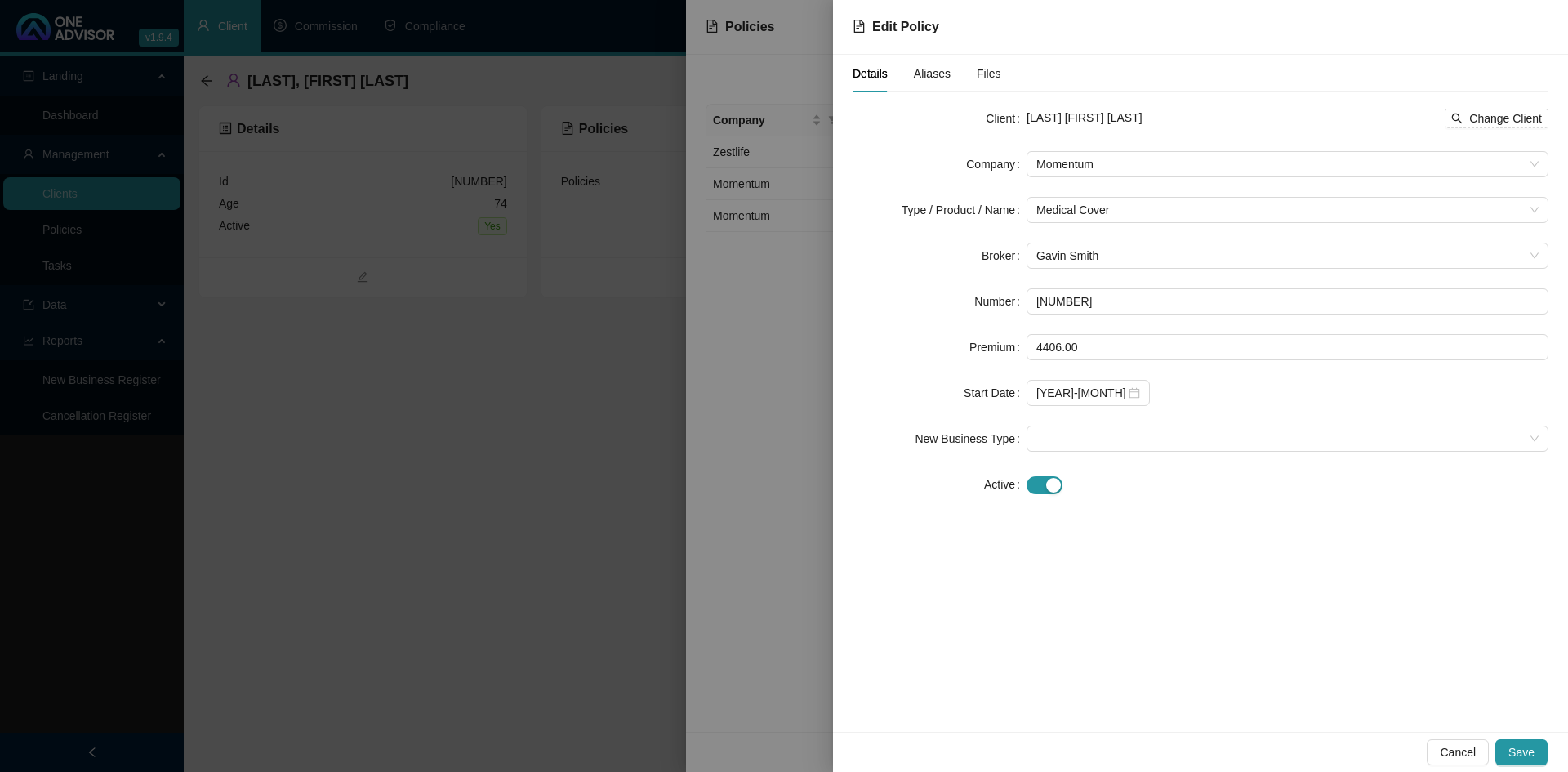 click at bounding box center (784, 386) 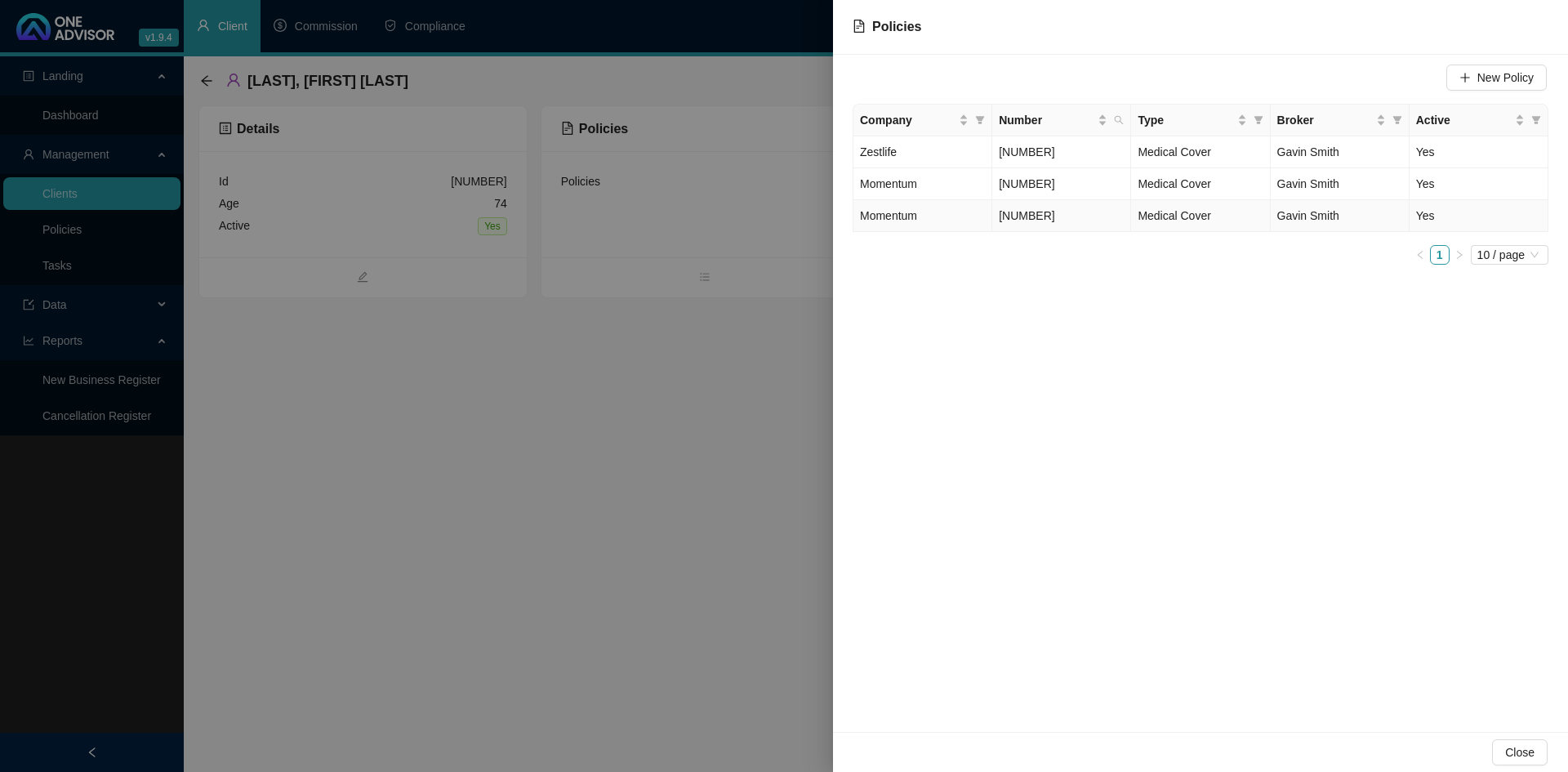 click on "Momentum" at bounding box center (923, 216) 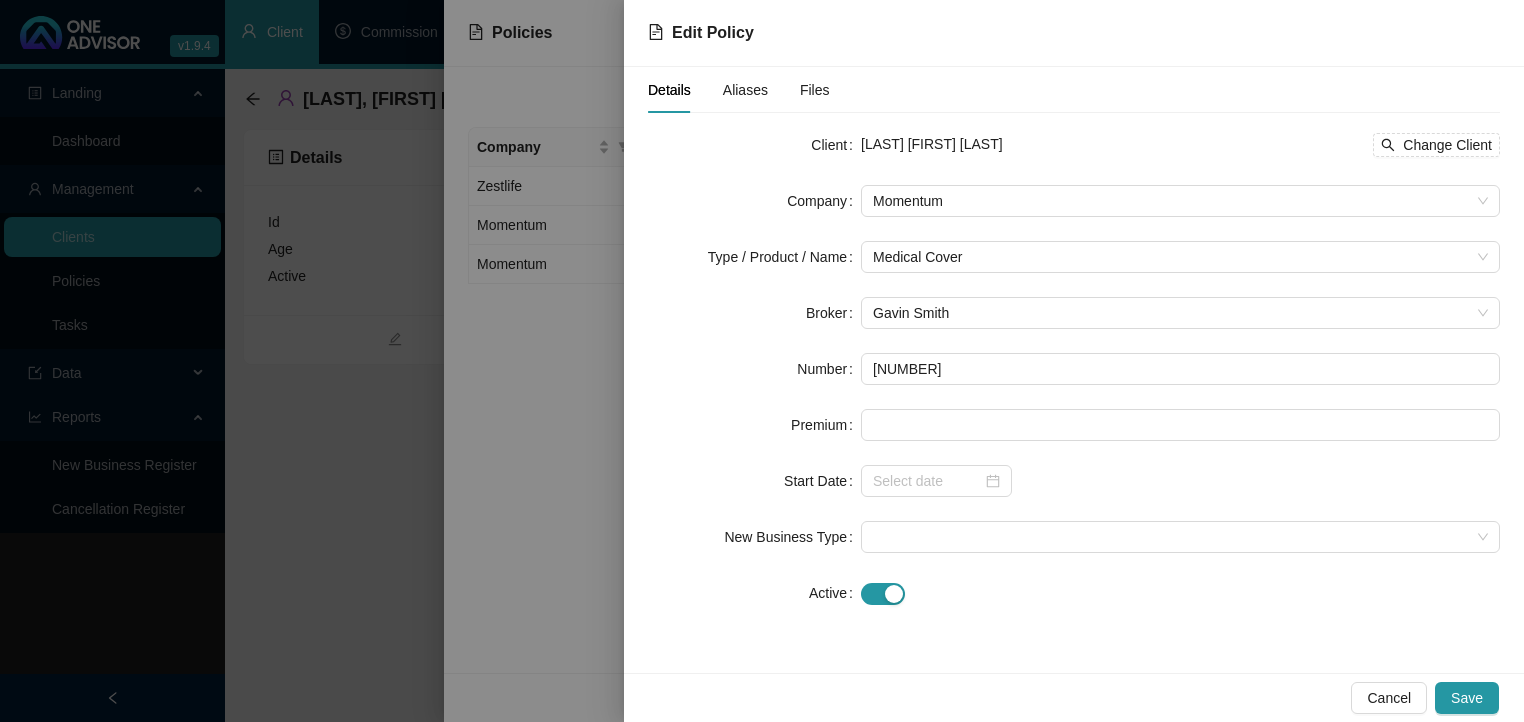 click at bounding box center (762, 361) 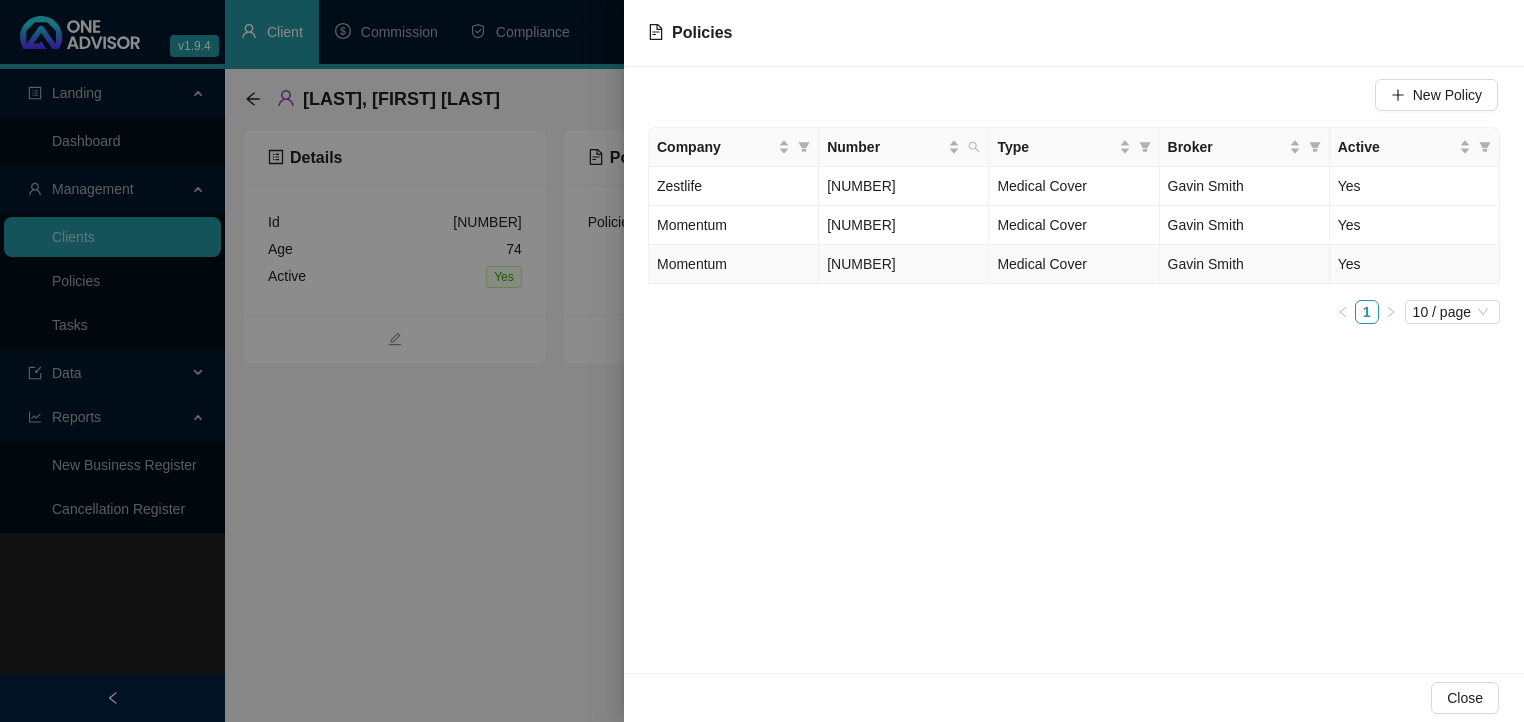 click on "[NUMBER]" at bounding box center (861, 264) 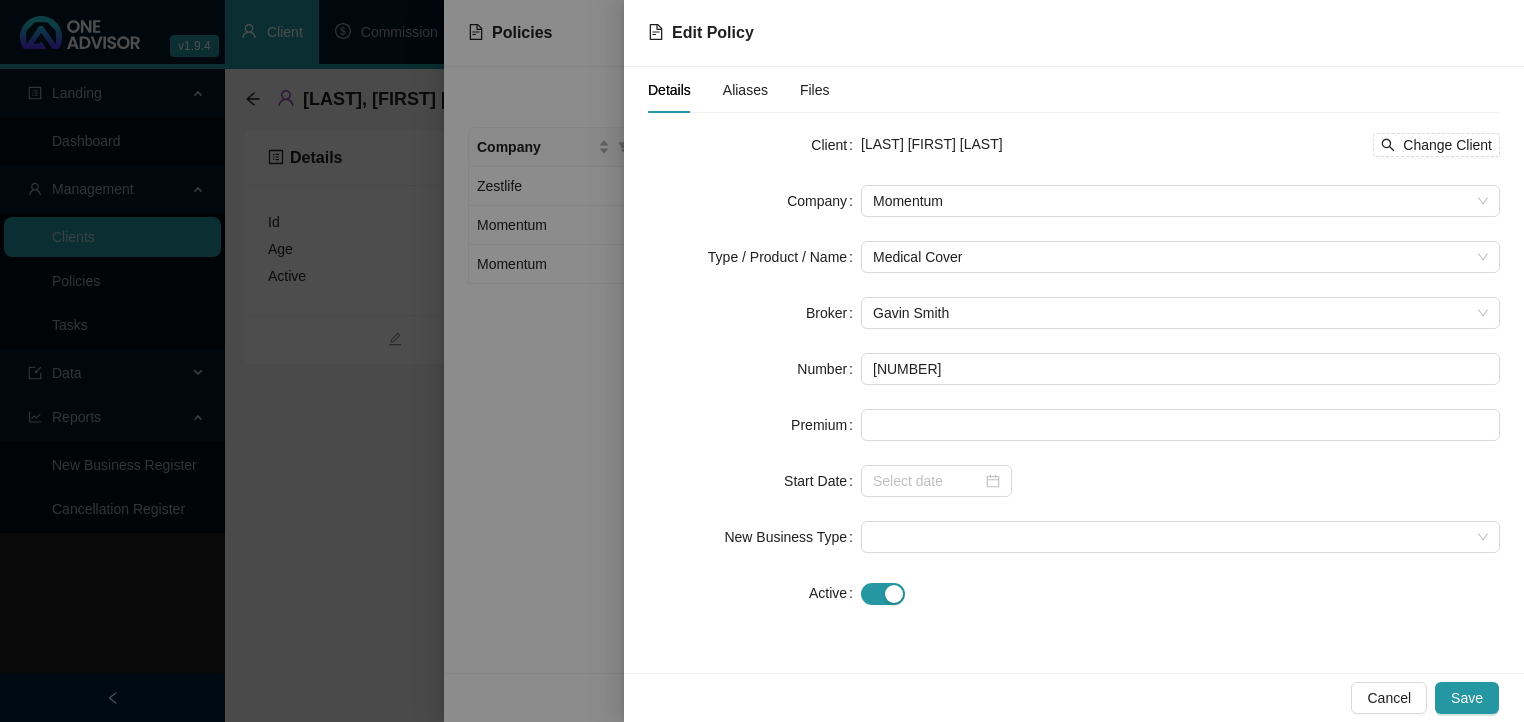 click at bounding box center (762, 361) 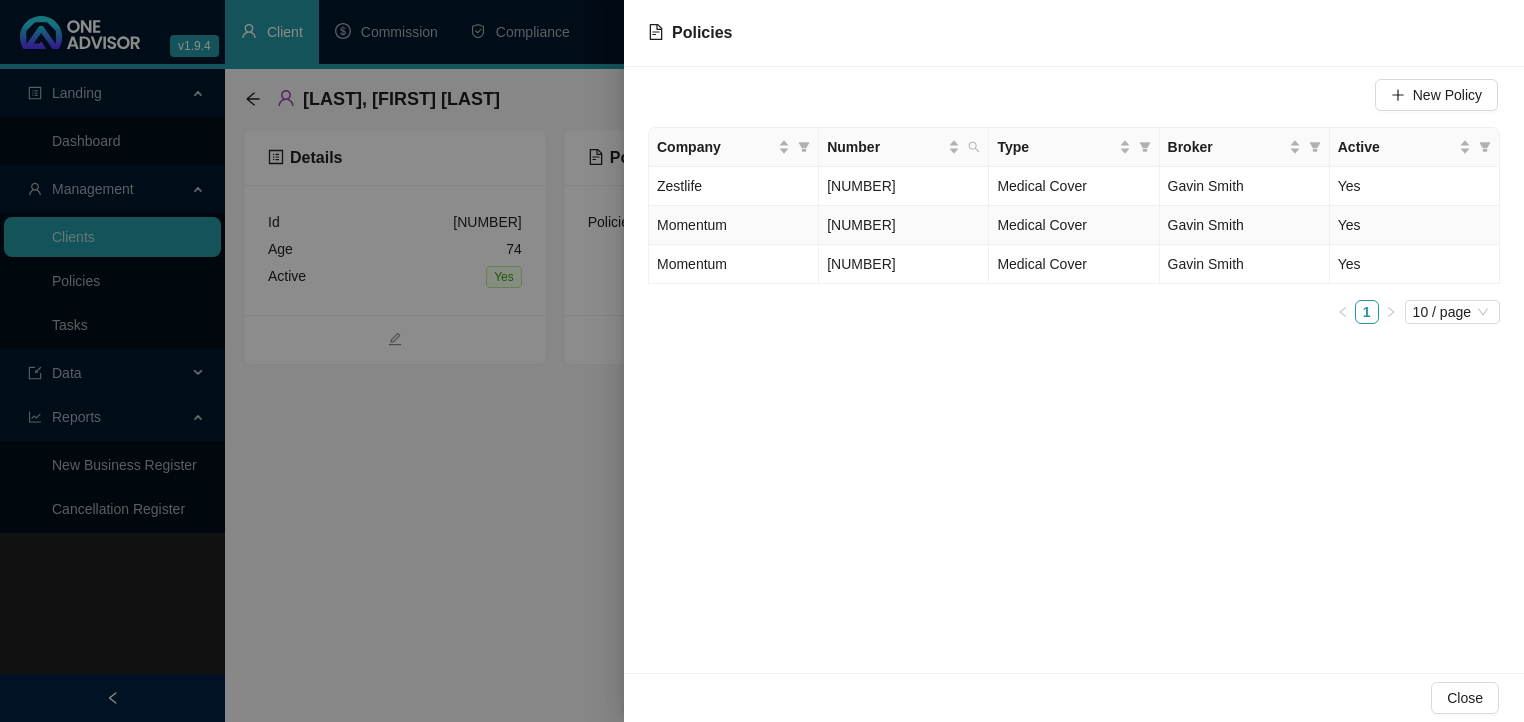 click on "Momentum" at bounding box center [692, 225] 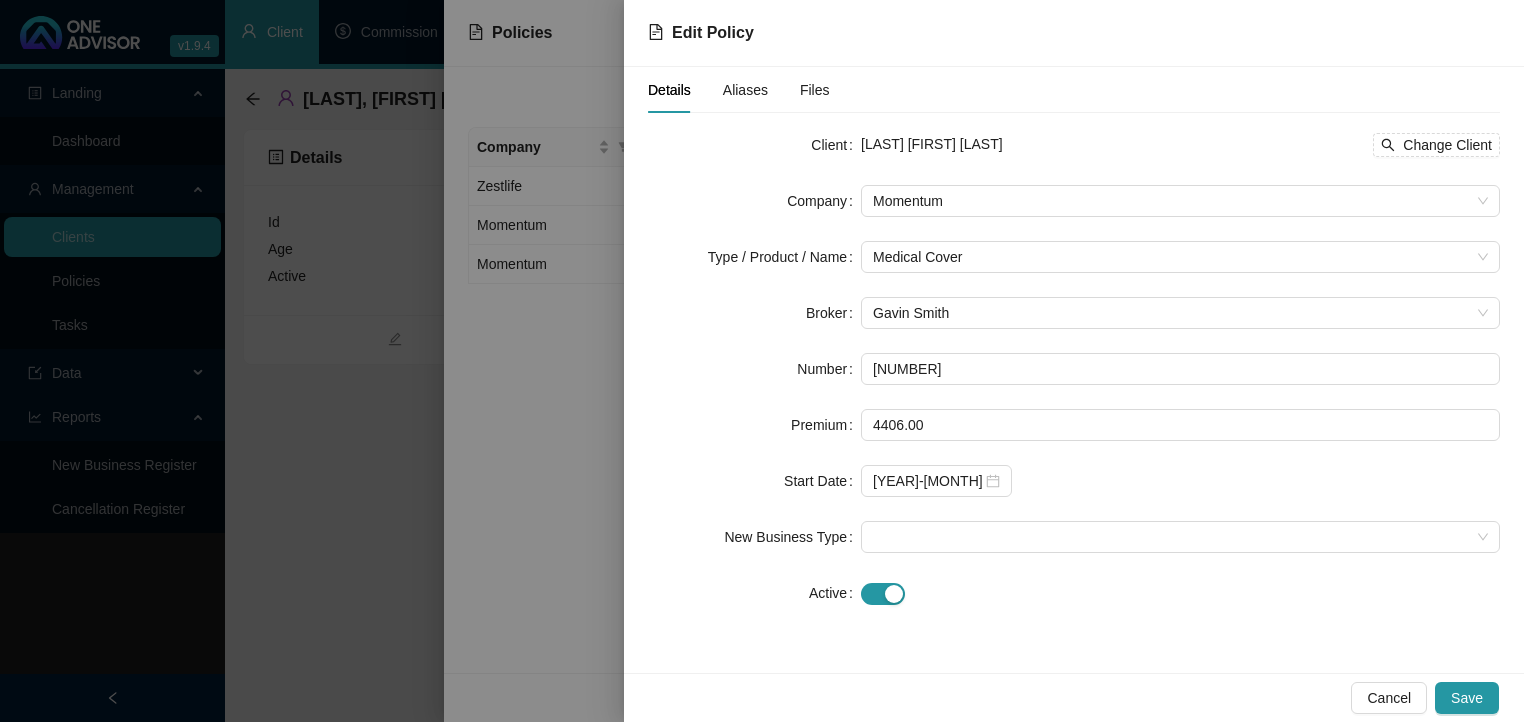 click at bounding box center (762, 361) 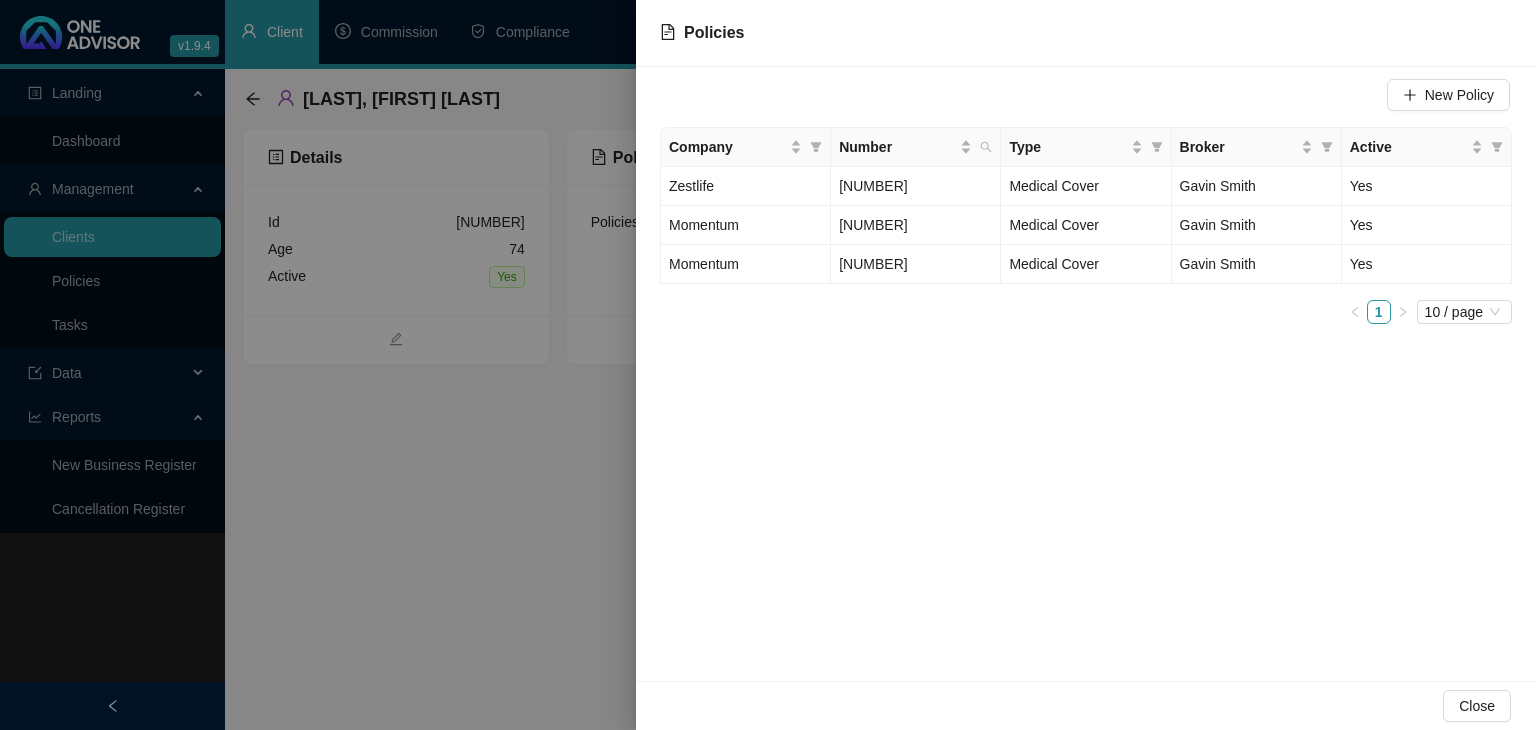 click at bounding box center (768, 365) 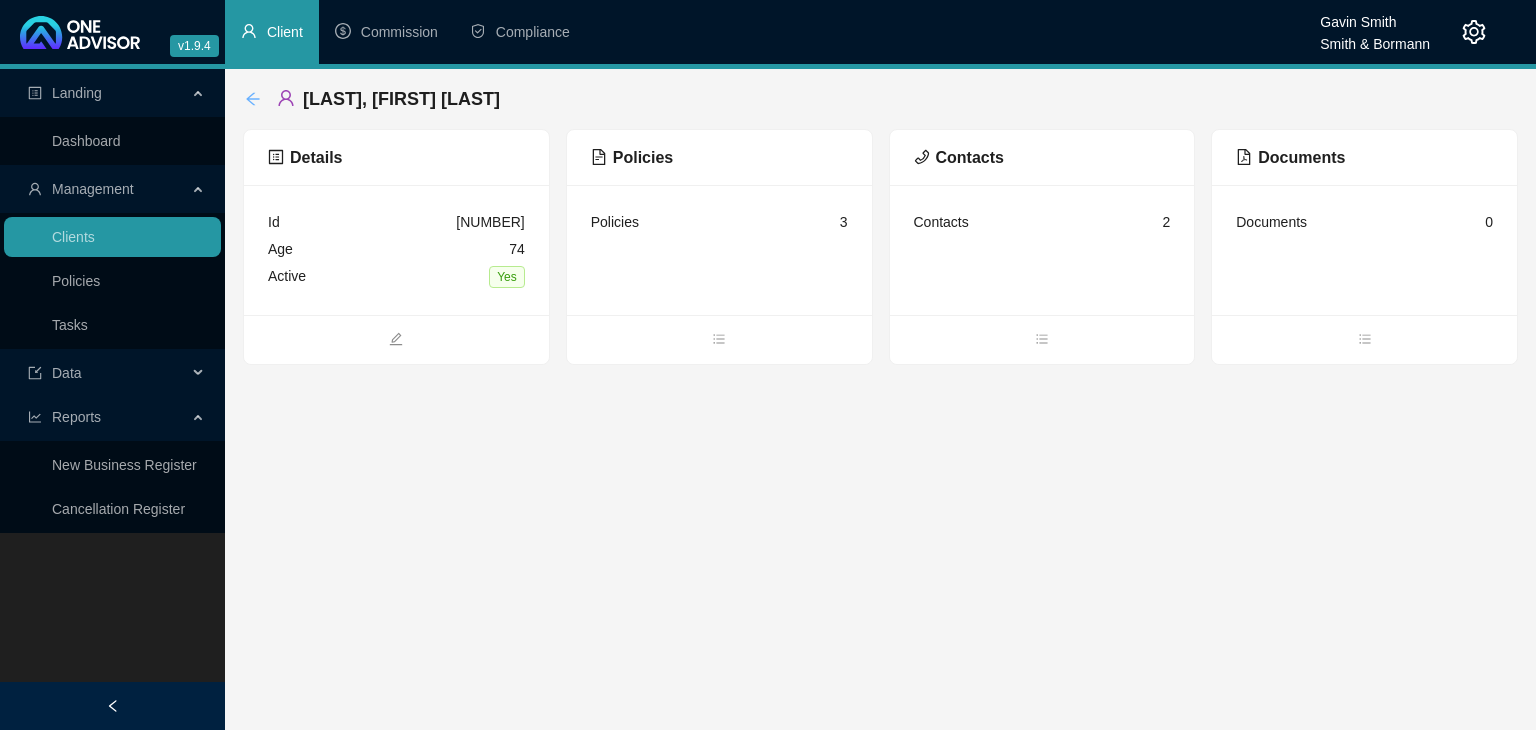 click 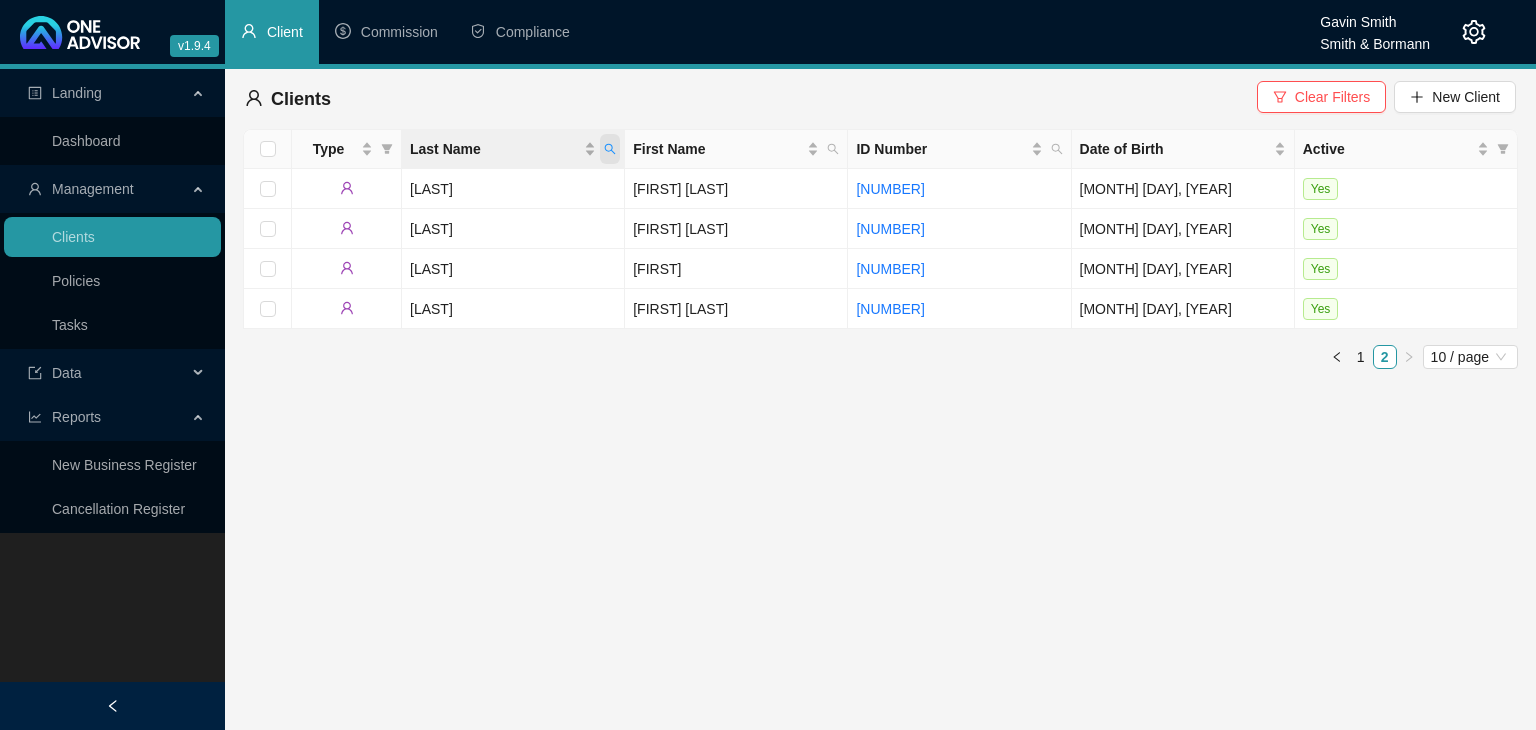 click 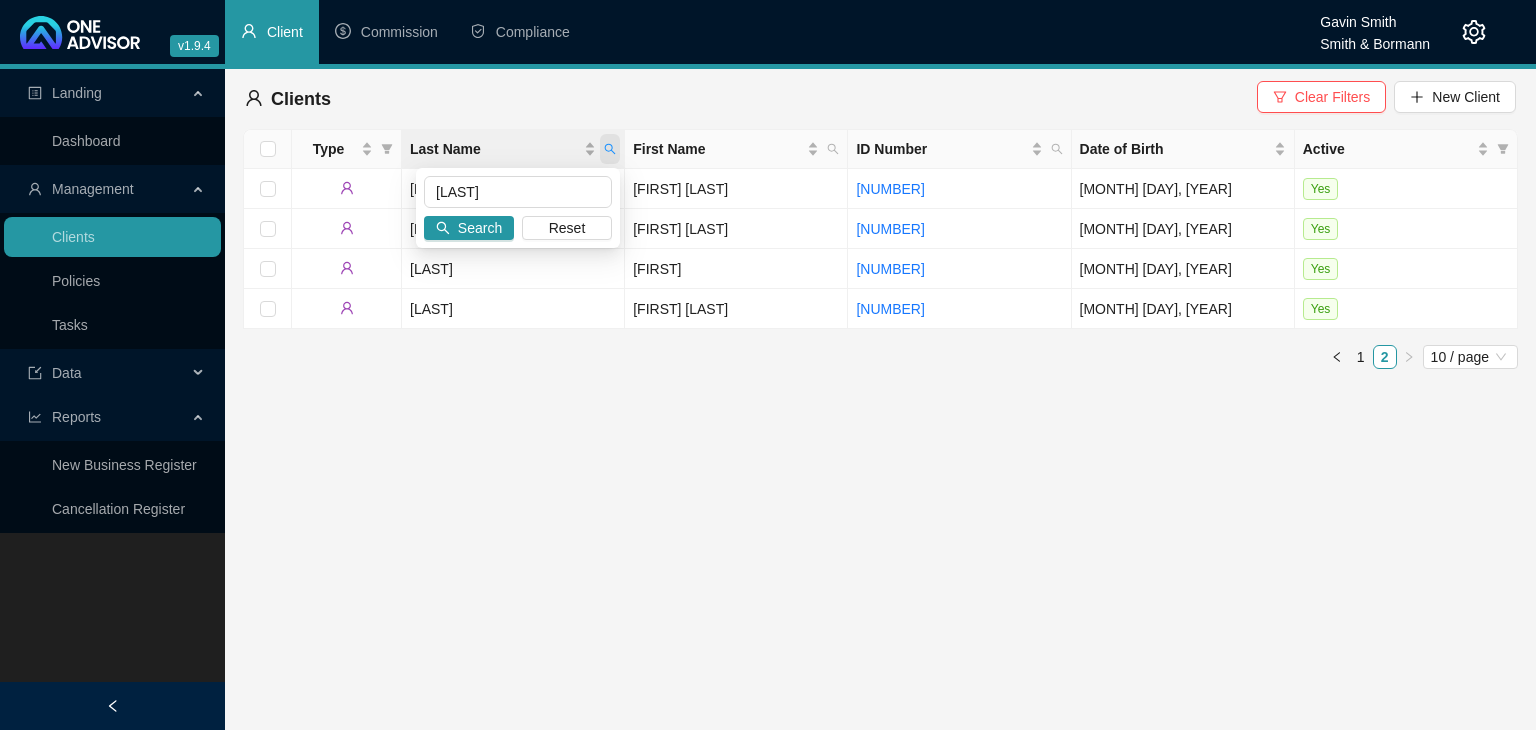 type on "[LAST]" 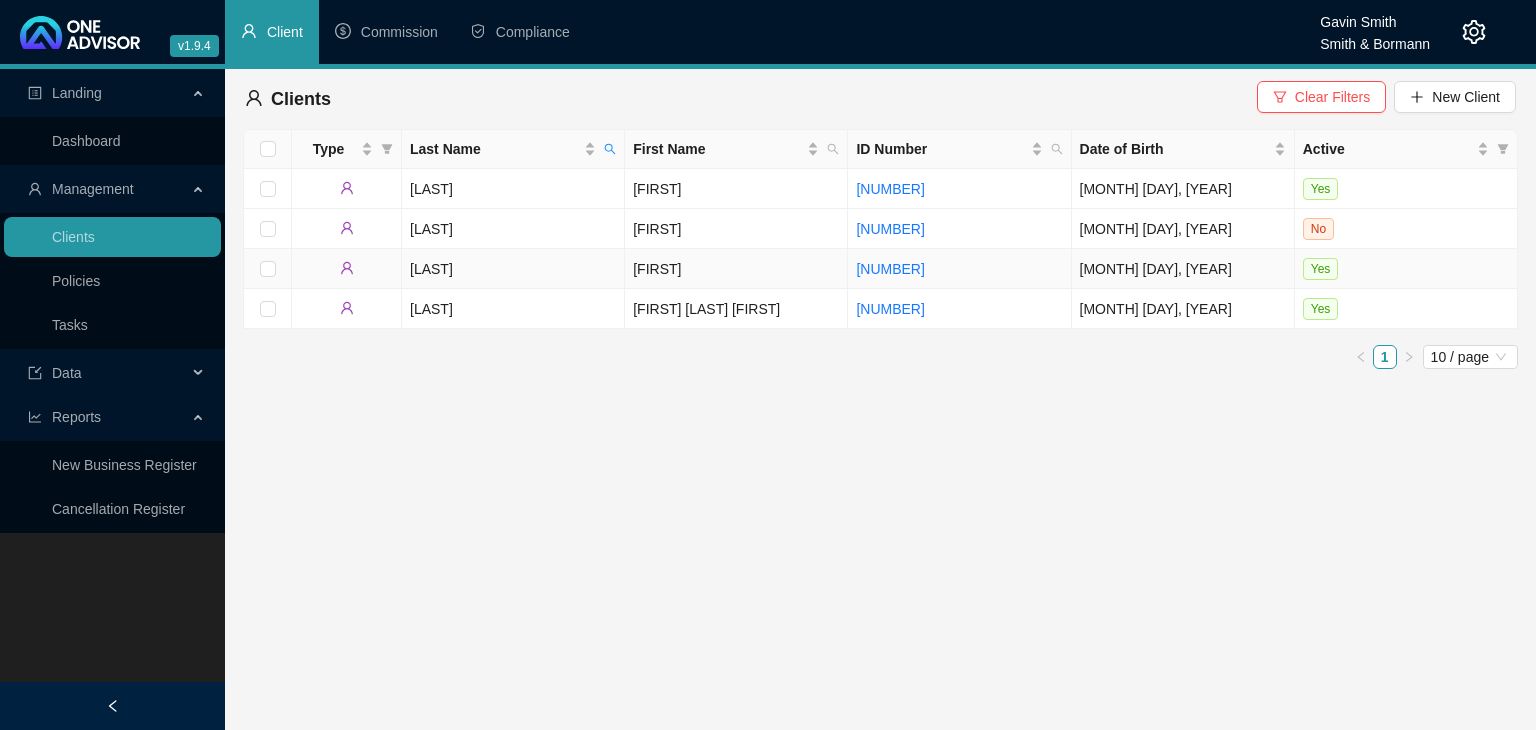 click on "[FIRST]" at bounding box center (736, 269) 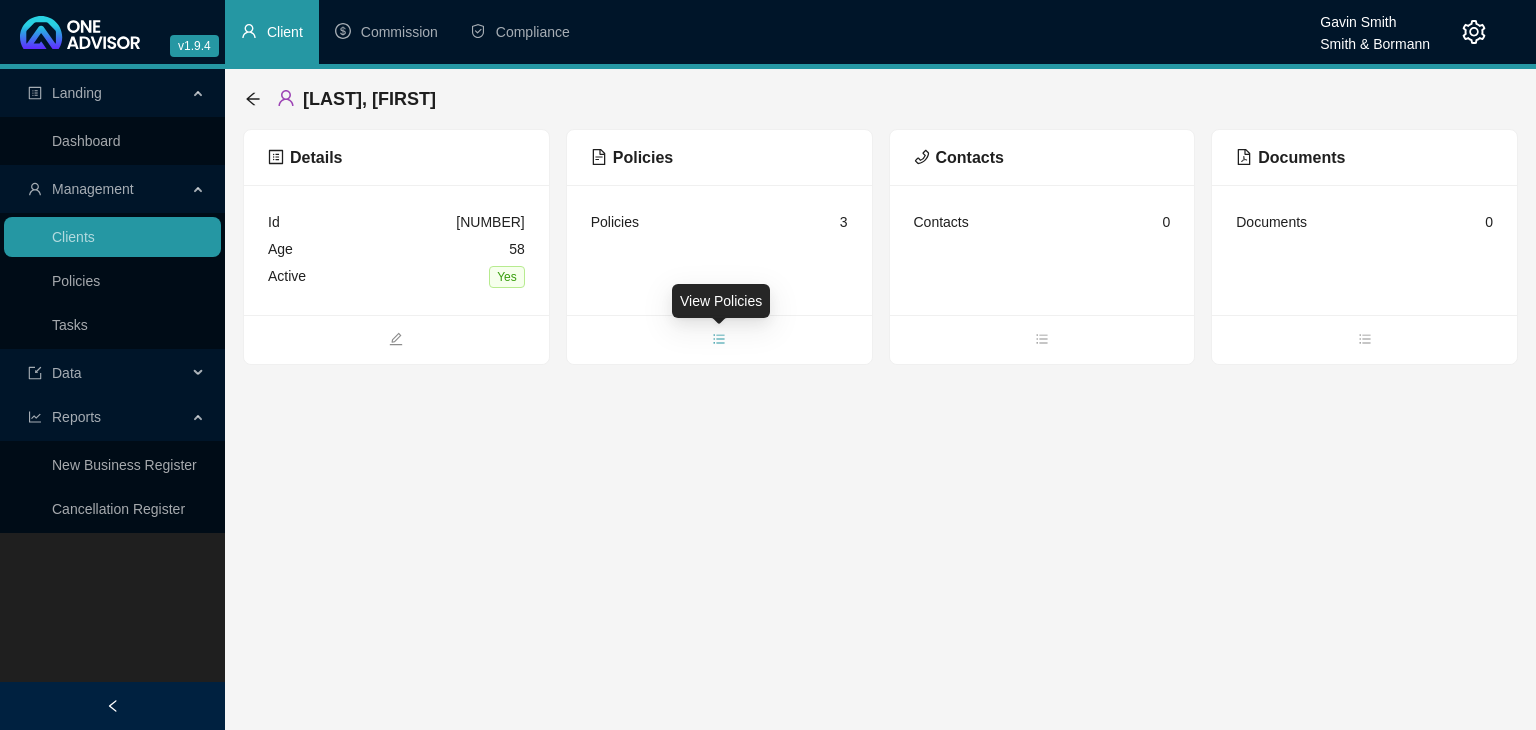 click 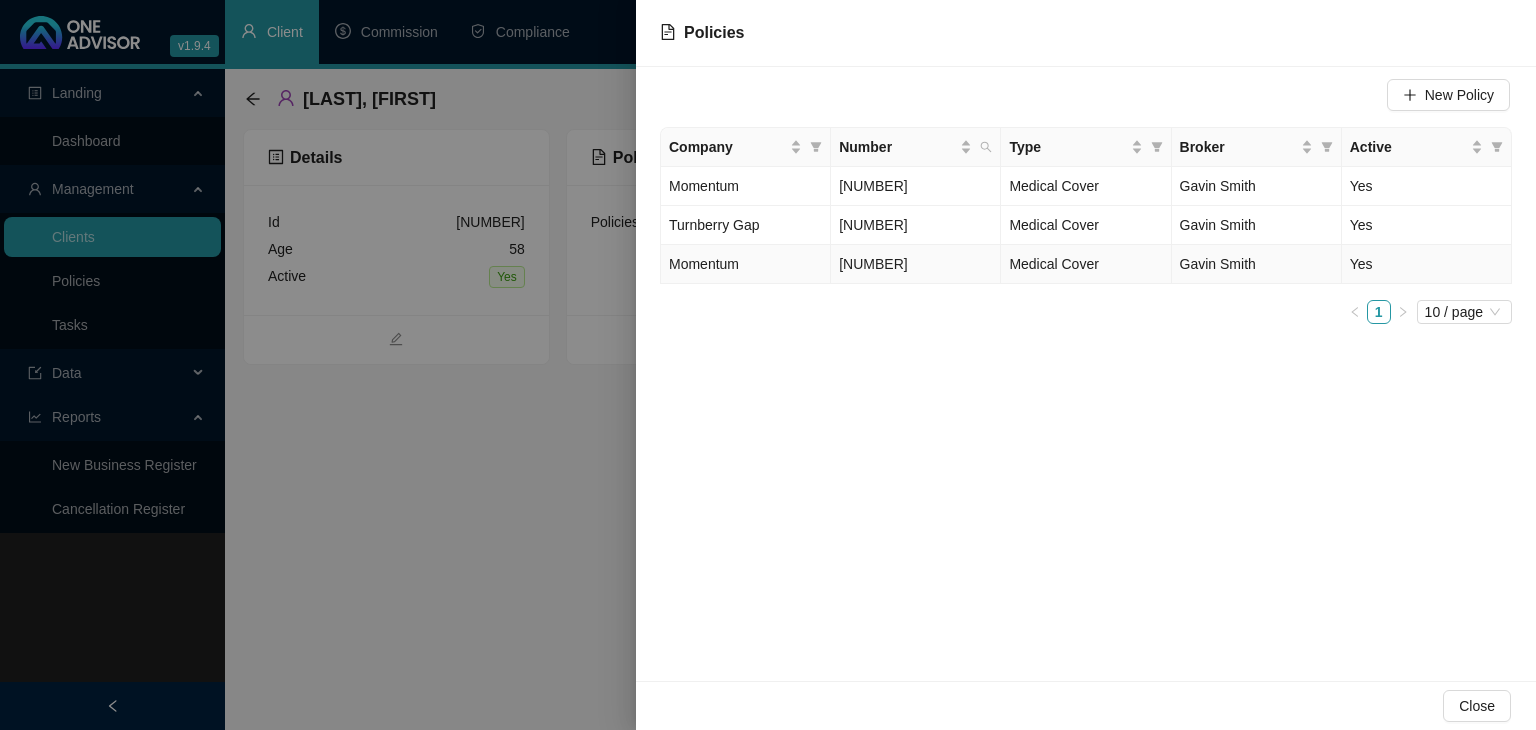 click on "[NUMBER]" at bounding box center [873, 264] 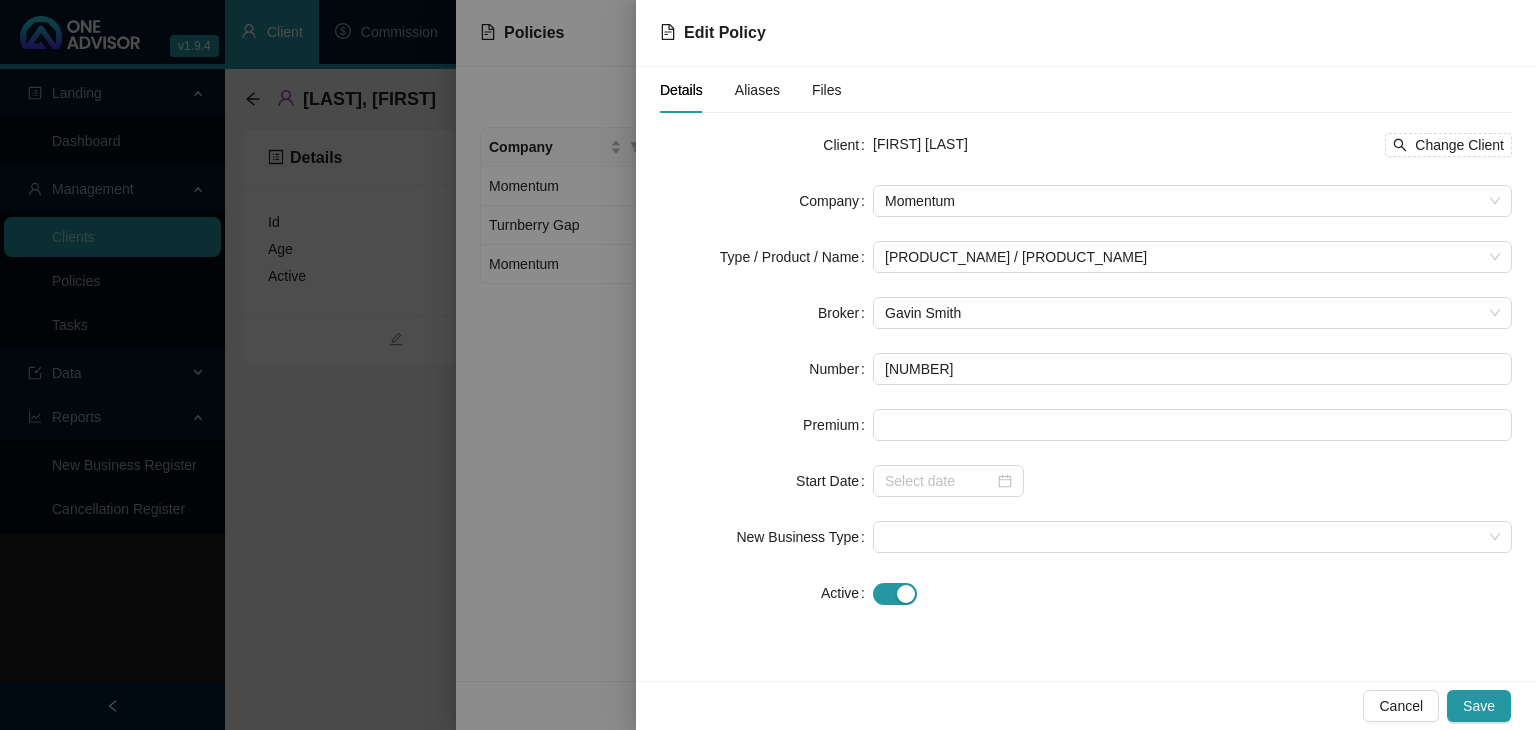 click at bounding box center [768, 365] 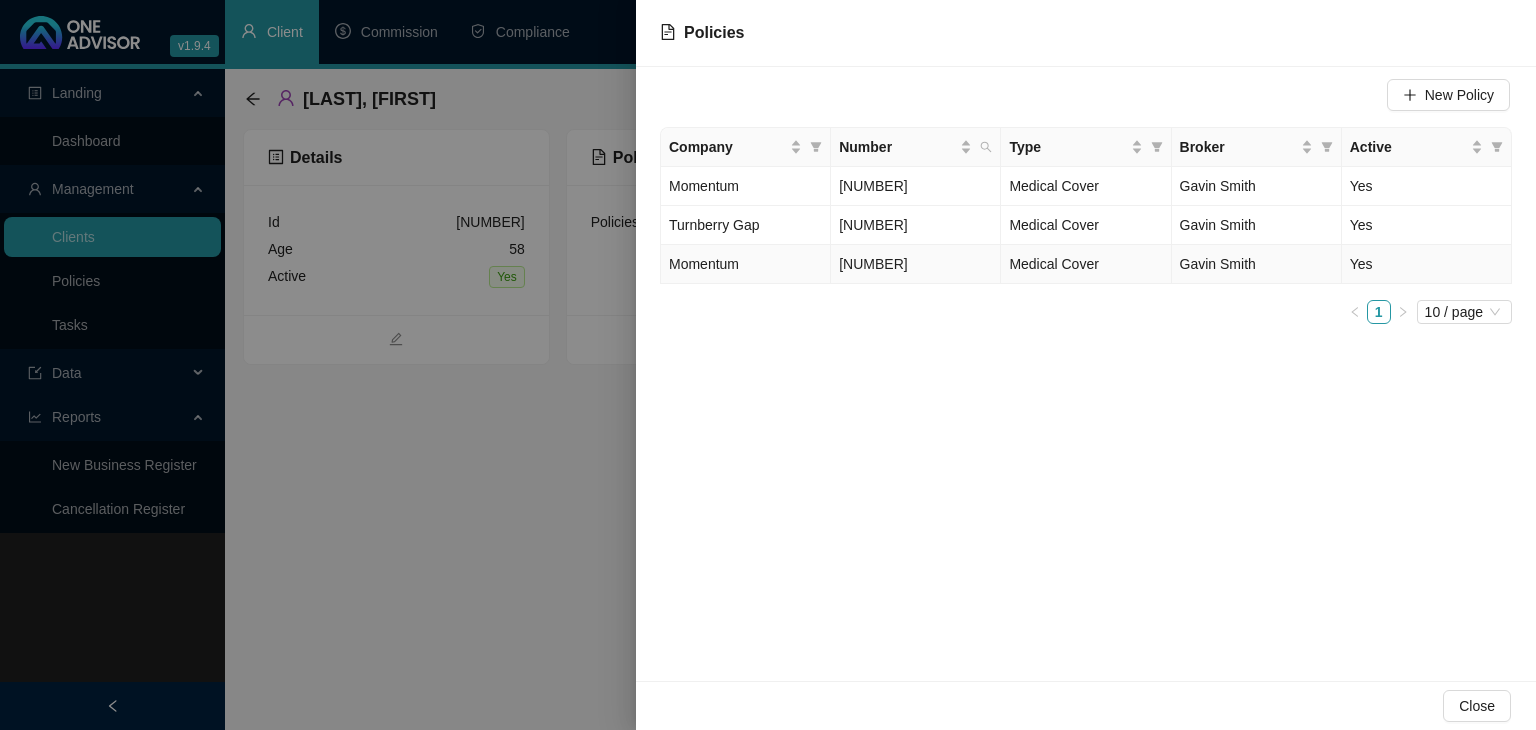 click on "Momentum" at bounding box center (746, 264) 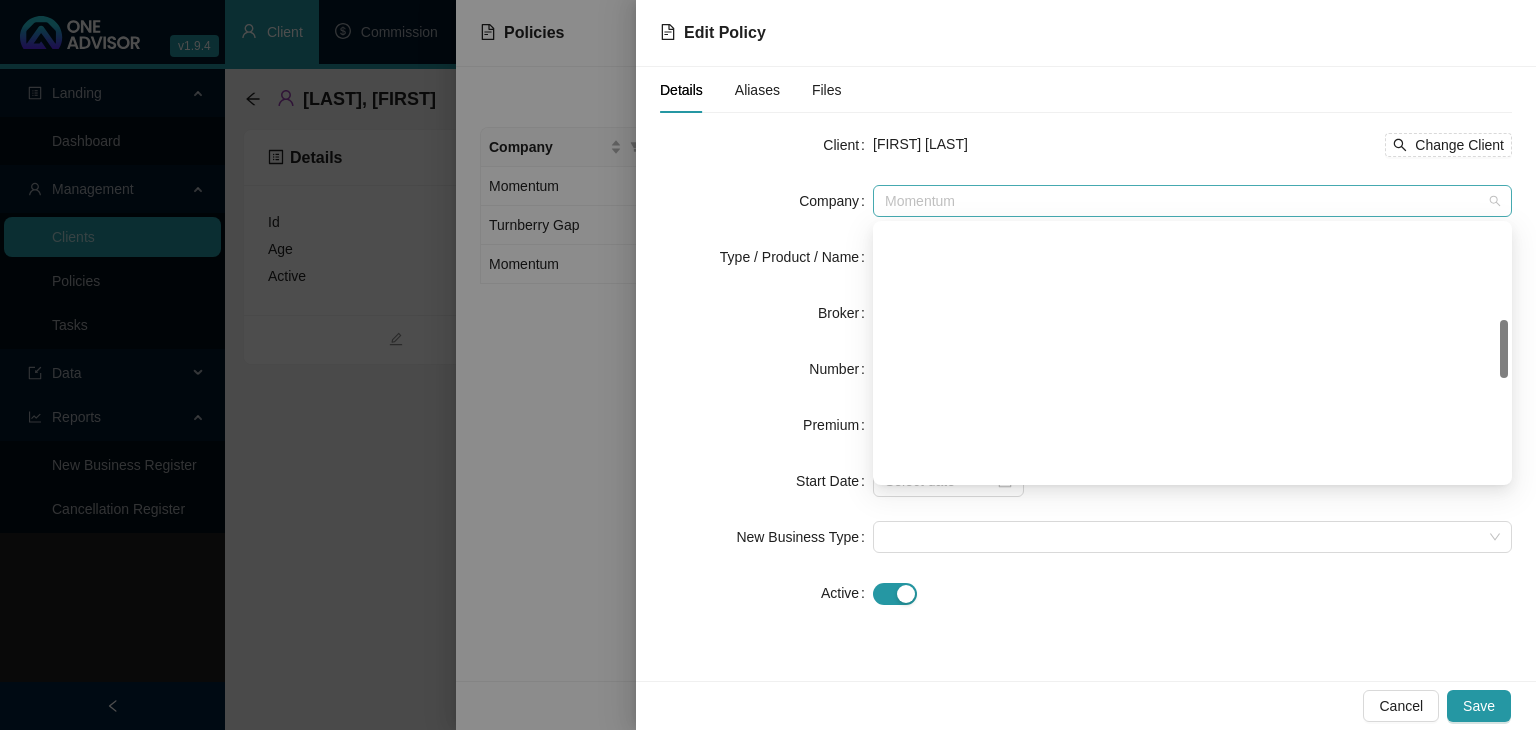 click on "Momentum" at bounding box center [1192, 201] 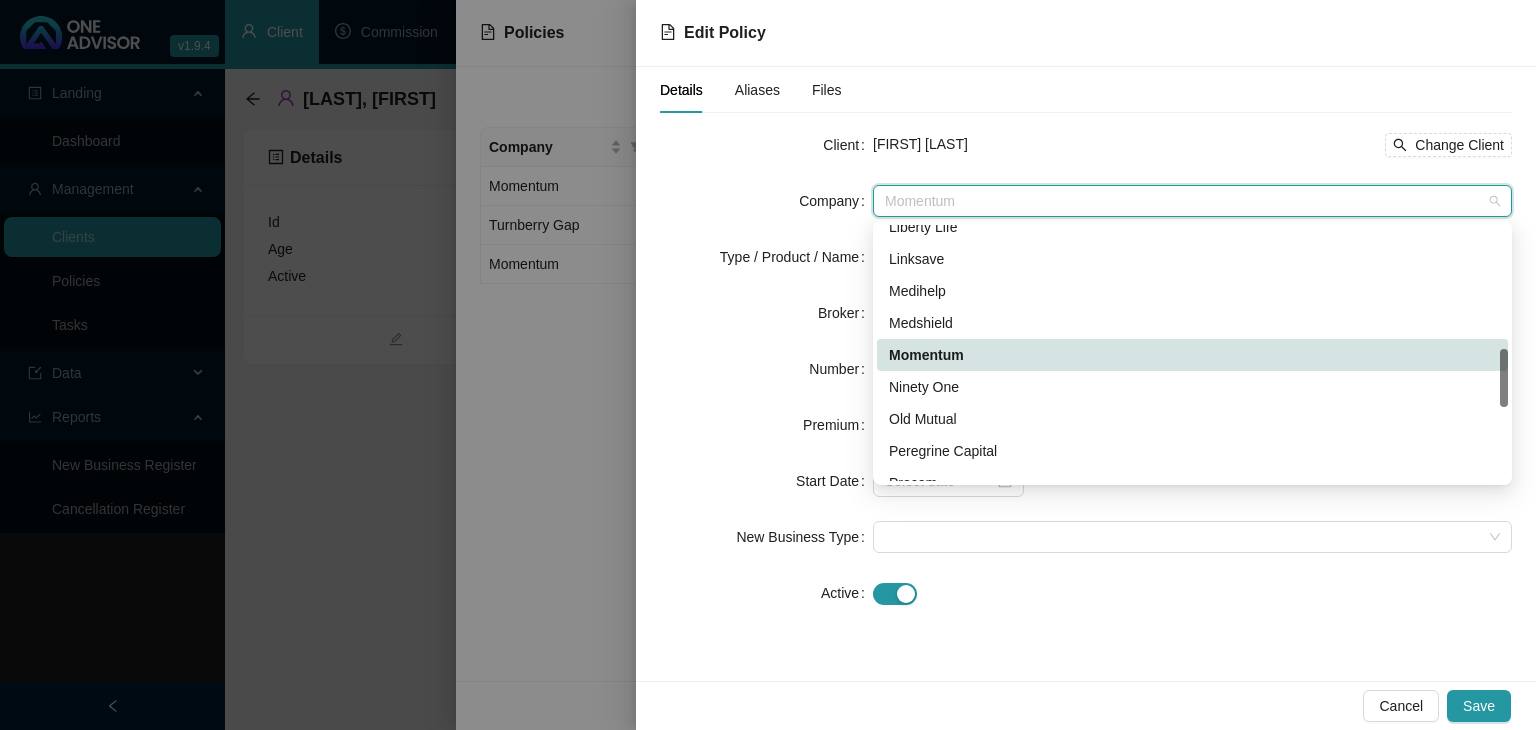 scroll, scrollTop: 516, scrollLeft: 0, axis: vertical 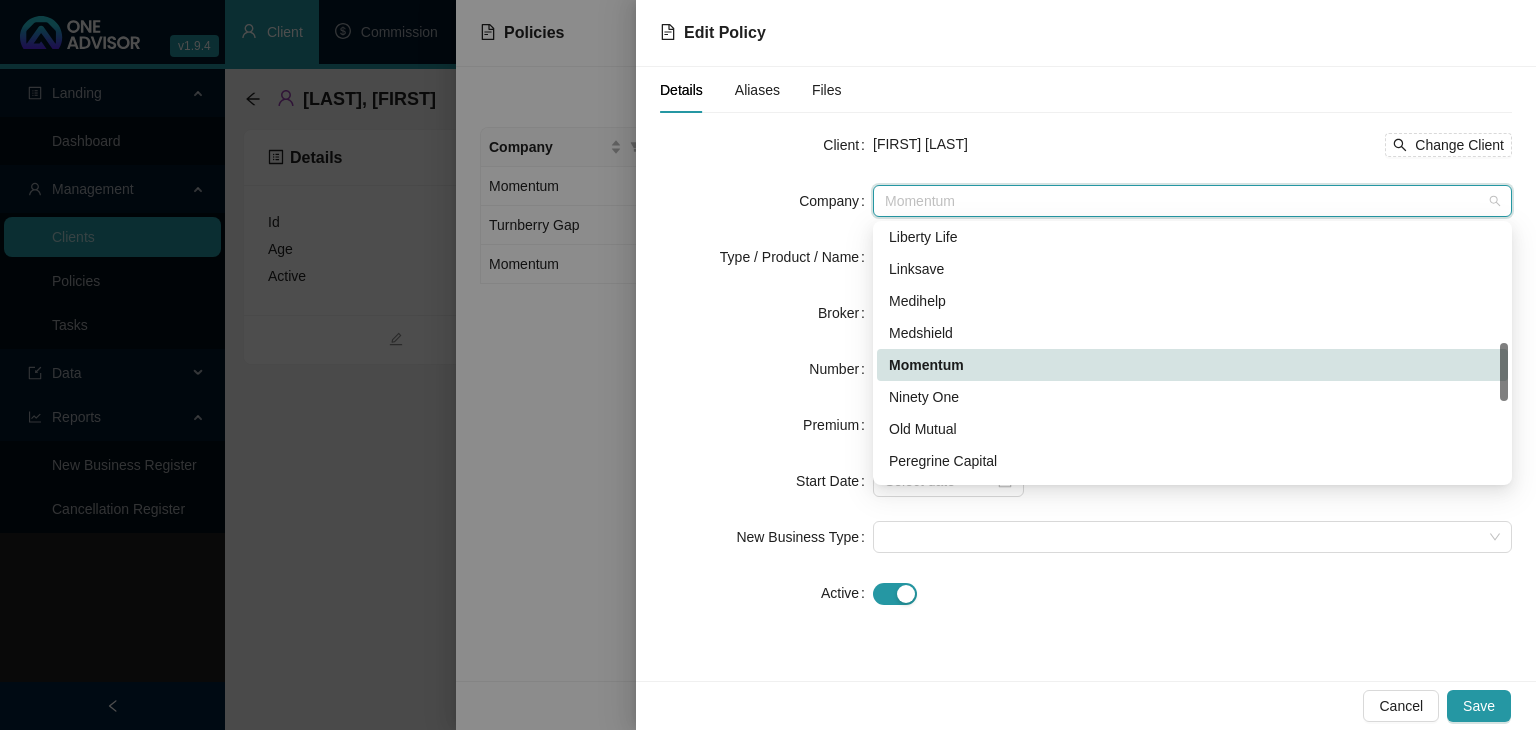 drag, startPoint x: 1507, startPoint y: 330, endPoint x: 1512, endPoint y: 353, distance: 23.537205 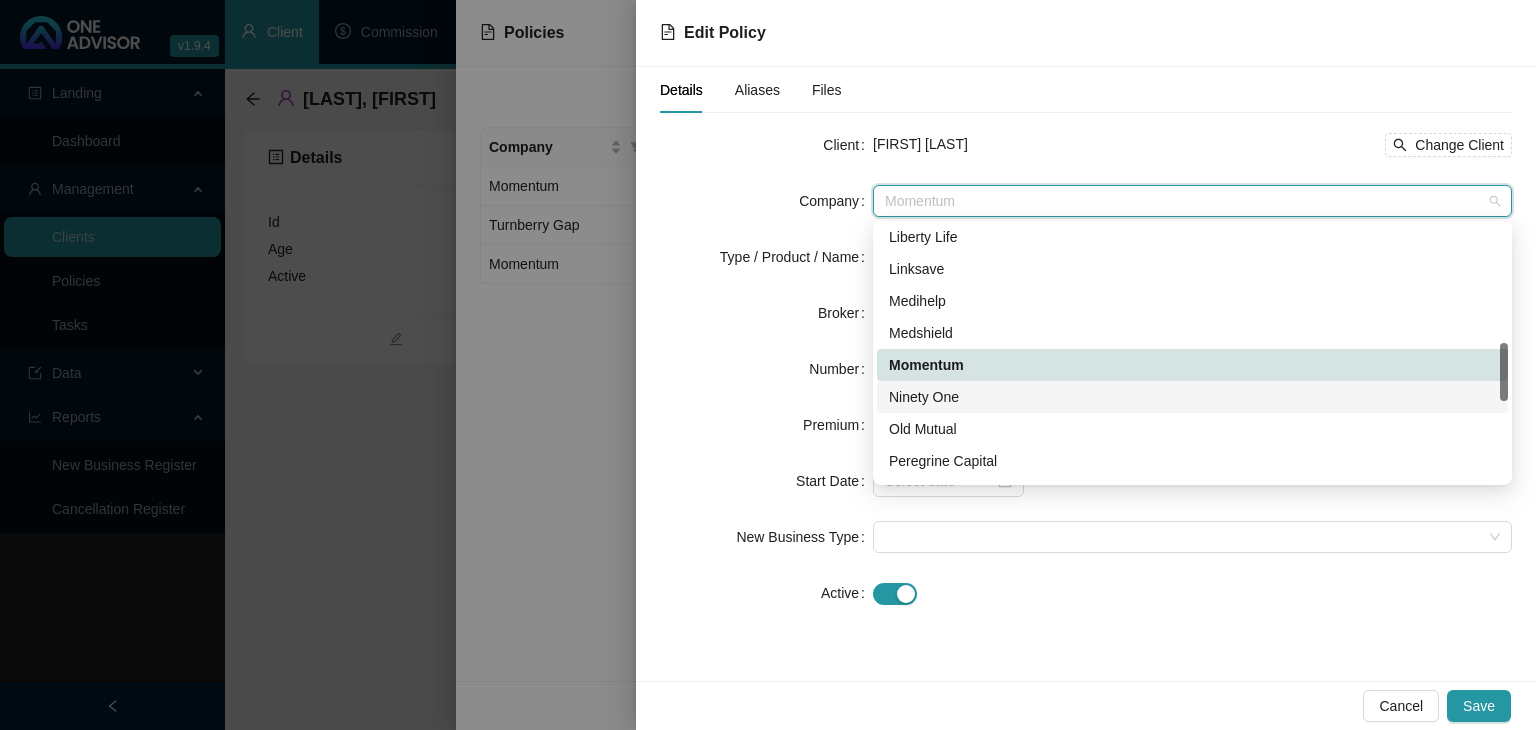 click at bounding box center (768, 365) 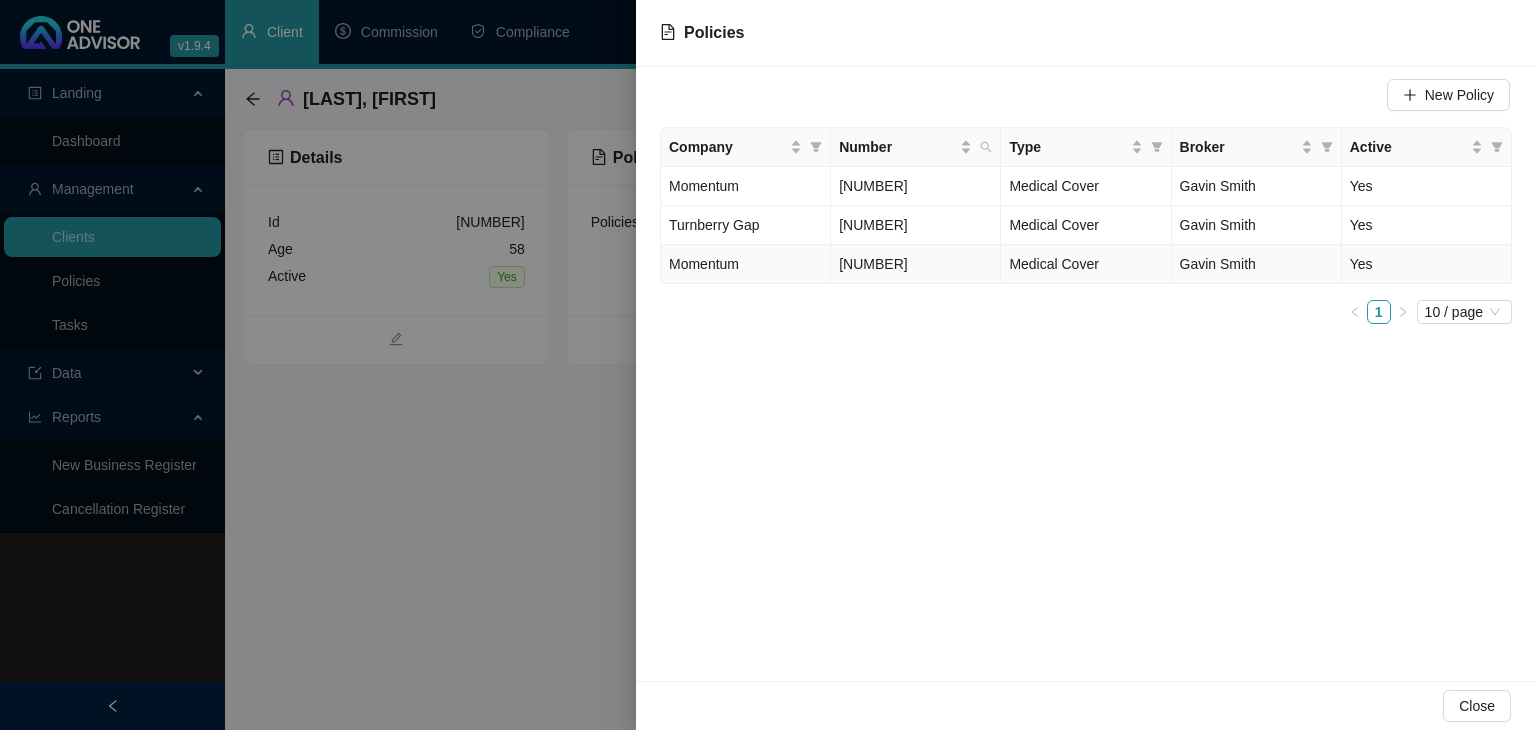 click on "[NUMBER]" at bounding box center [916, 264] 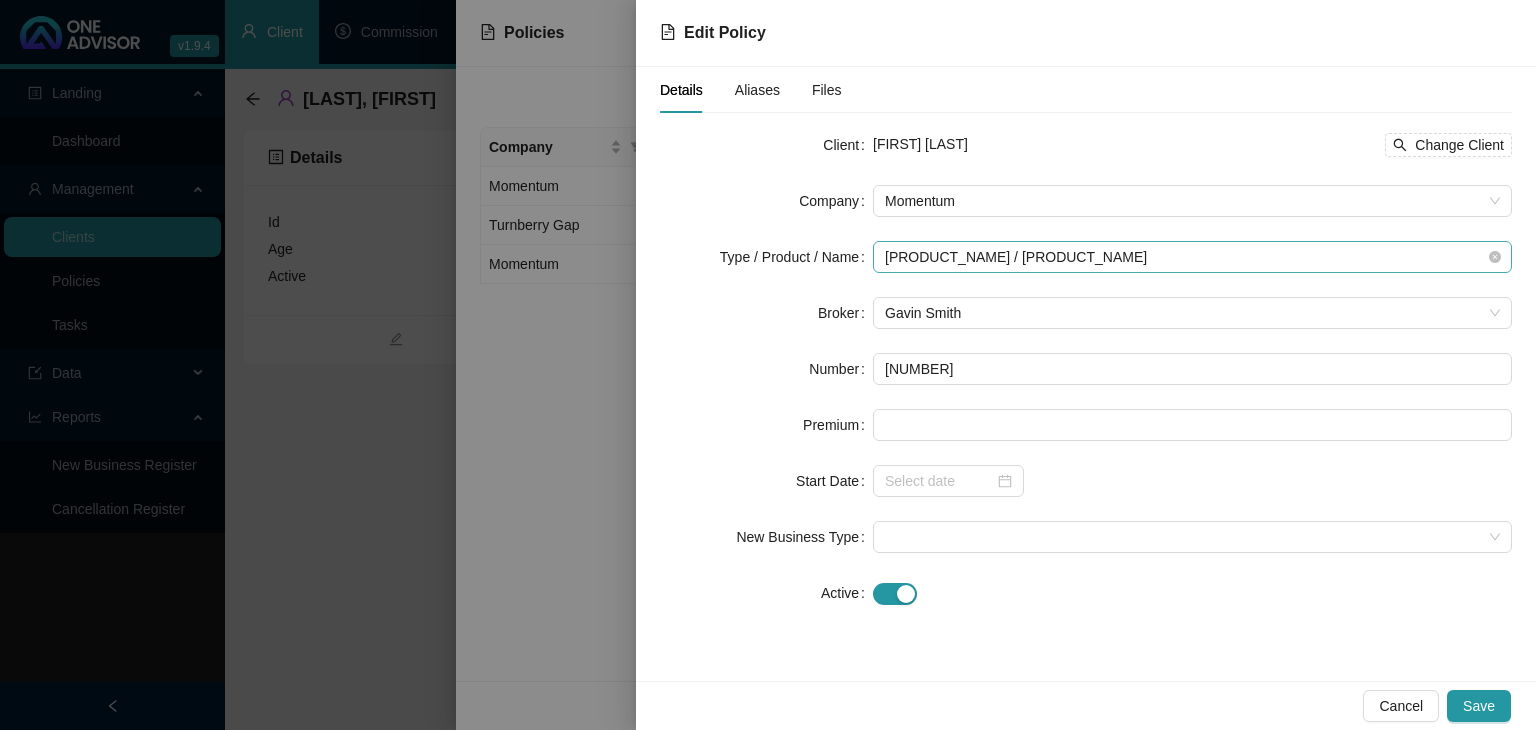 click on "[PRODUCT_NAME] / [PRODUCT_NAME]" at bounding box center [1192, 257] 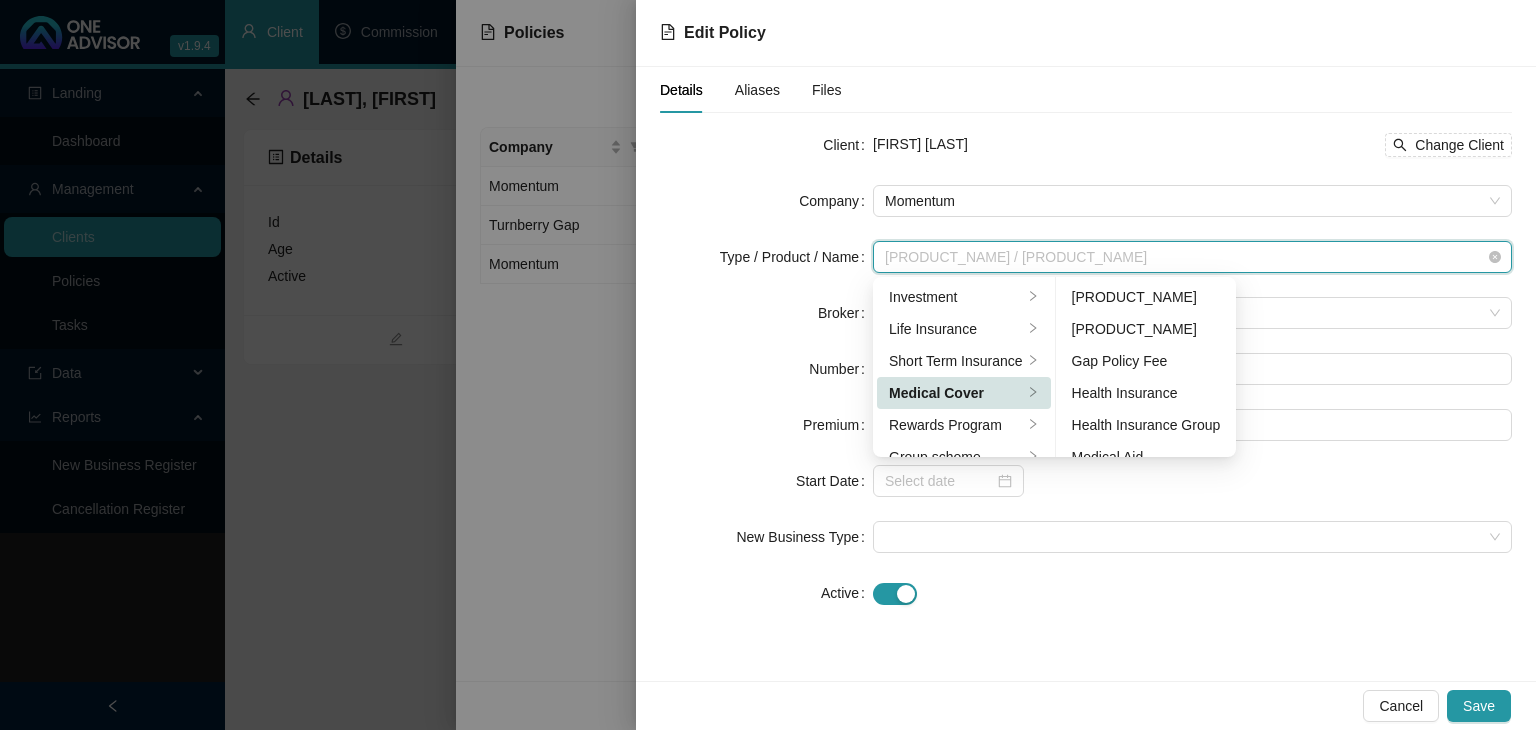 scroll, scrollTop: 48, scrollLeft: 0, axis: vertical 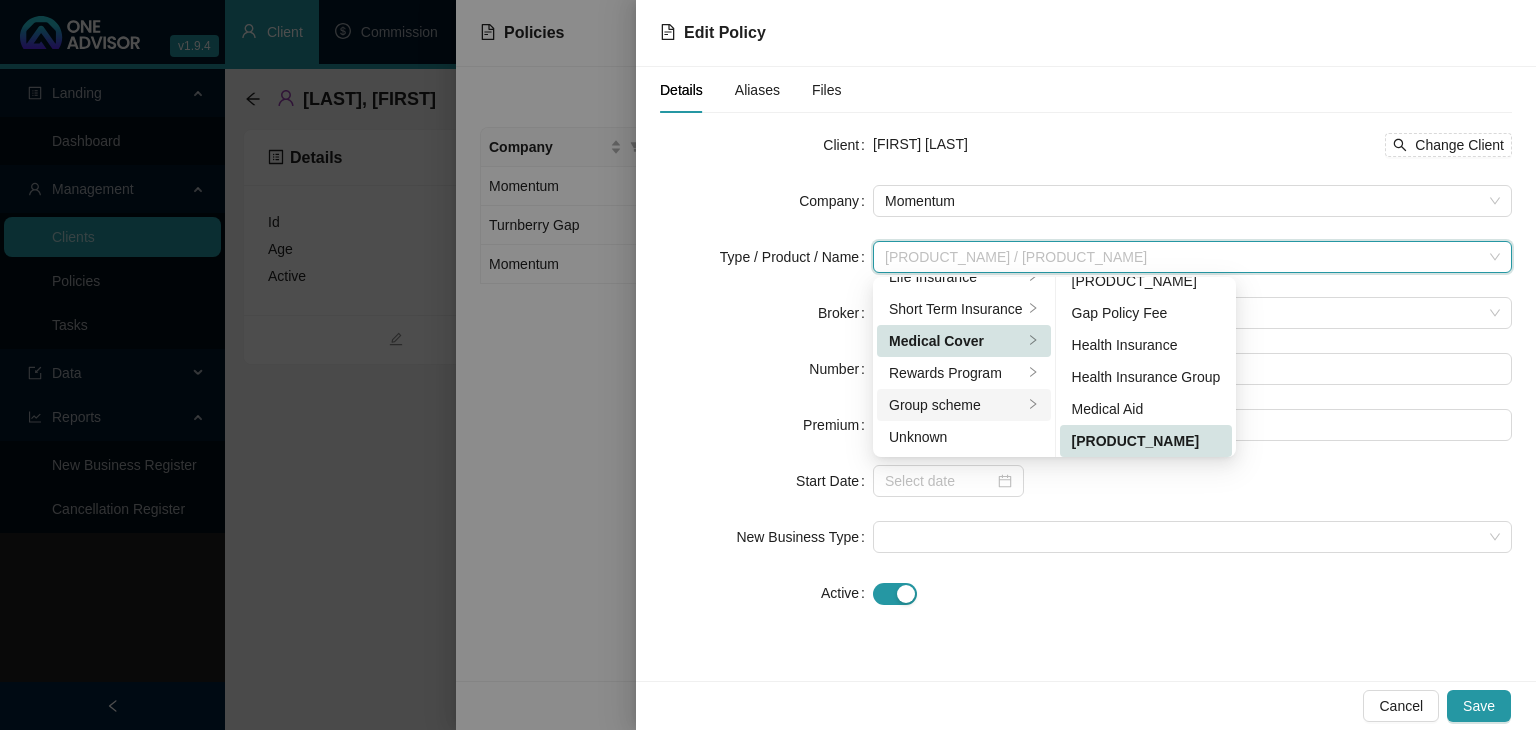 click on "Group scheme" at bounding box center [956, 405] 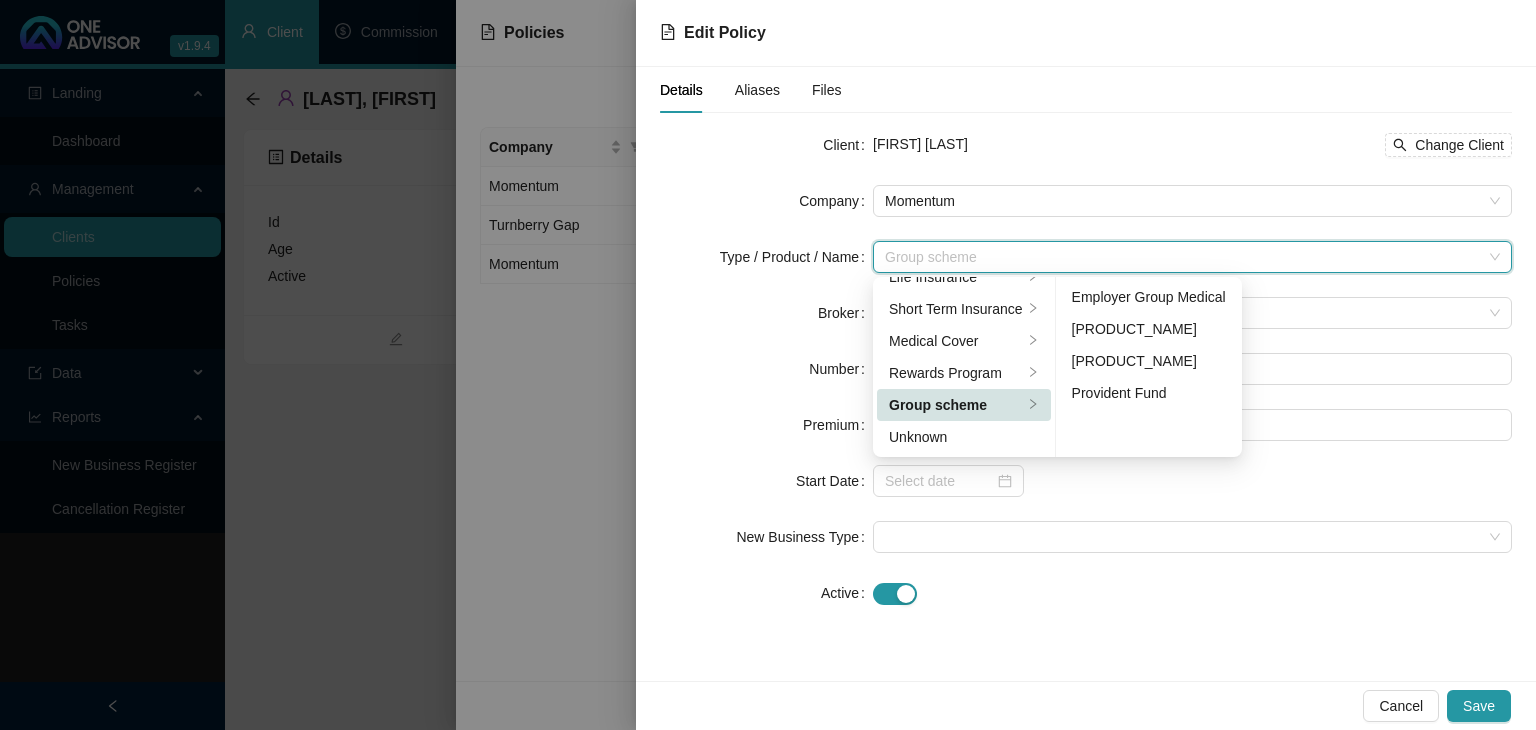 scroll, scrollTop: 0, scrollLeft: 0, axis: both 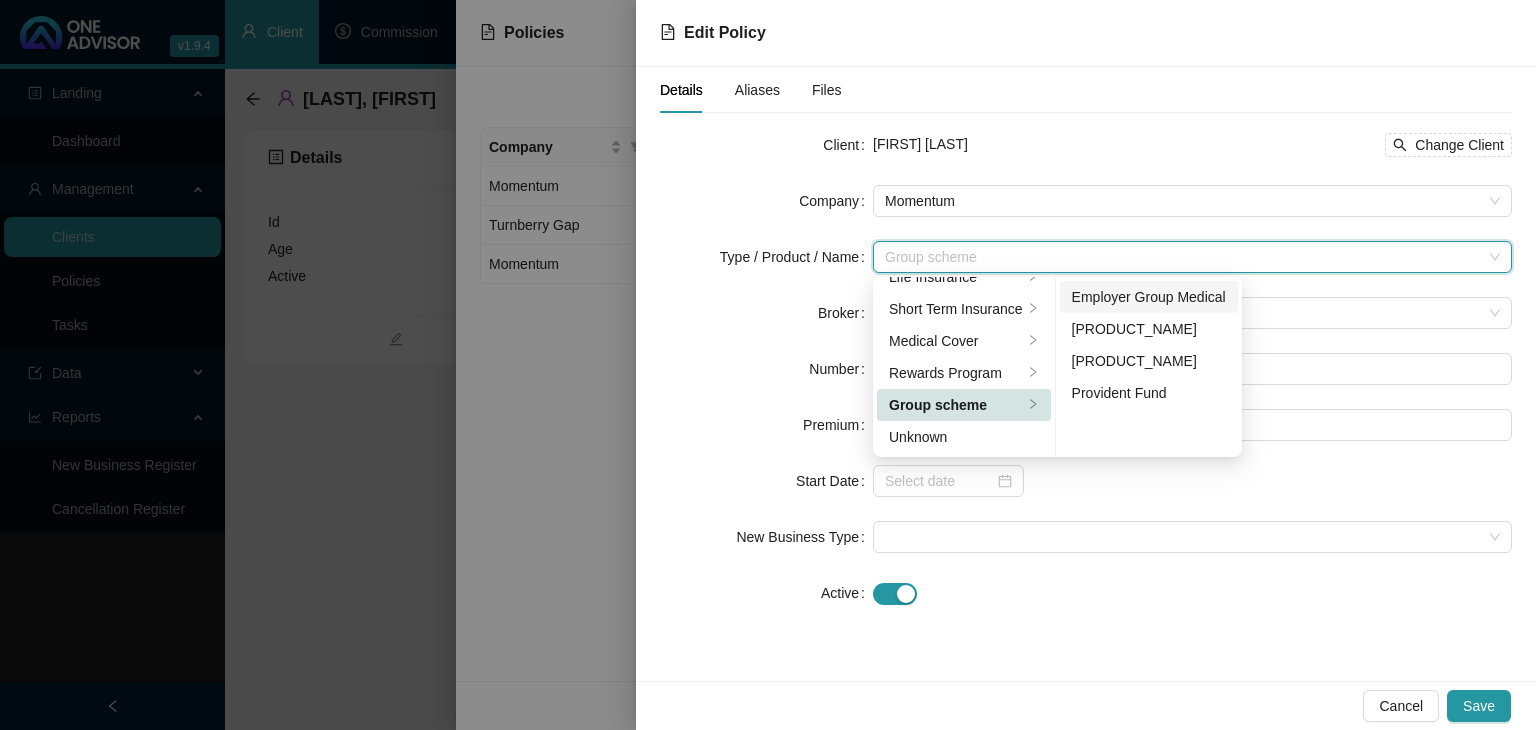 click on "Employer Group Medical" at bounding box center [1149, 297] 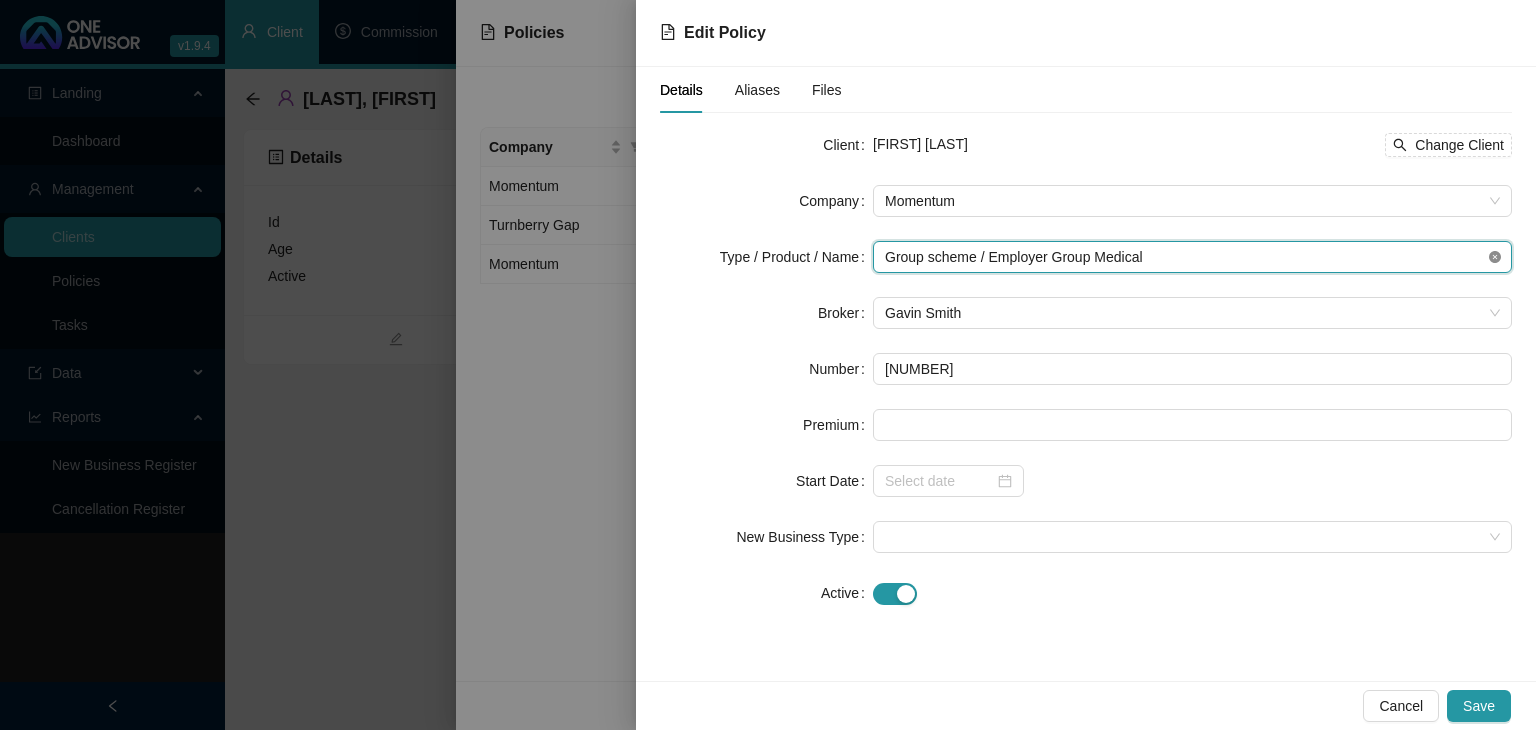 click 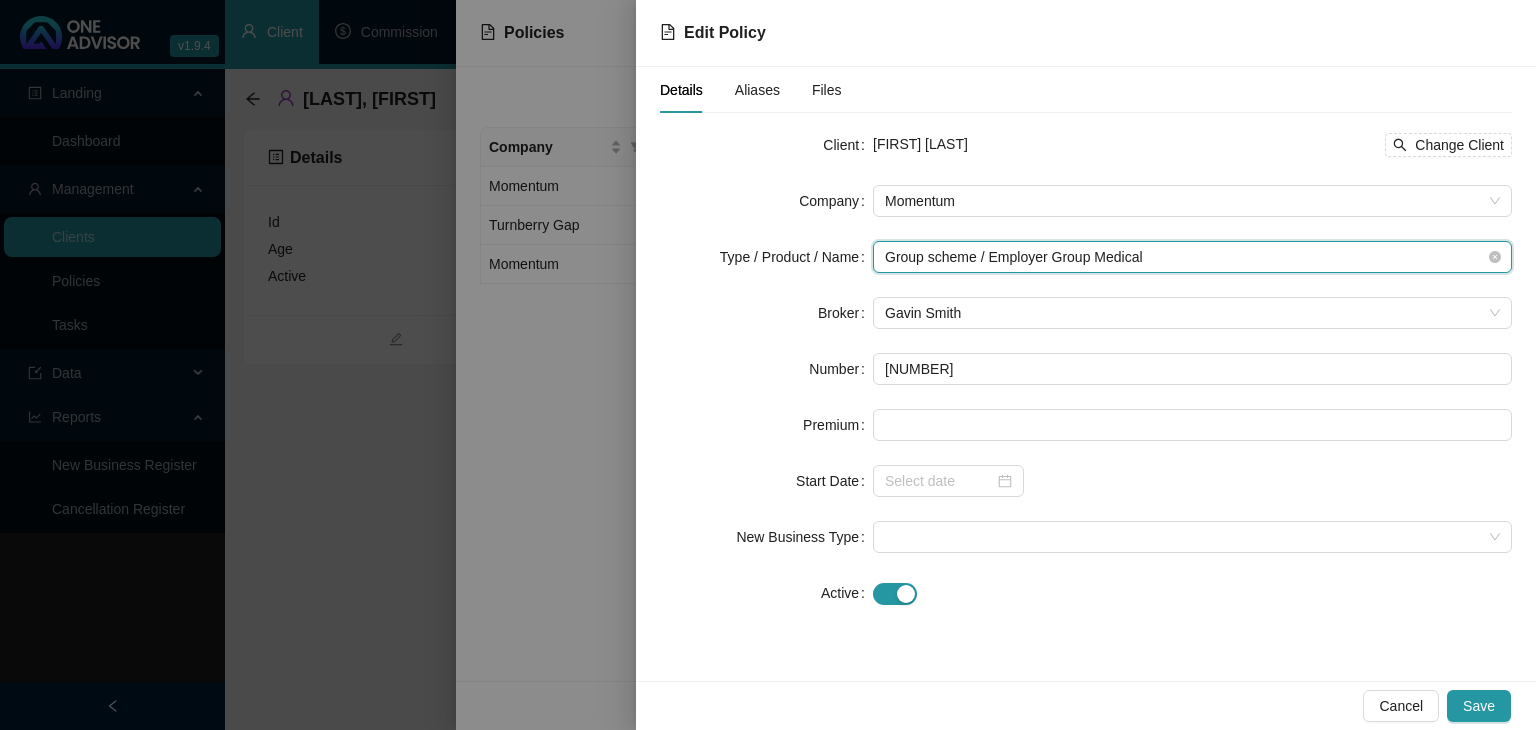 click on "Group scheme / Employer Group Medical" at bounding box center (1192, 257) 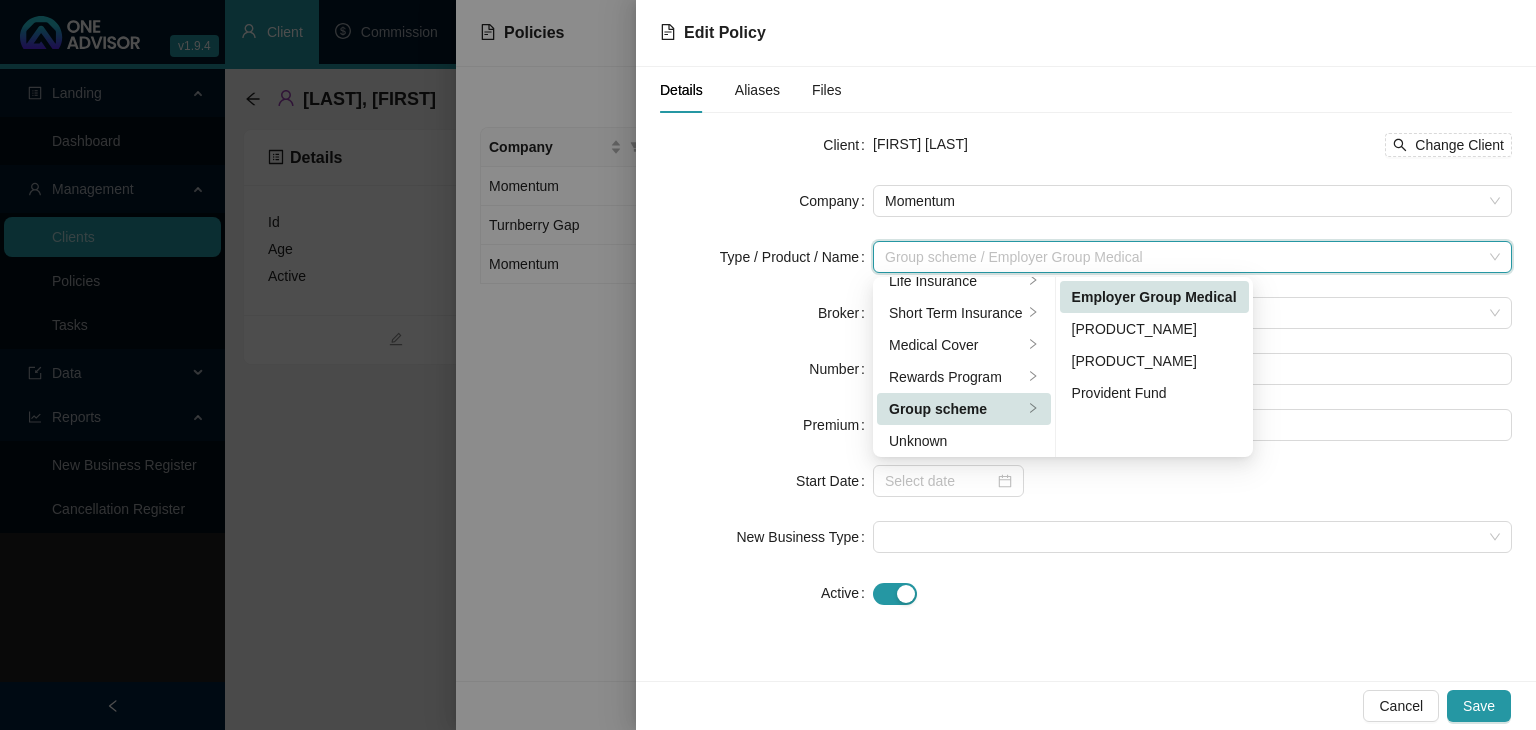 scroll, scrollTop: 52, scrollLeft: 0, axis: vertical 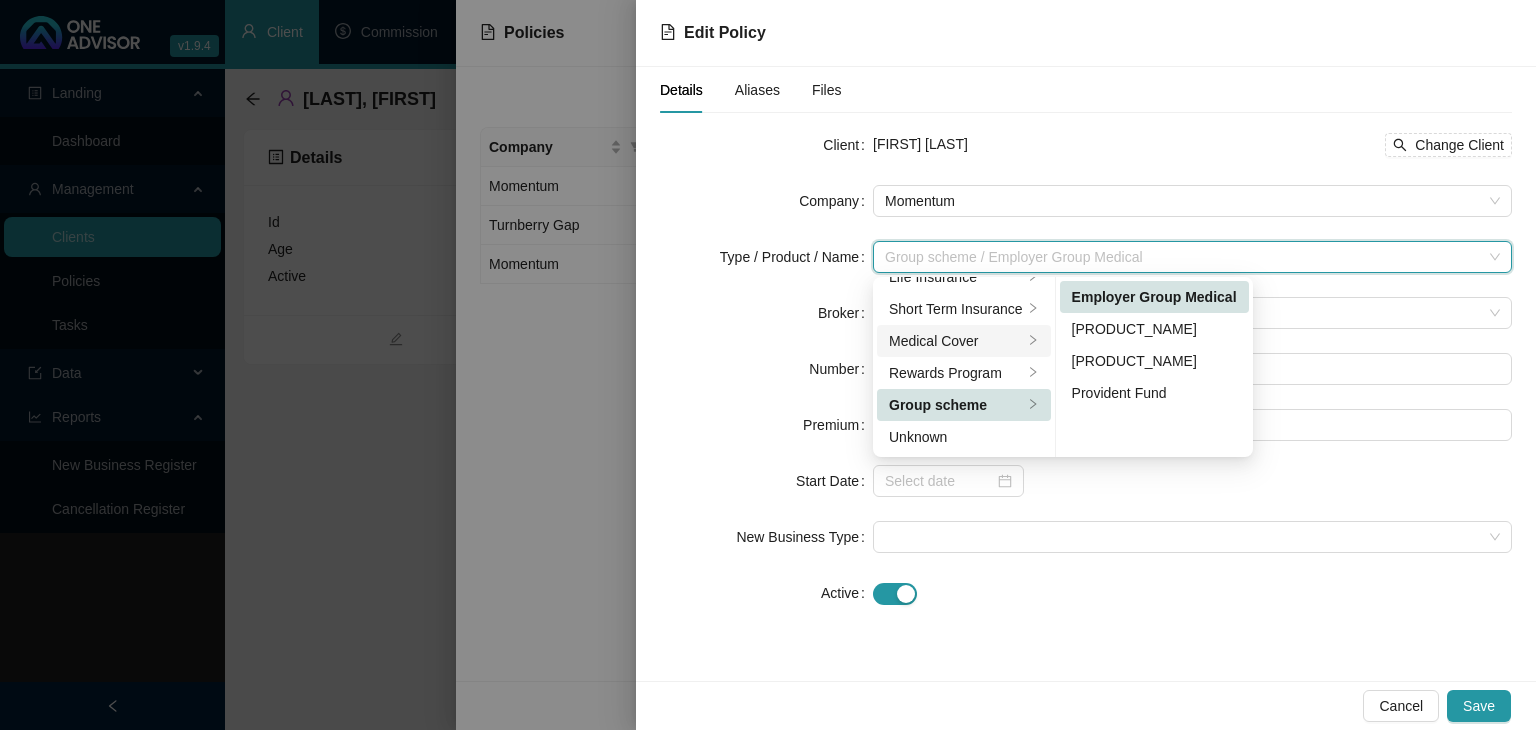click 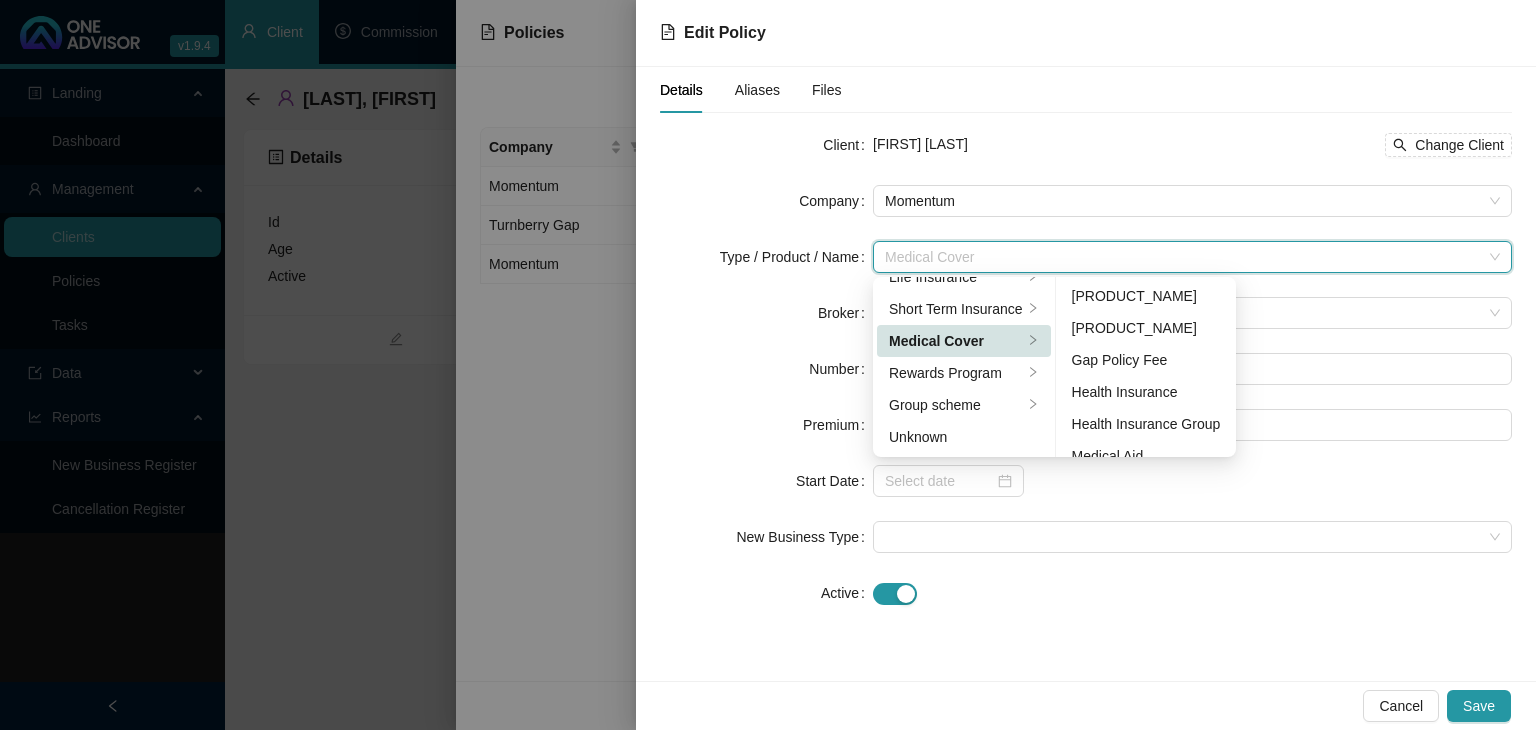 scroll, scrollTop: 0, scrollLeft: 0, axis: both 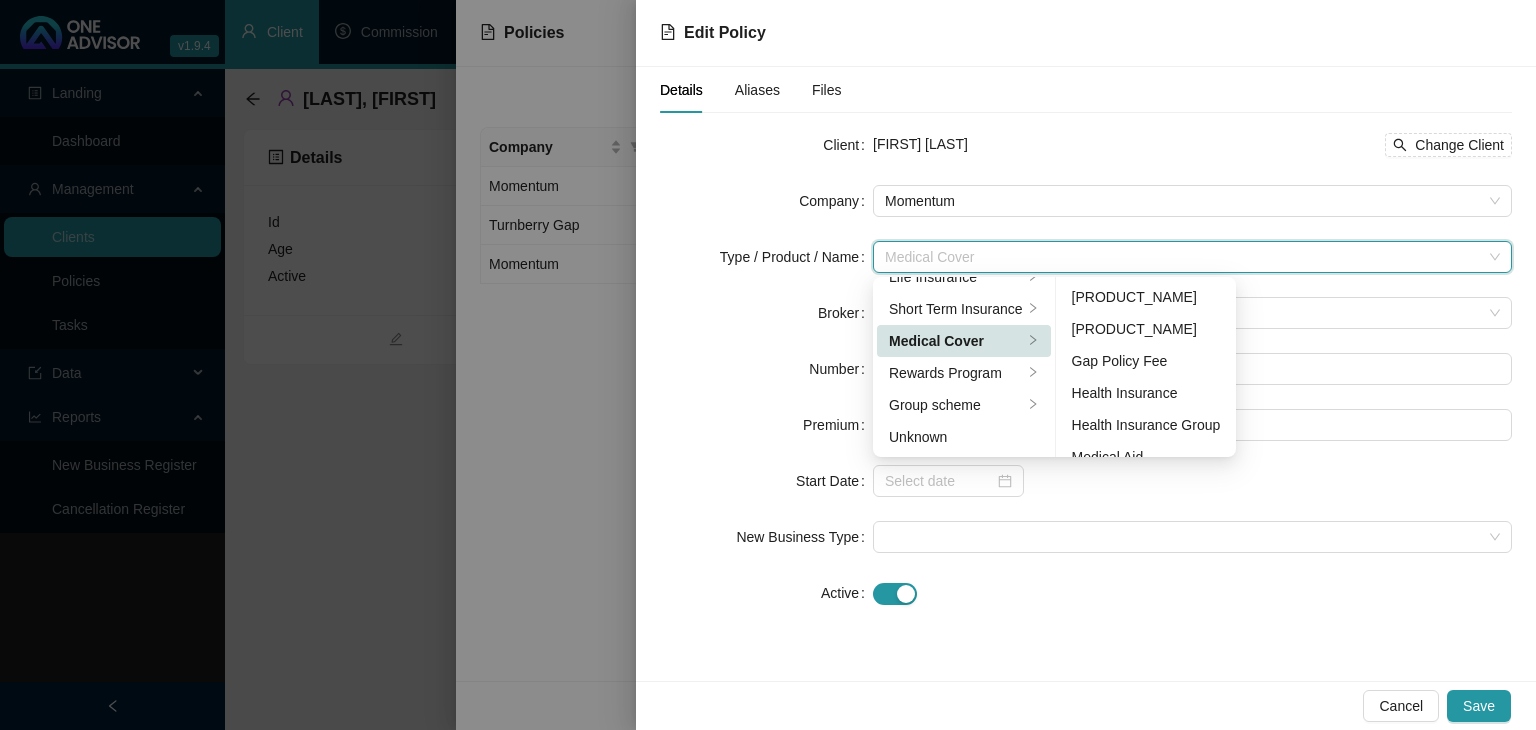 click on "Medical Cover" at bounding box center (956, 341) 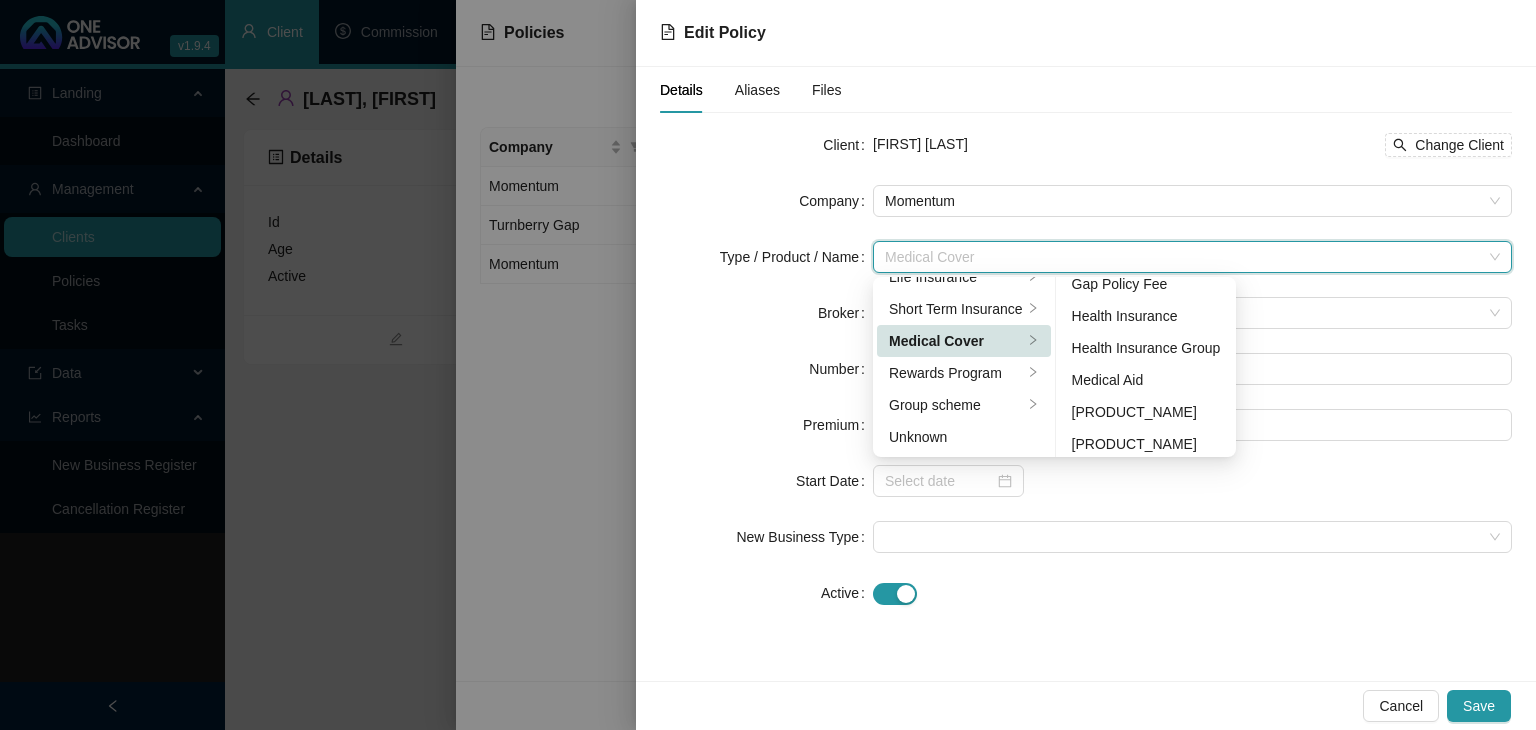 scroll, scrollTop: 92, scrollLeft: 0, axis: vertical 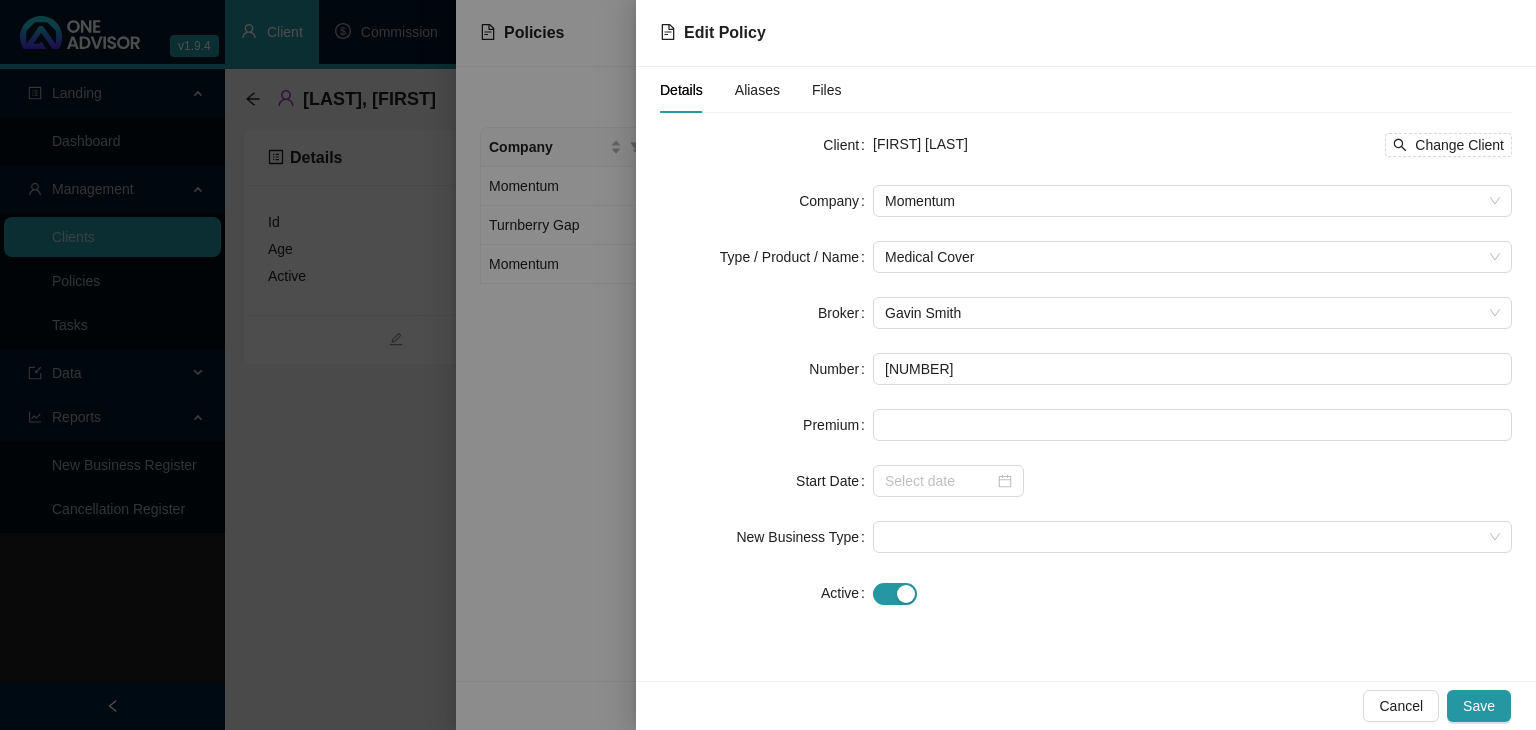 click on "Details Aliases Files Client [FIRST] [LAST] Change Client Company Momentum Type / Product / Name Medical Cover Broker [FIRST] [LAST] Number [NUMBER] Premium Start Date New Business Type Active Replacement Policy Select Replacement Policy Select Policy Clear Selection" at bounding box center [1086, 374] 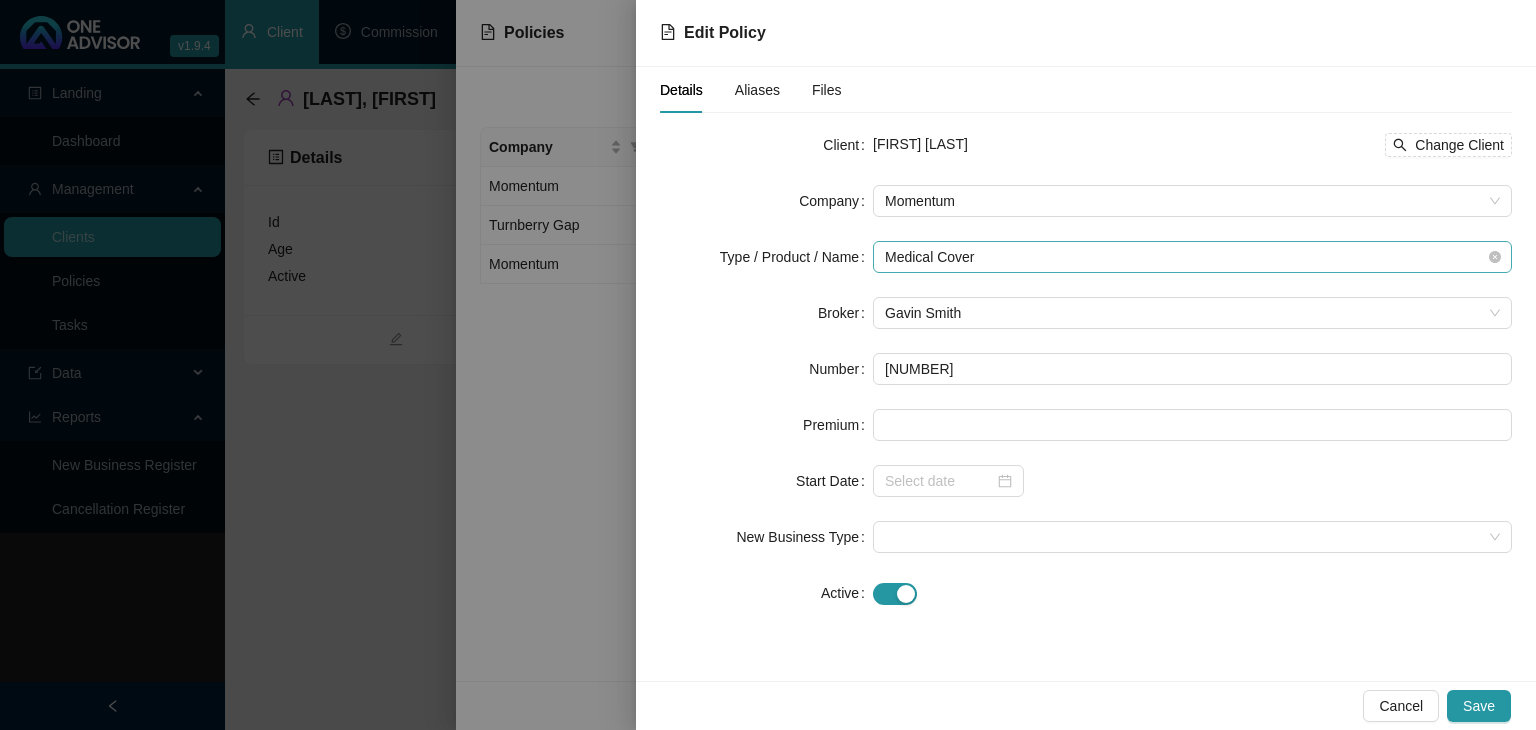 click on "Medical Cover" at bounding box center [1192, 257] 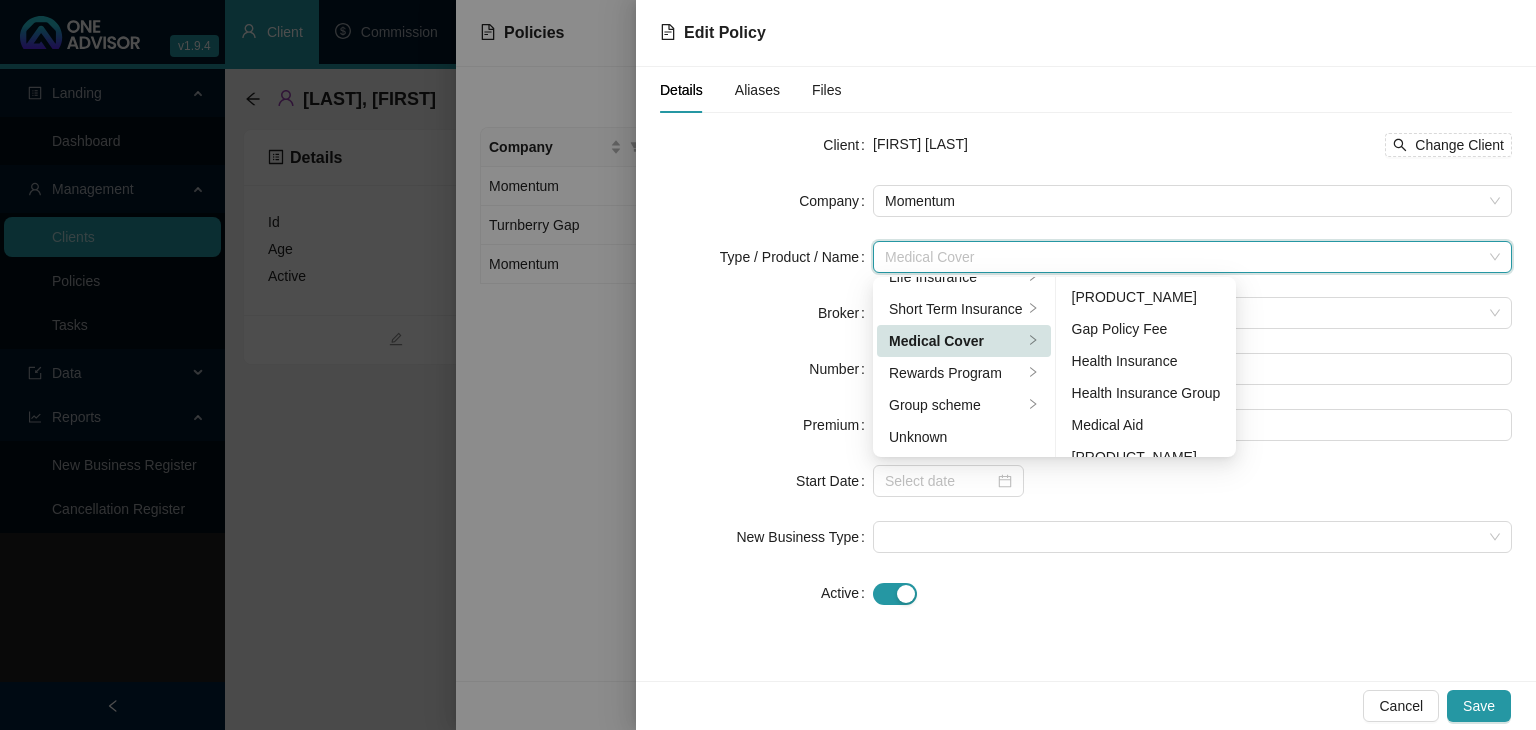 scroll, scrollTop: 0, scrollLeft: 0, axis: both 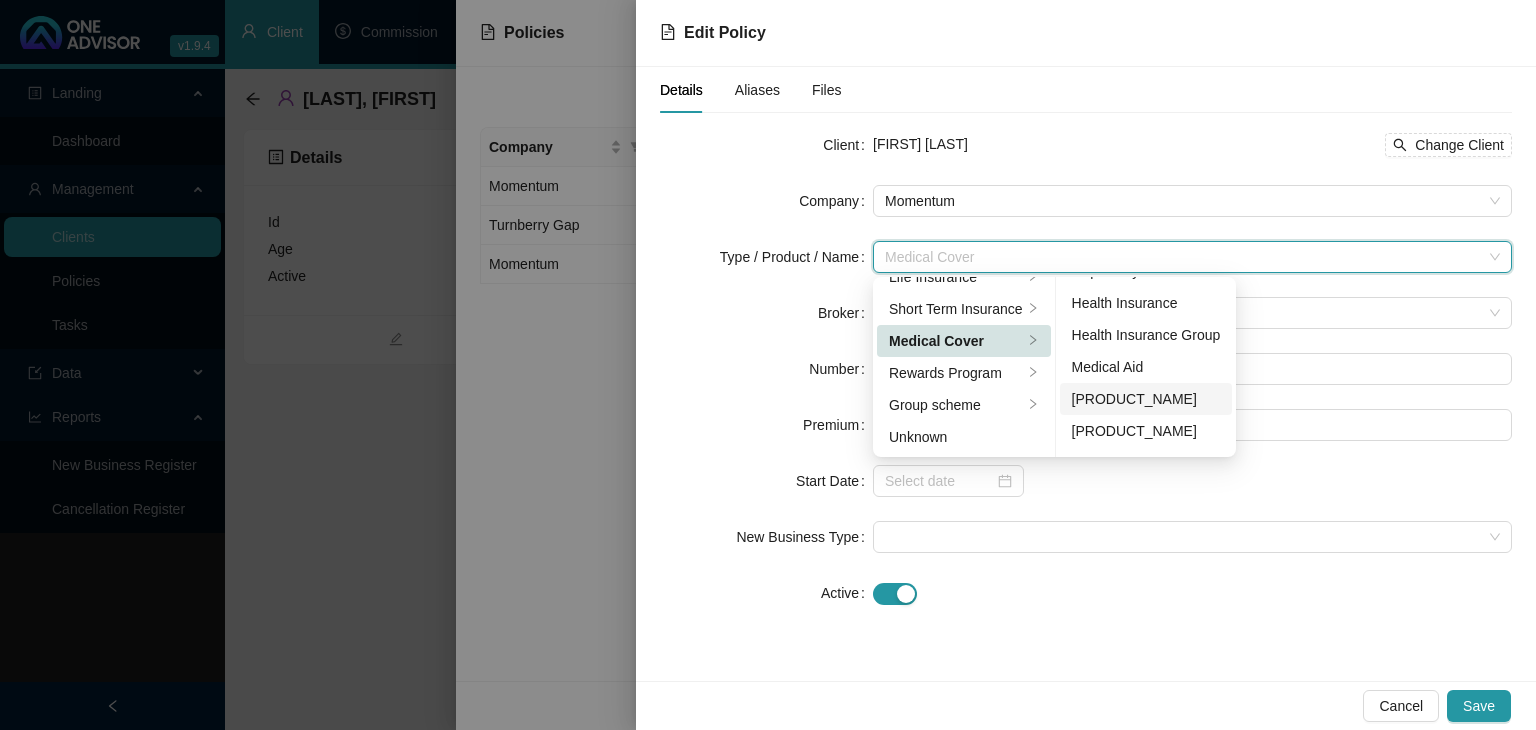 click on "[PRODUCT_NAME]" at bounding box center (1146, 399) 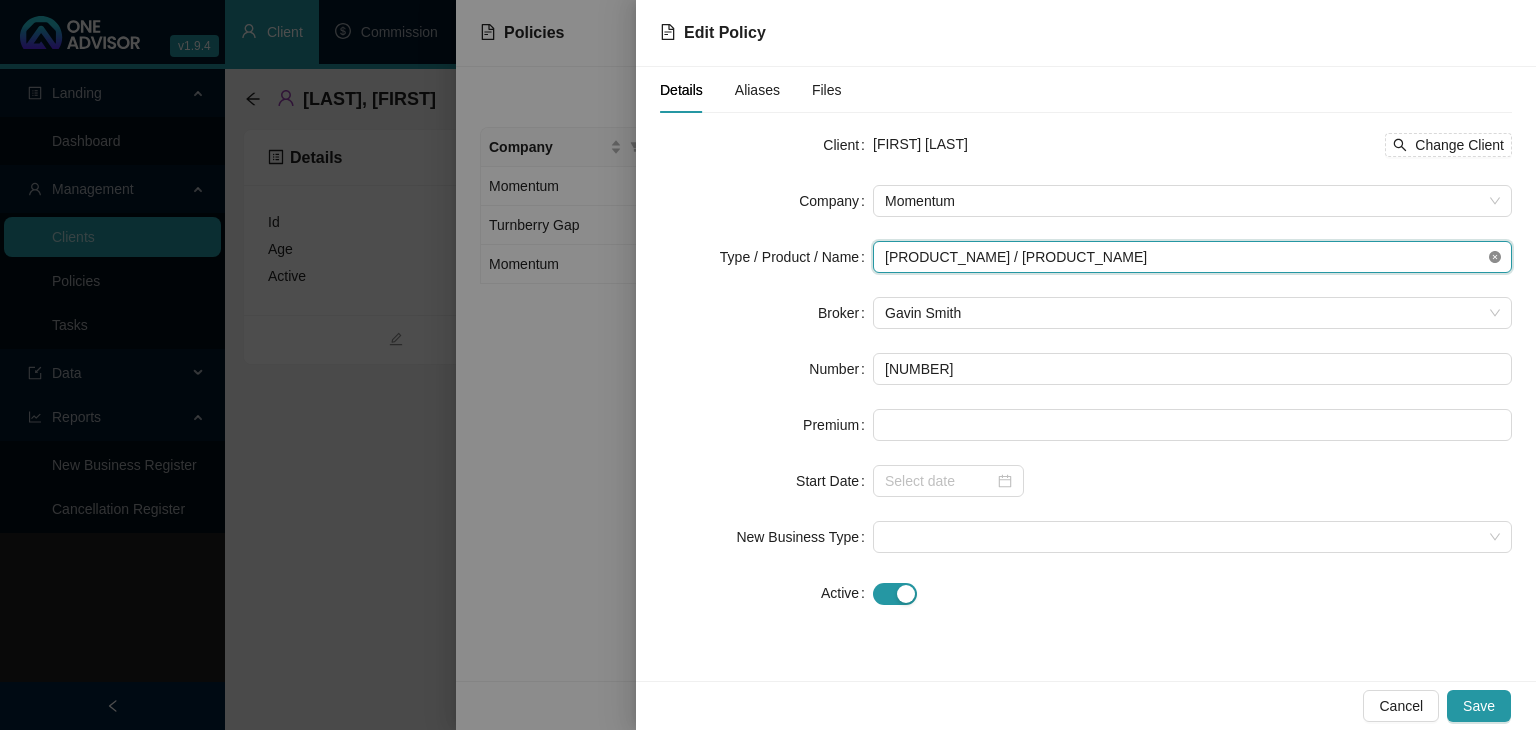 click 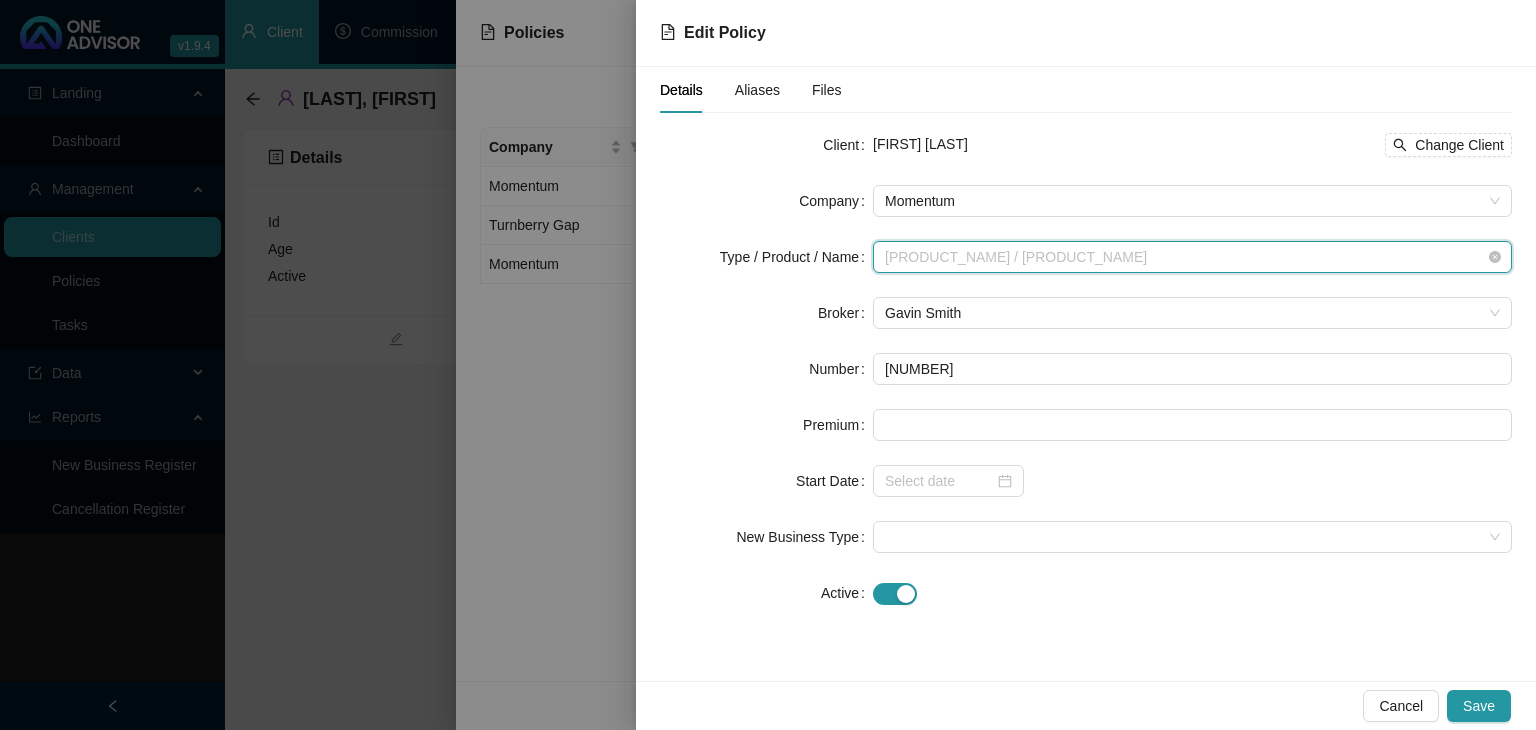 click on "[PRODUCT_NAME] / [PRODUCT_NAME]" at bounding box center [1192, 257] 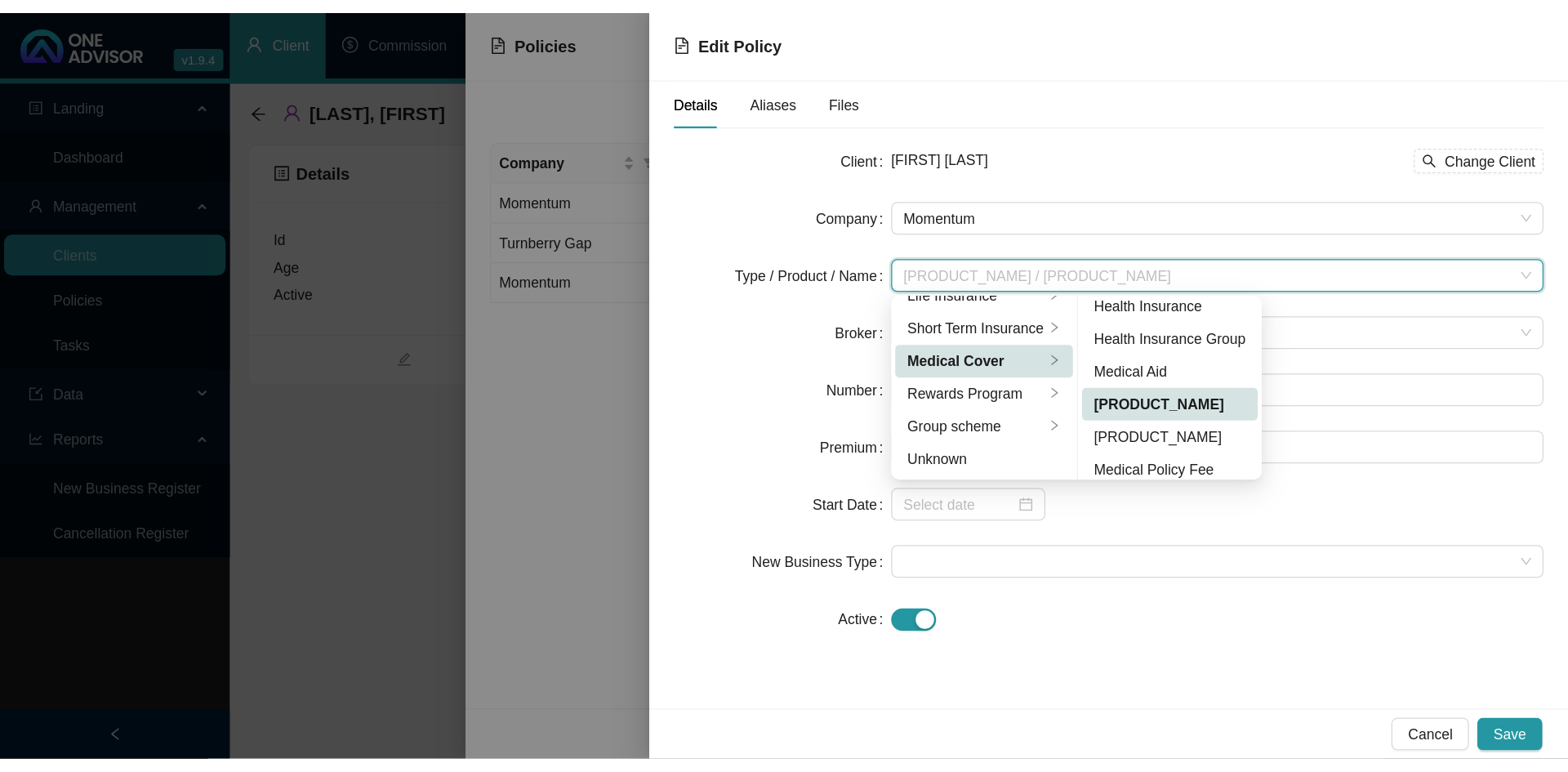 scroll, scrollTop: 91, scrollLeft: 0, axis: vertical 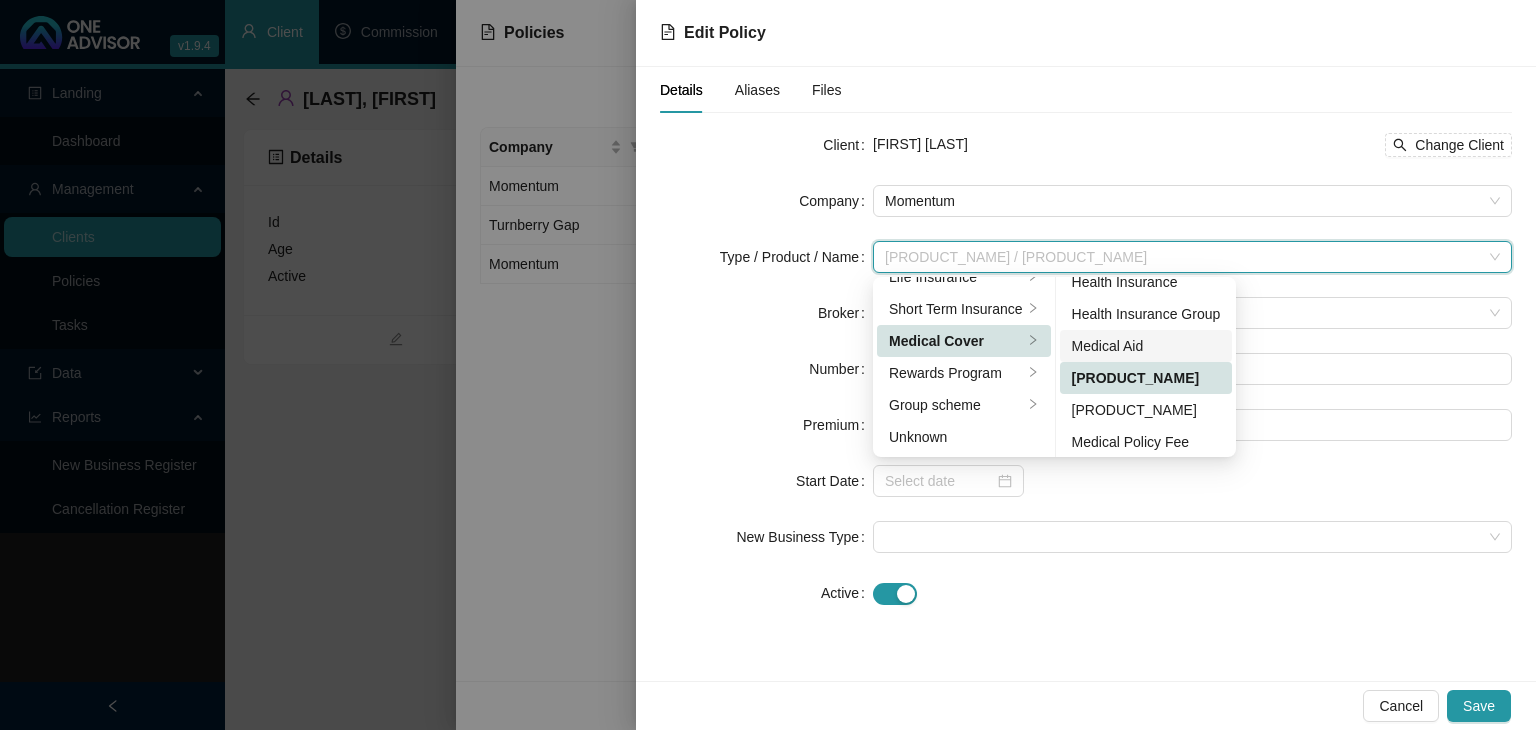 click on "Medical Aid" at bounding box center (1146, 346) 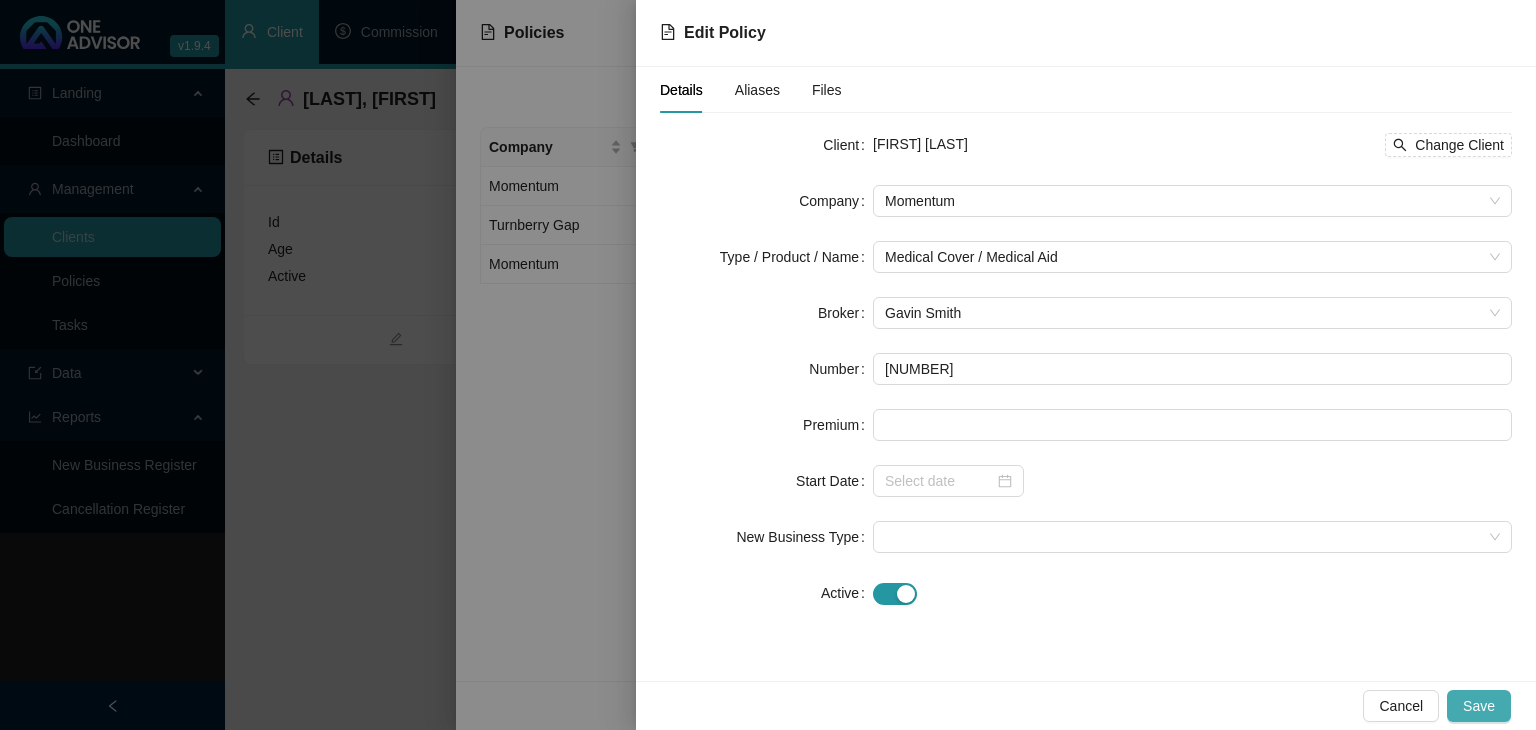 click on "Save" at bounding box center [1479, 706] 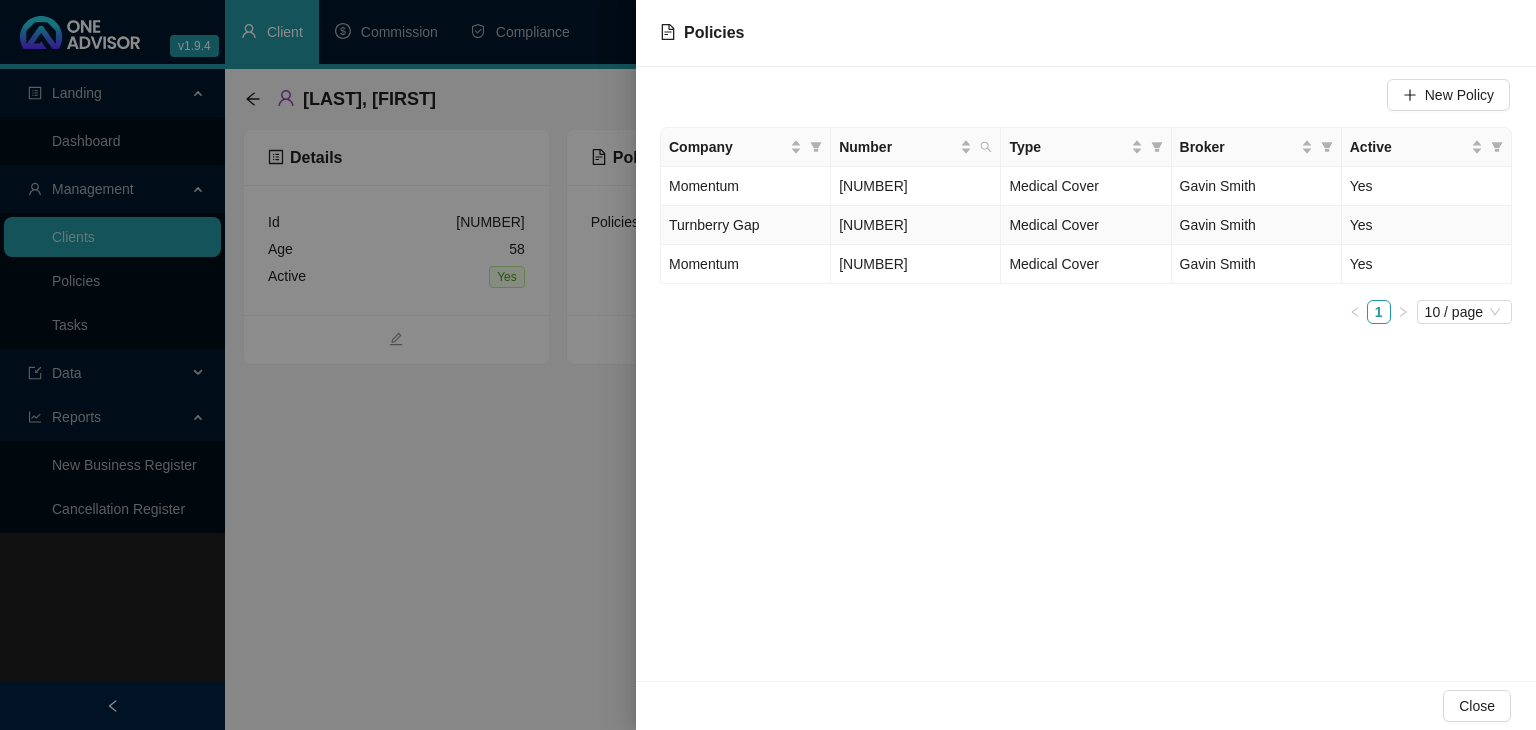 click on "Medical Cover" at bounding box center (1053, 225) 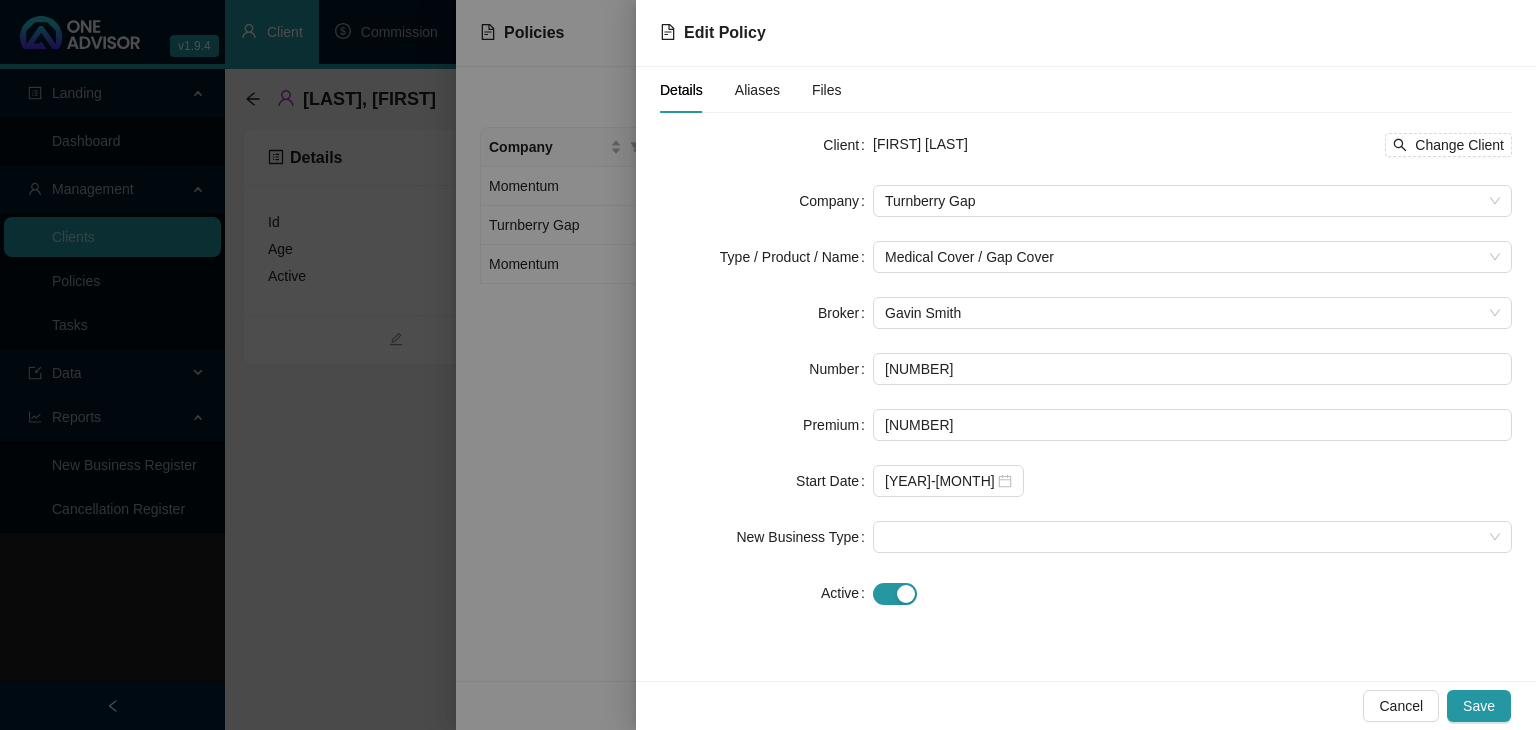 click on "Cancel Save" at bounding box center (1086, 705) 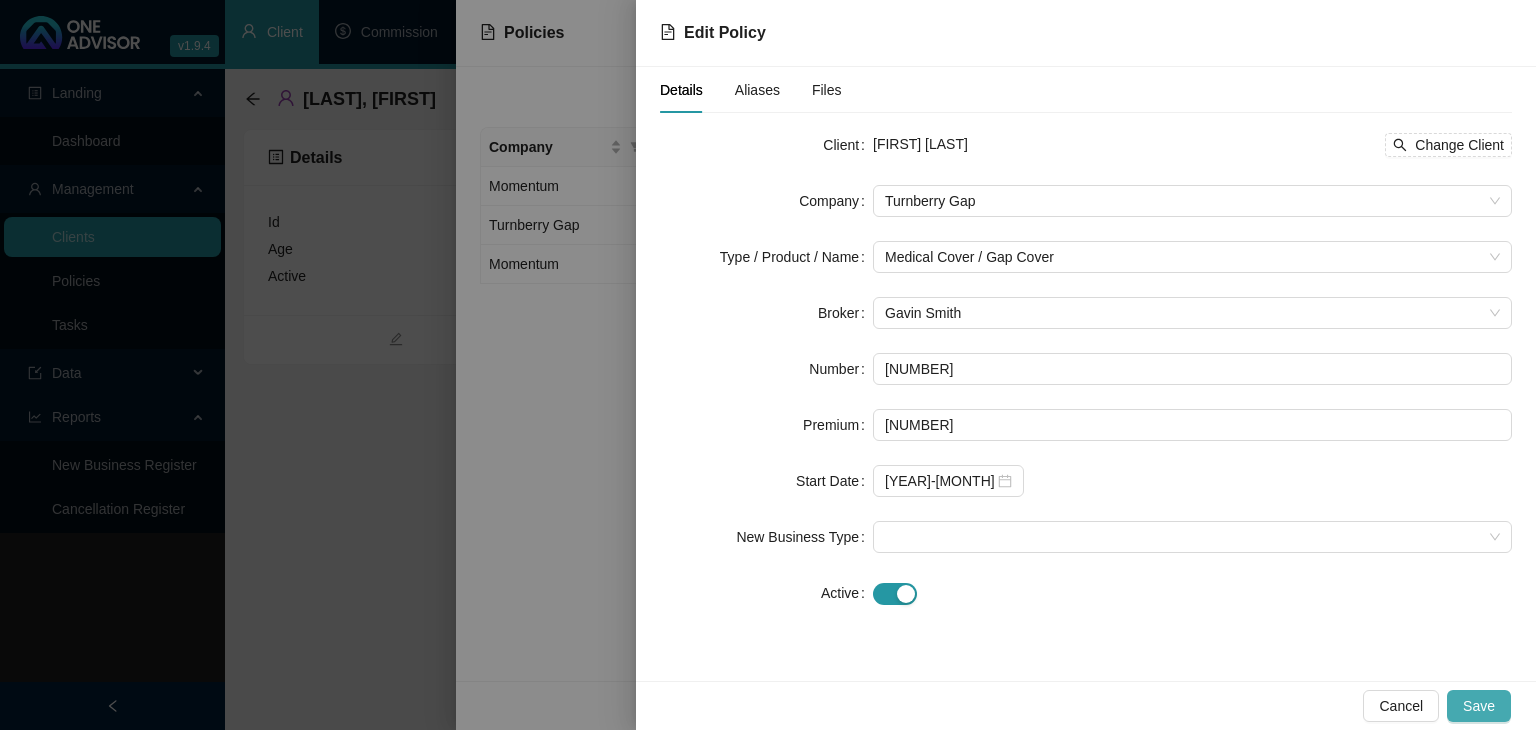 click on "Save" at bounding box center (1479, 706) 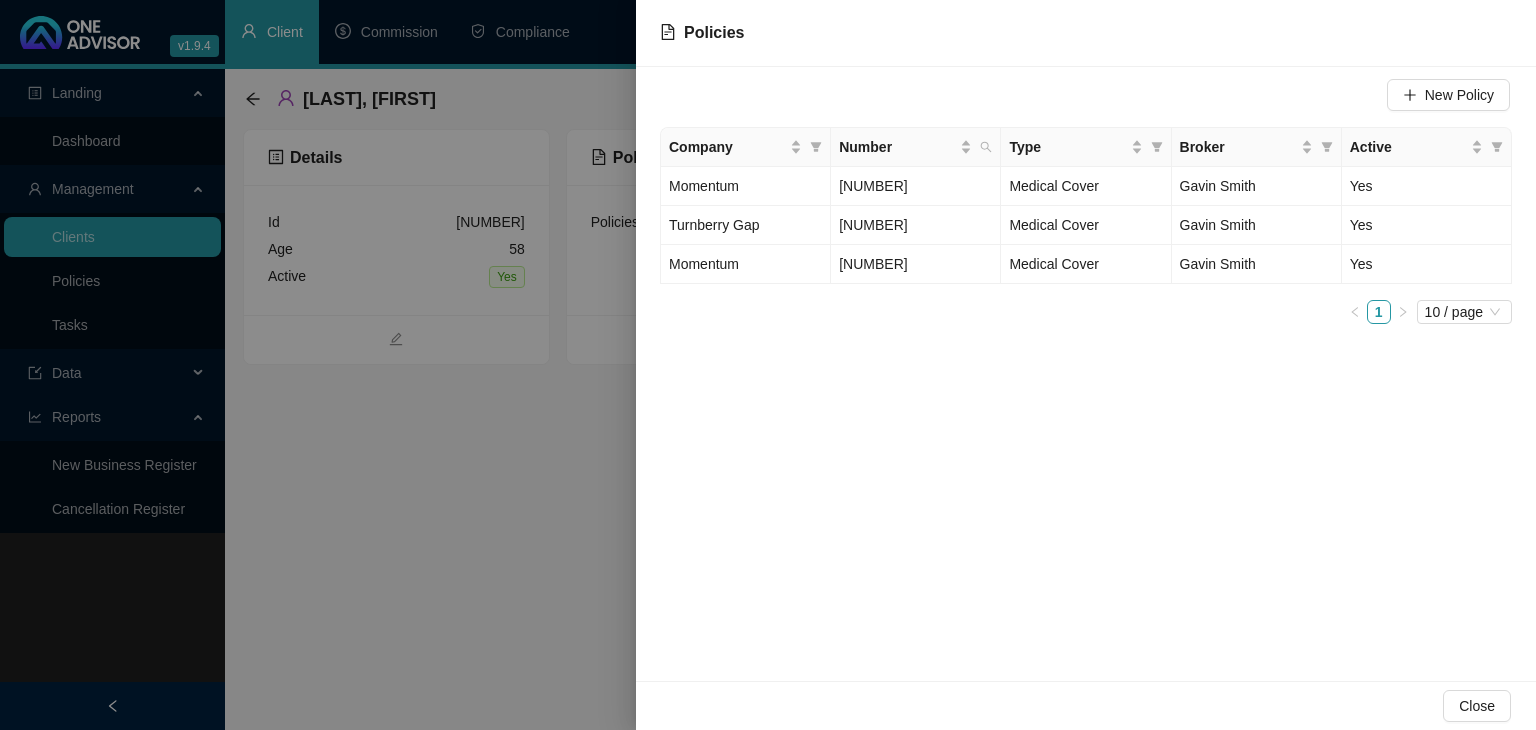 click at bounding box center (768, 365) 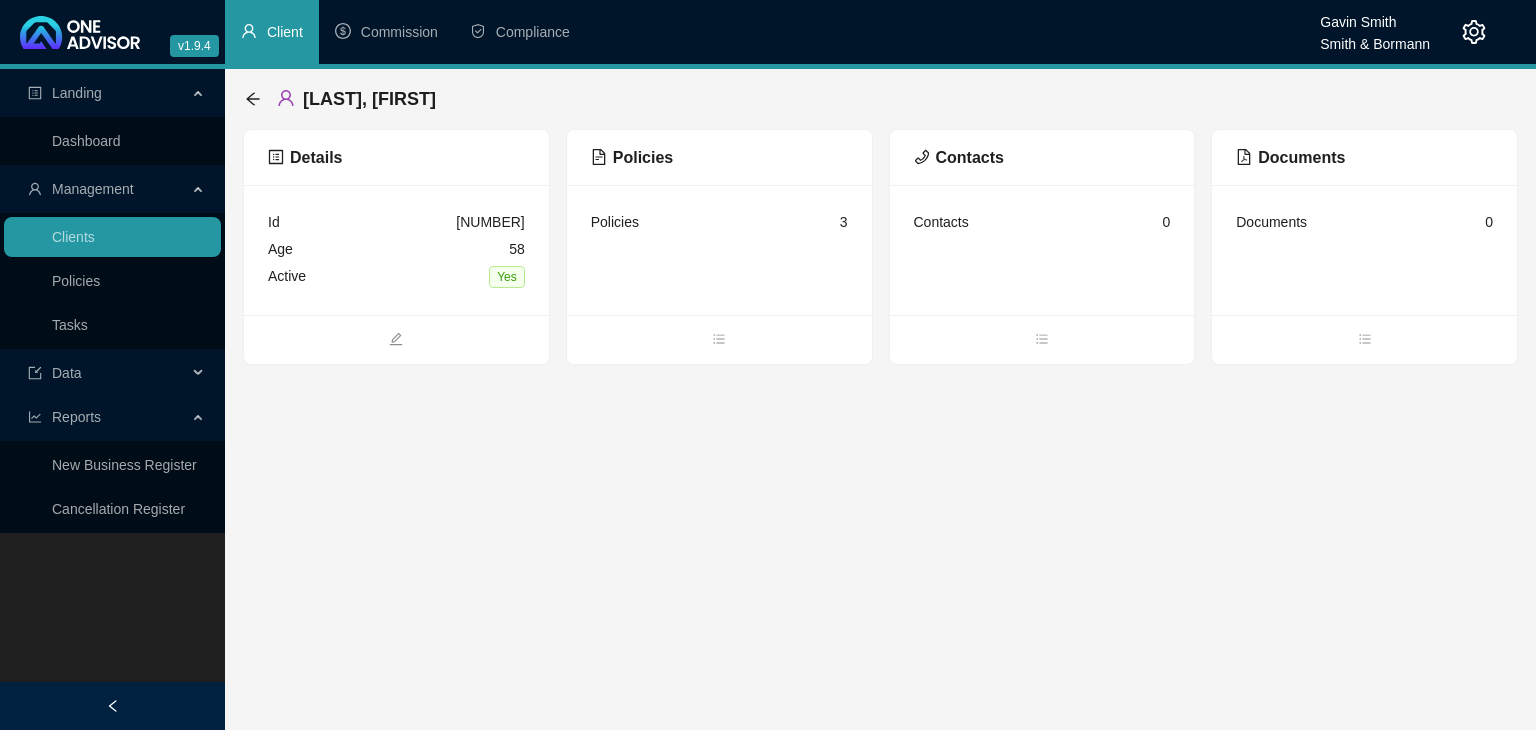click on "[LAST], [FIRST]" at bounding box center (880, 99) 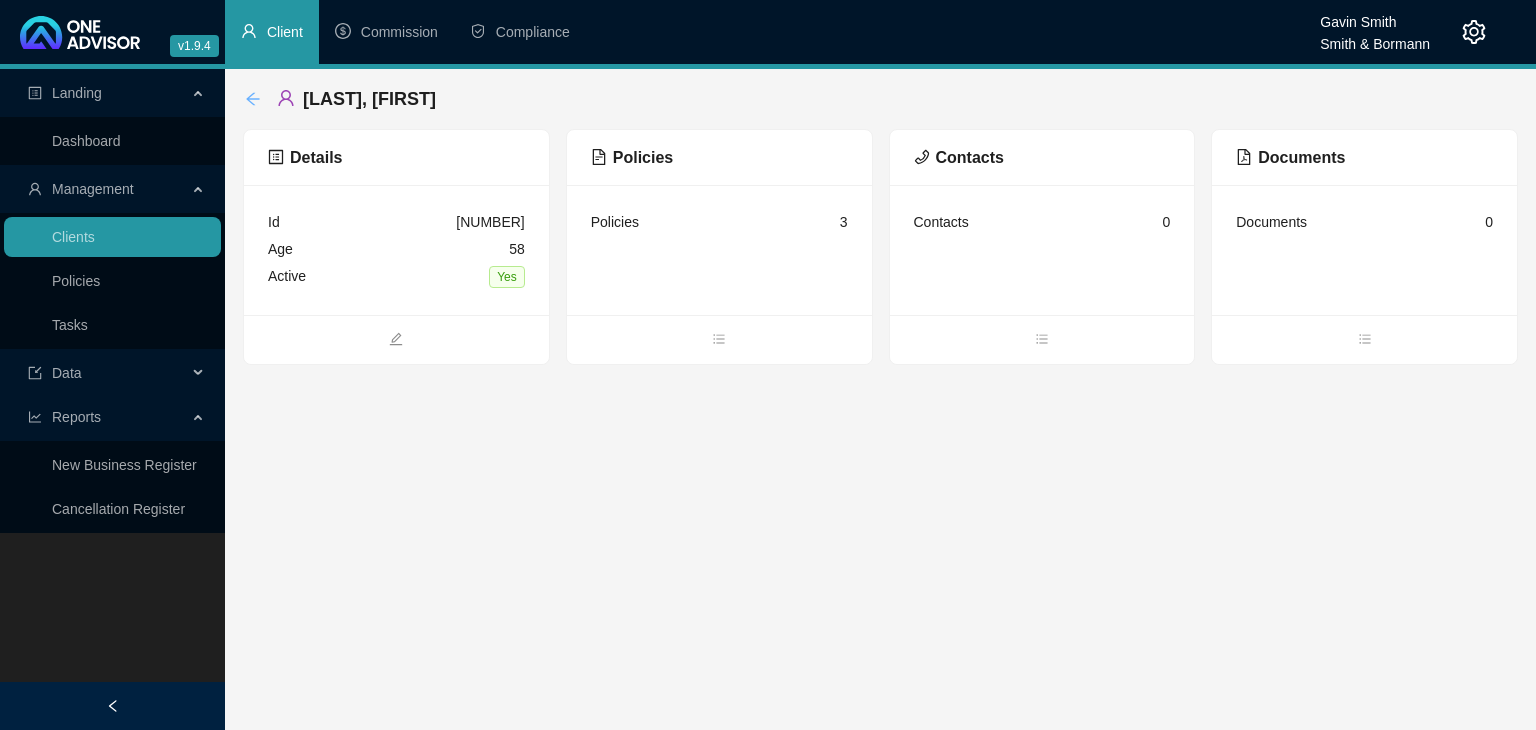click 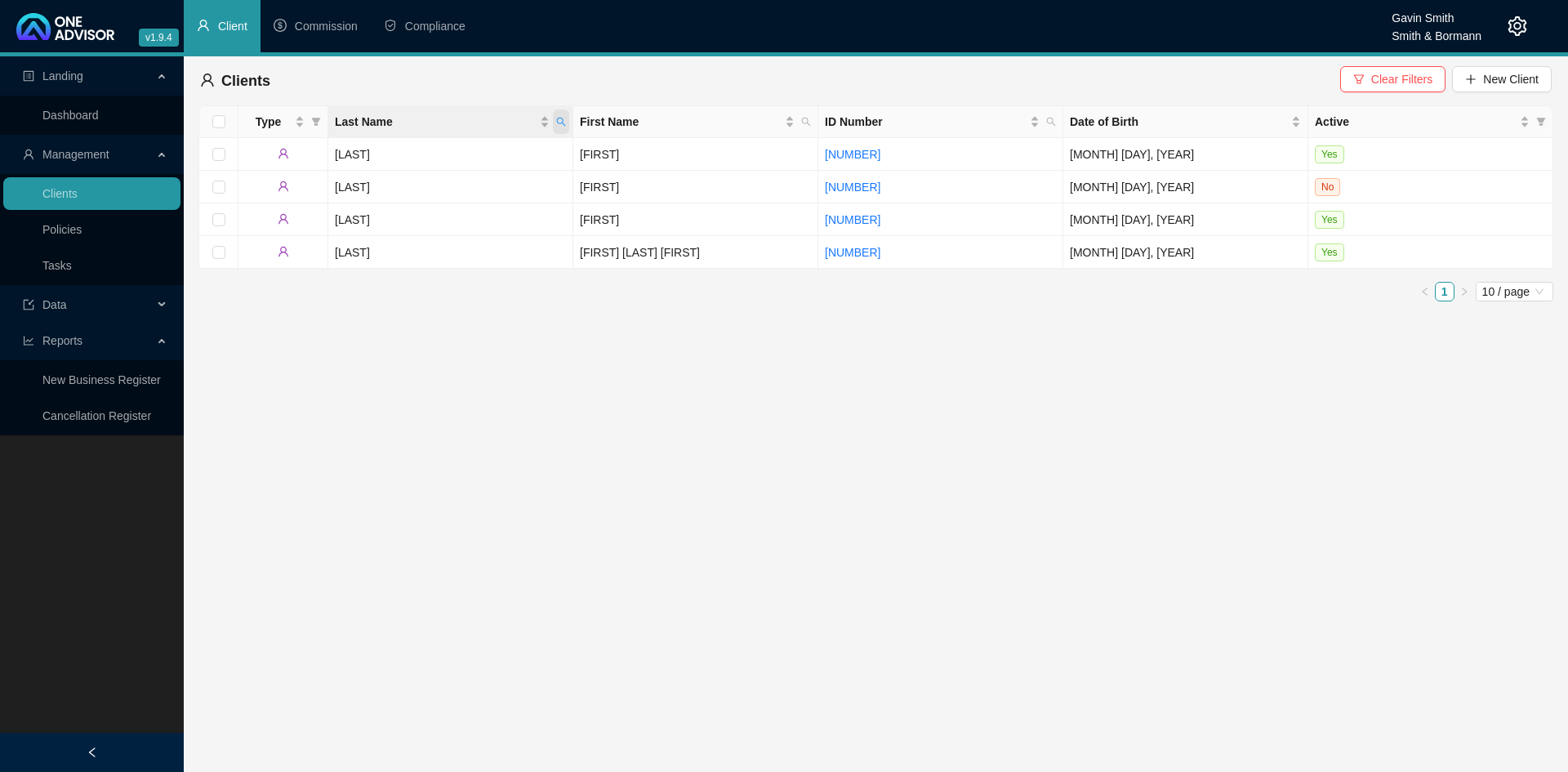 click 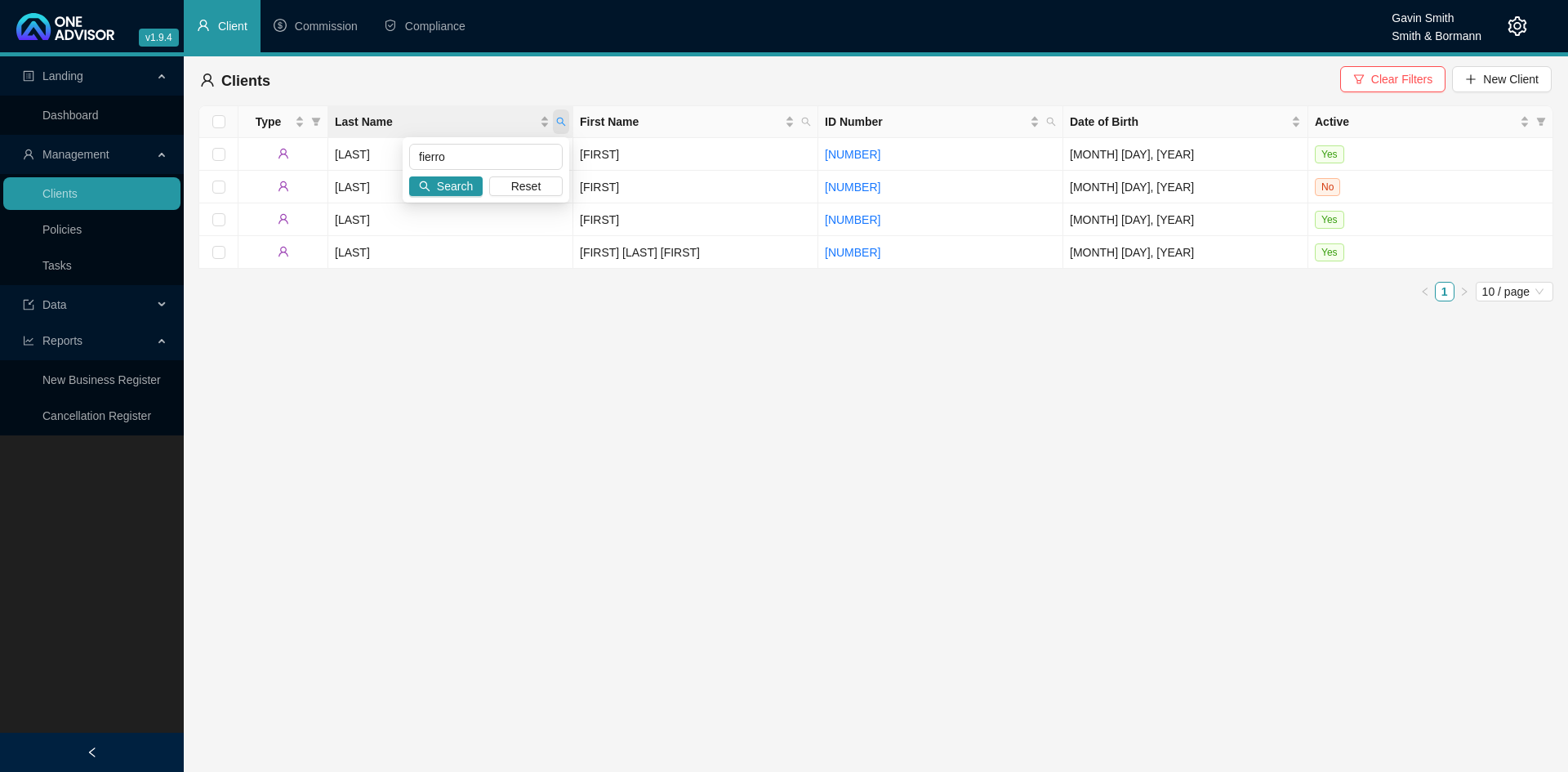 type on "fierro" 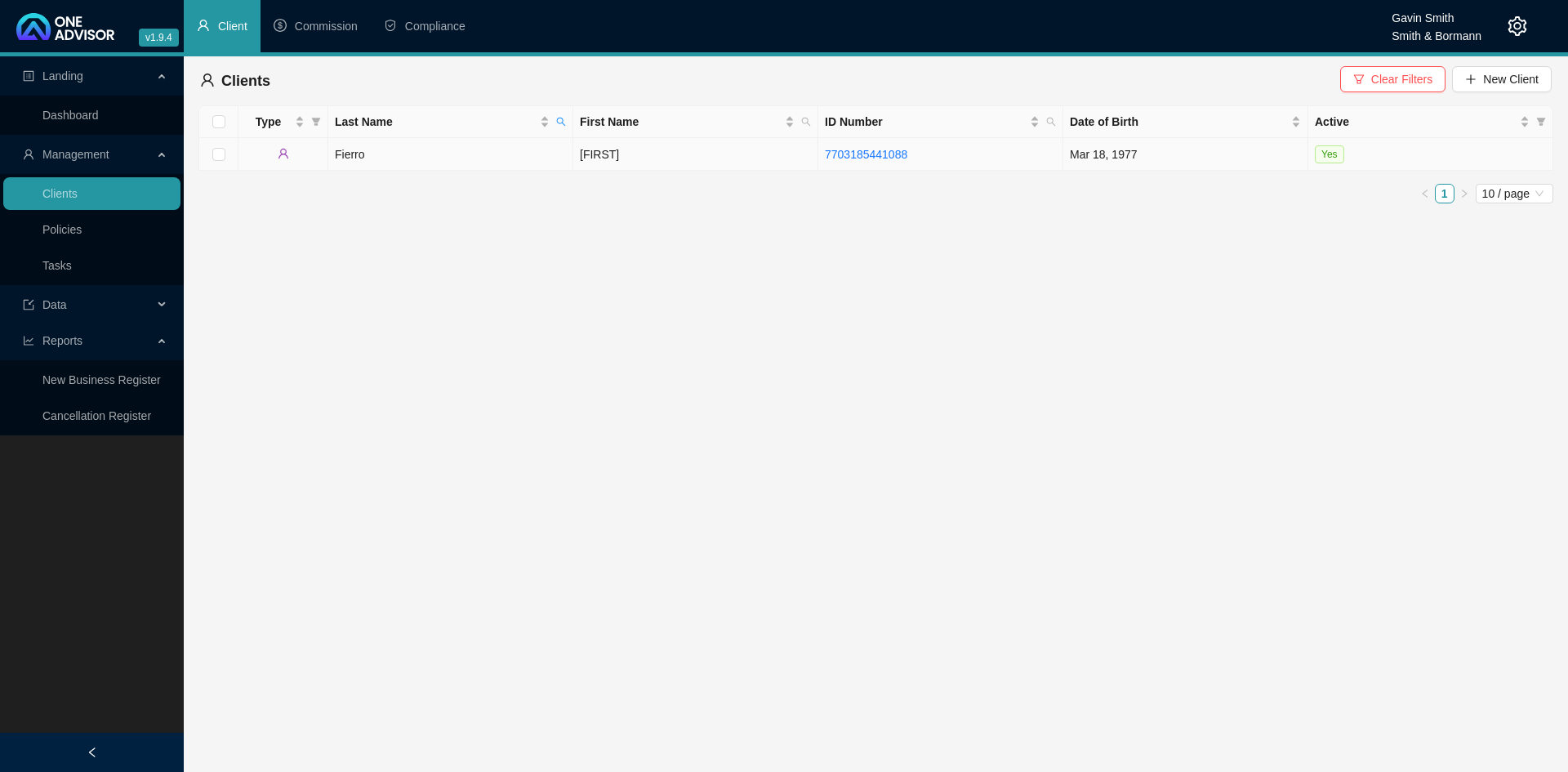 click on "Fierro" at bounding box center (451, 154) 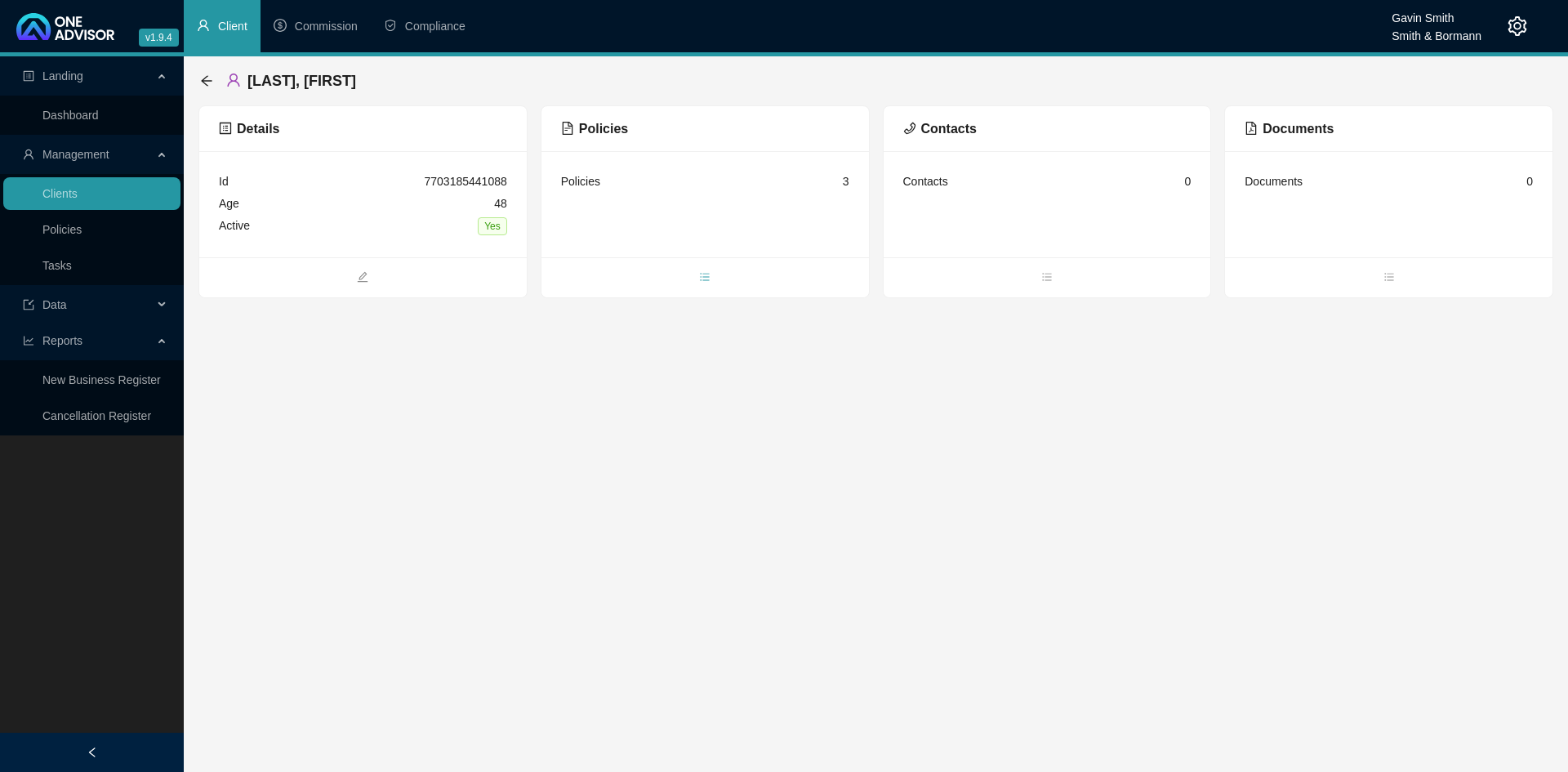 click 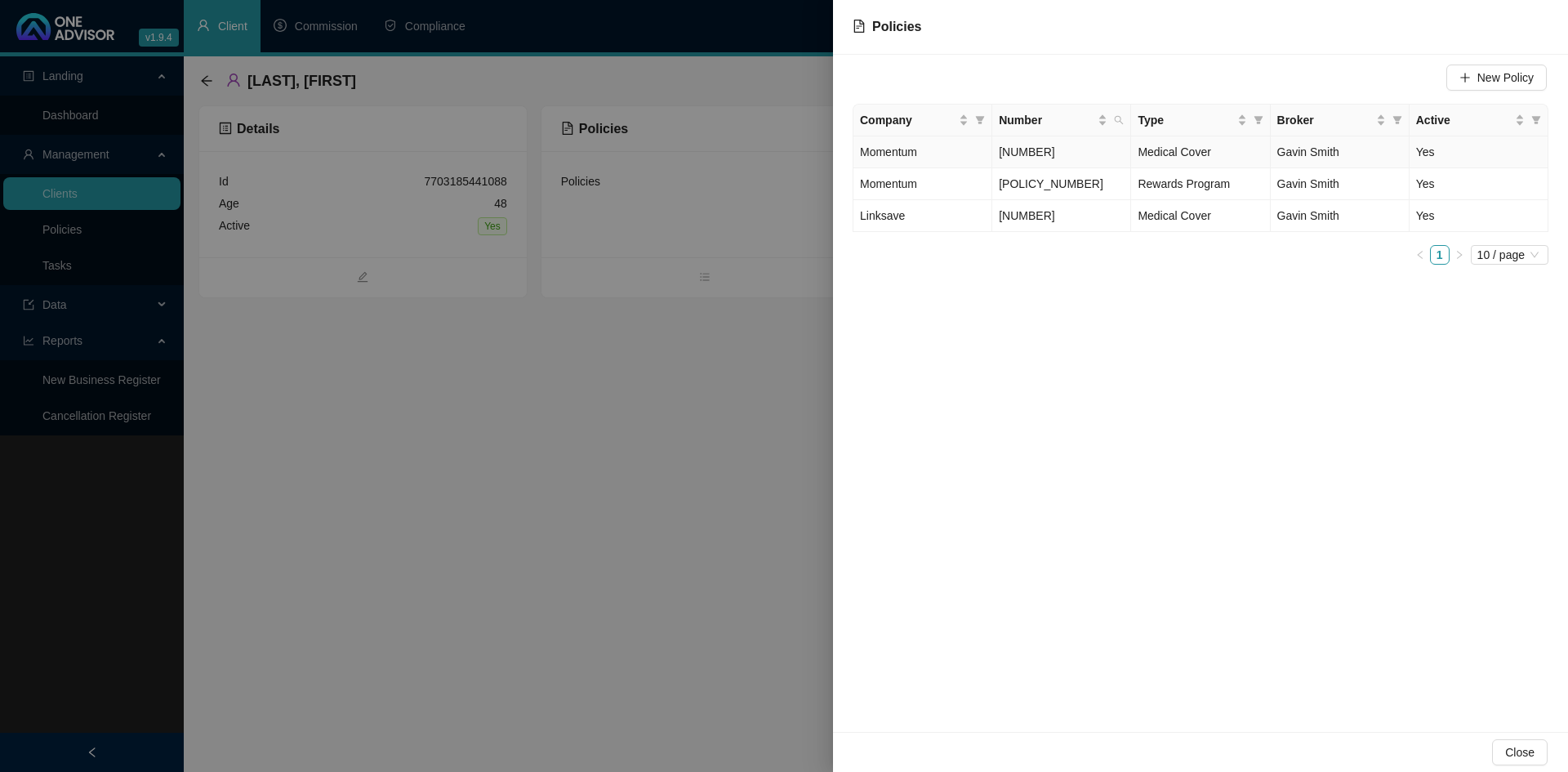 click on "[NUMBER]" at bounding box center [1062, 152] 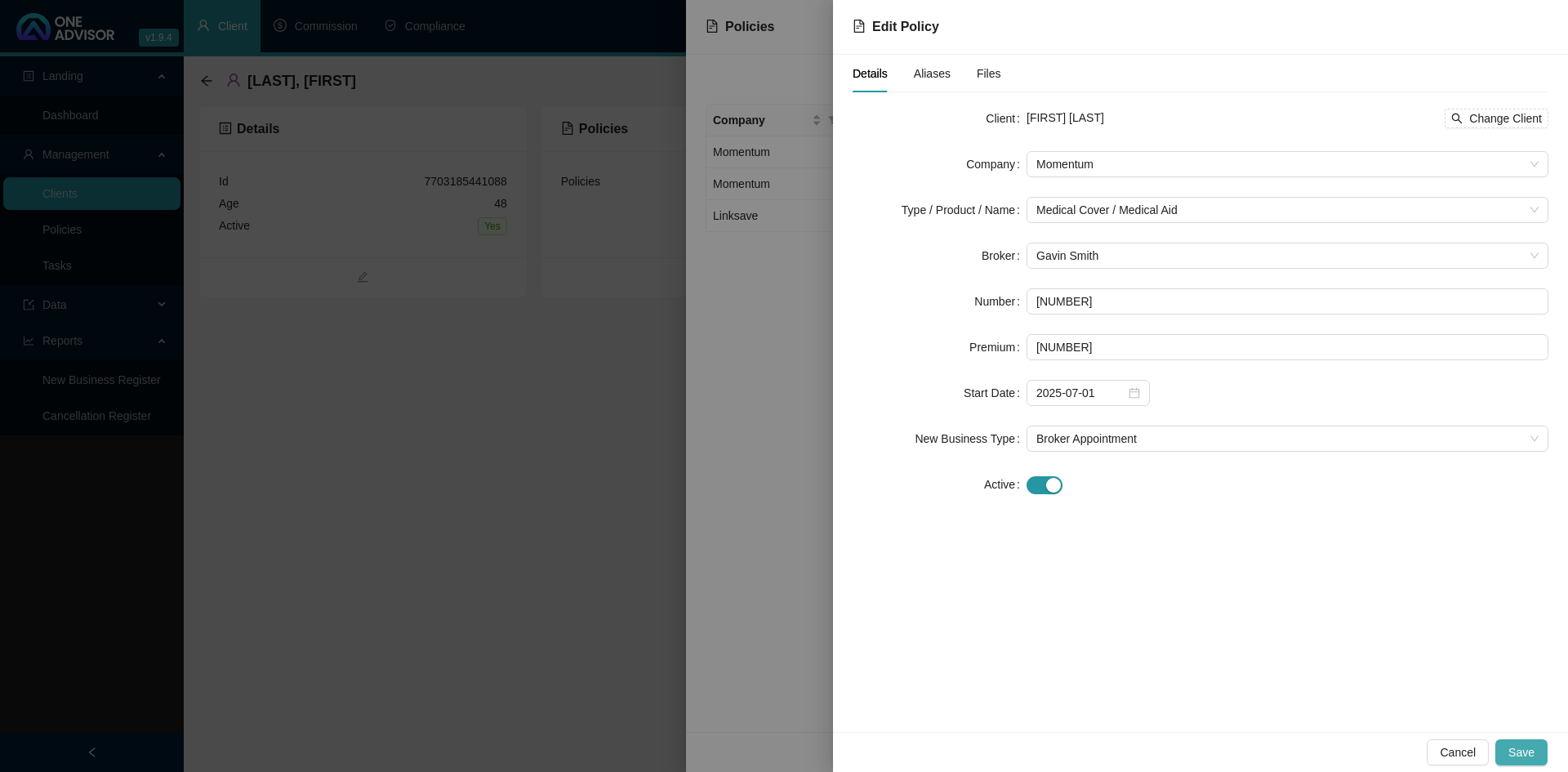 click on "Save" at bounding box center (1521, 752) 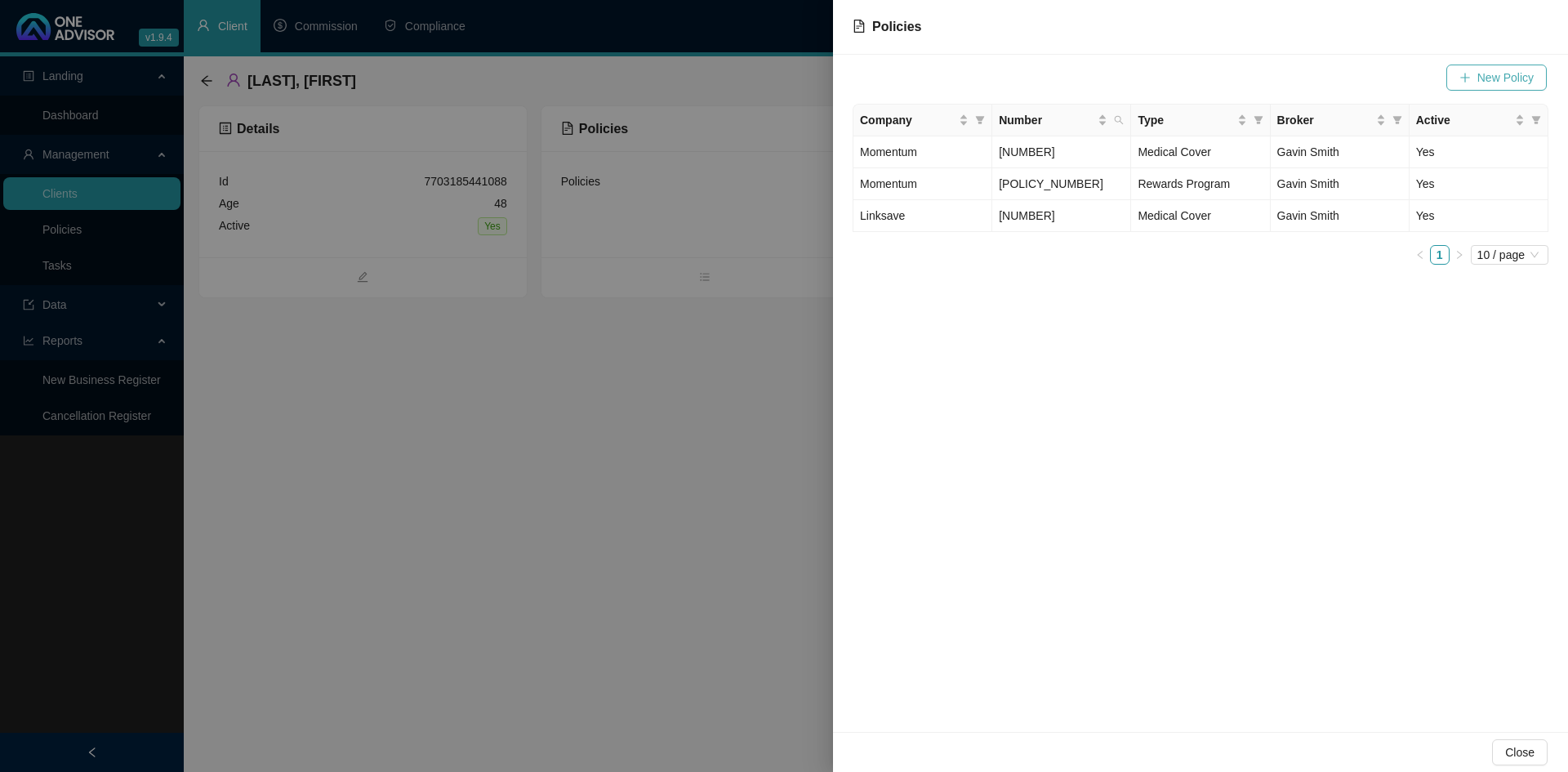 click 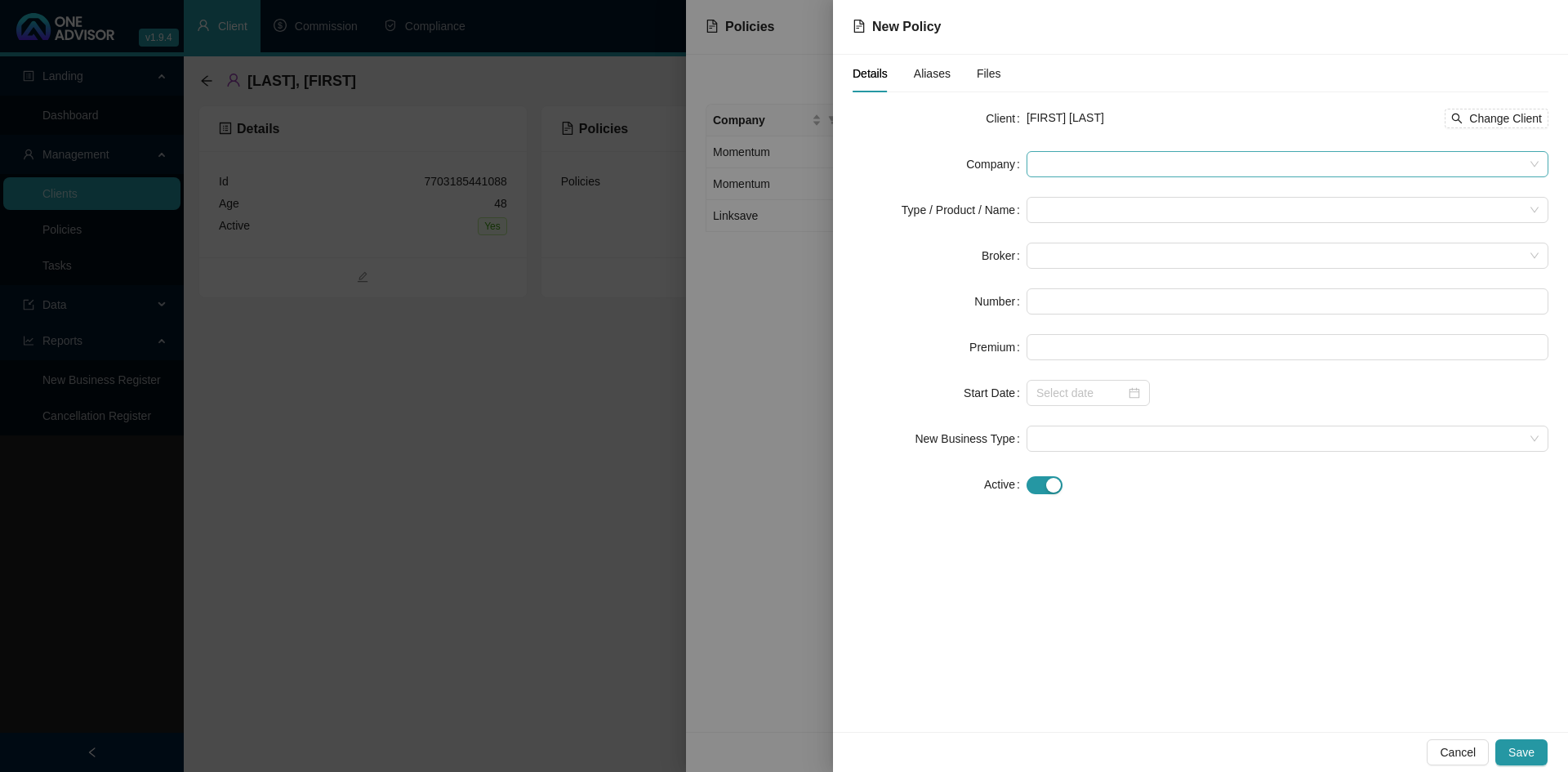 click at bounding box center [1287, 164] 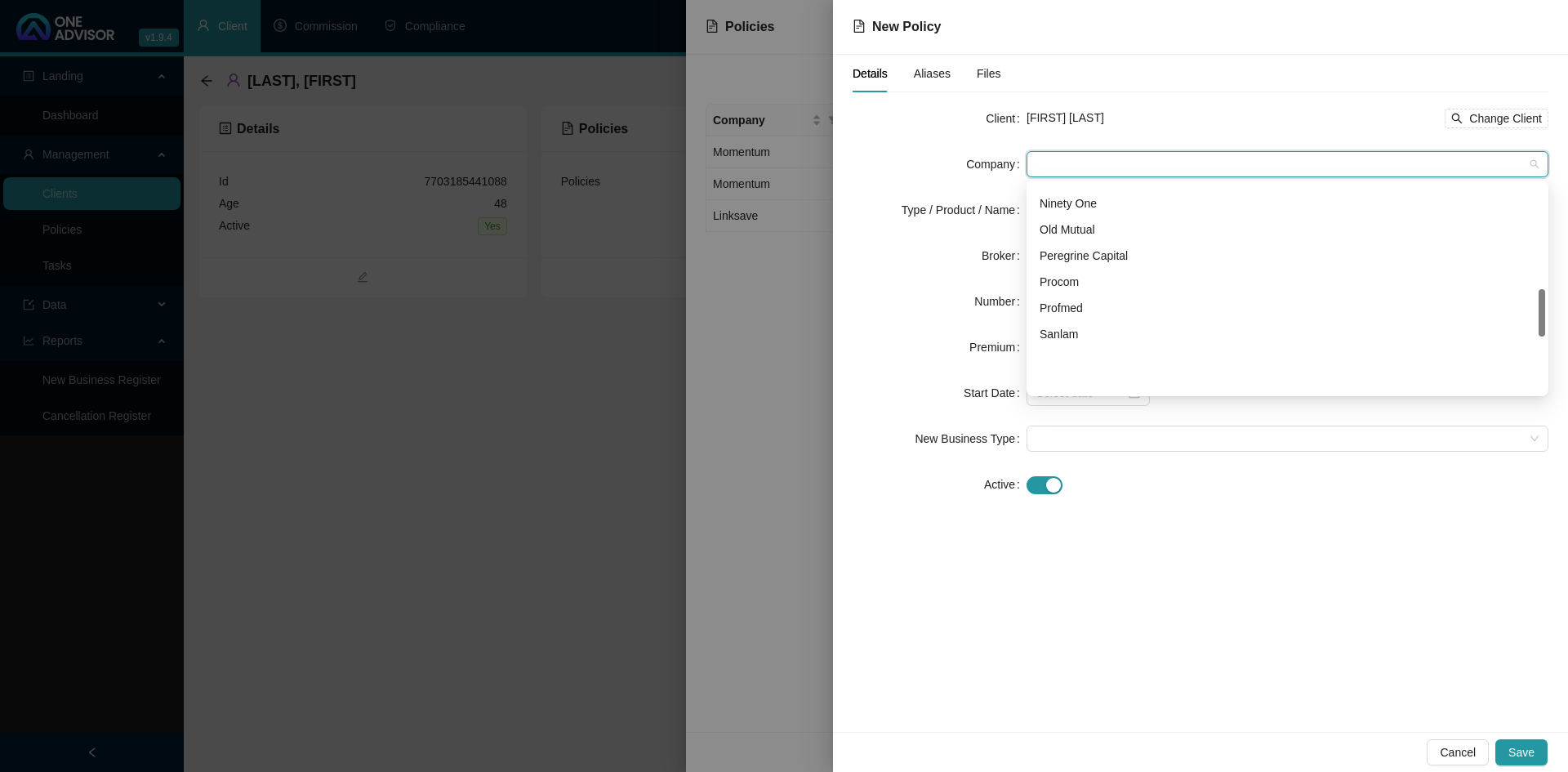 scroll, scrollTop: 461, scrollLeft: 0, axis: vertical 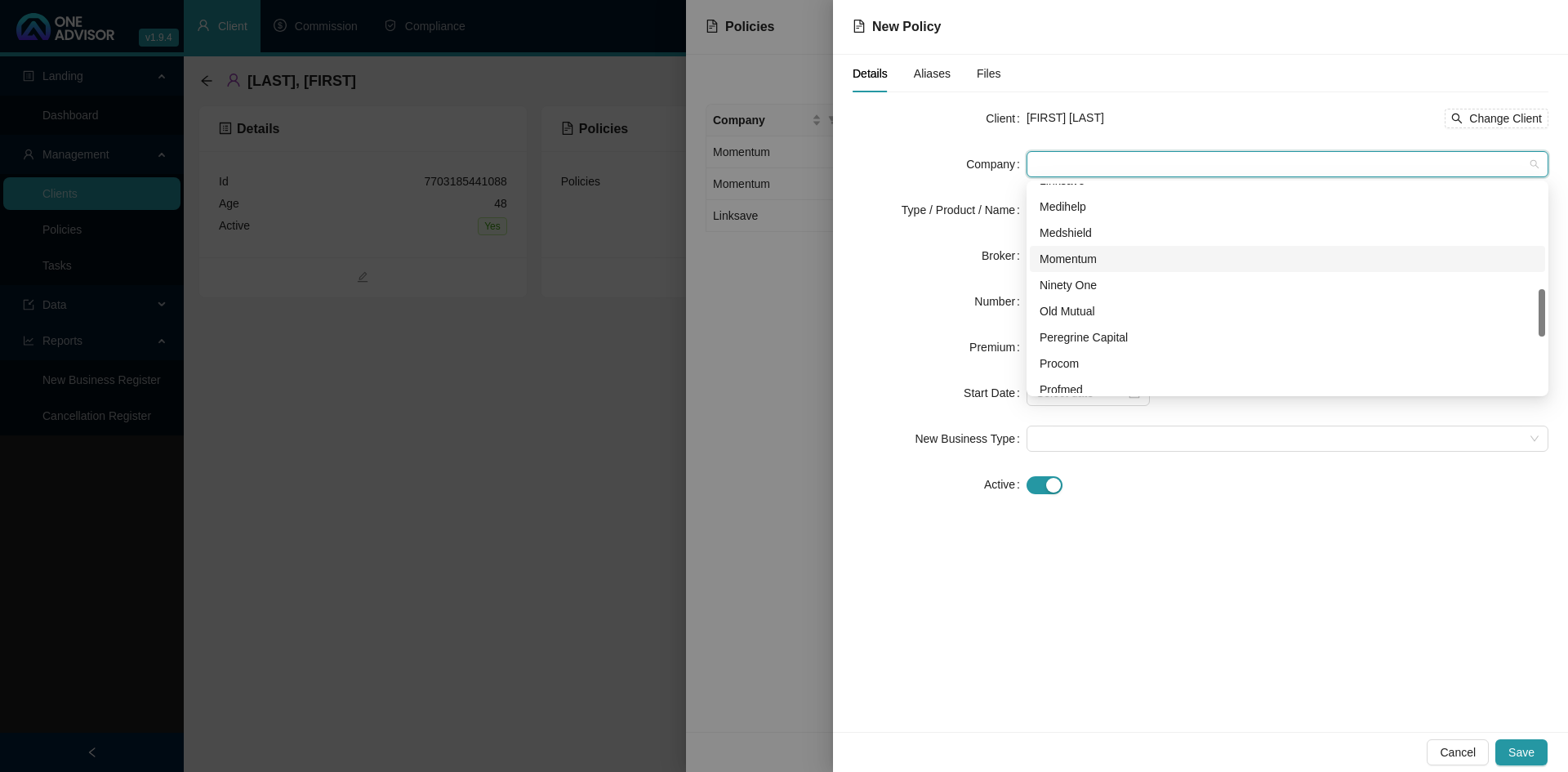click on "Momentum" at bounding box center (1287, 259) 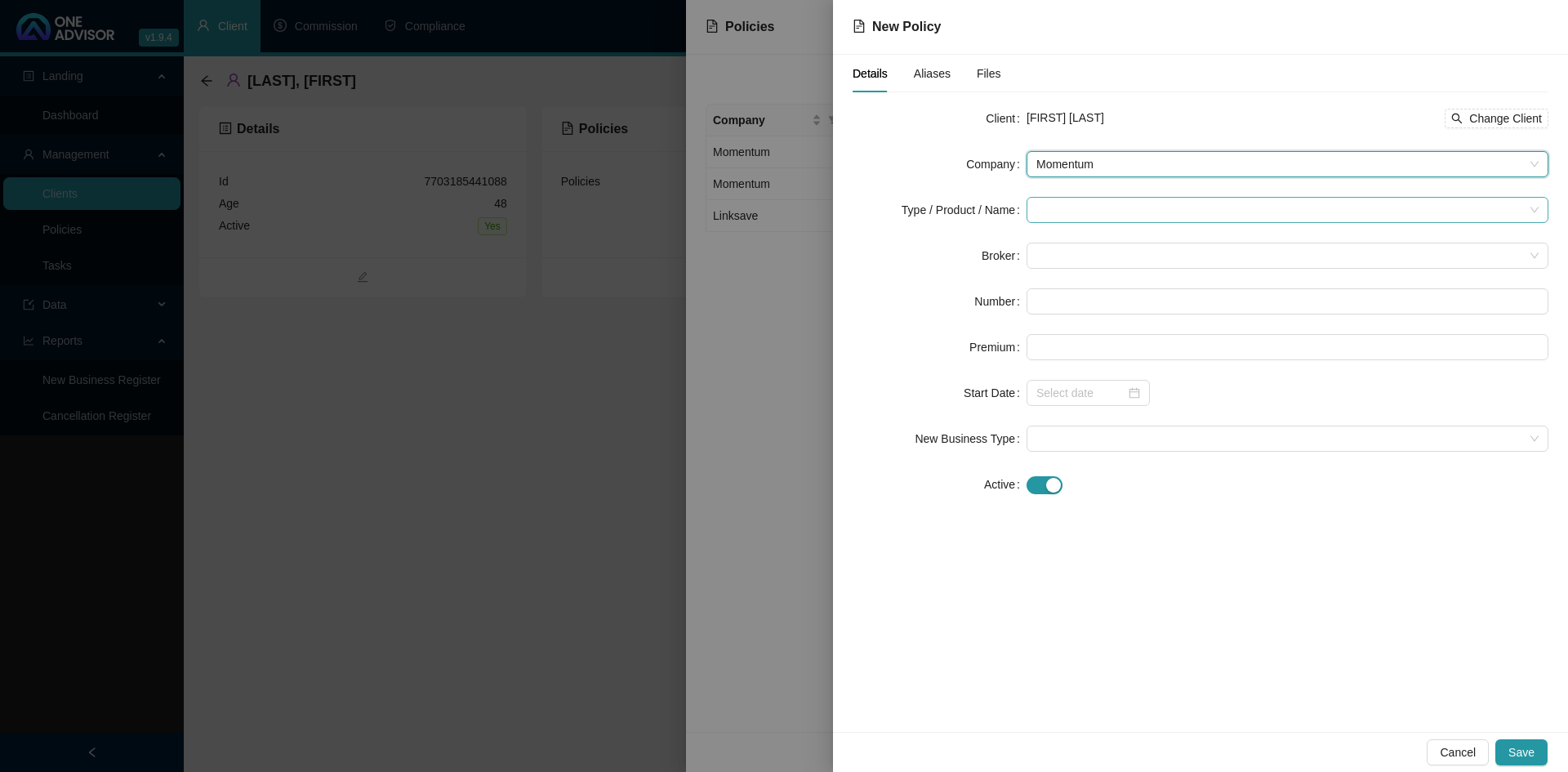 click at bounding box center (1280, 210) 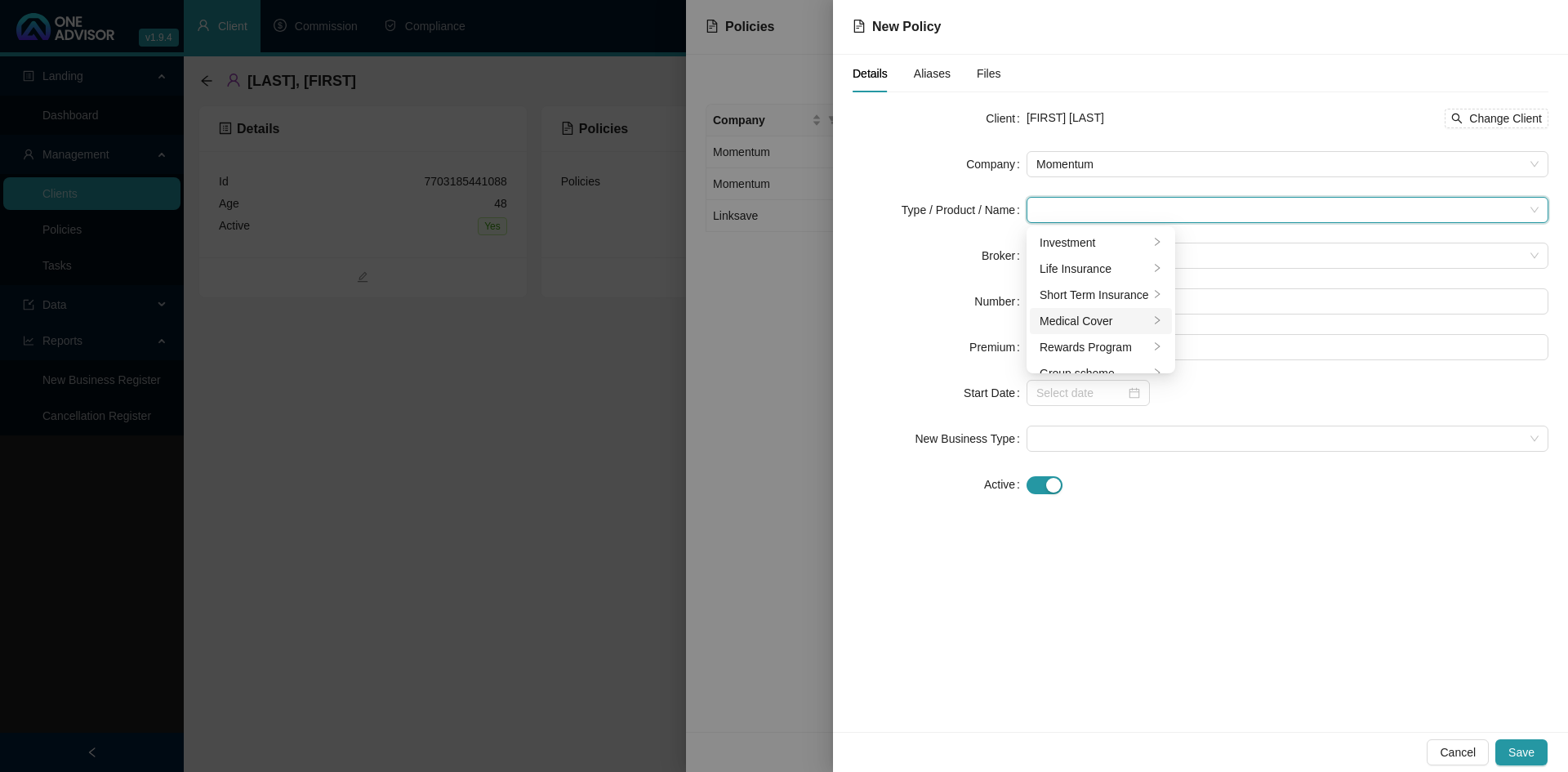 click on "Medical Cover" at bounding box center [1094, 321] 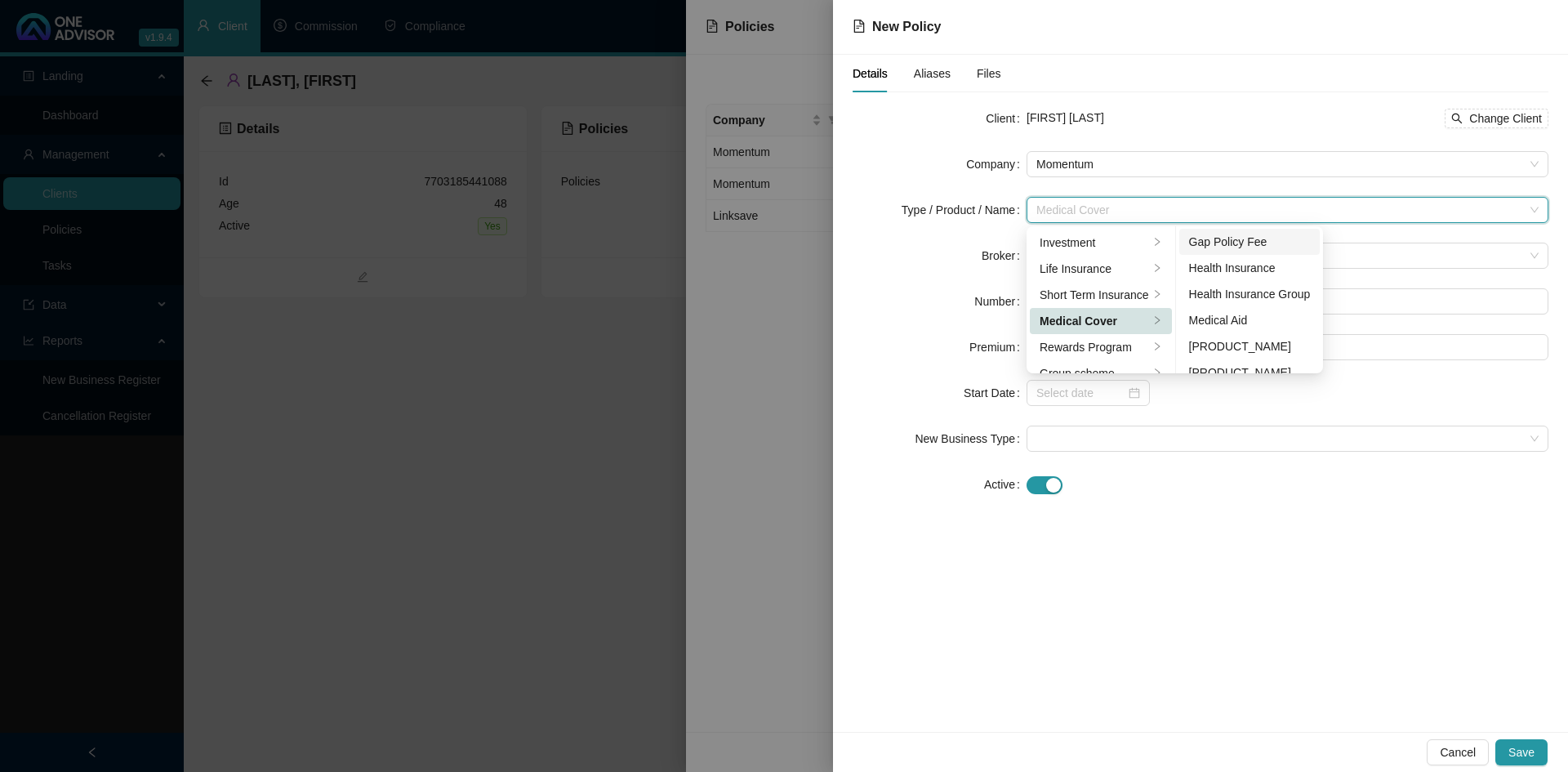 scroll, scrollTop: 82, scrollLeft: 0, axis: vertical 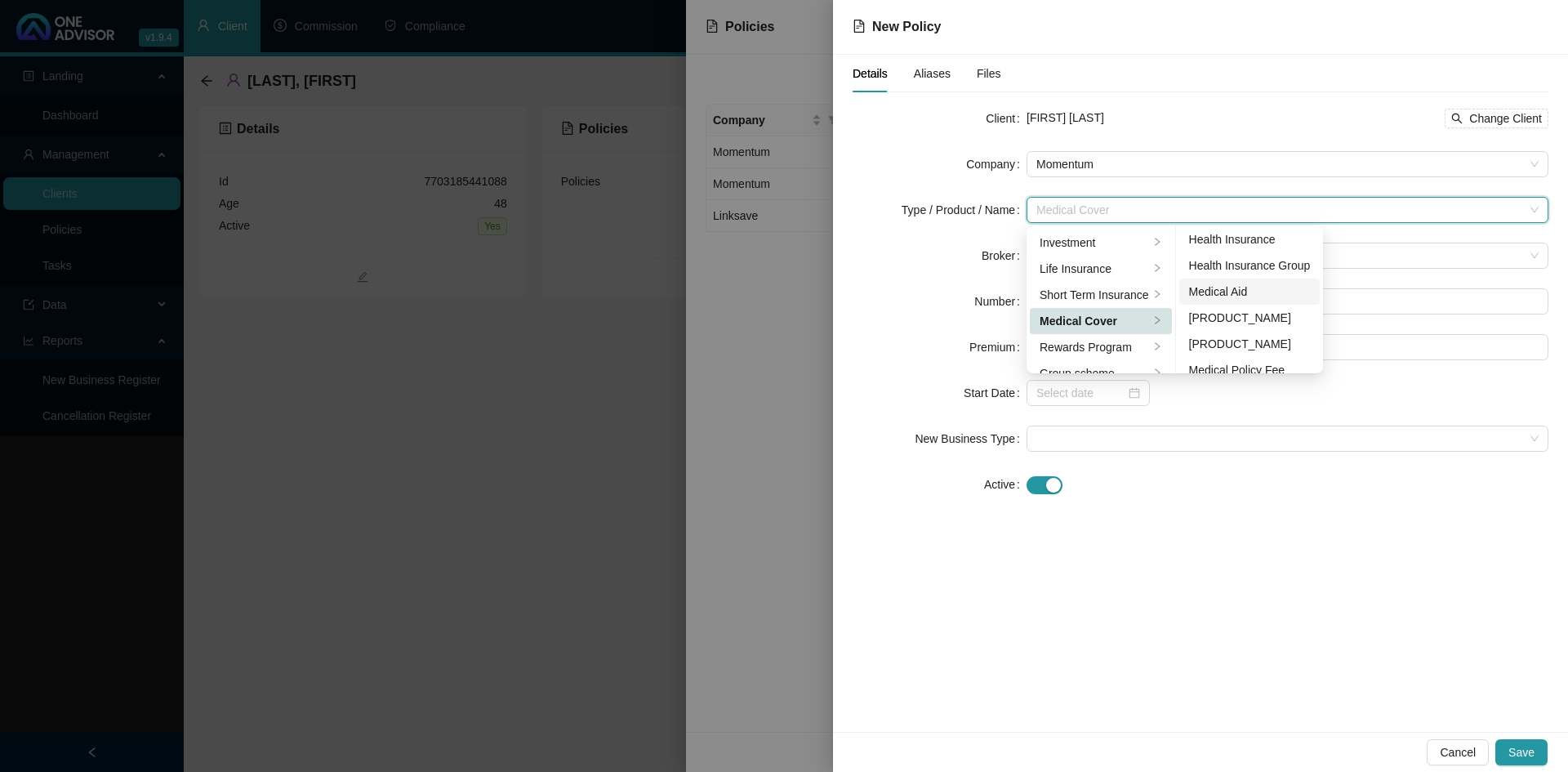 click on "Medical Aid" at bounding box center (1250, 292) 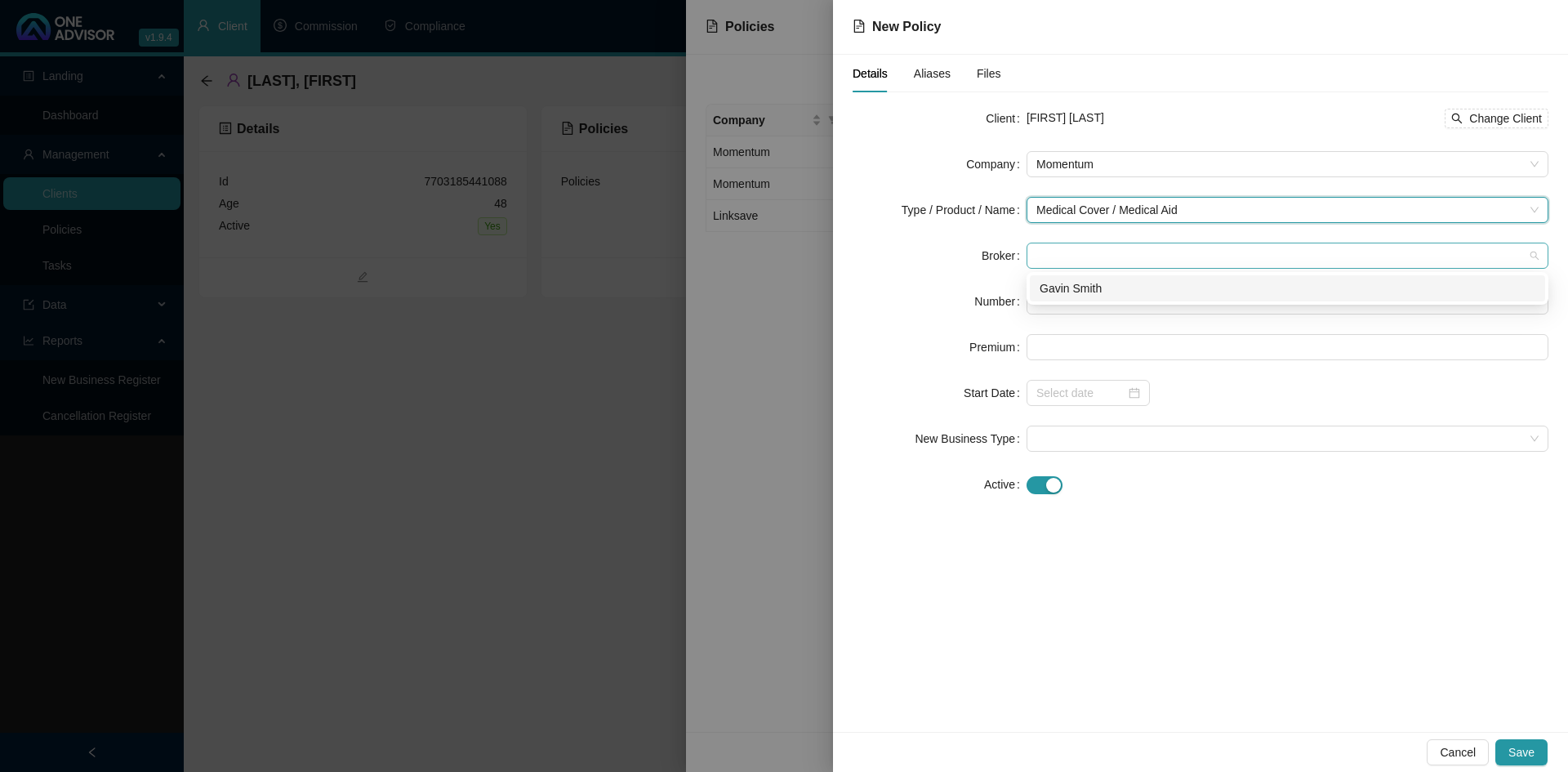 click at bounding box center [1287, 256] 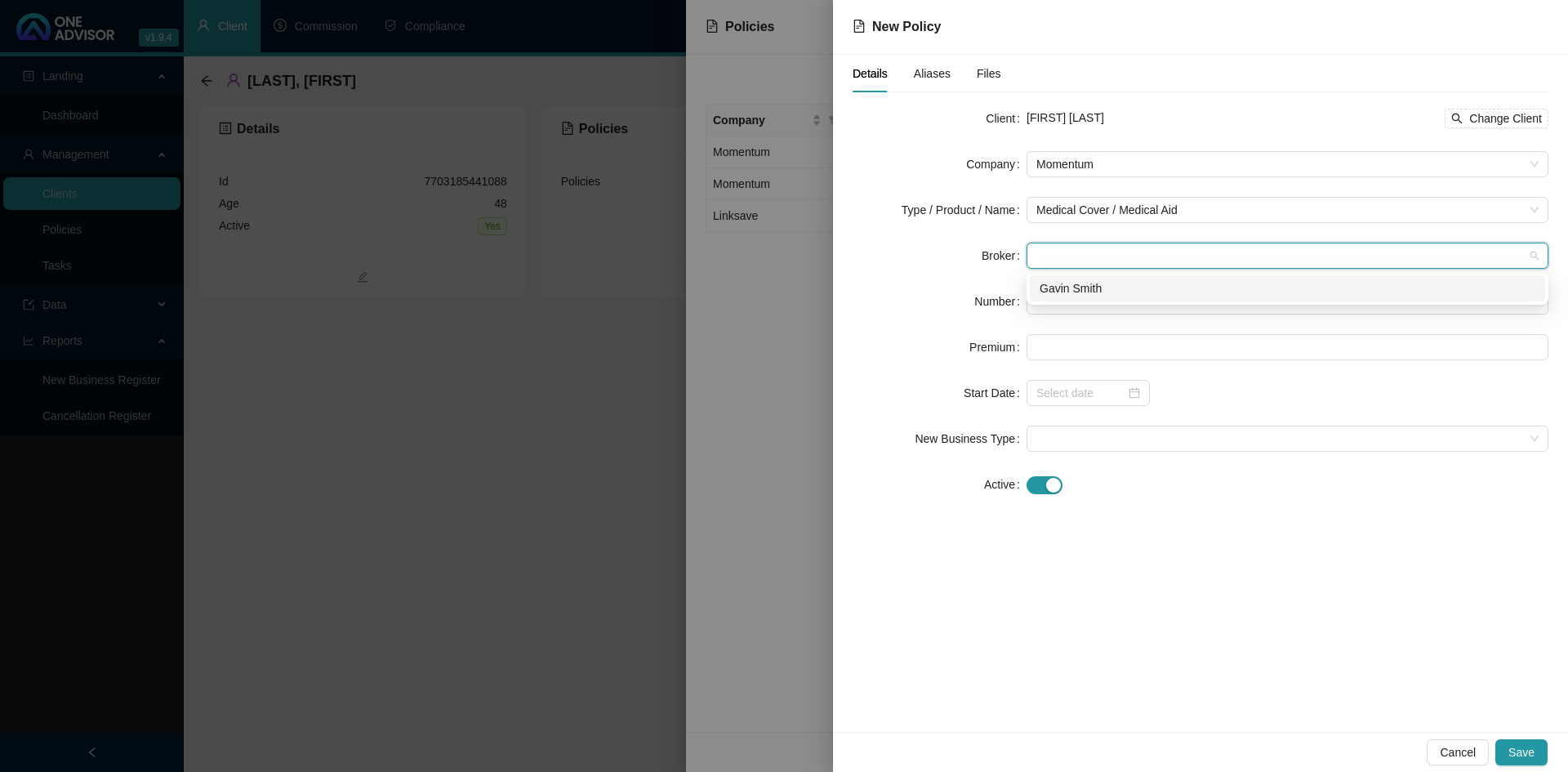 click on "Gavin Smith" at bounding box center [1287, 288] 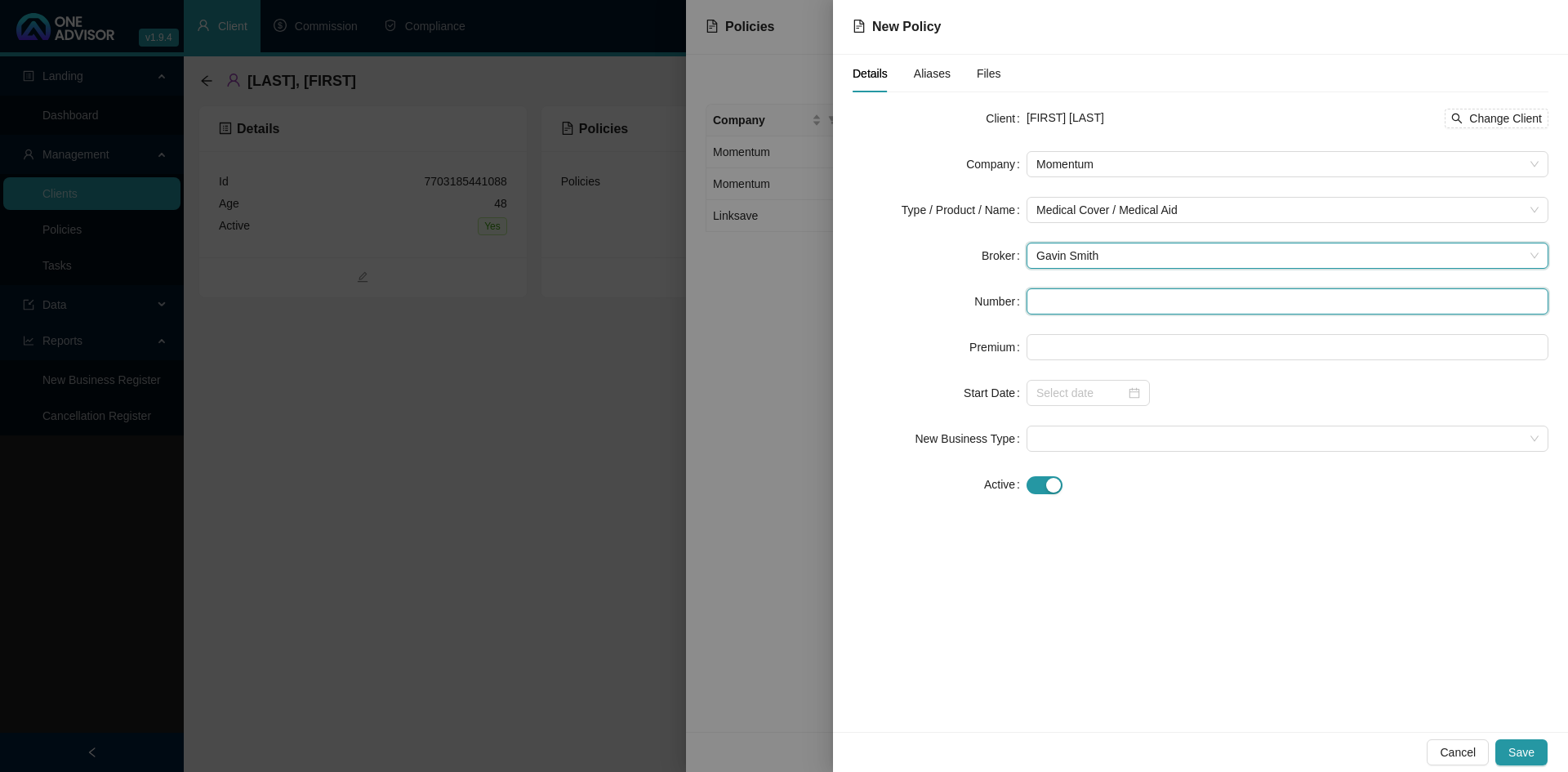 click at bounding box center [1287, 301] 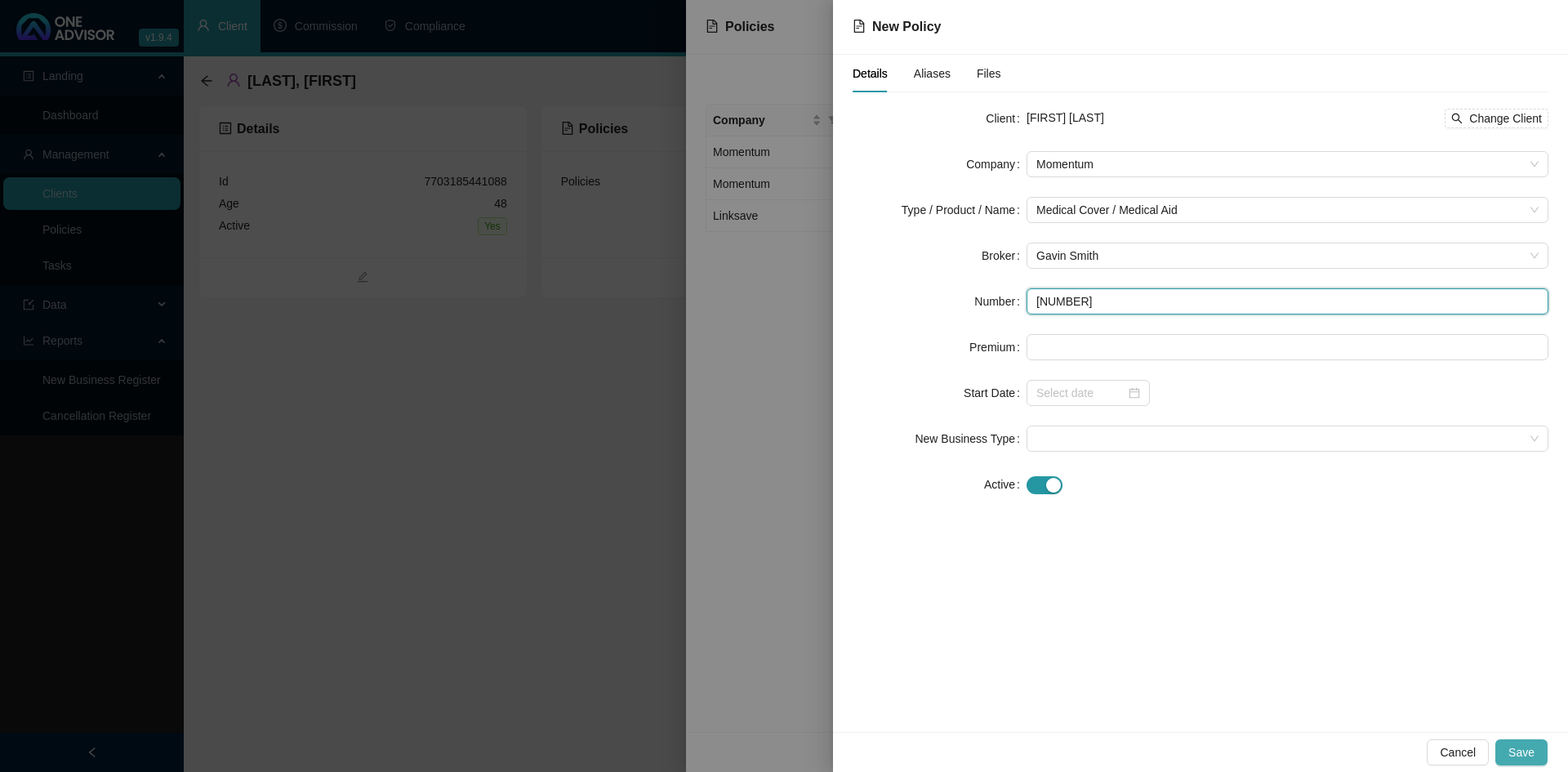 type on "[NUMBER]" 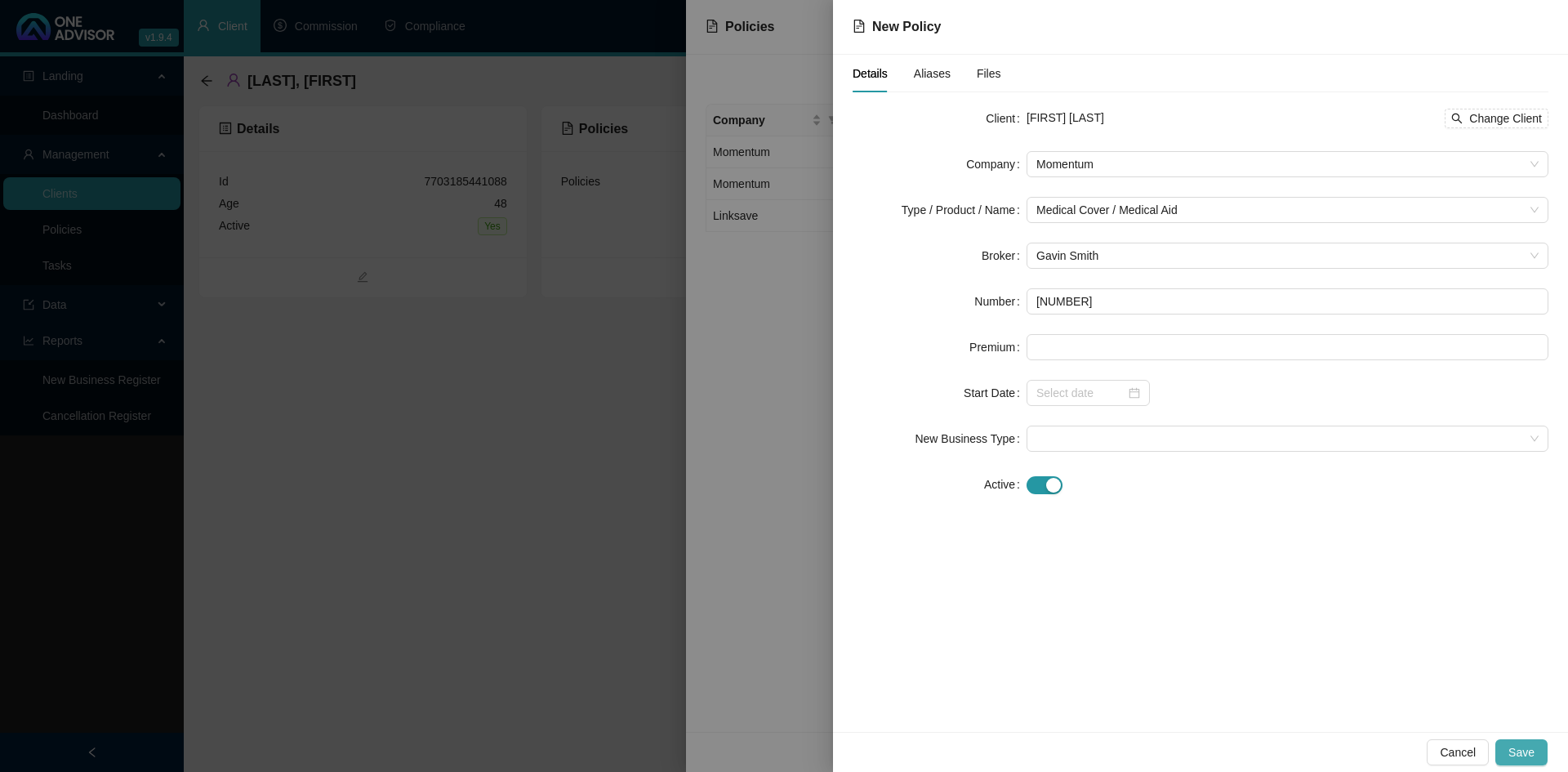 click on "Save" at bounding box center [1521, 752] 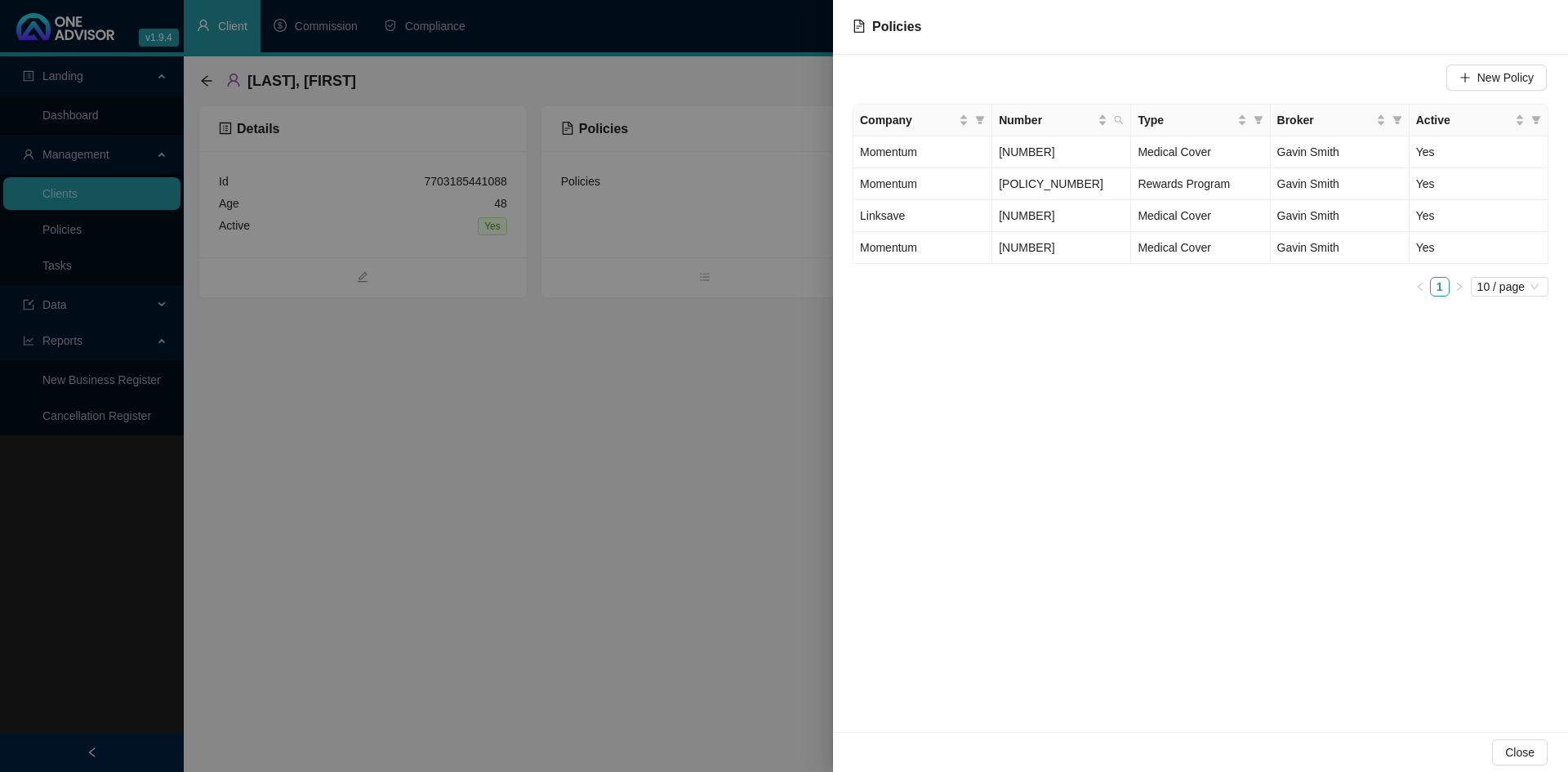 click at bounding box center (784, 386) 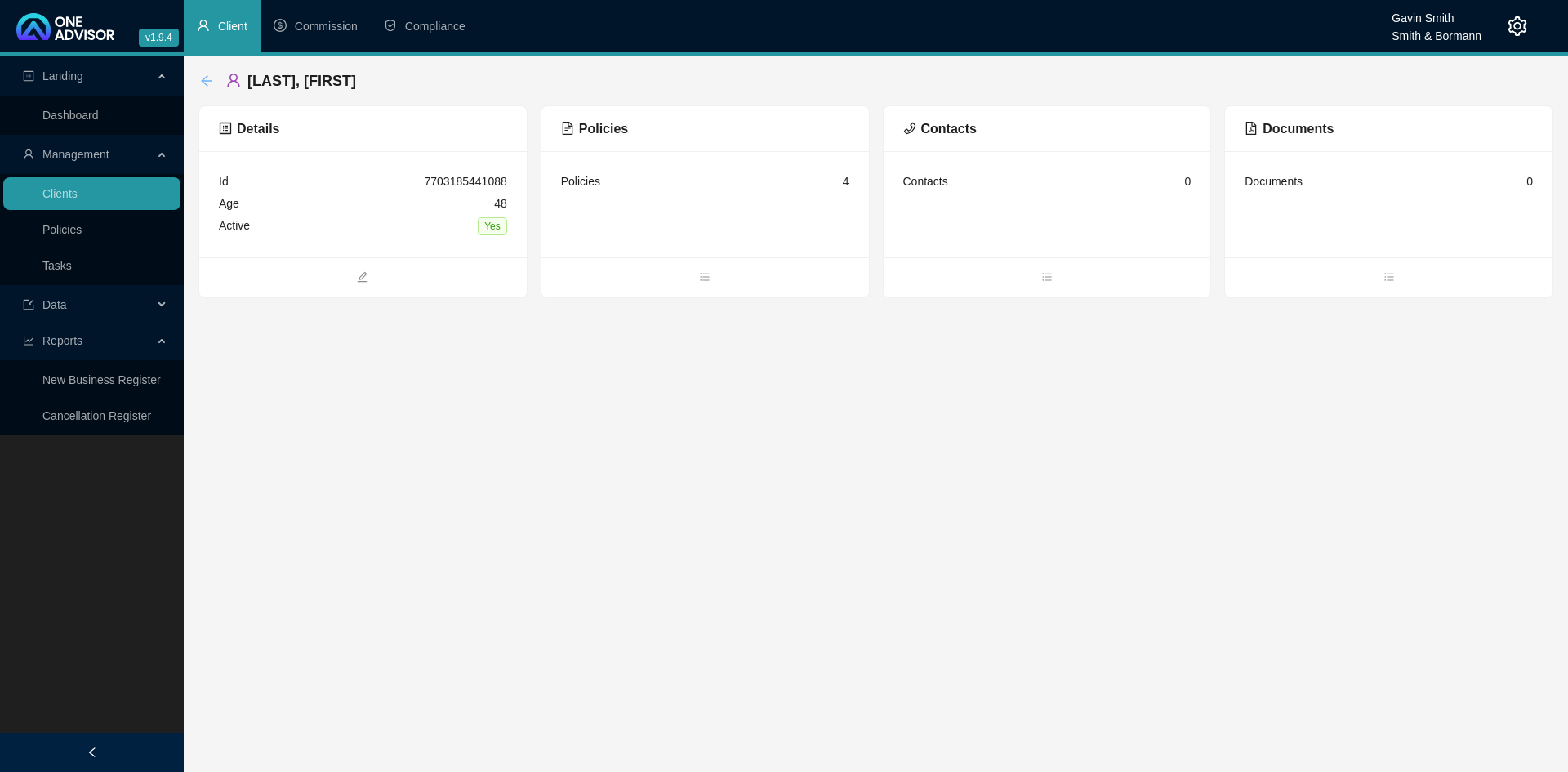 click 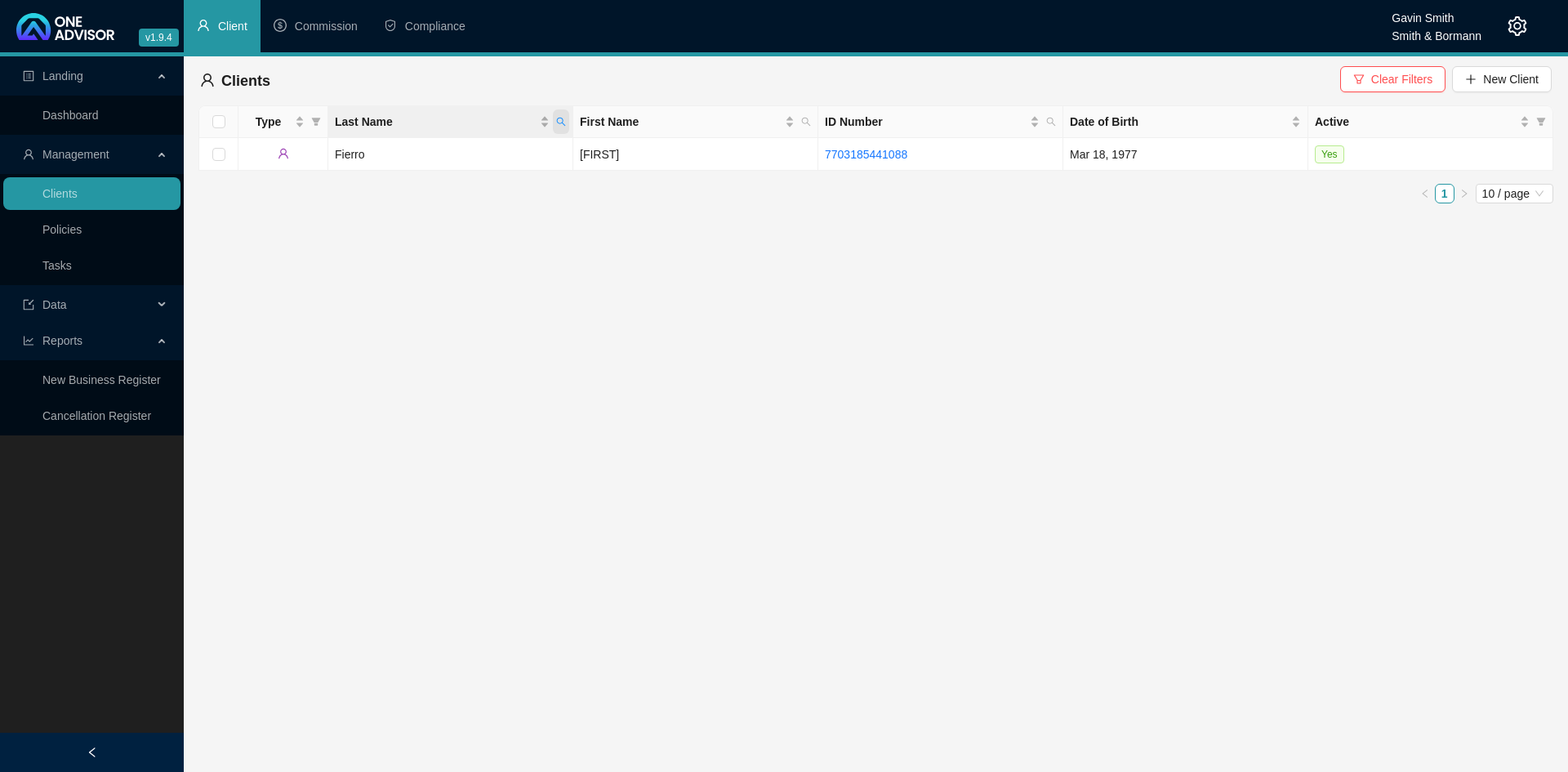 click 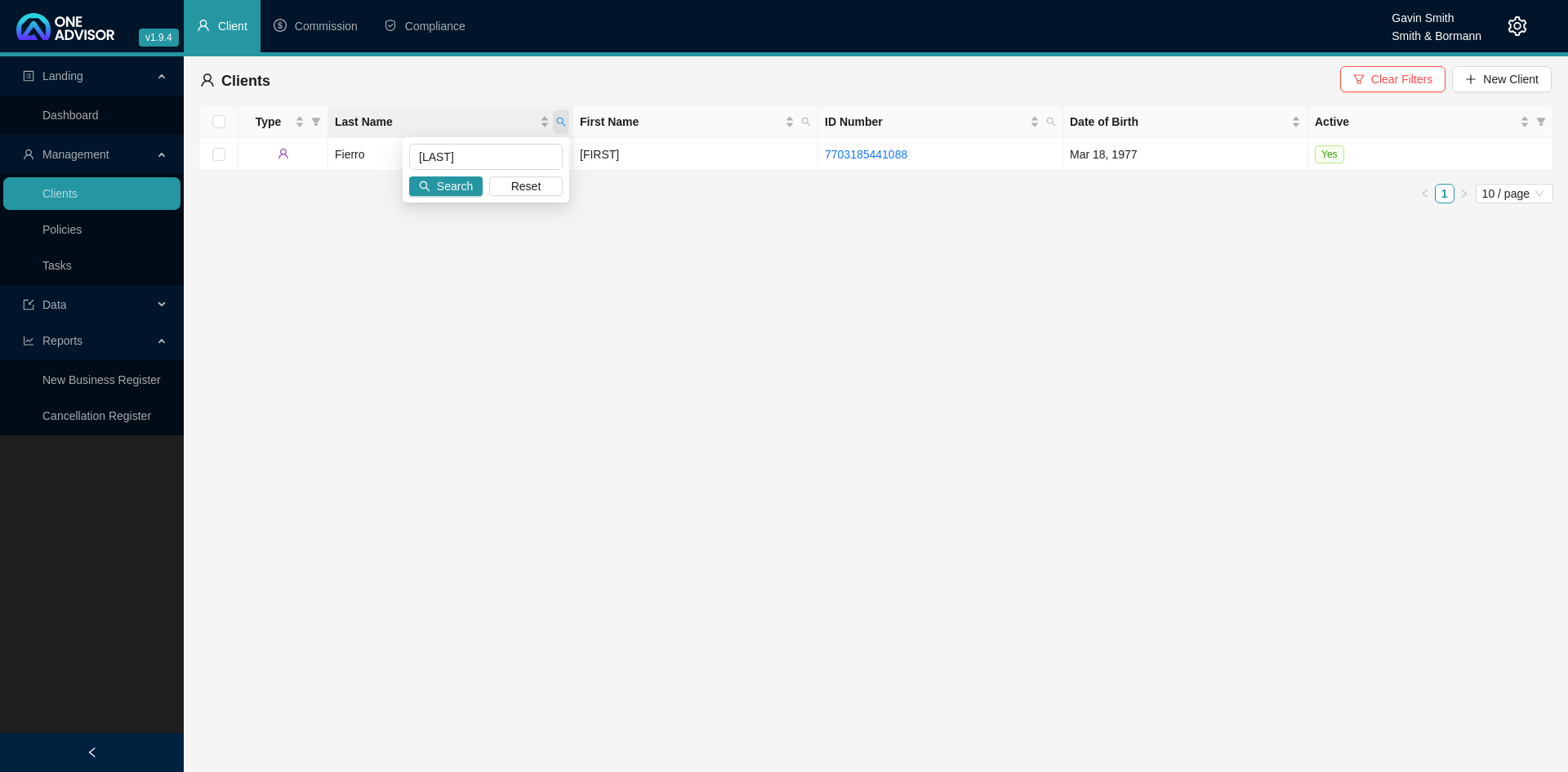 type on "[LAST]" 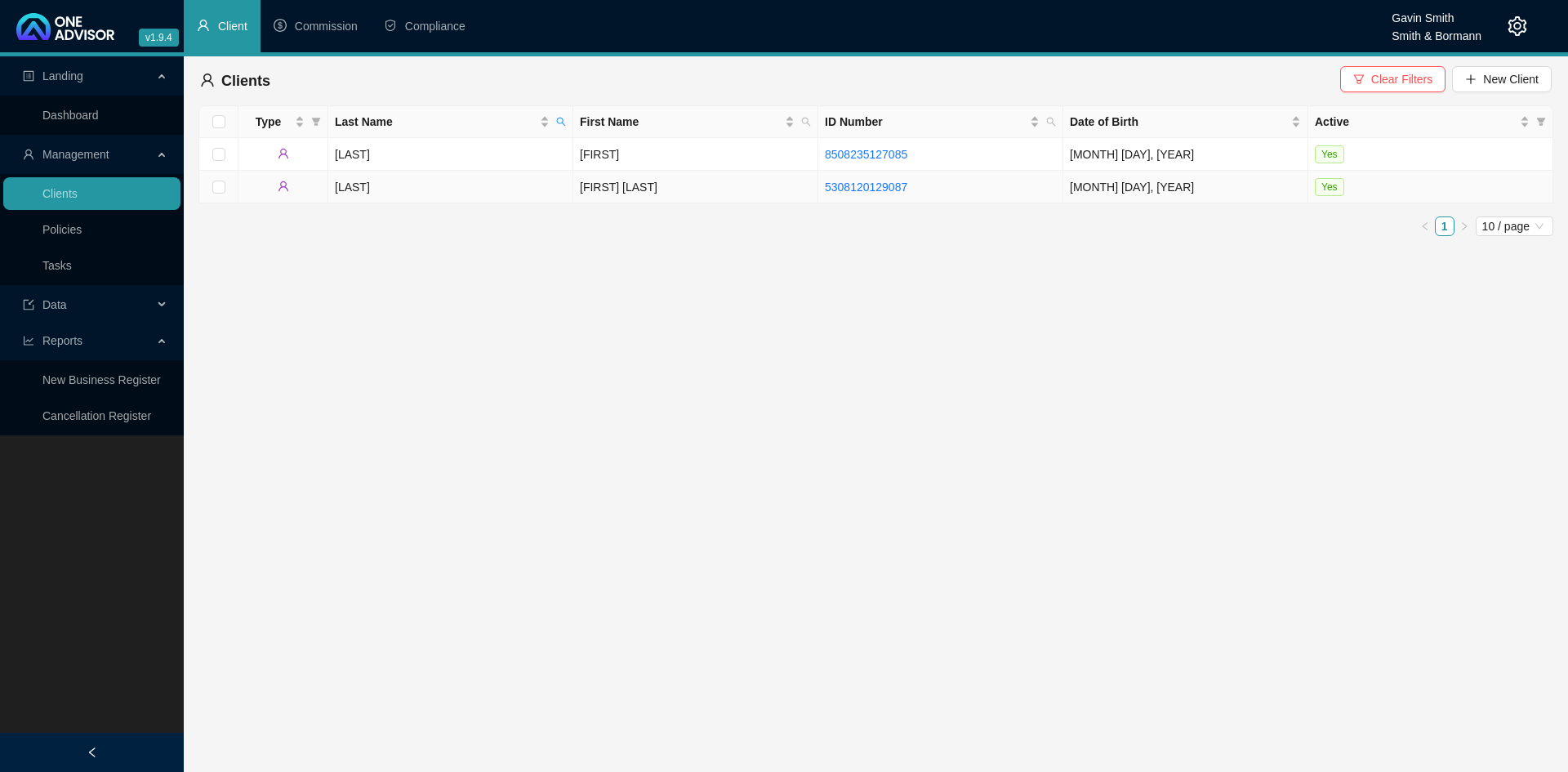 click on "[FIRST] [LAST]" at bounding box center (696, 187) 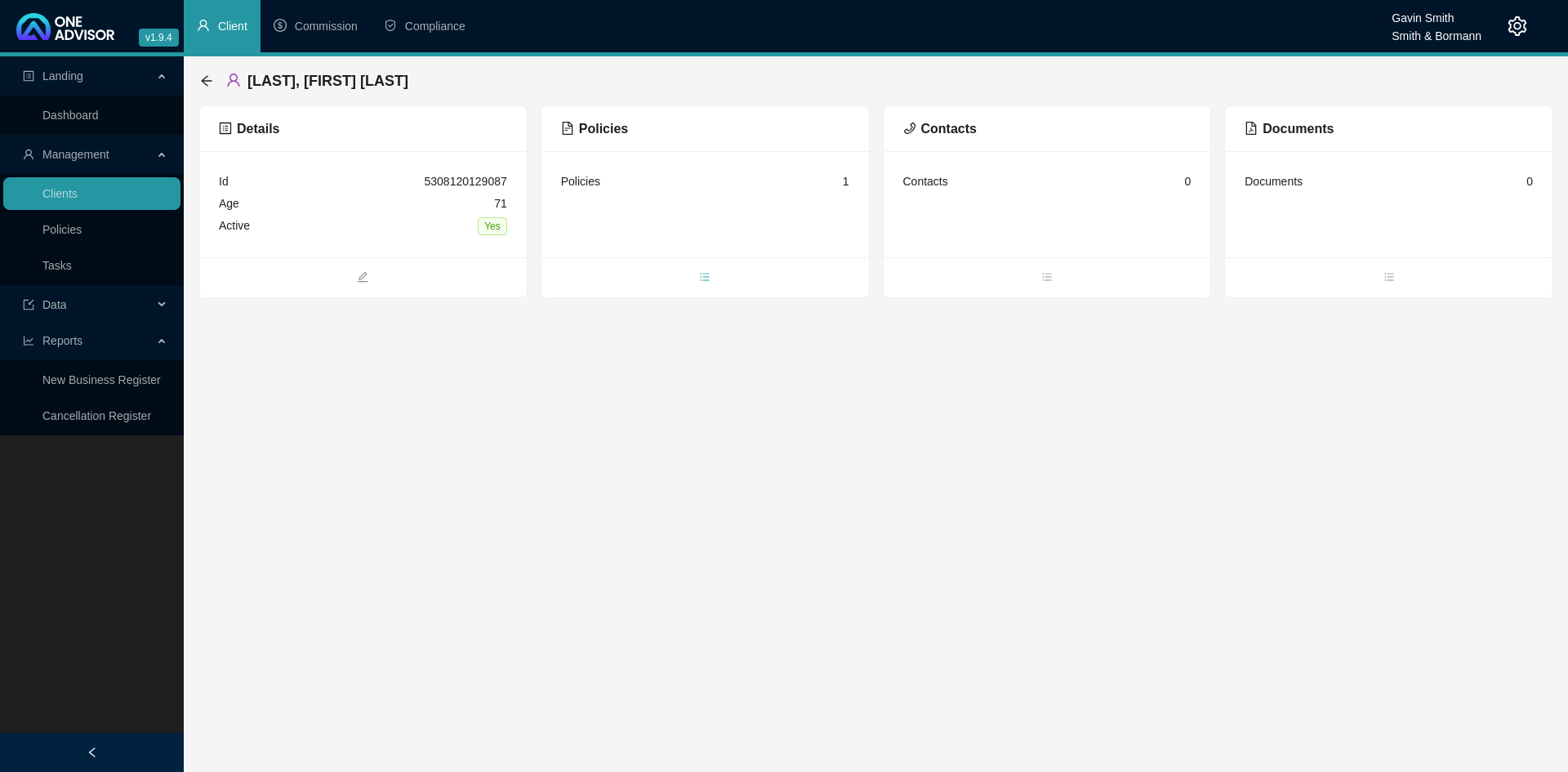 click 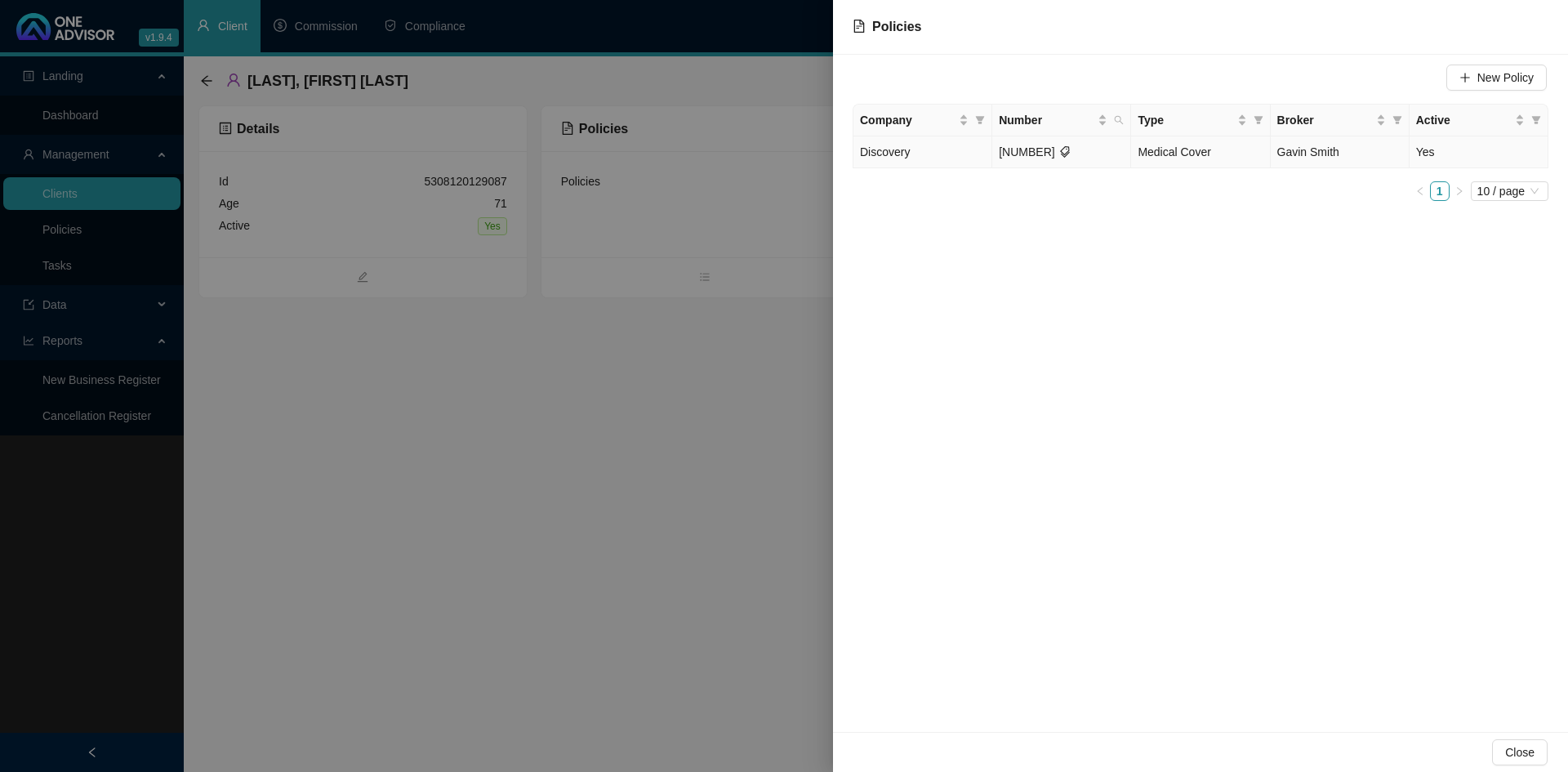 click on "[NUMBER]" at bounding box center [1062, 152] 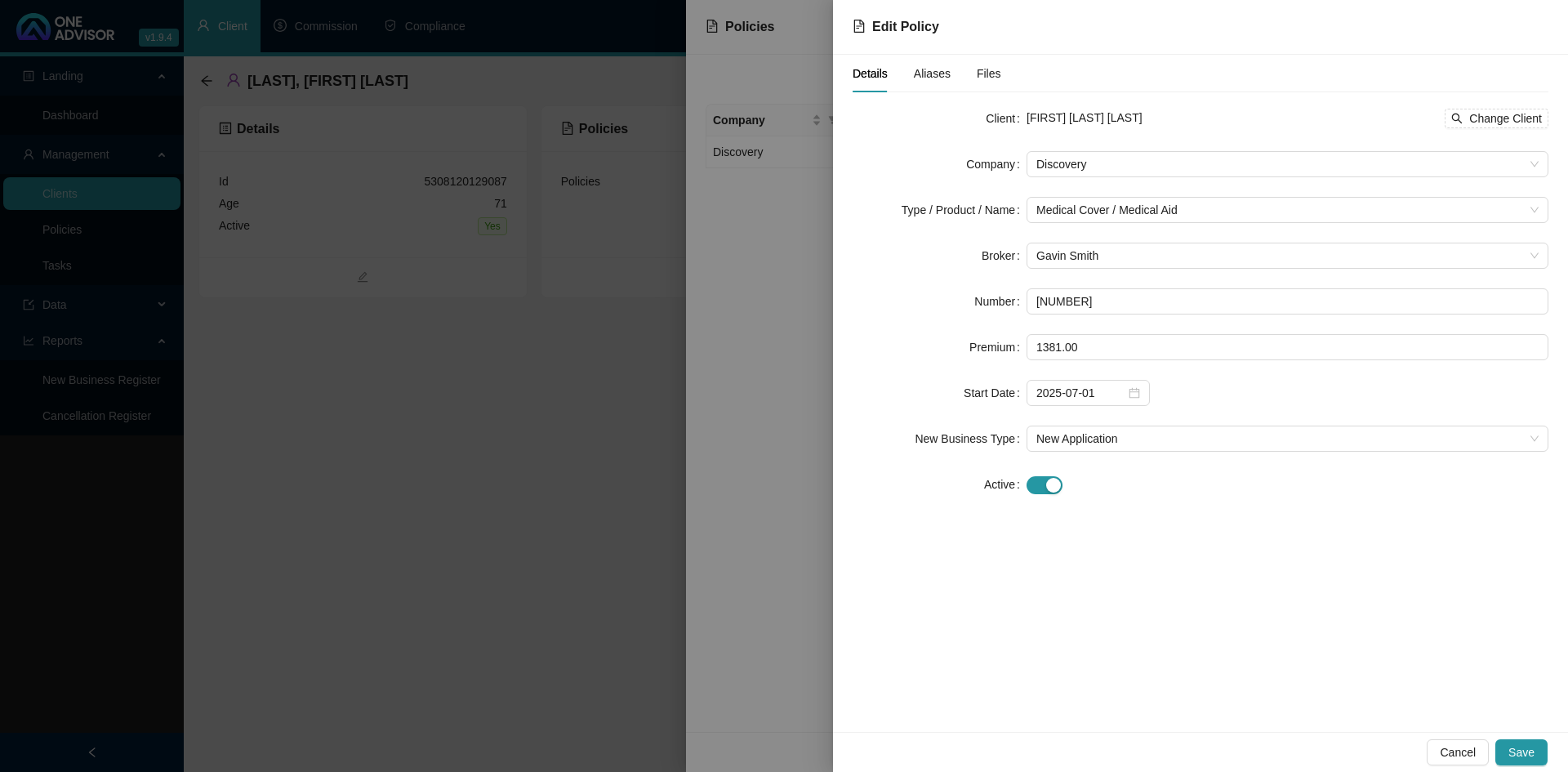 click at bounding box center [784, 386] 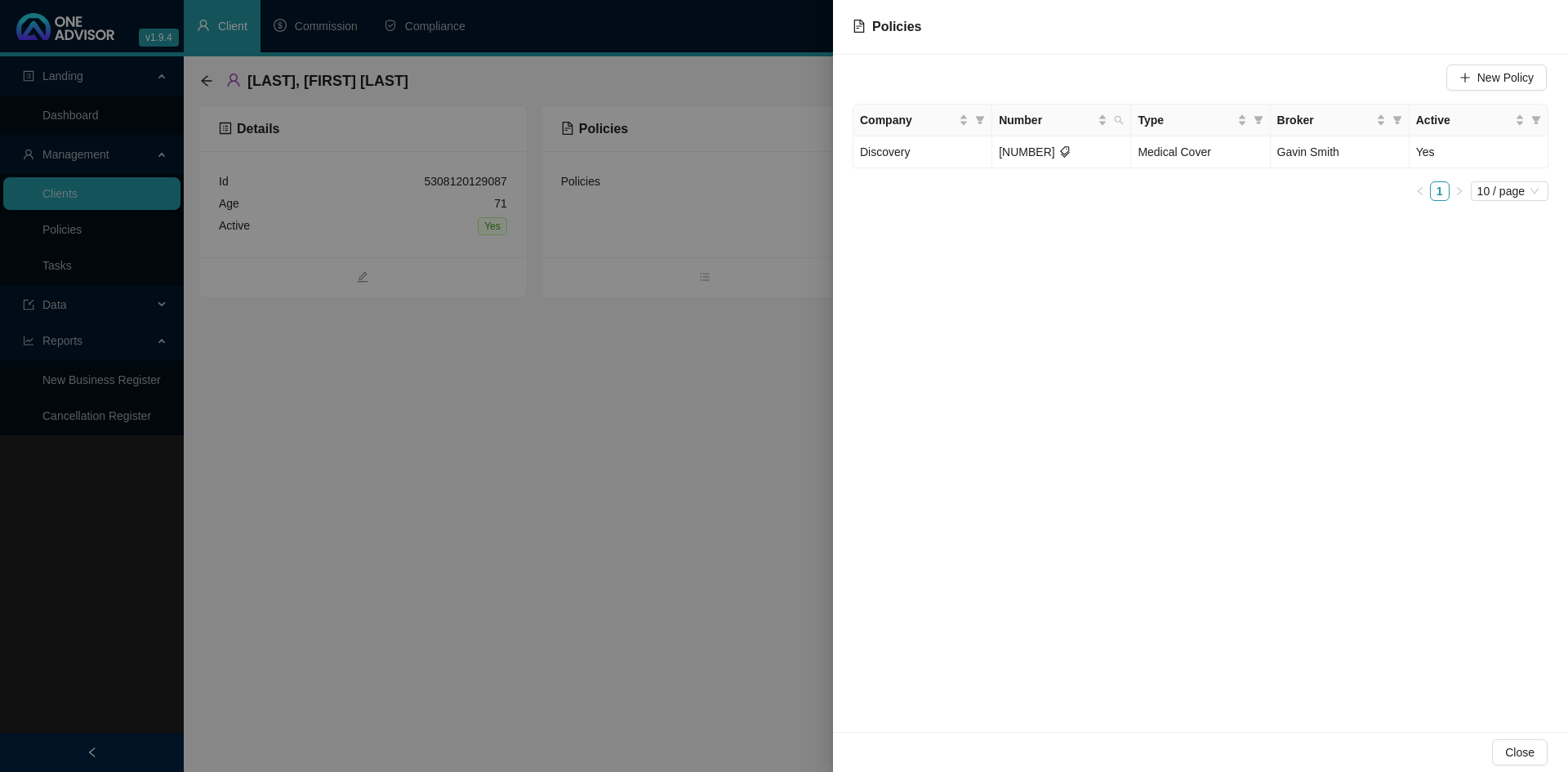 click at bounding box center (784, 386) 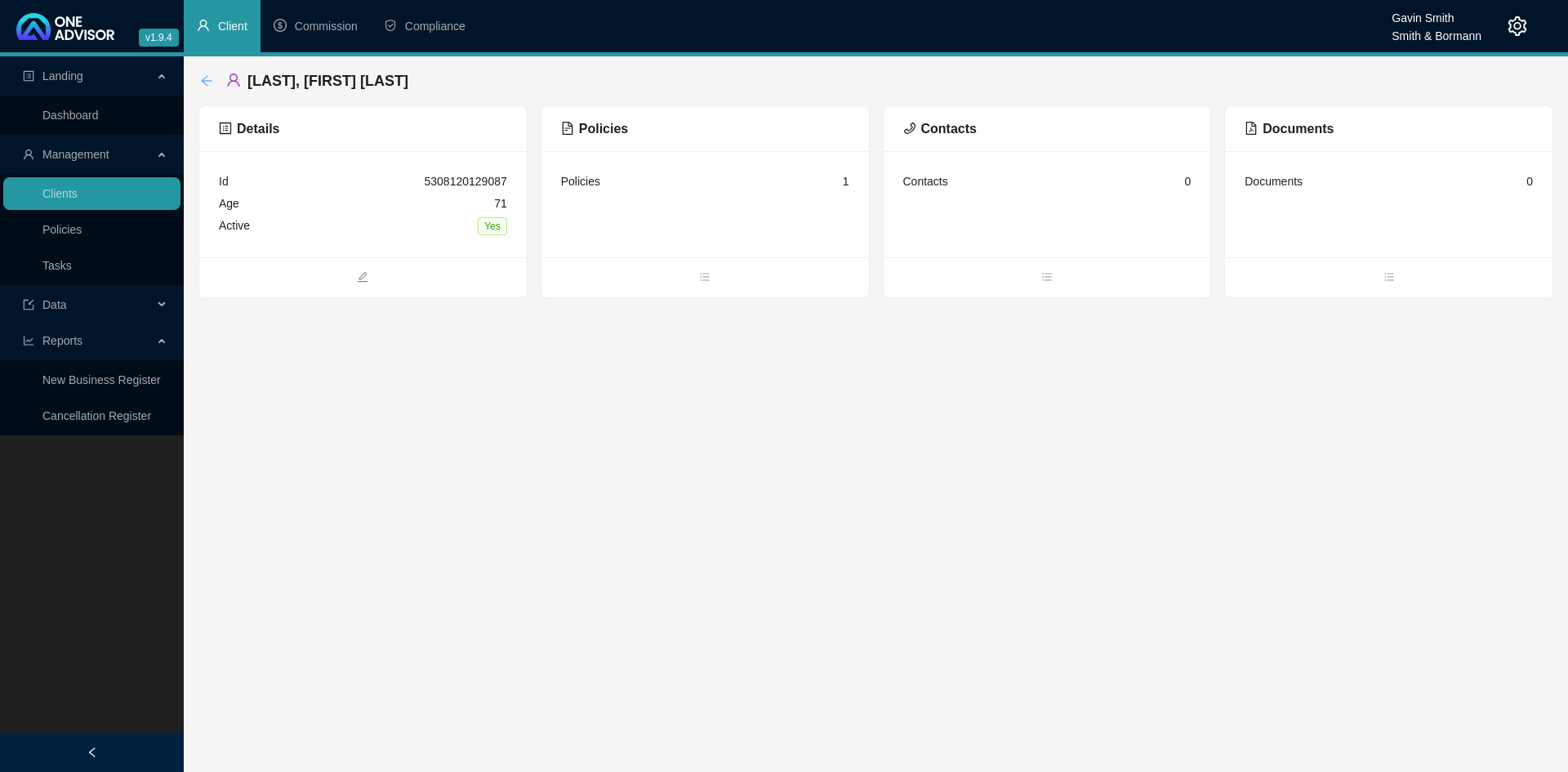 click 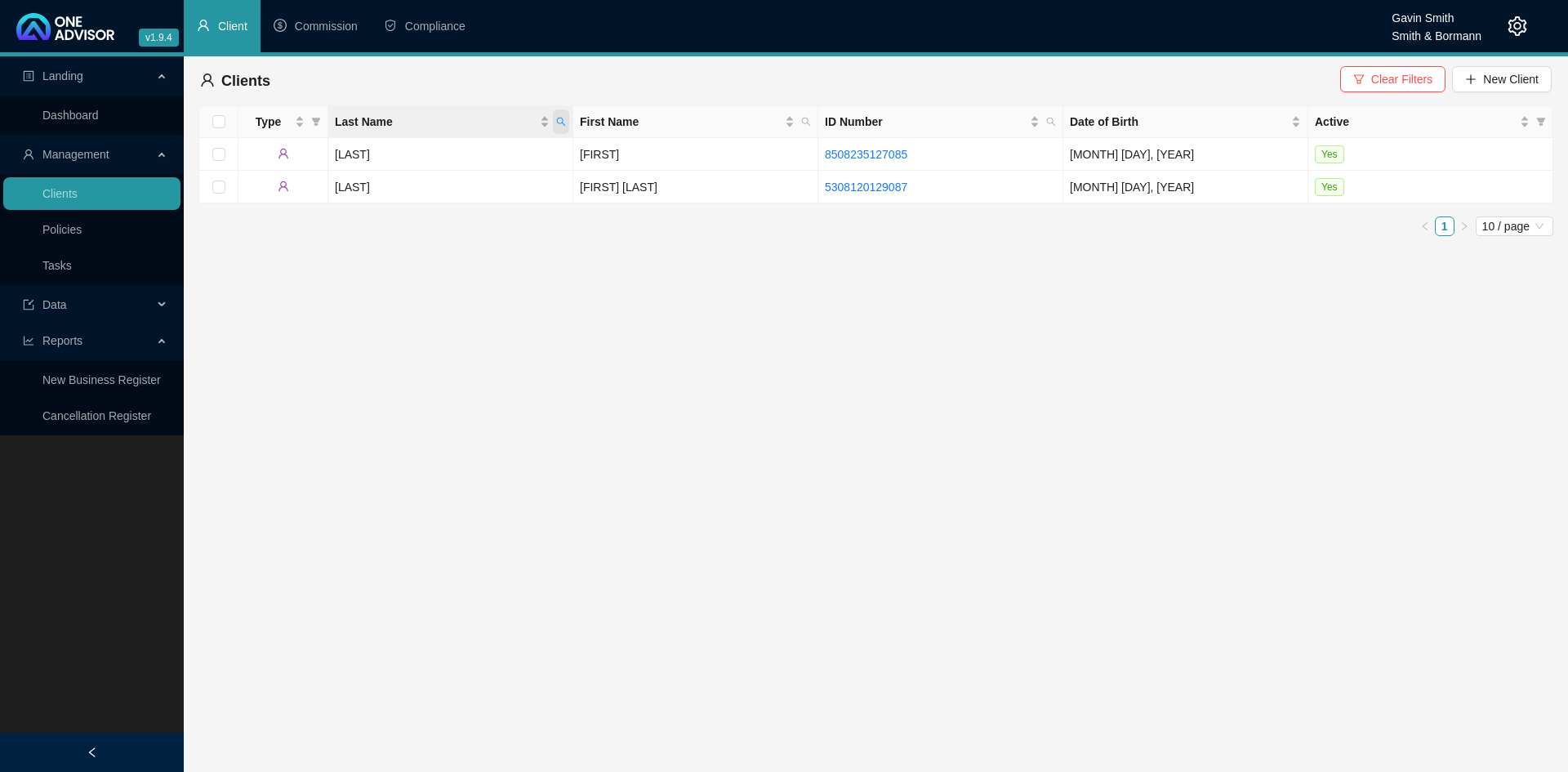 click 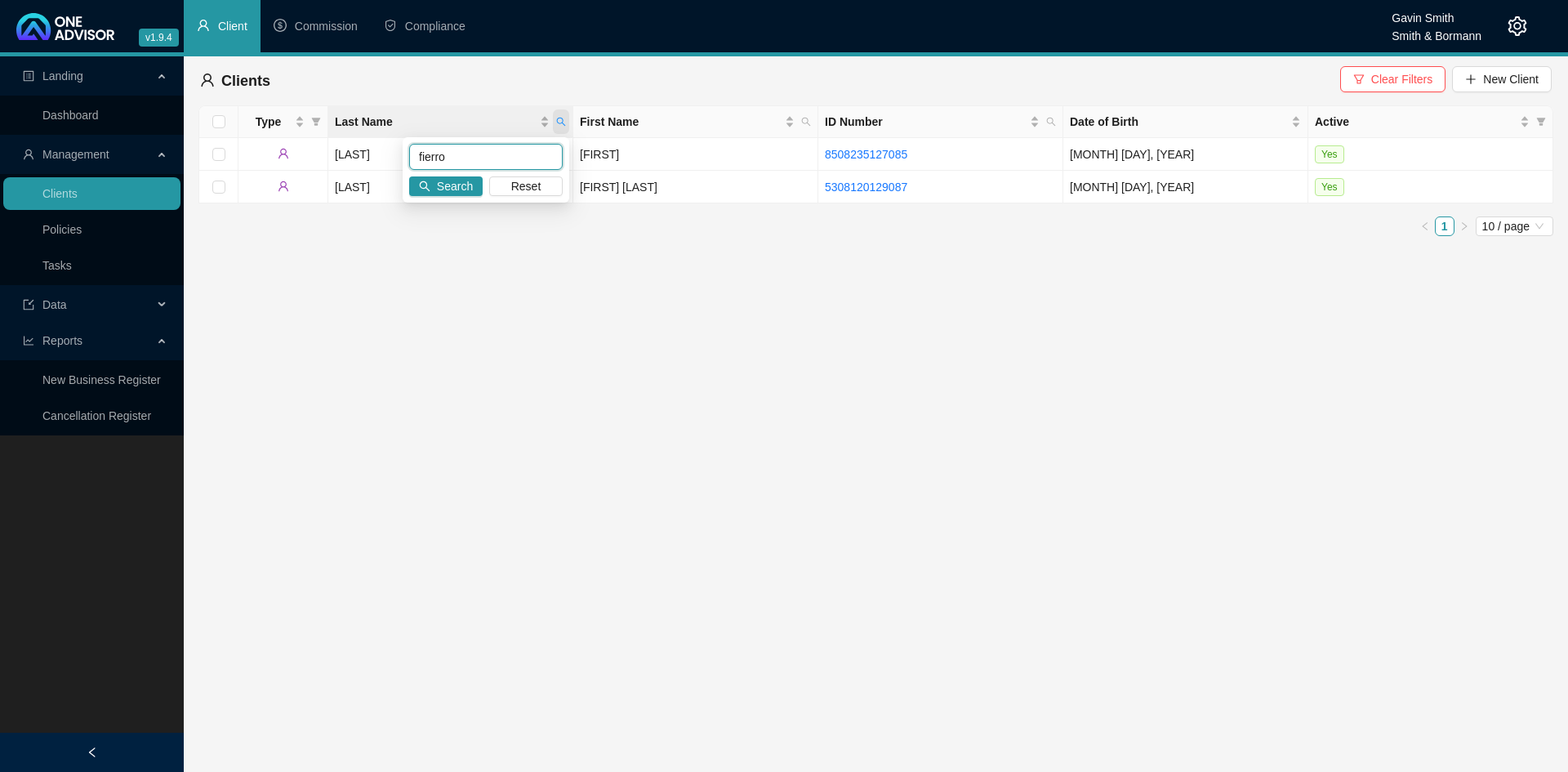 type on "fierro" 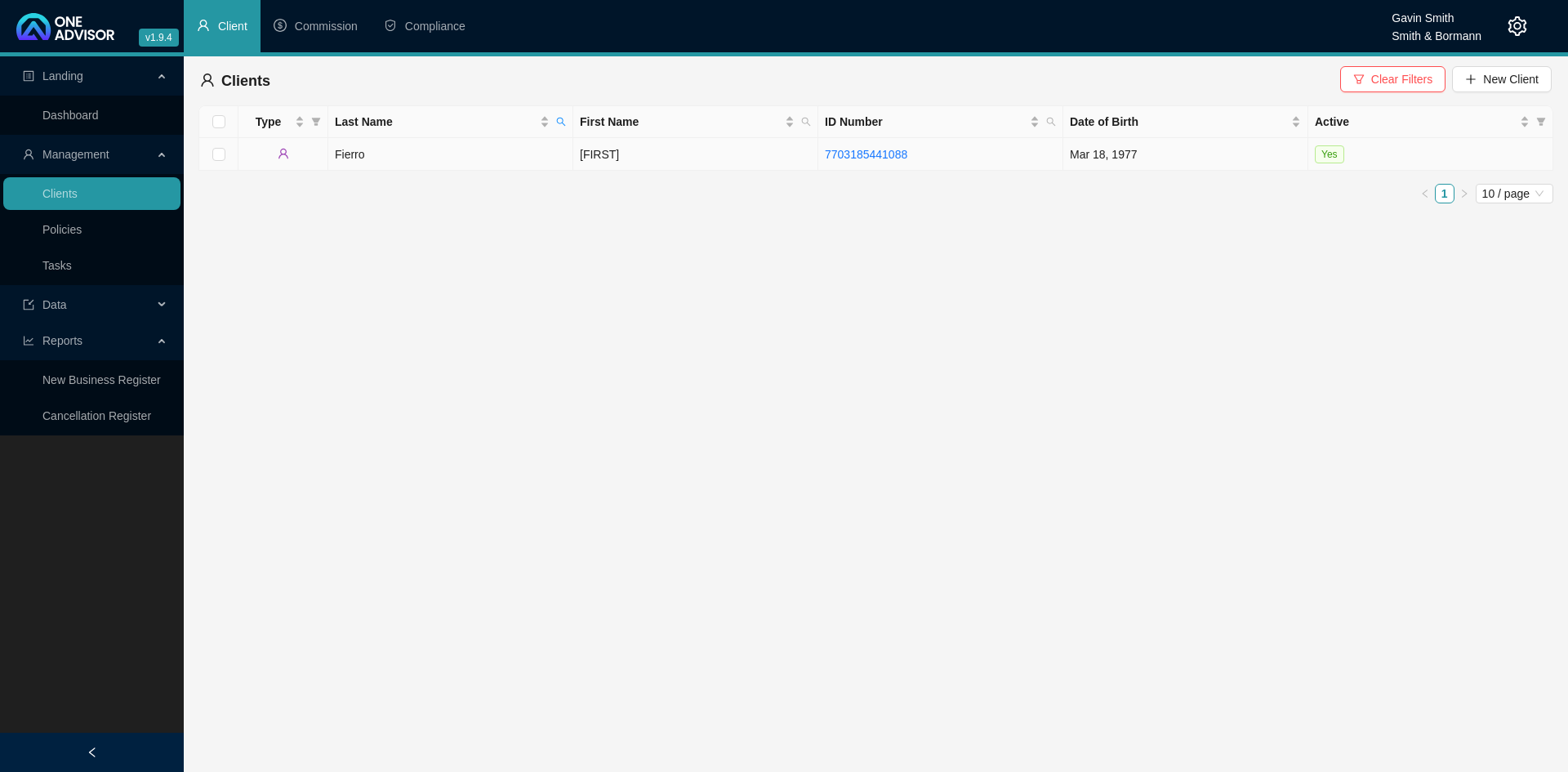 click on "Fierro" at bounding box center [451, 154] 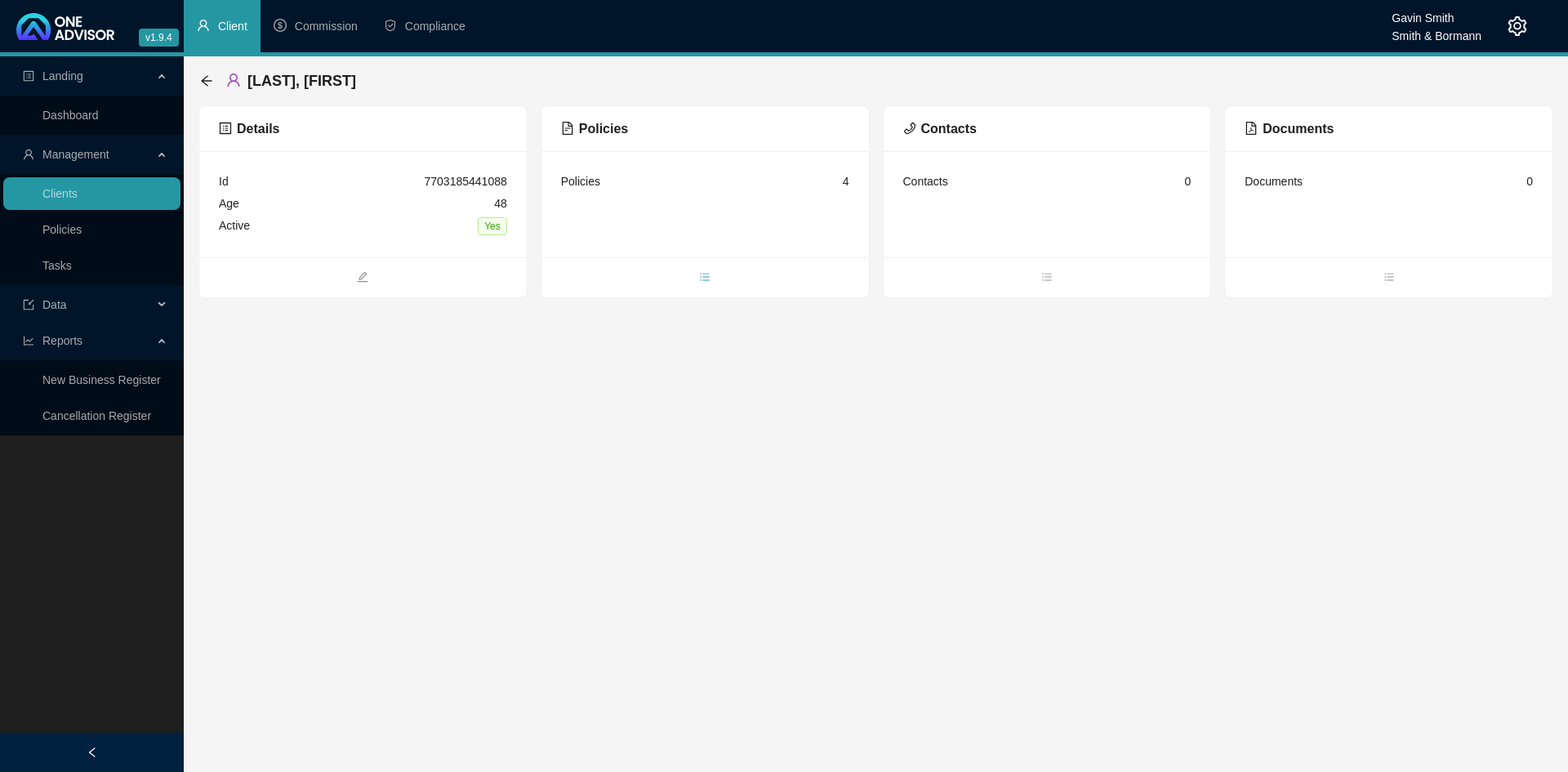 click 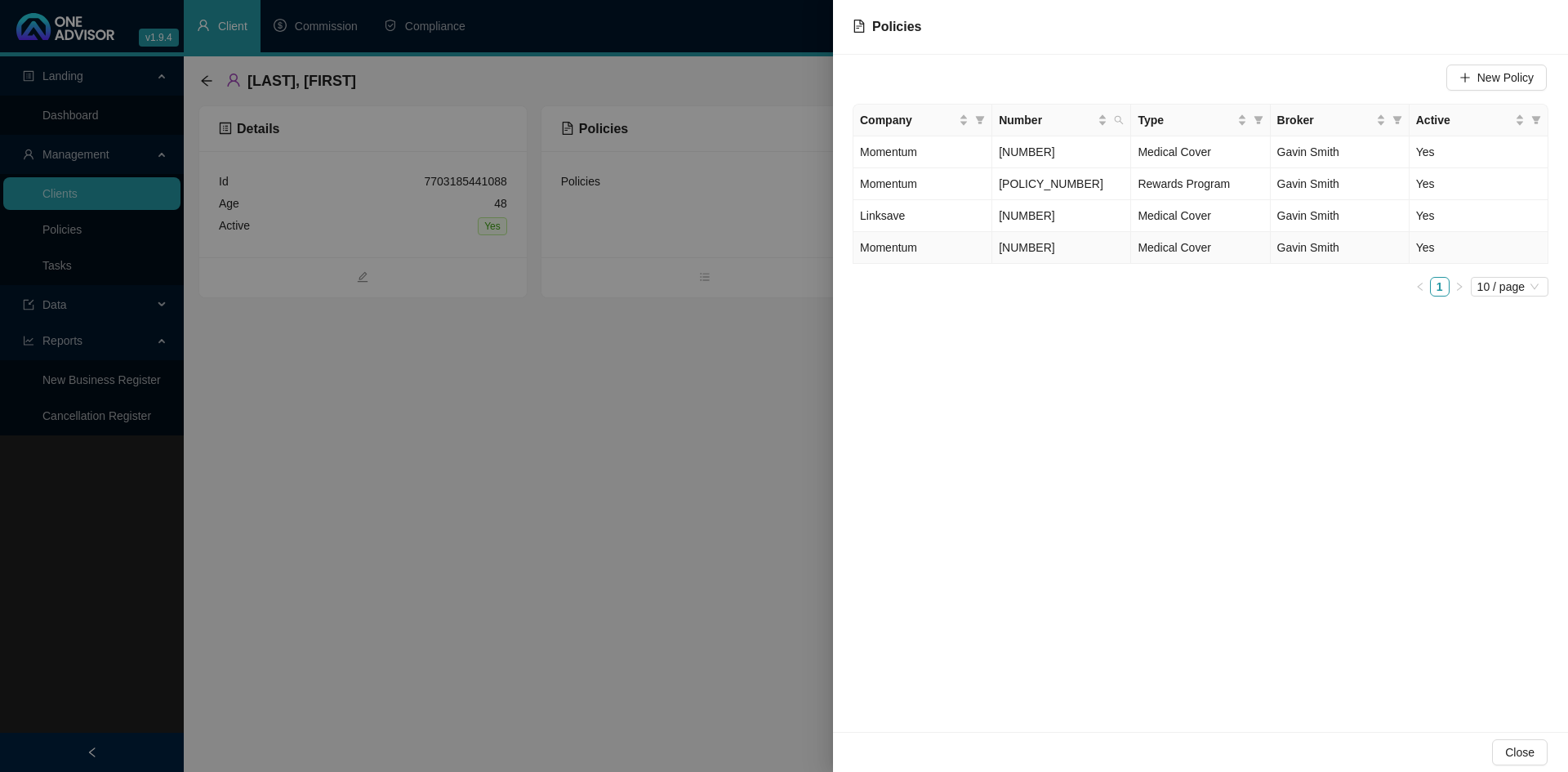click on "Momentum" at bounding box center (923, 248) 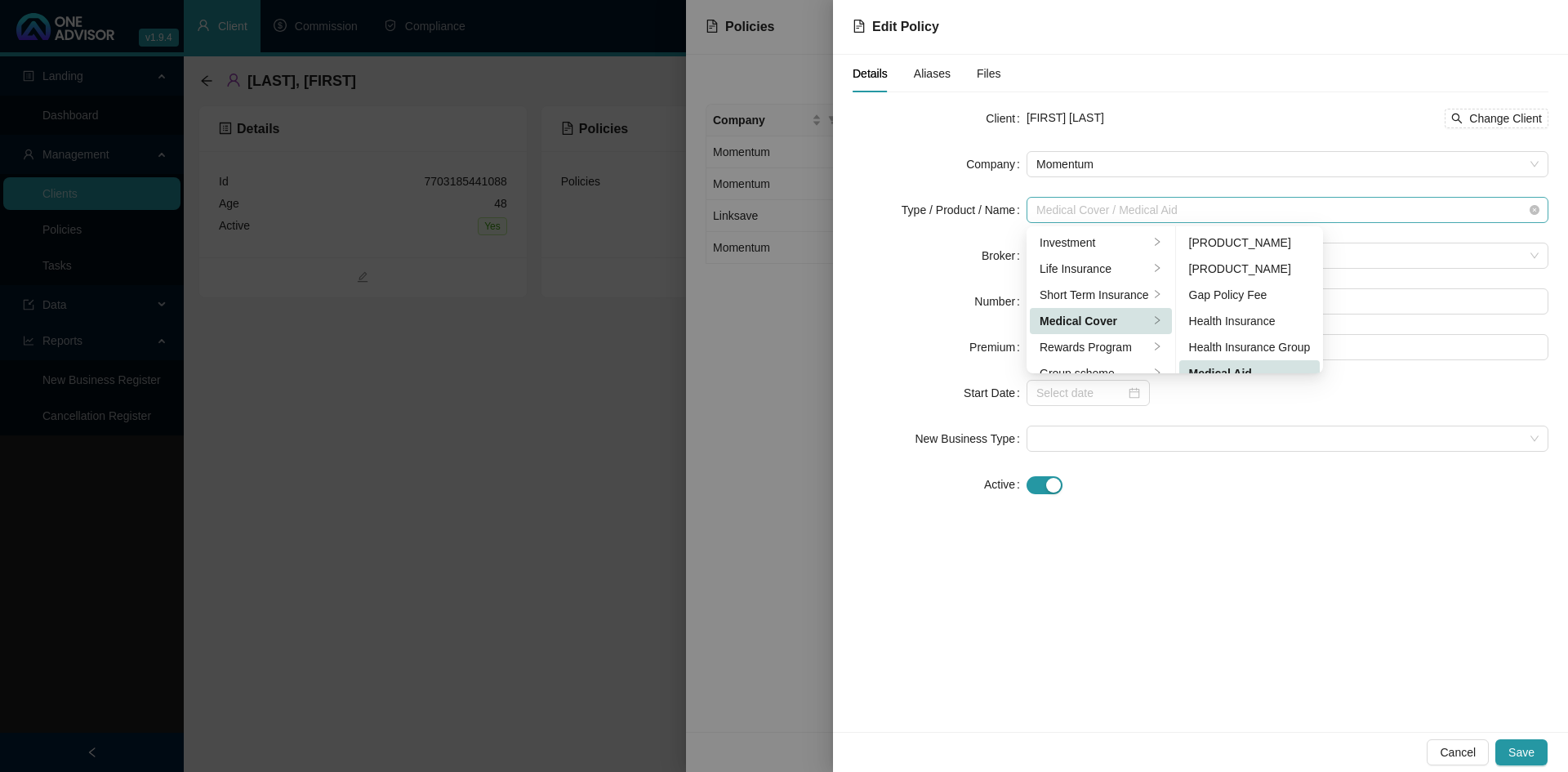 click on "Medical Cover / Medical Aid" at bounding box center (1287, 210) 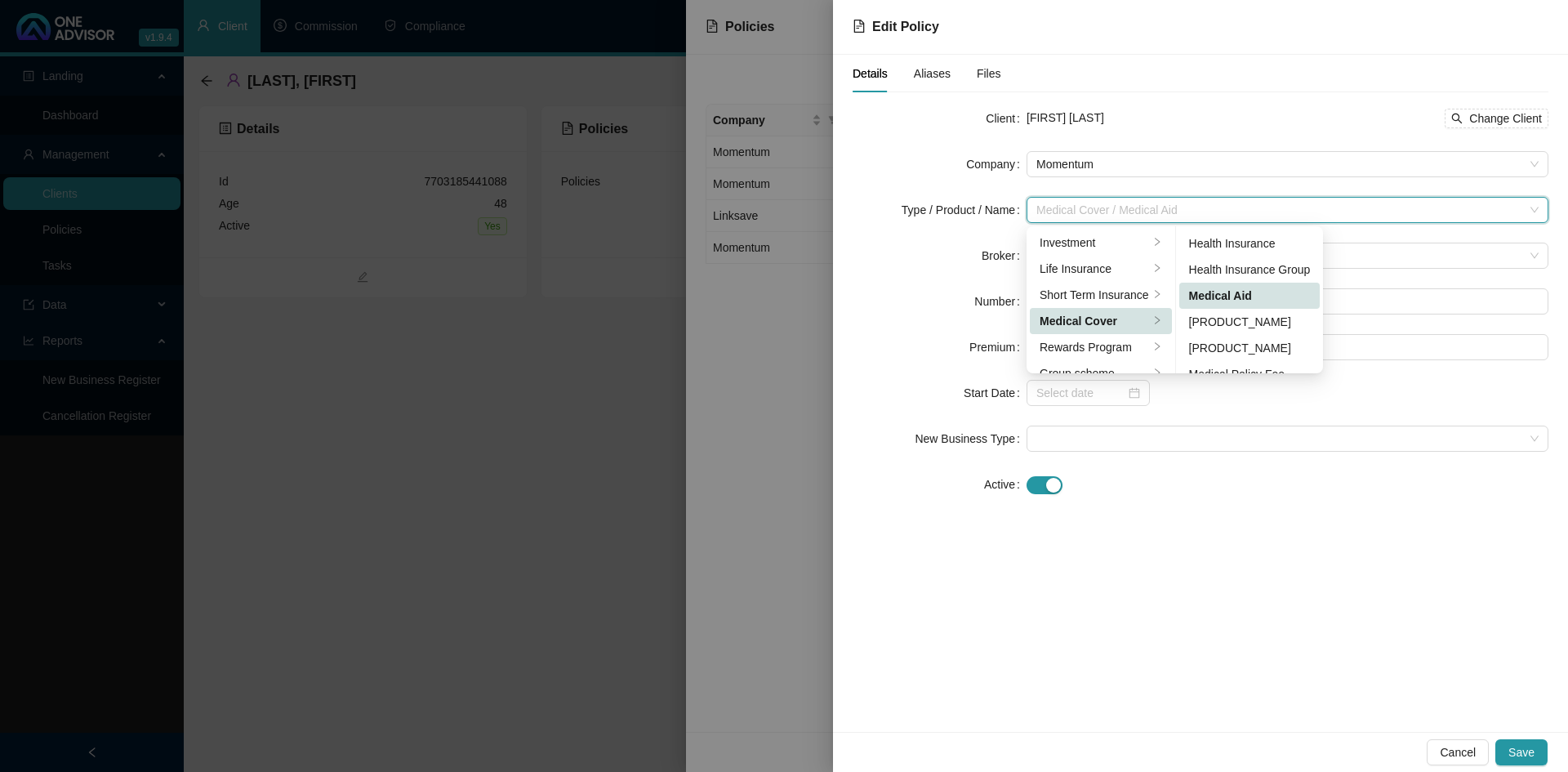 scroll, scrollTop: 95, scrollLeft: 0, axis: vertical 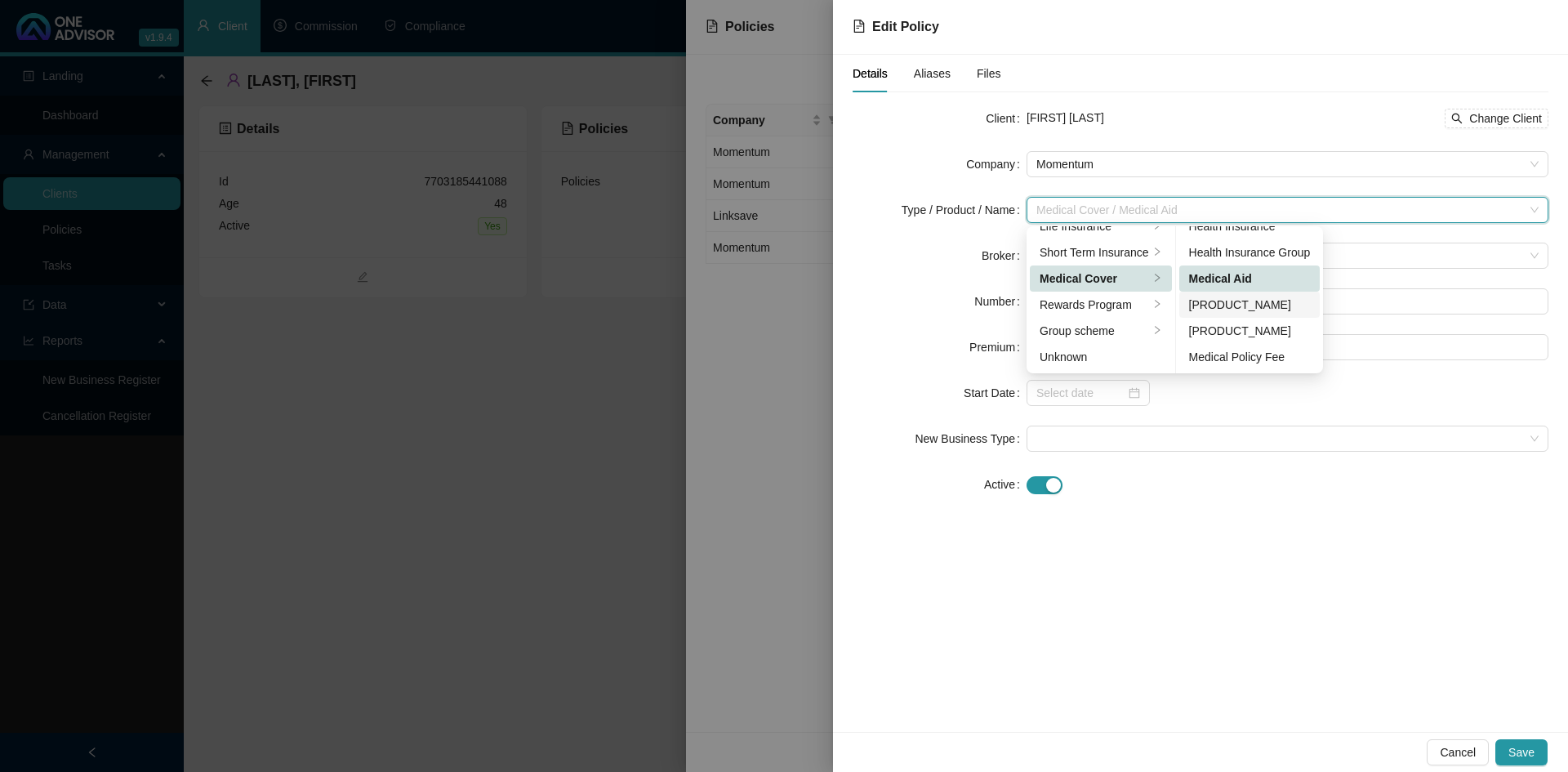 click on "[PRODUCT_NAME]" at bounding box center (1250, 305) 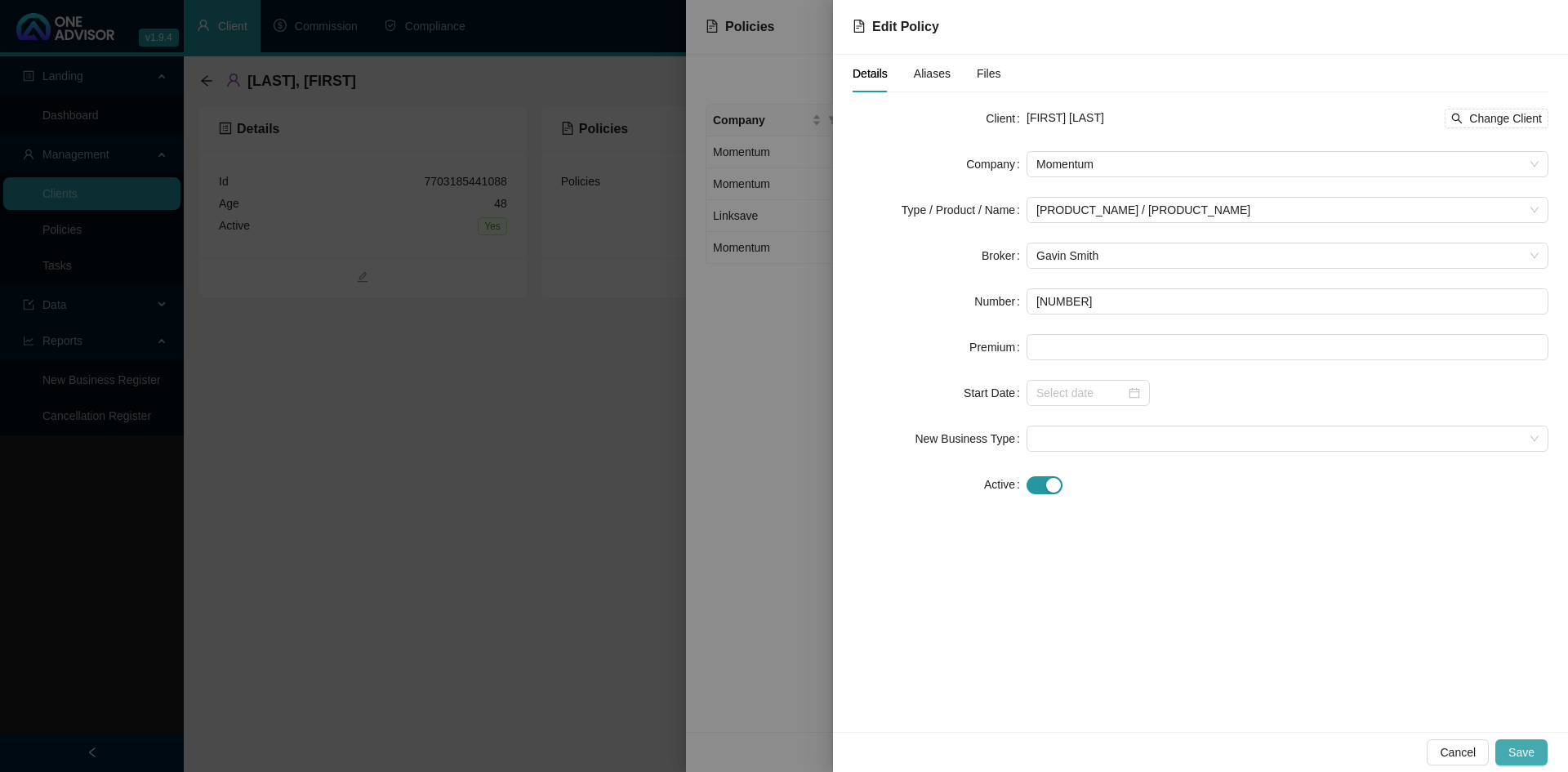 click on "Save" at bounding box center [1521, 752] 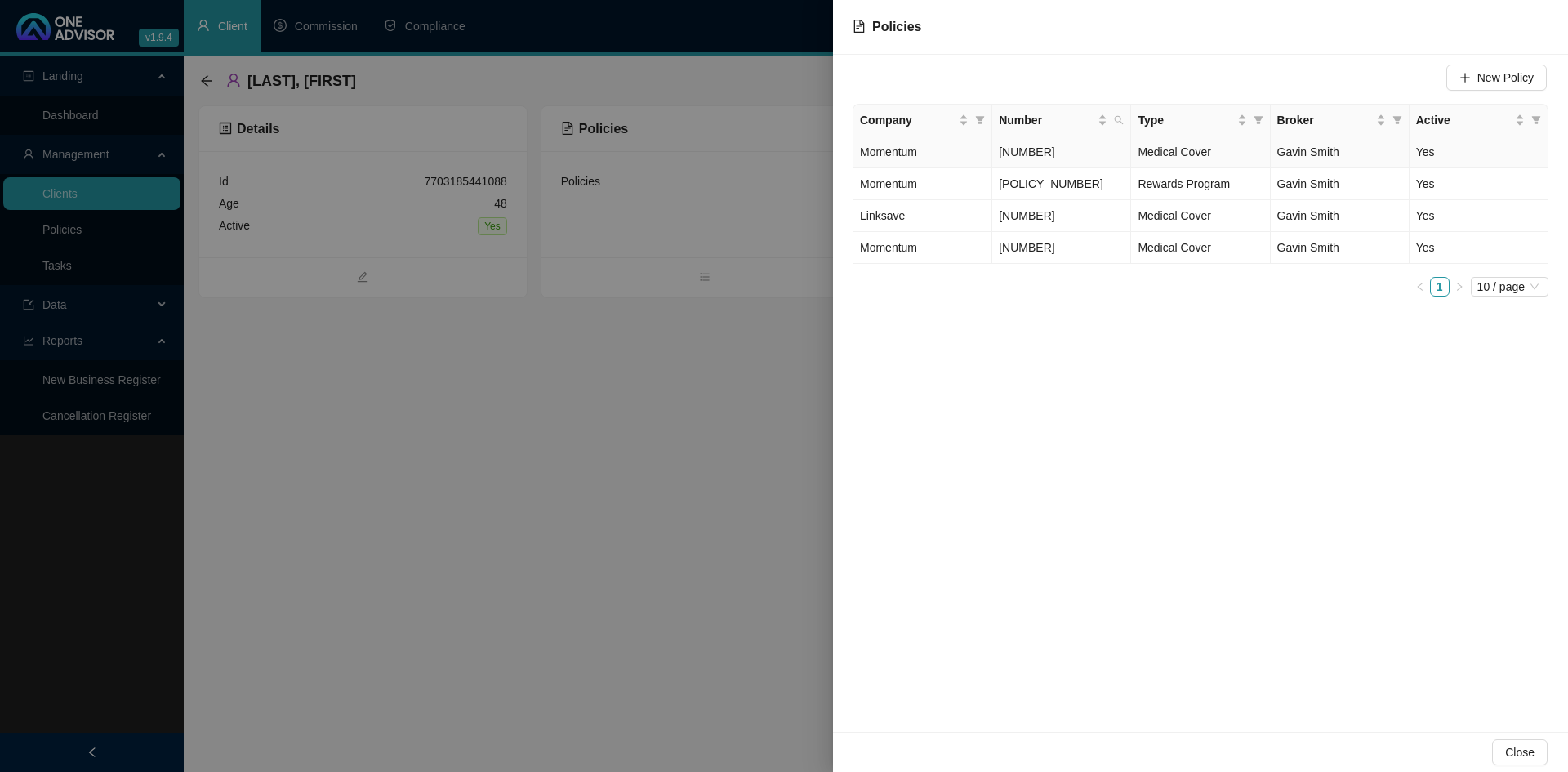 click on "[NUMBER]" at bounding box center (1062, 152) 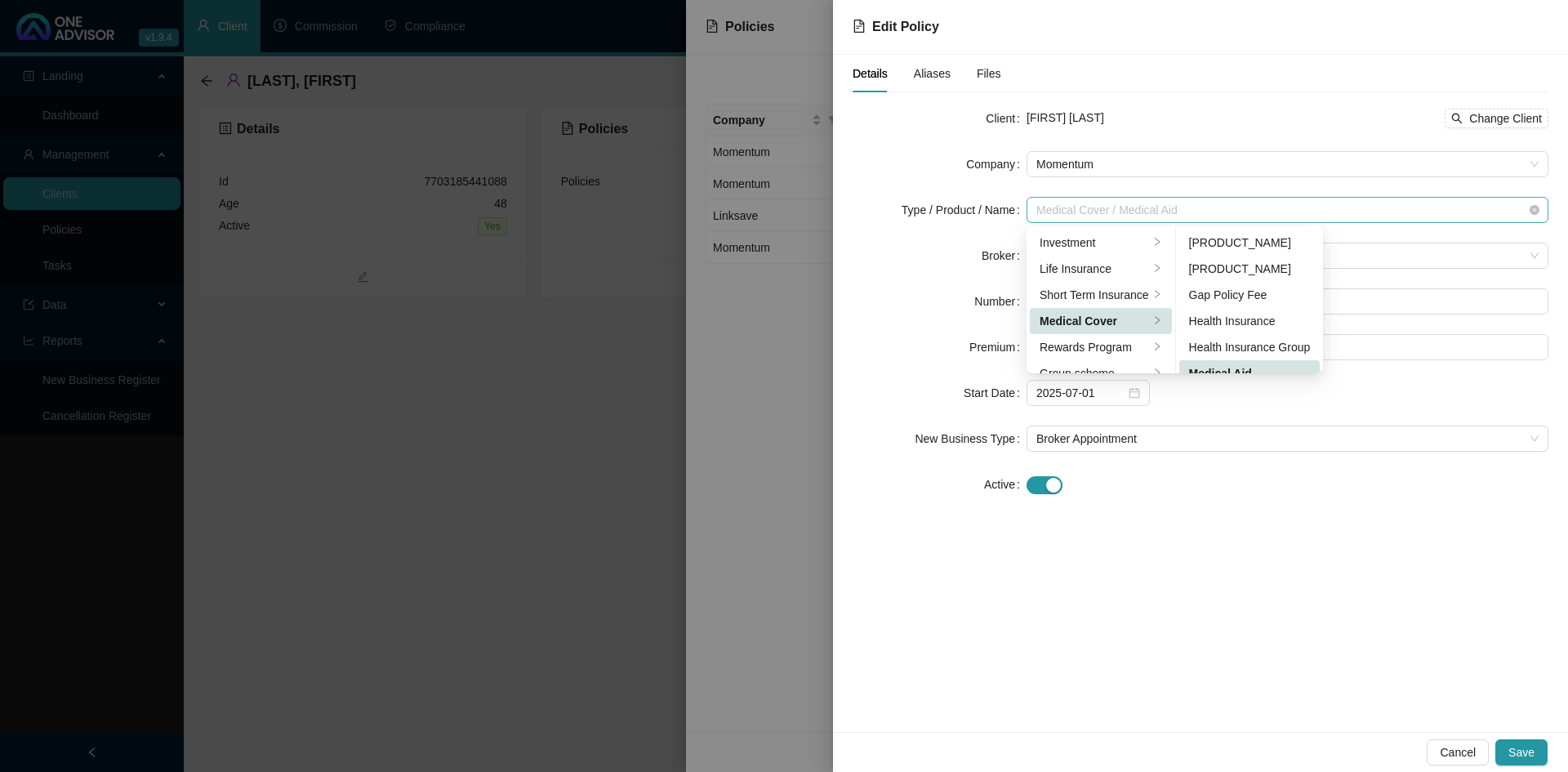 click on "Medical Cover / Medical Aid" at bounding box center [1287, 210] 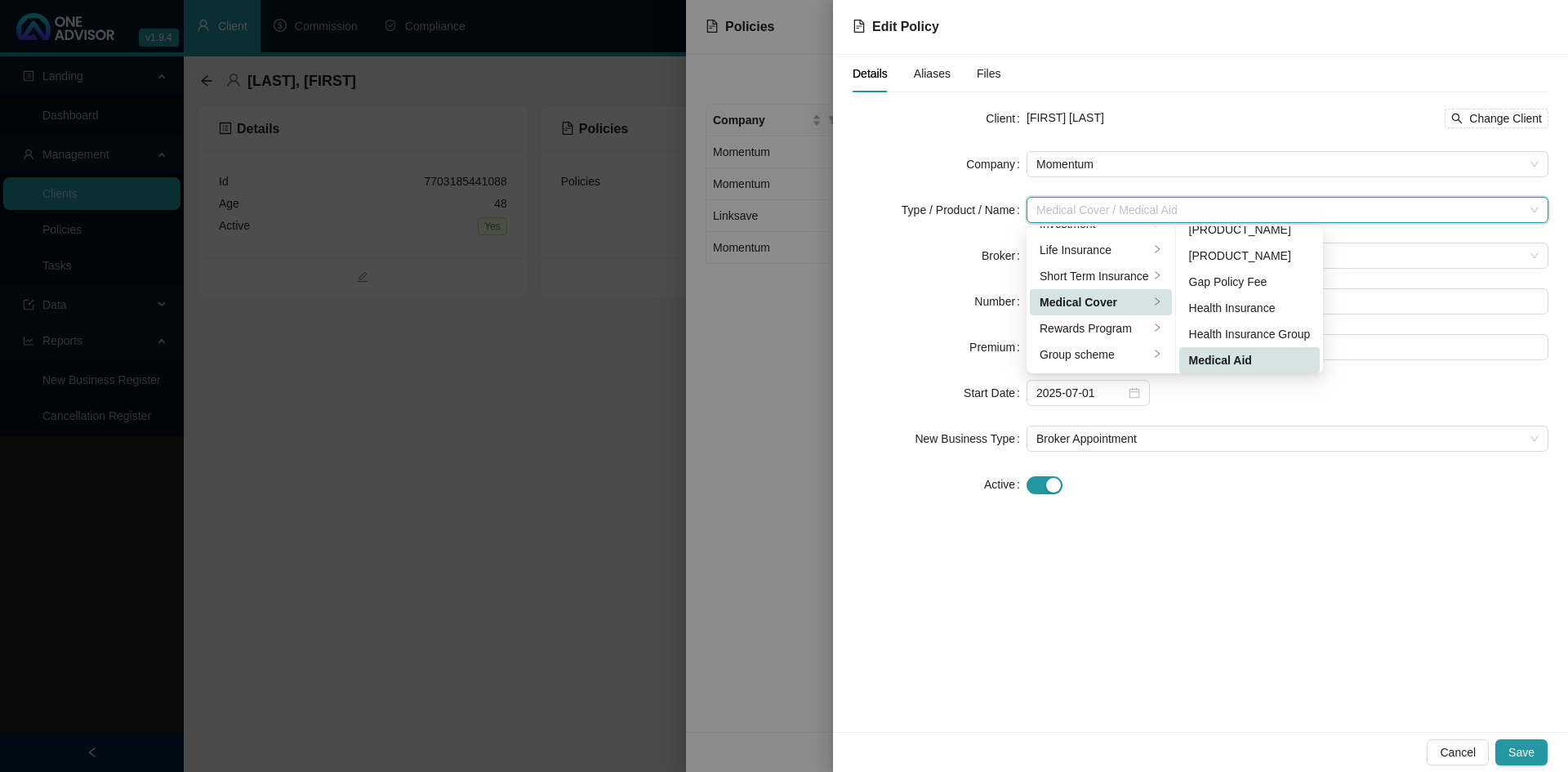 scroll, scrollTop: 20, scrollLeft: 0, axis: vertical 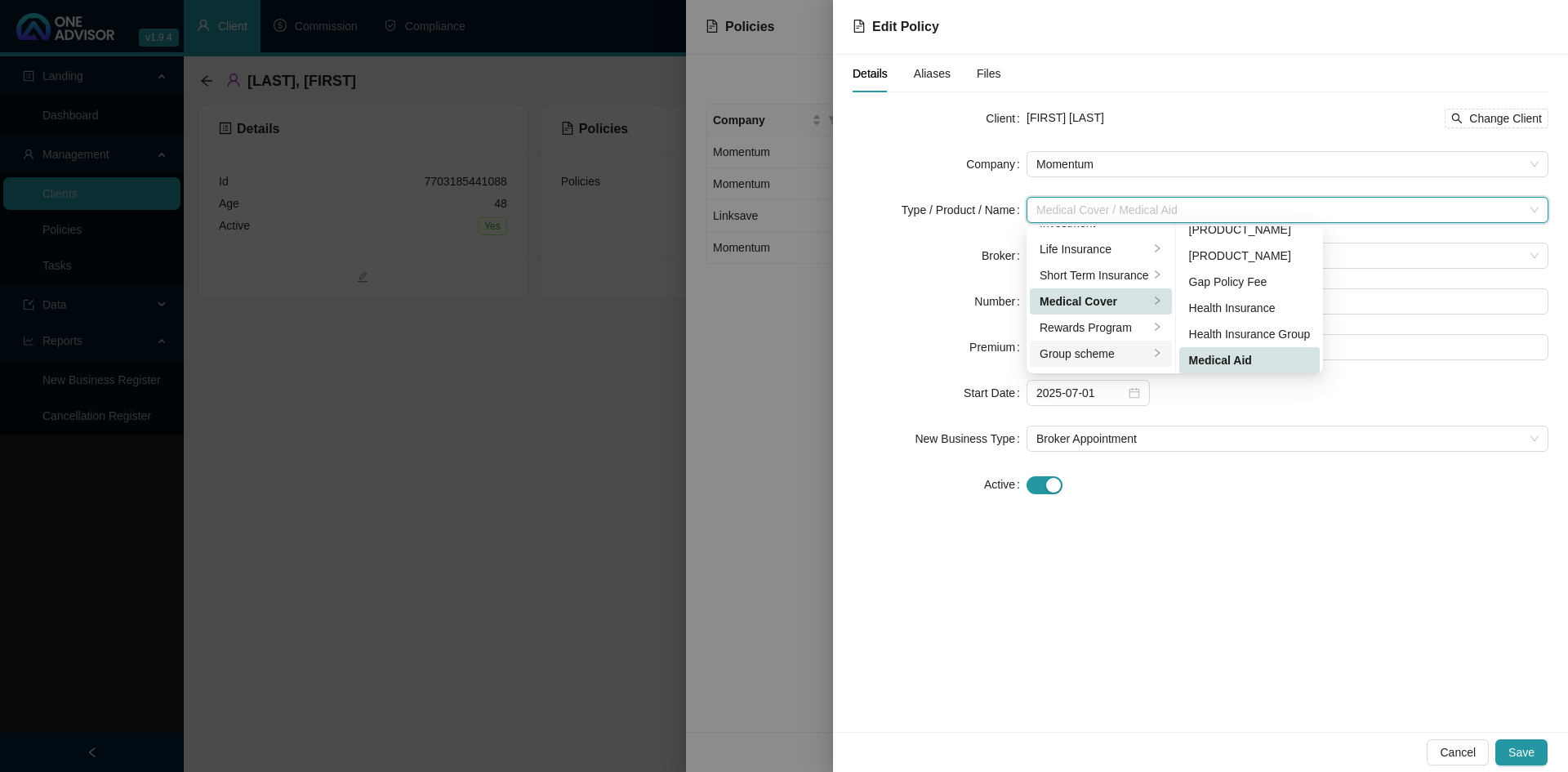 click on "Group scheme" at bounding box center (1094, 354) 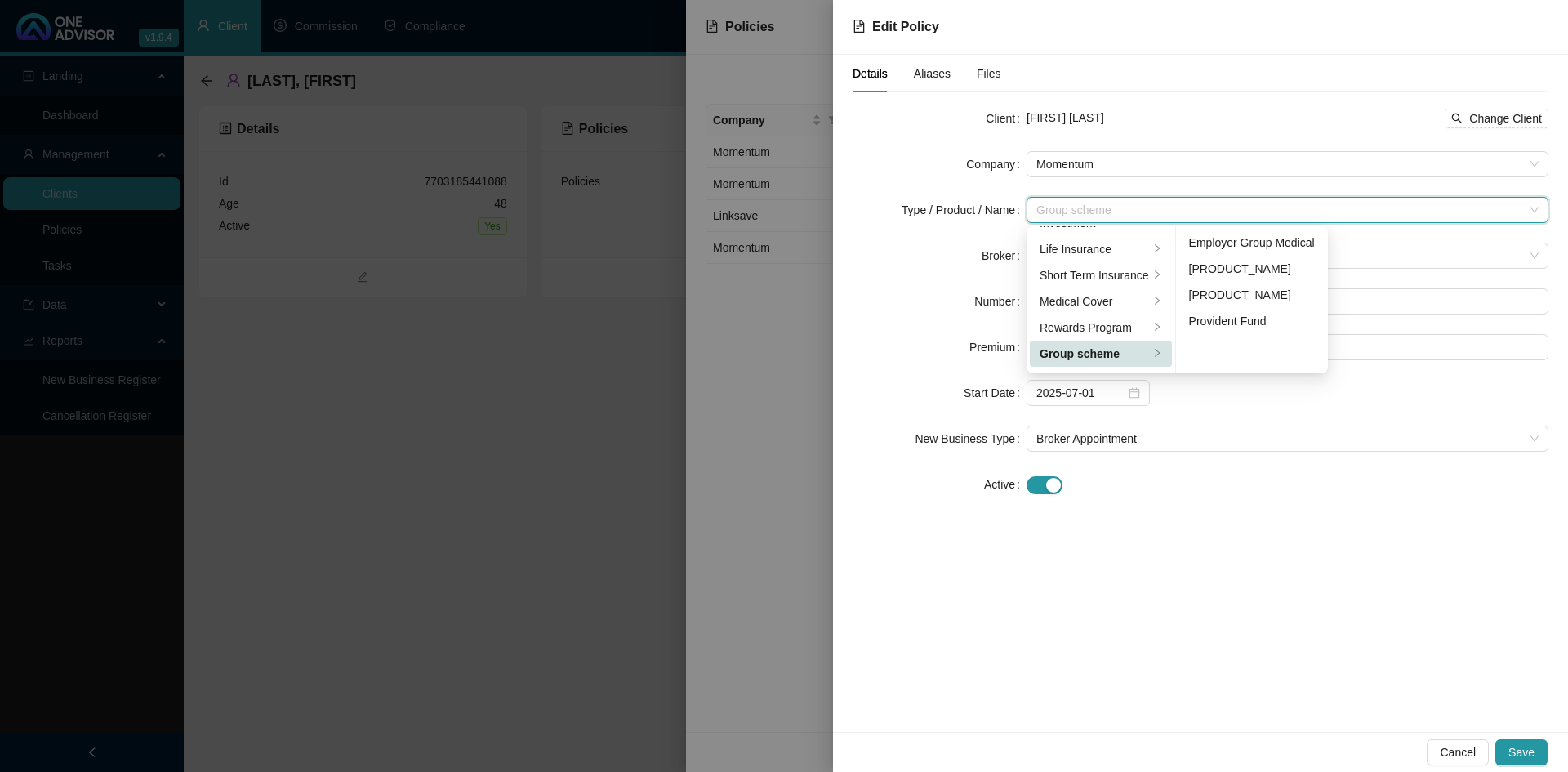 scroll, scrollTop: 0, scrollLeft: 0, axis: both 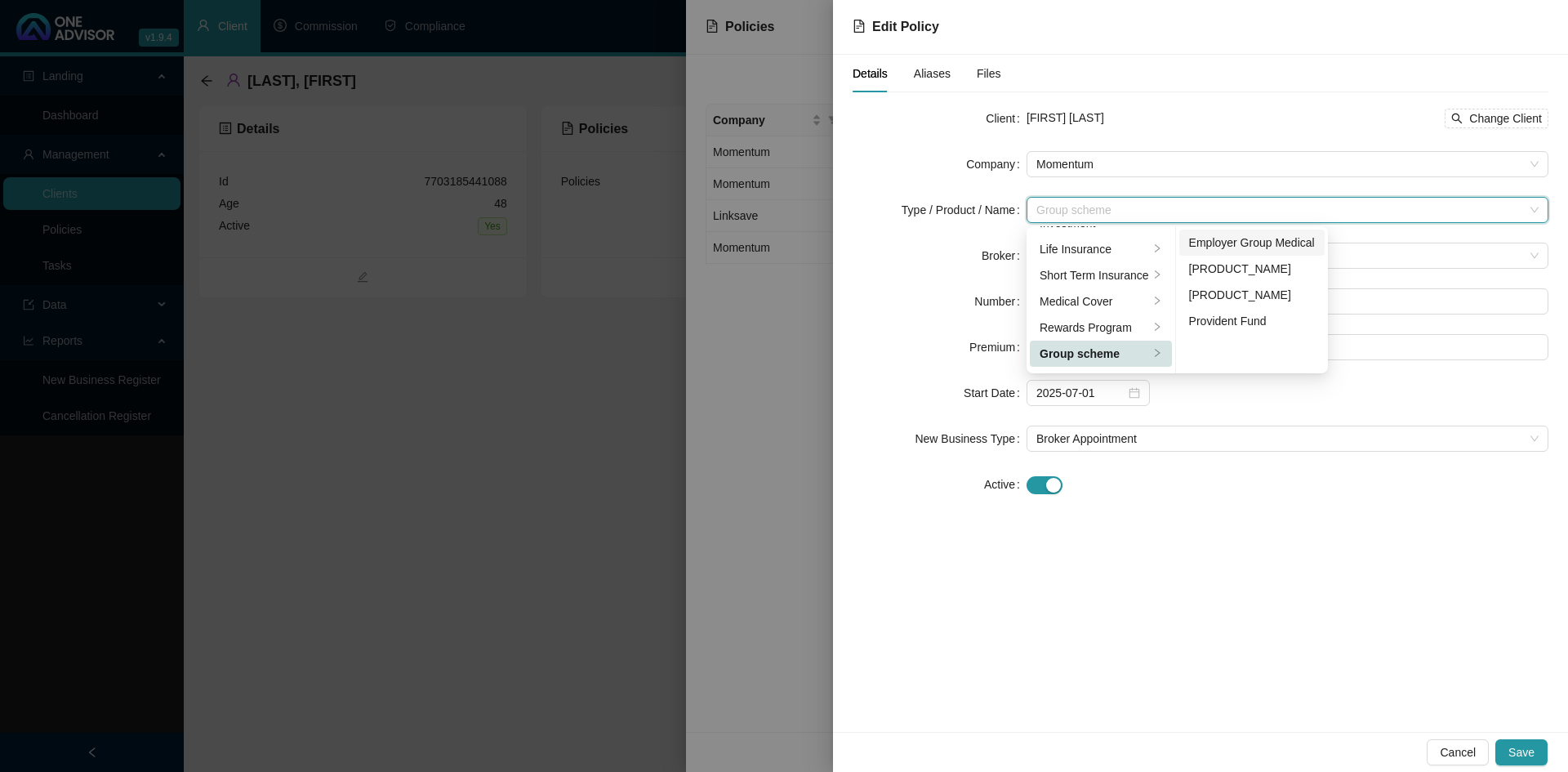 click on "Employer Group Medical" at bounding box center [1252, 243] 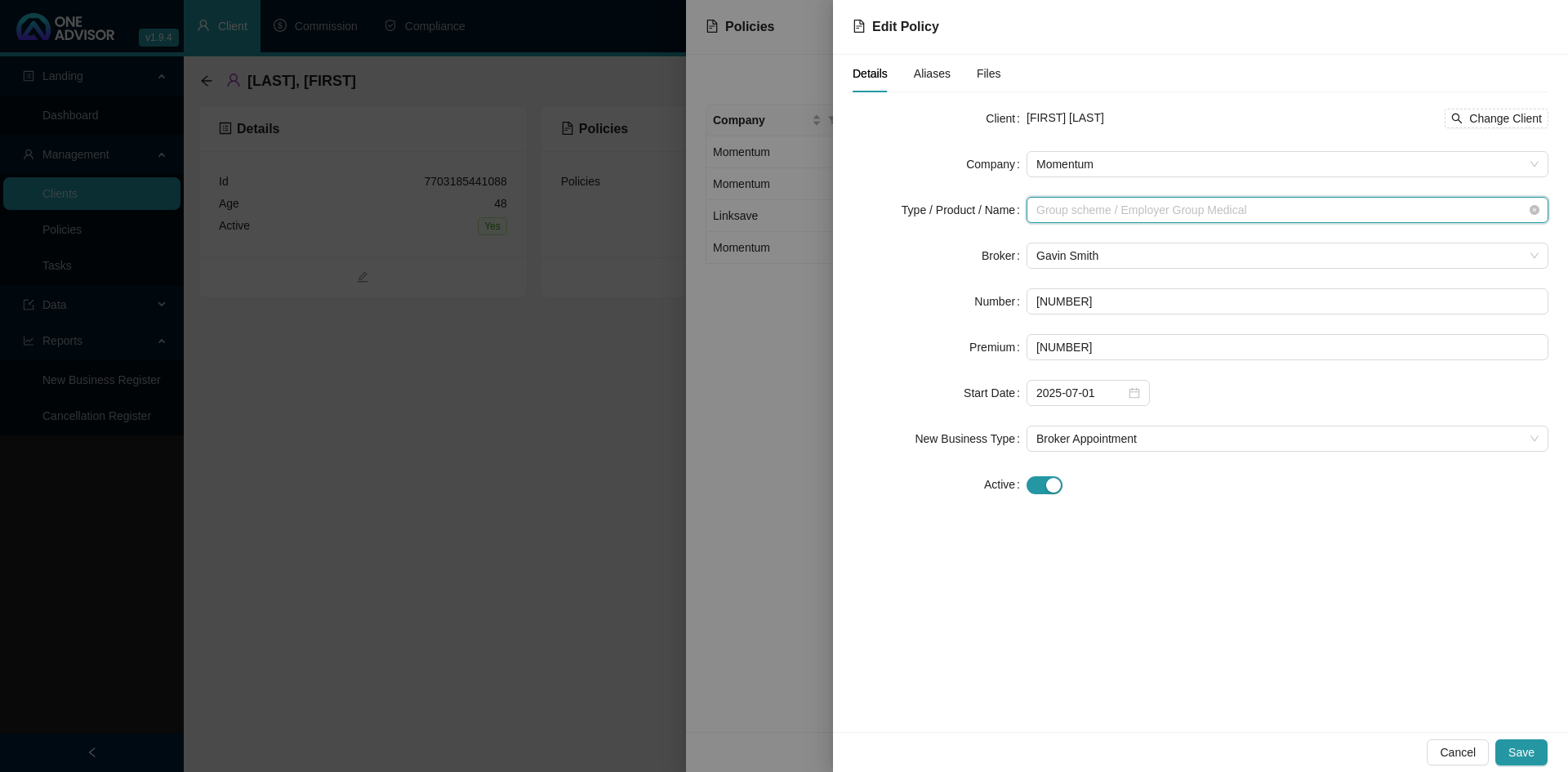 click on "Group scheme / Employer Group Medical" at bounding box center [1287, 210] 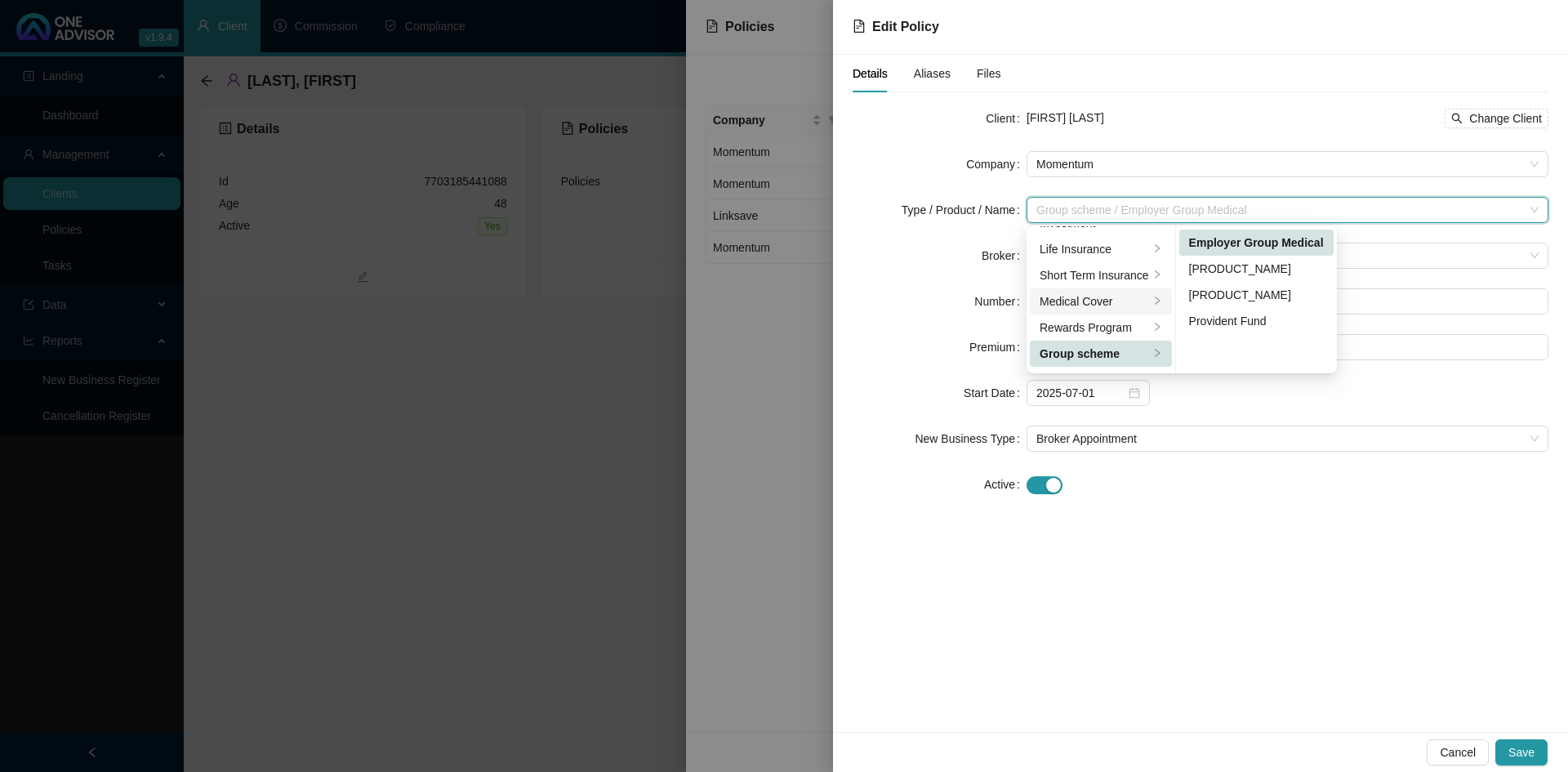 click on "Medical Cover" at bounding box center (1094, 301) 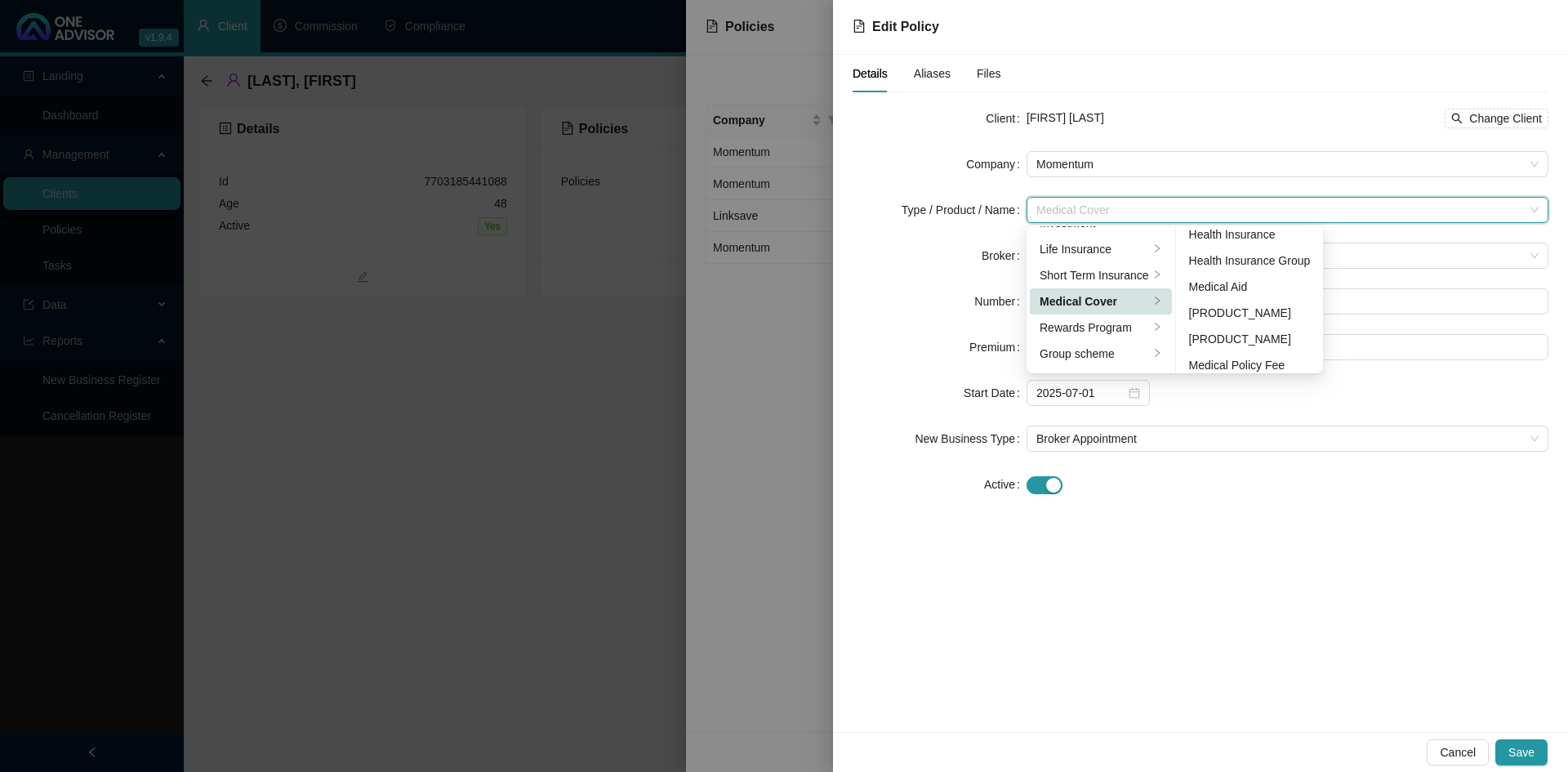 scroll, scrollTop: 95, scrollLeft: 0, axis: vertical 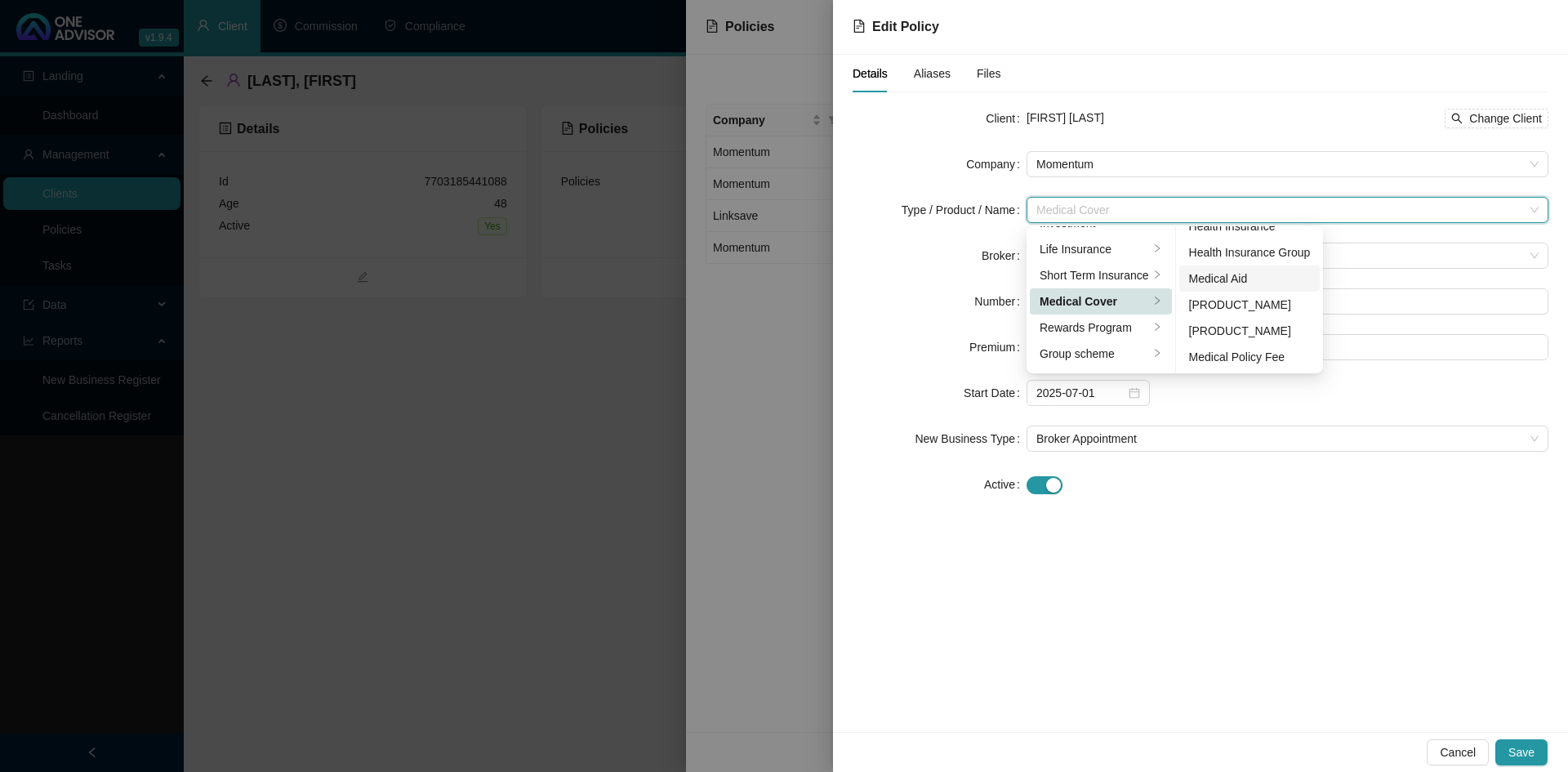 click on "Medical Aid" at bounding box center (1250, 279) 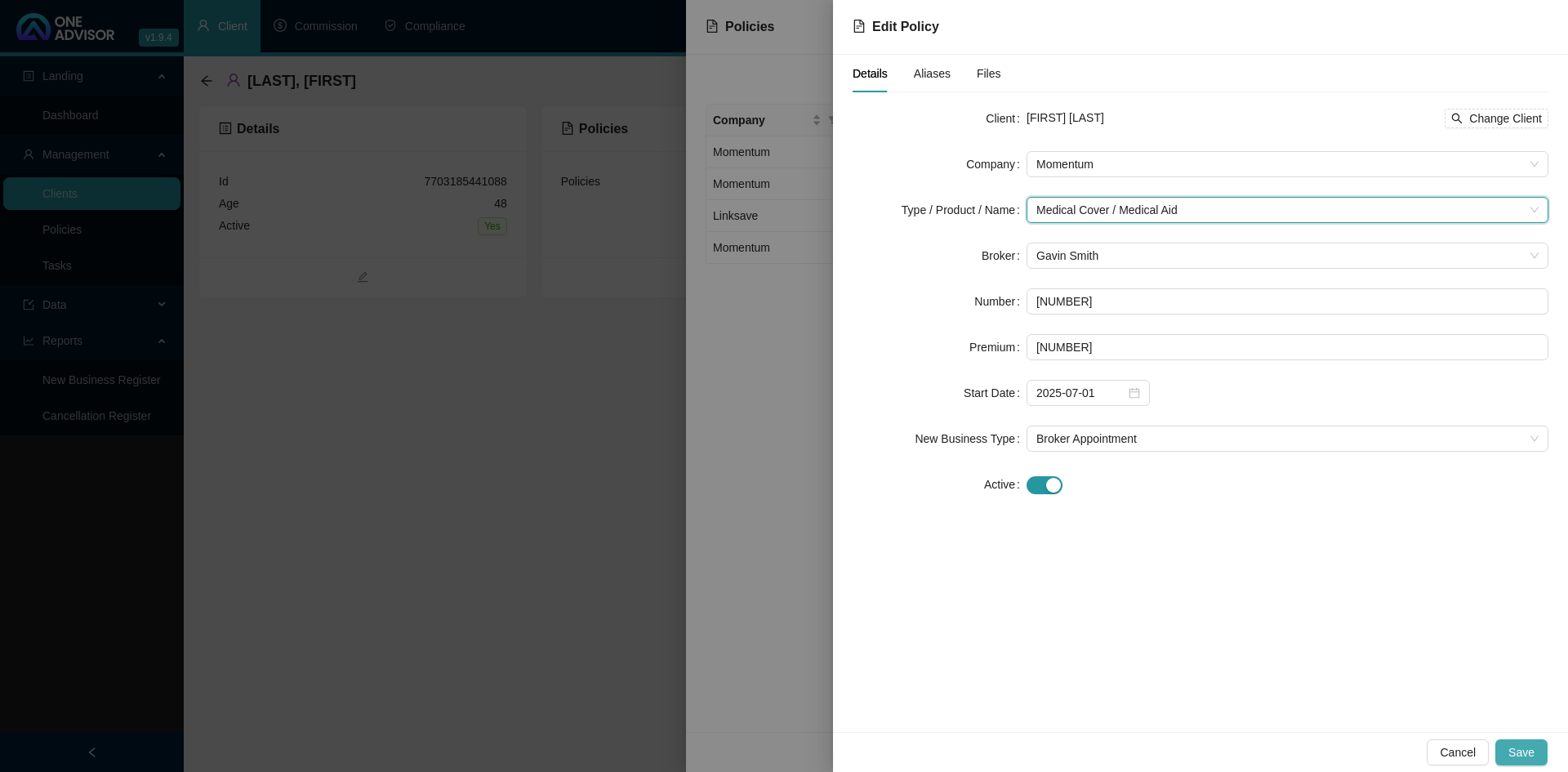 click on "Save" at bounding box center [1521, 752] 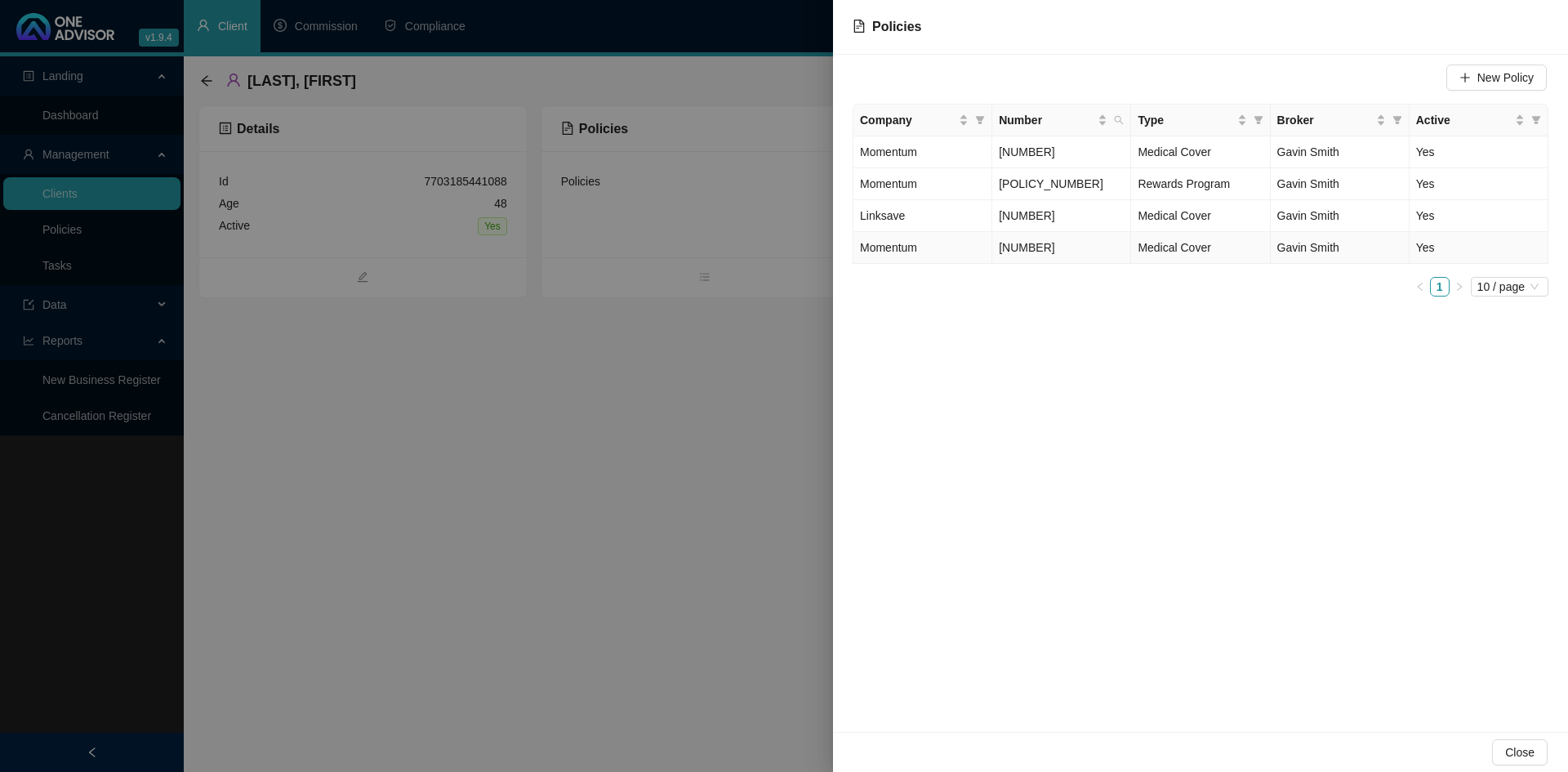 click on "[NUMBER]" at bounding box center (1062, 248) 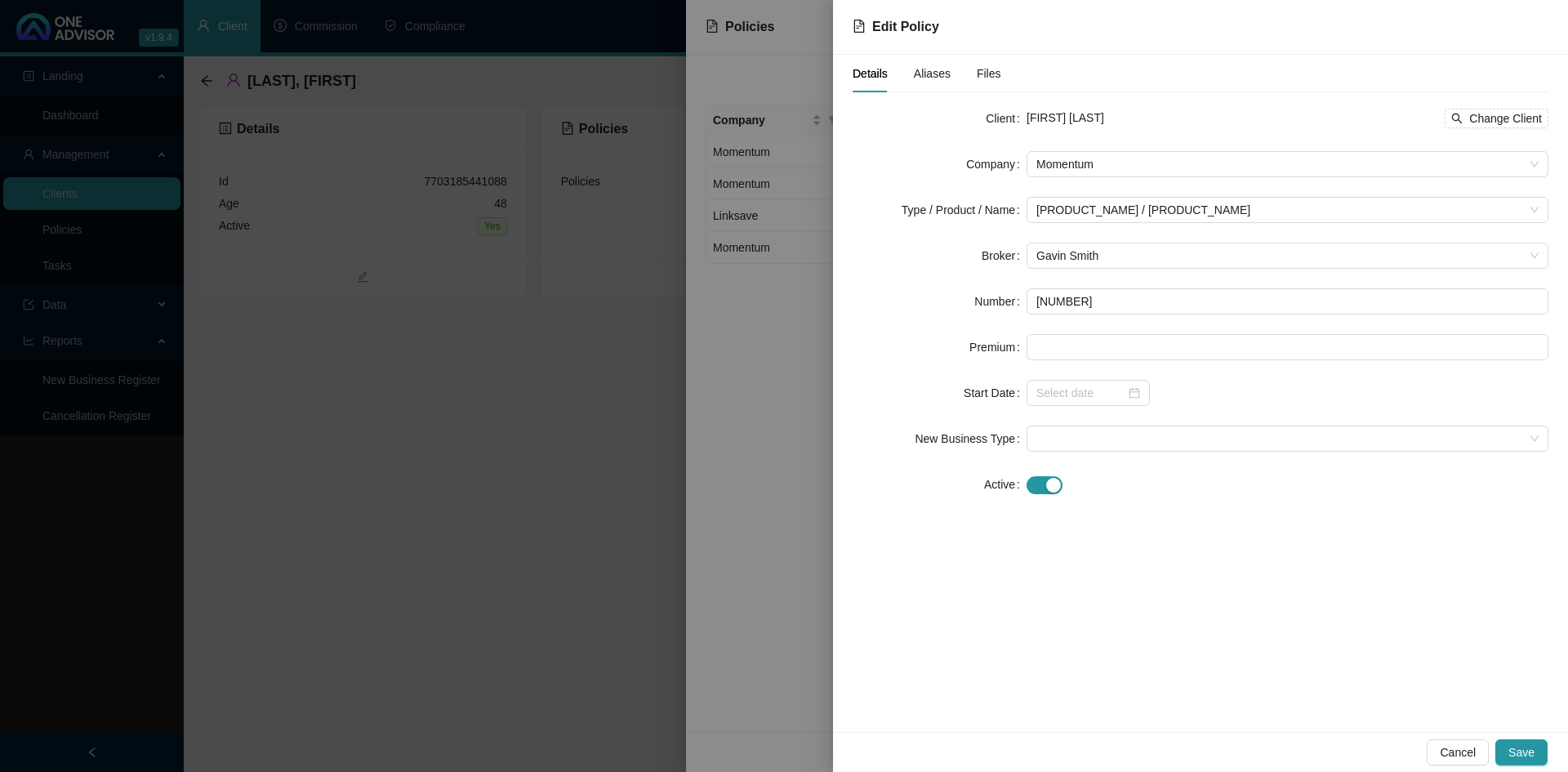 click on "Details Aliases Files Client [FIRST] [LAST] Change Client Company Momentum Type / Product / Name Medical Cover / Medical Aid Group Broker [FIRST] [LAST] Number 8890013 Premium Start Date New Business Type Active Replacement Policy Select Replacement Policy Select Policy Clear Selection" at bounding box center (1200, 393) 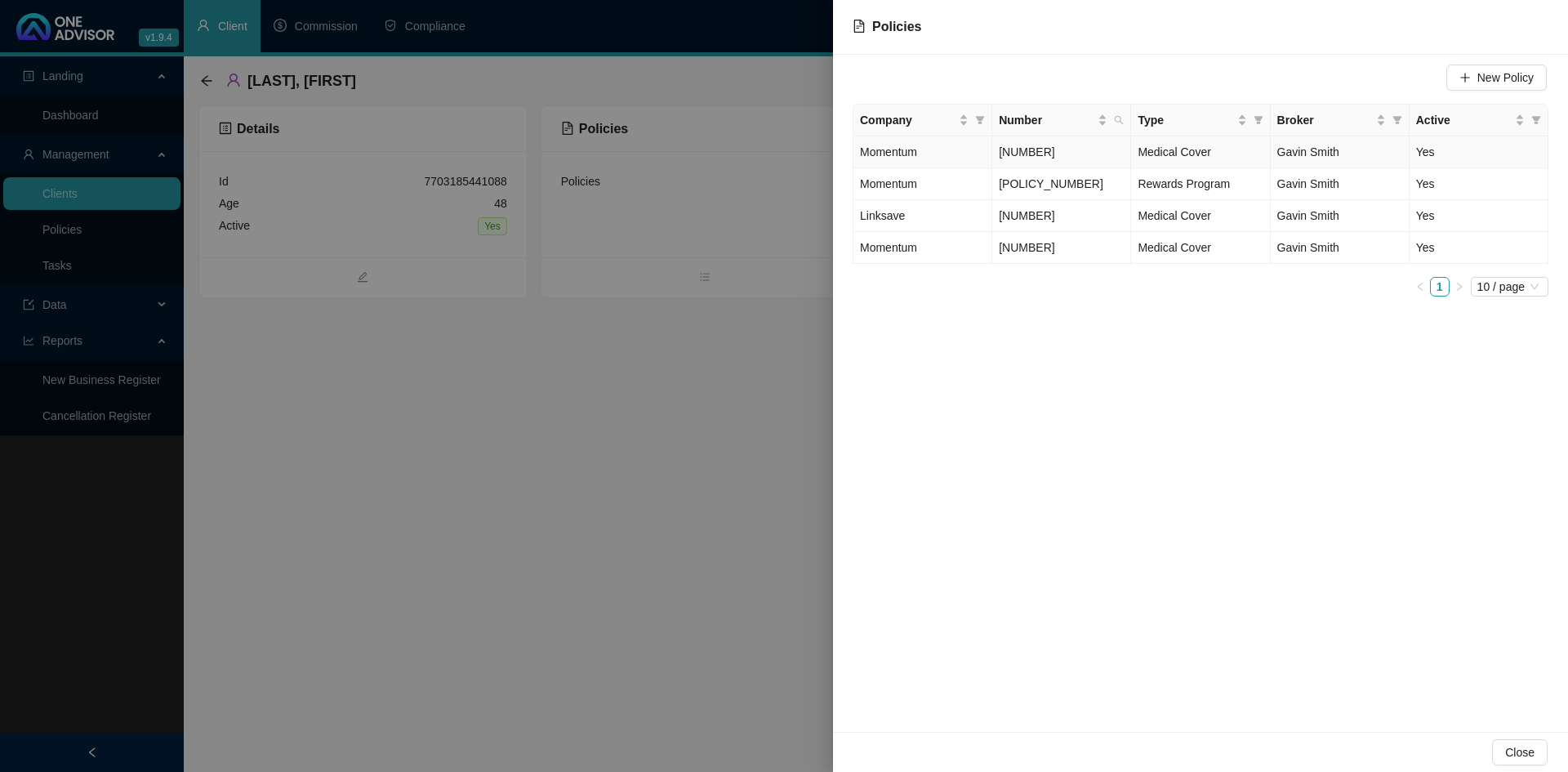 click on "[NUMBER]" at bounding box center (1027, 152) 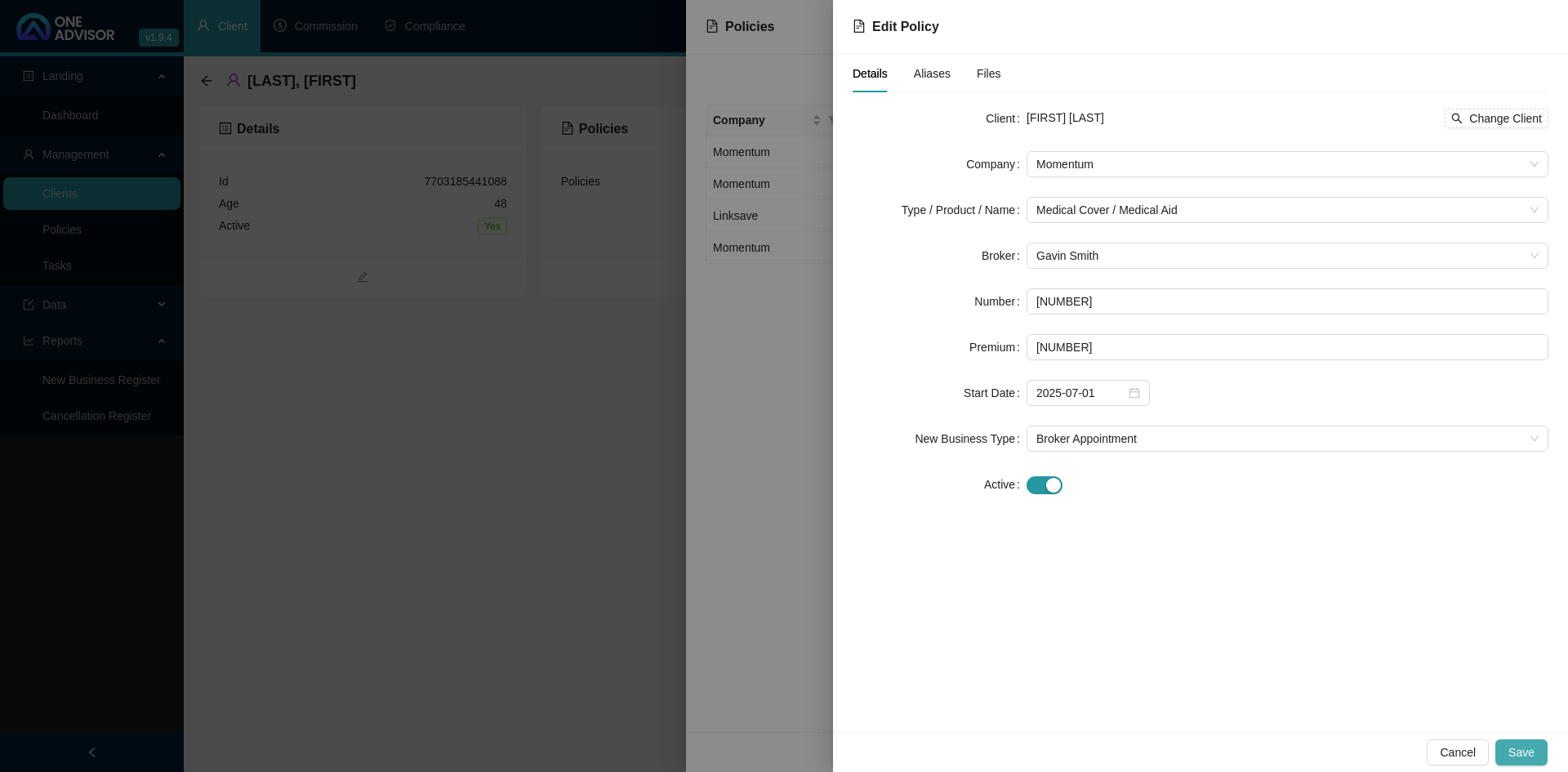 click on "Save" at bounding box center [1521, 752] 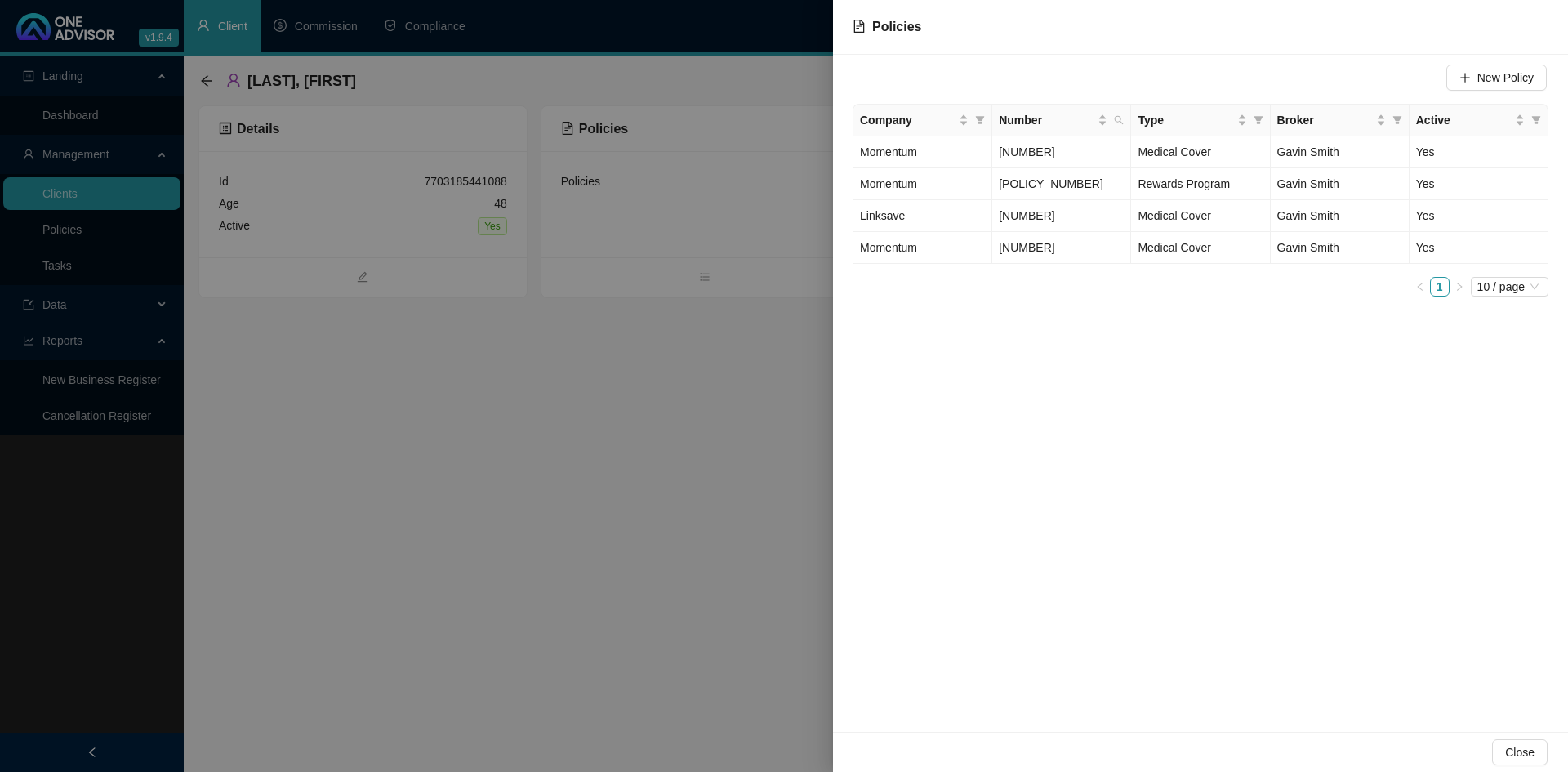 click at bounding box center [784, 386] 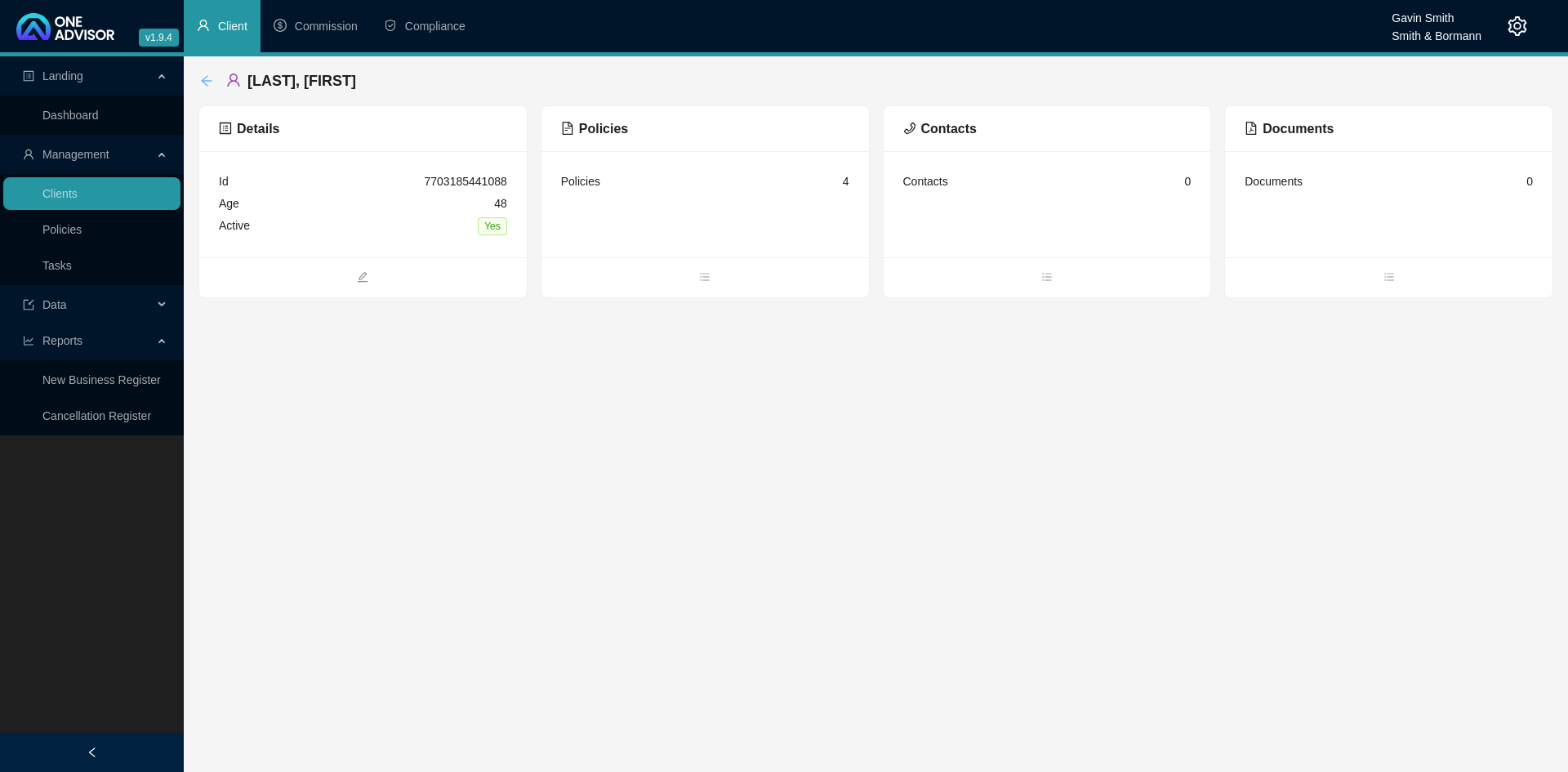 click 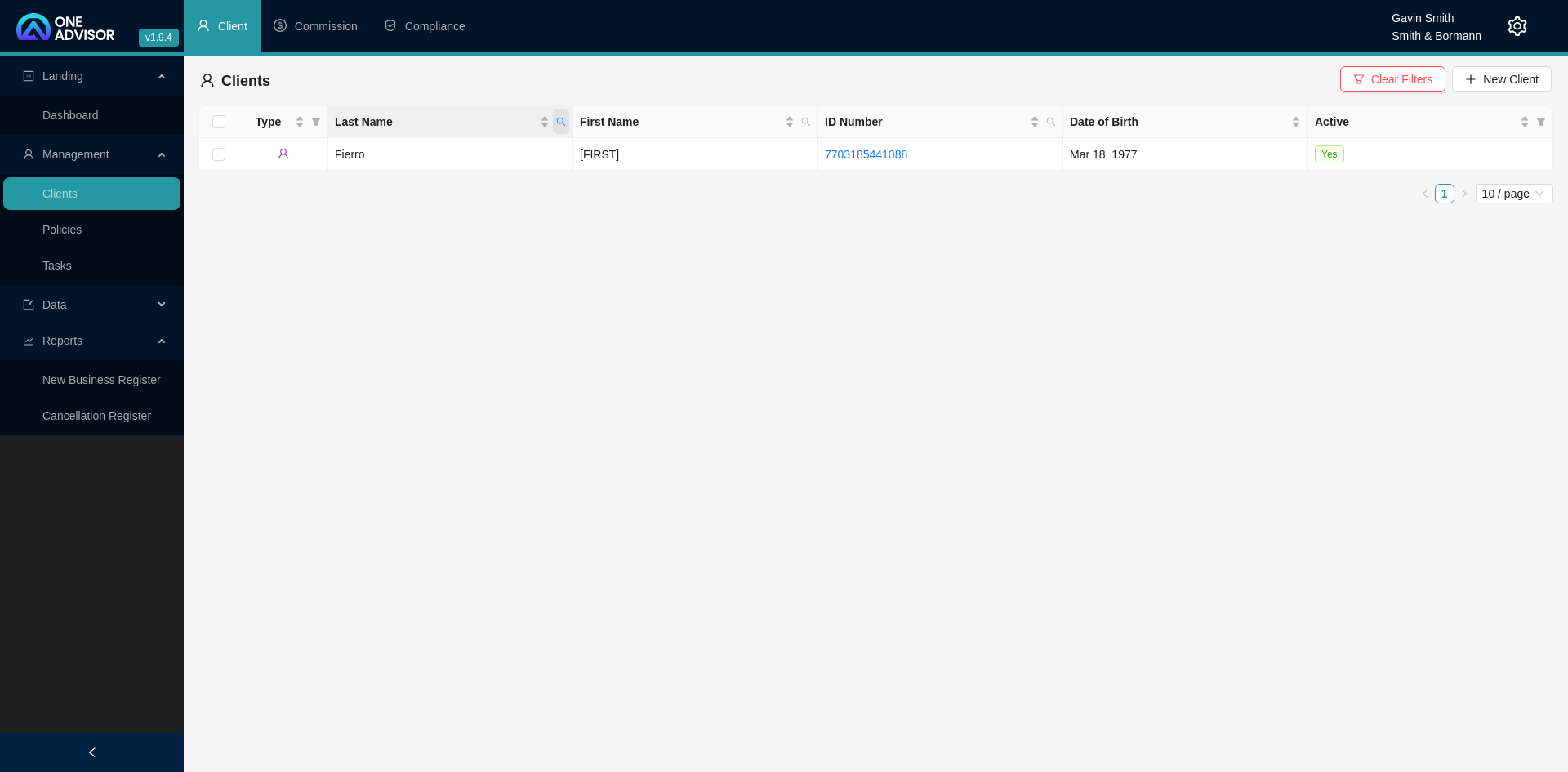 click at bounding box center (561, 122) 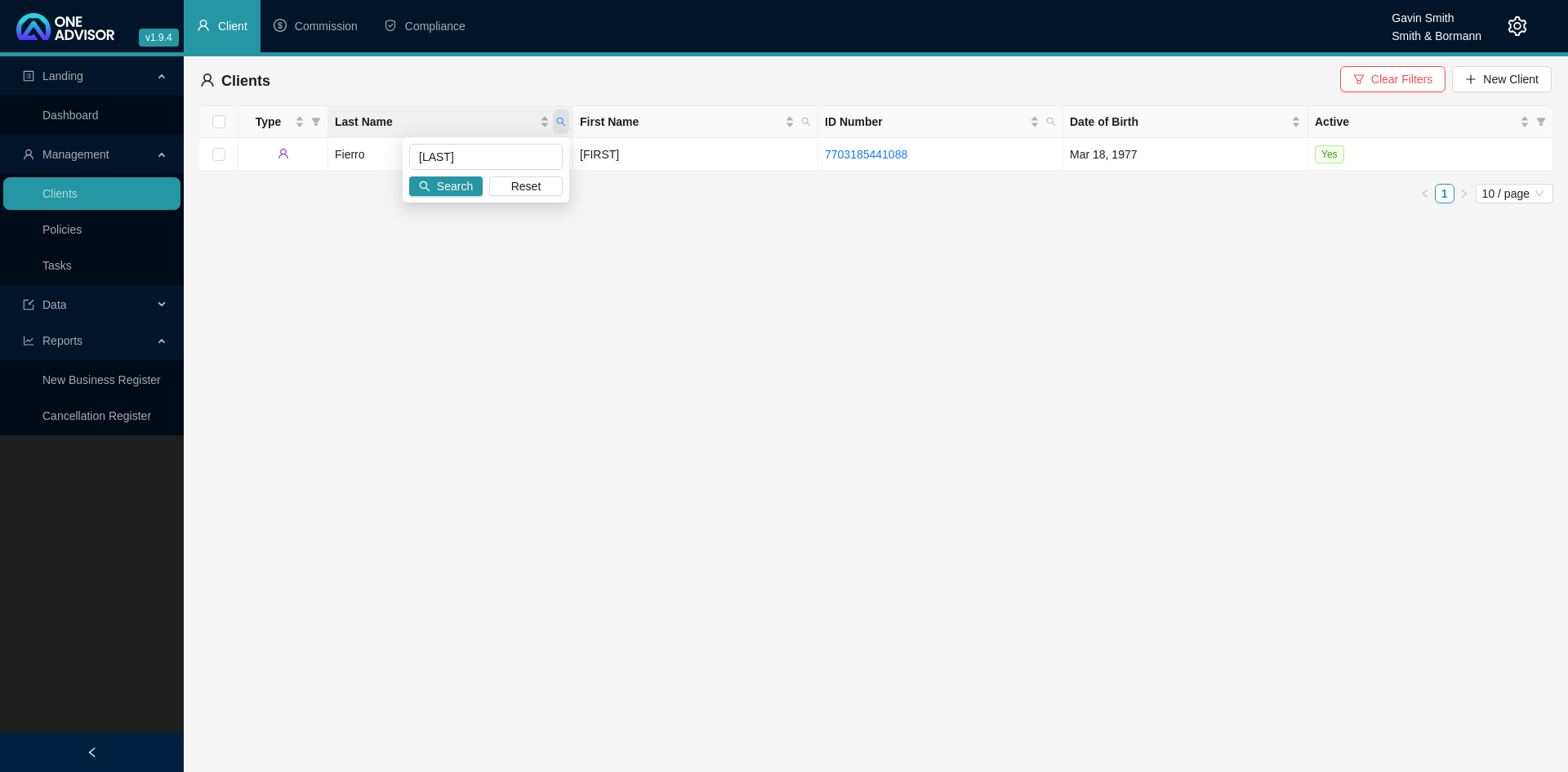 type on "[LAST]" 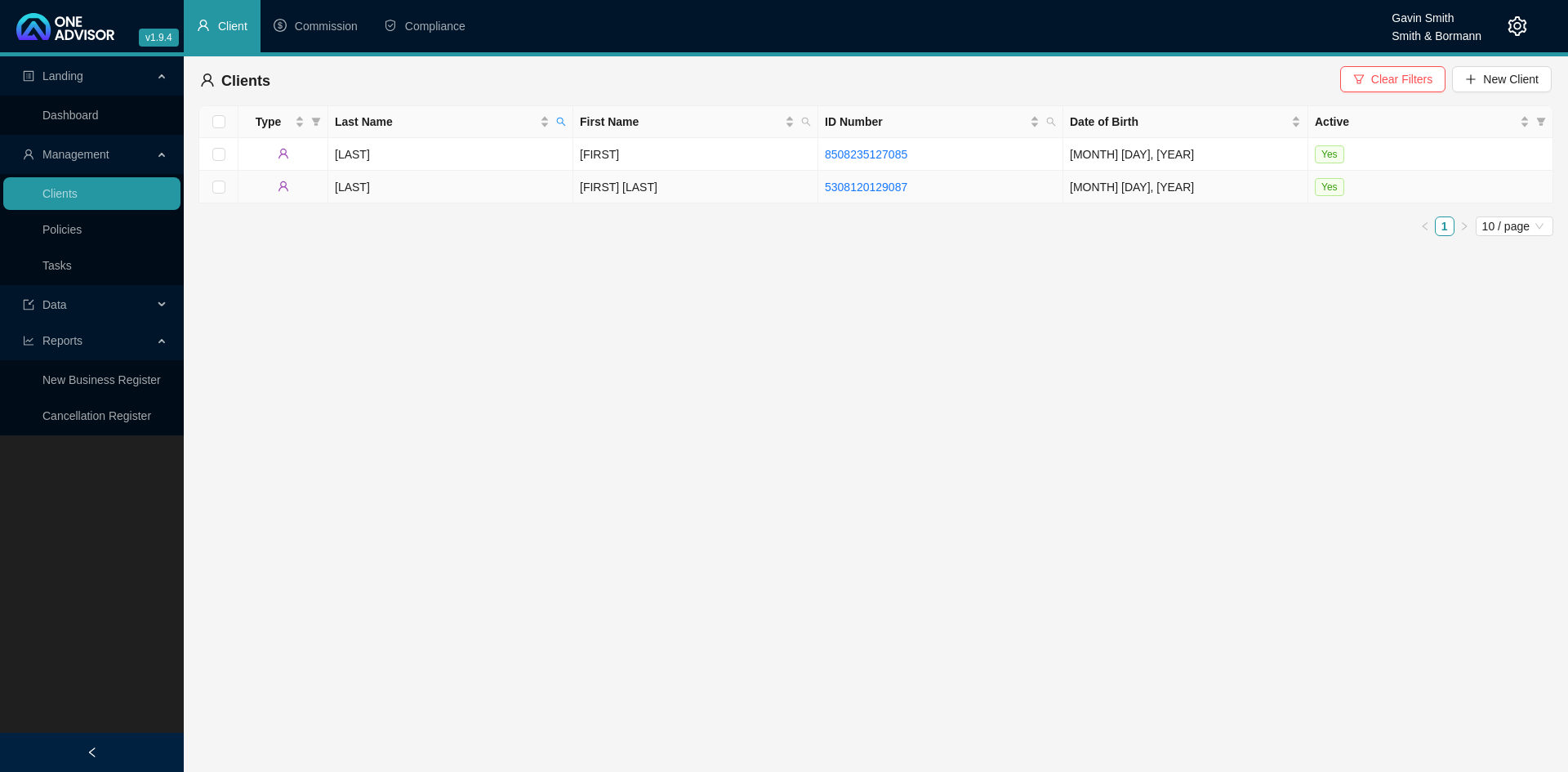 click on "[FIRST] [LAST]" at bounding box center (696, 187) 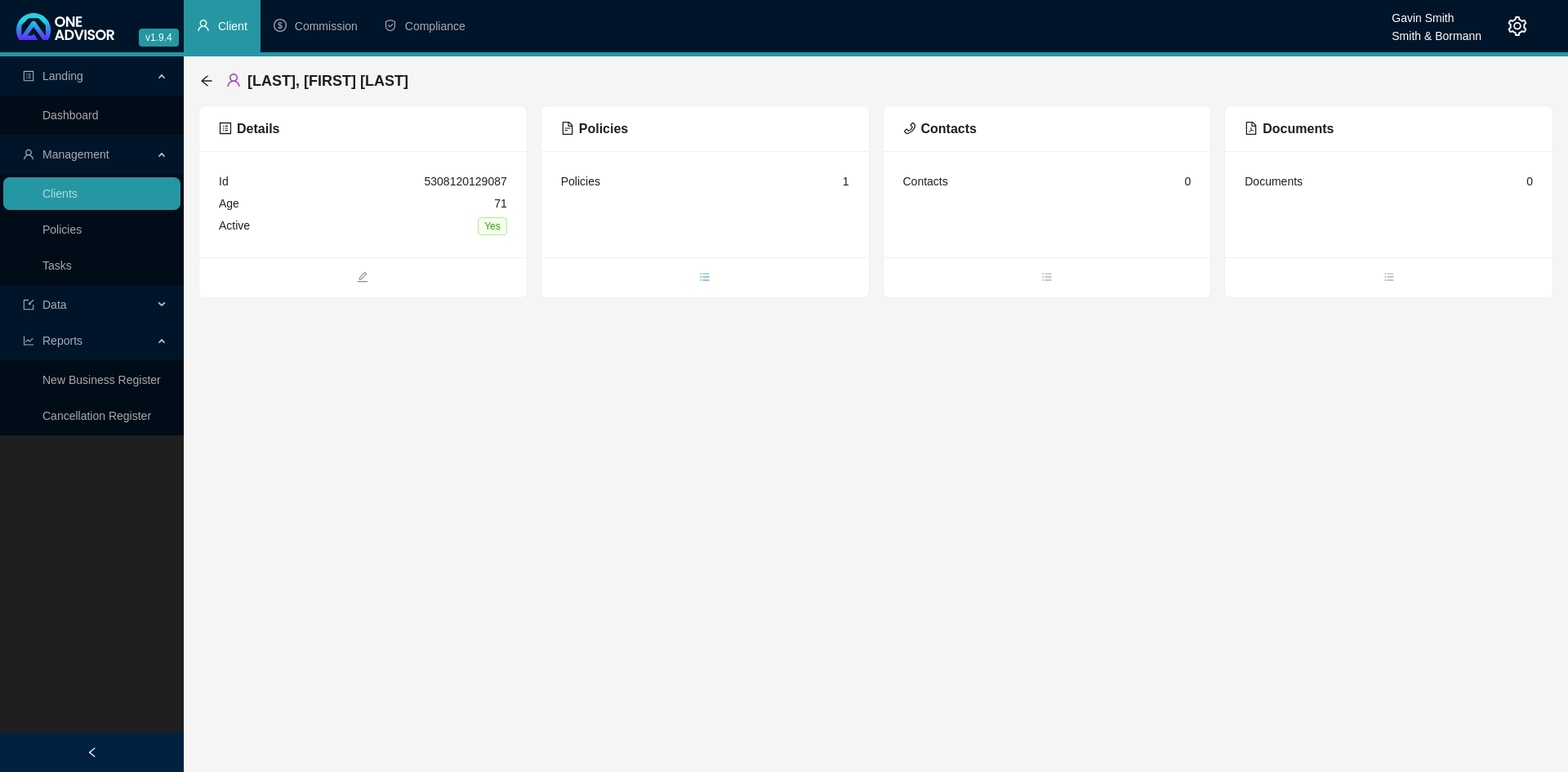 click 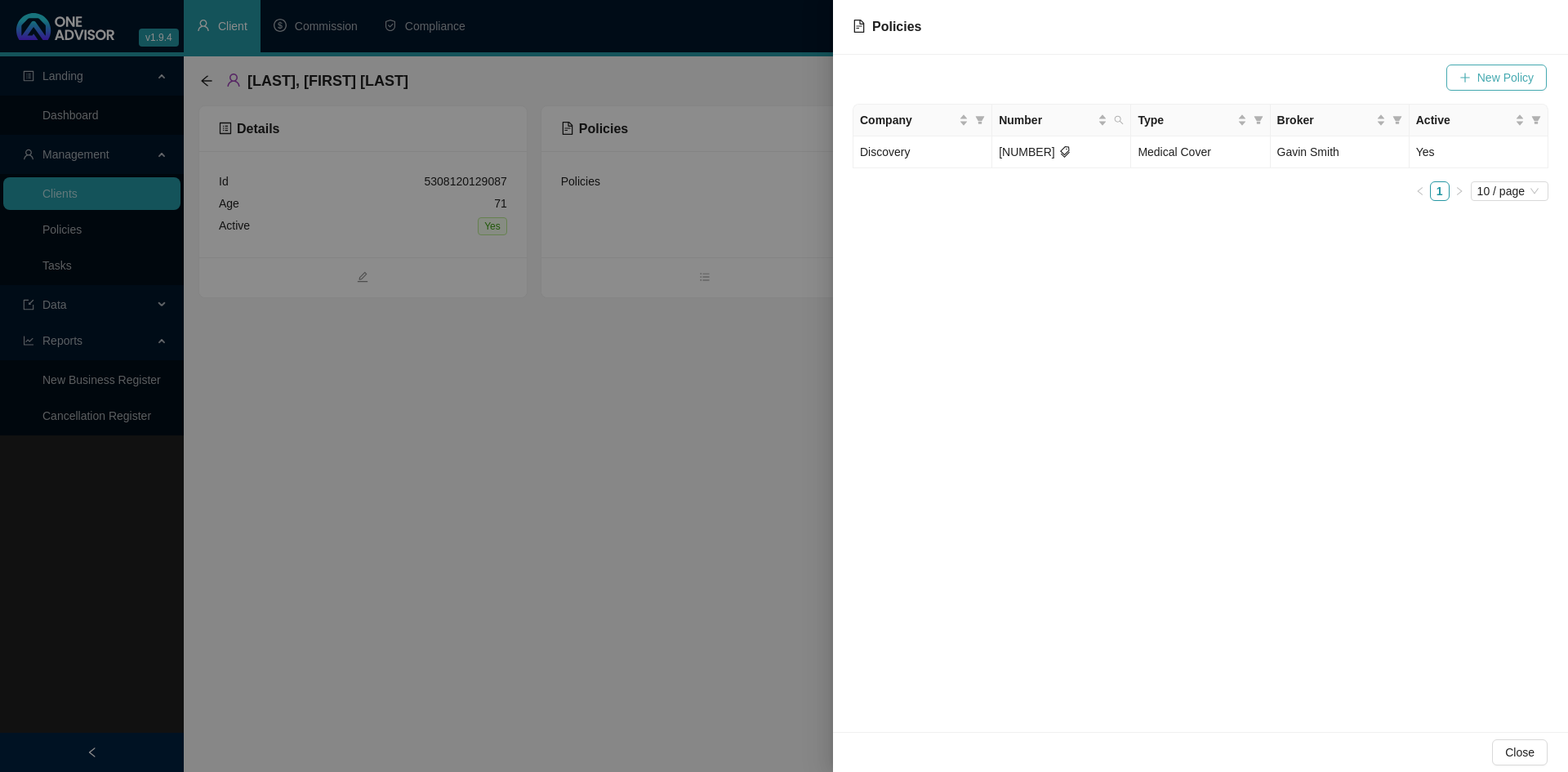click on "New Policy" at bounding box center [1505, 78] 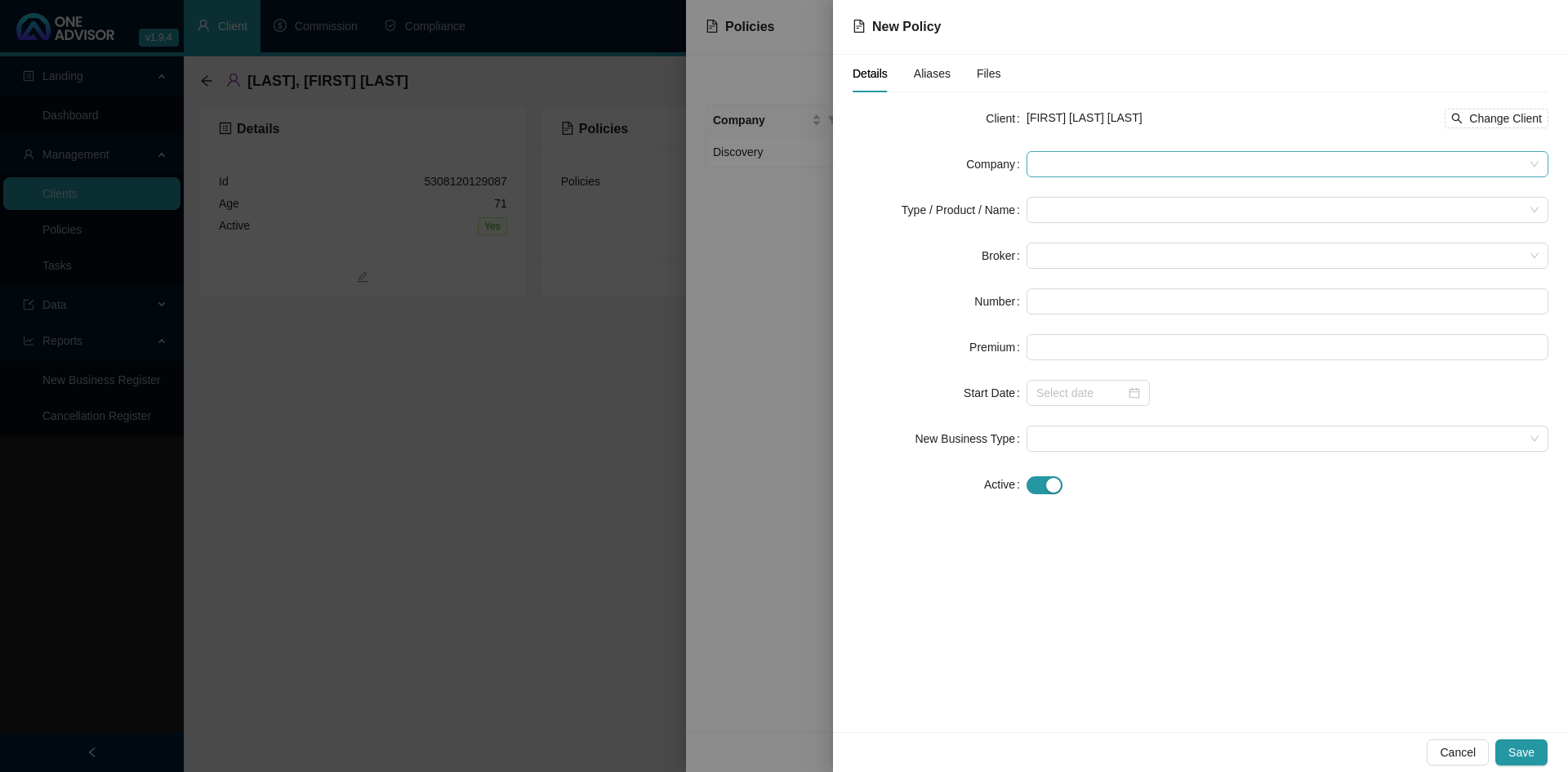 click at bounding box center [1287, 164] 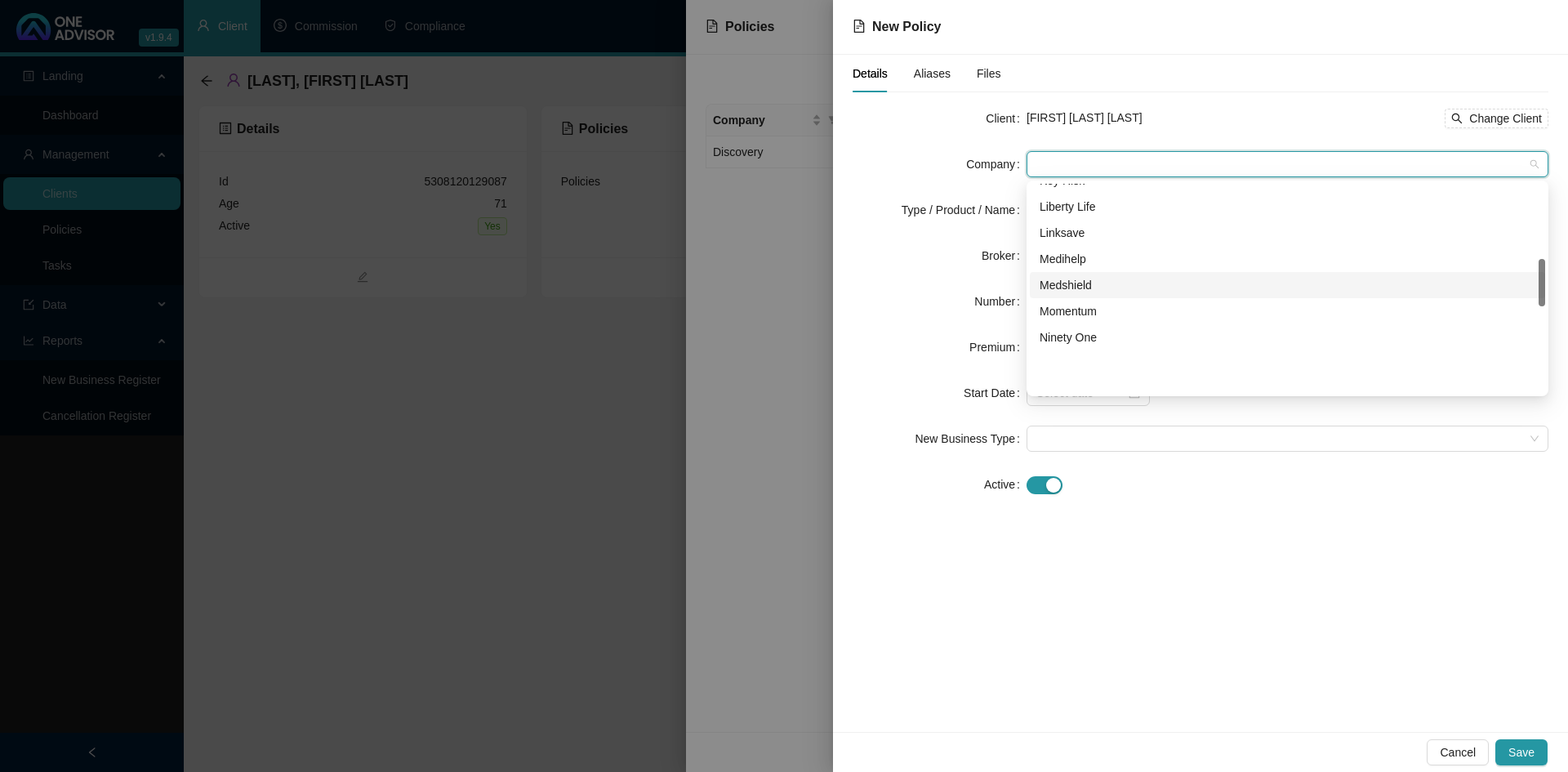 scroll, scrollTop: 245, scrollLeft: 0, axis: vertical 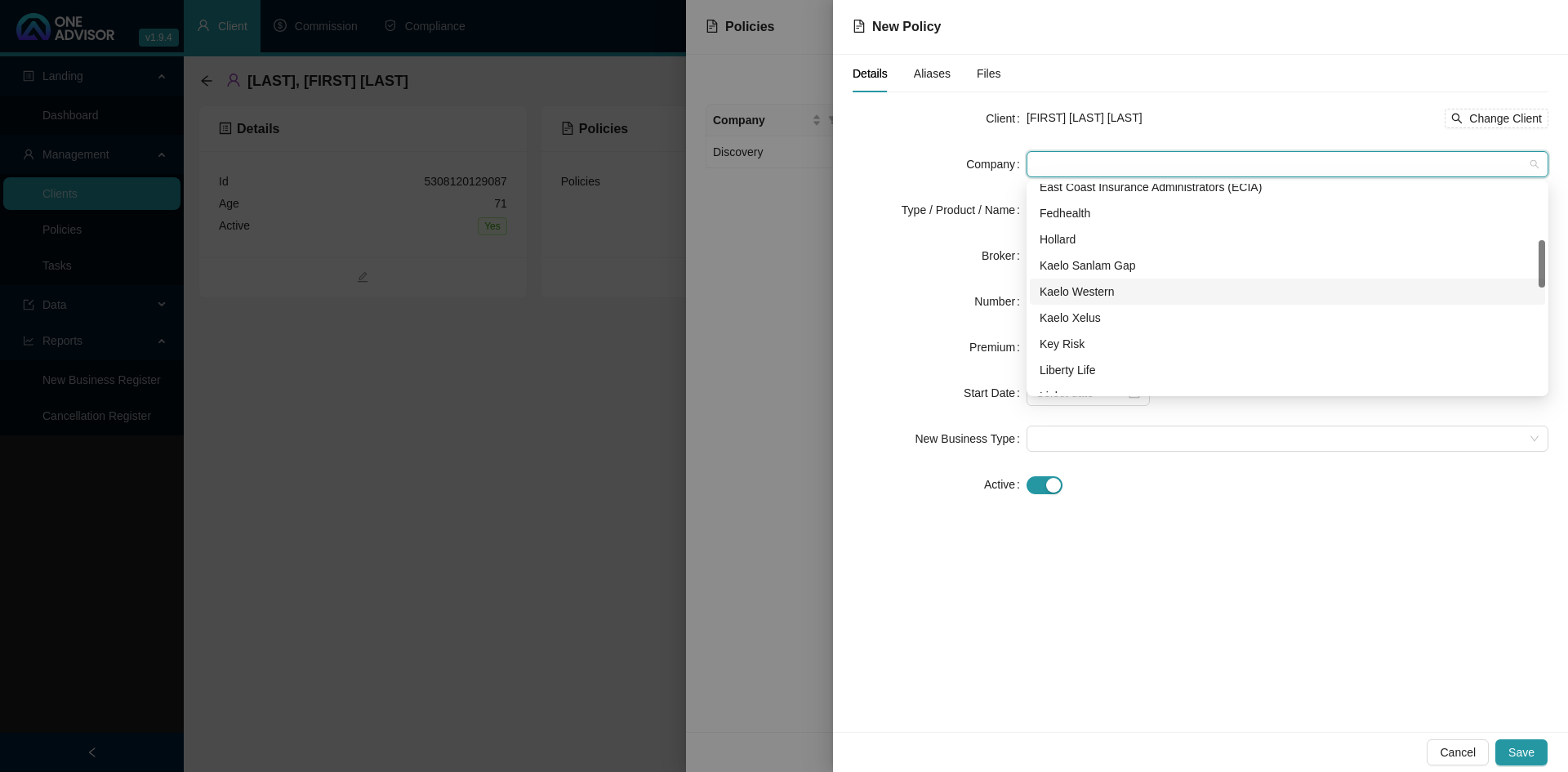 click on "Kaelo Western" at bounding box center (1287, 292) 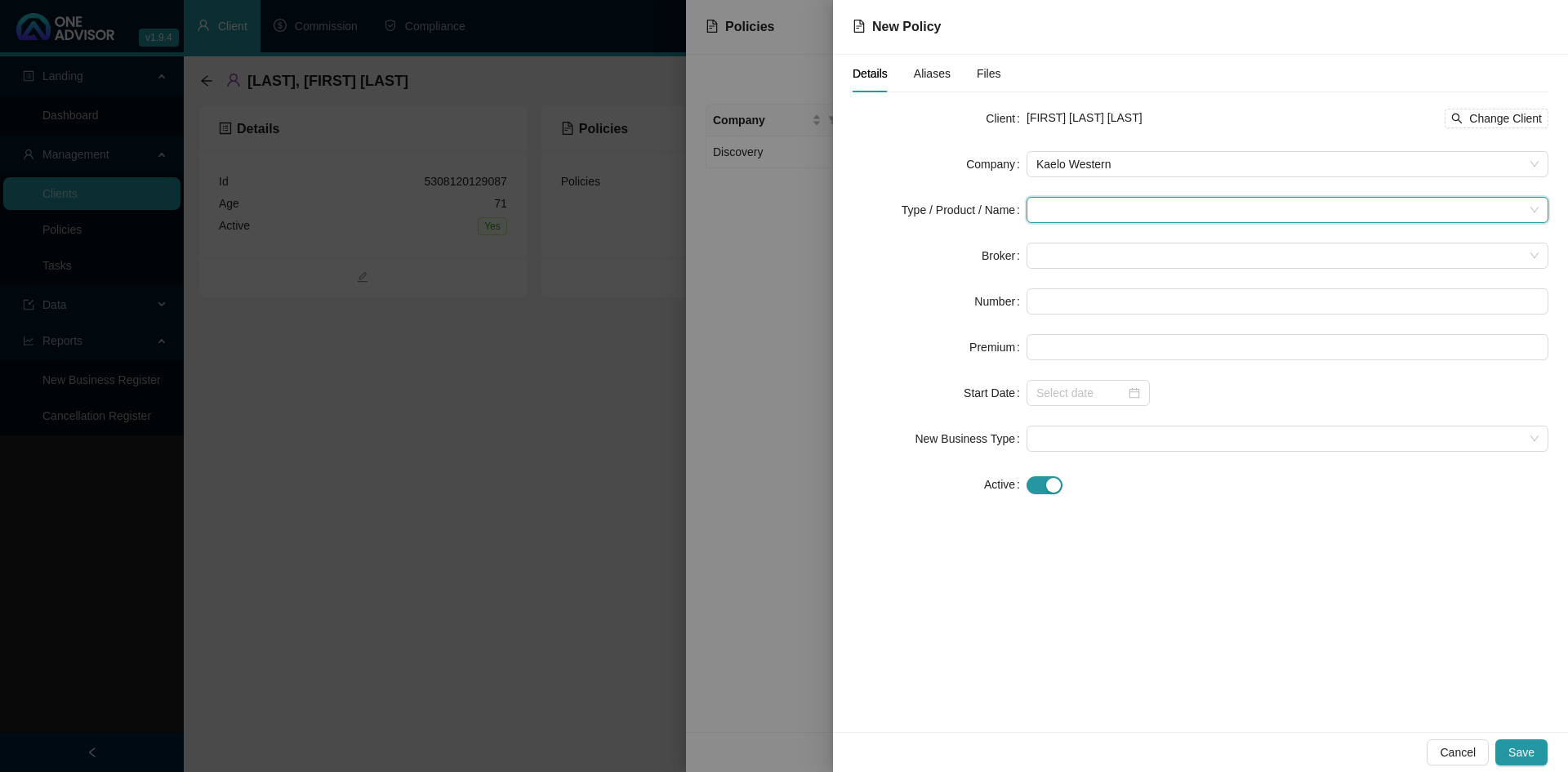 click at bounding box center [1280, 210] 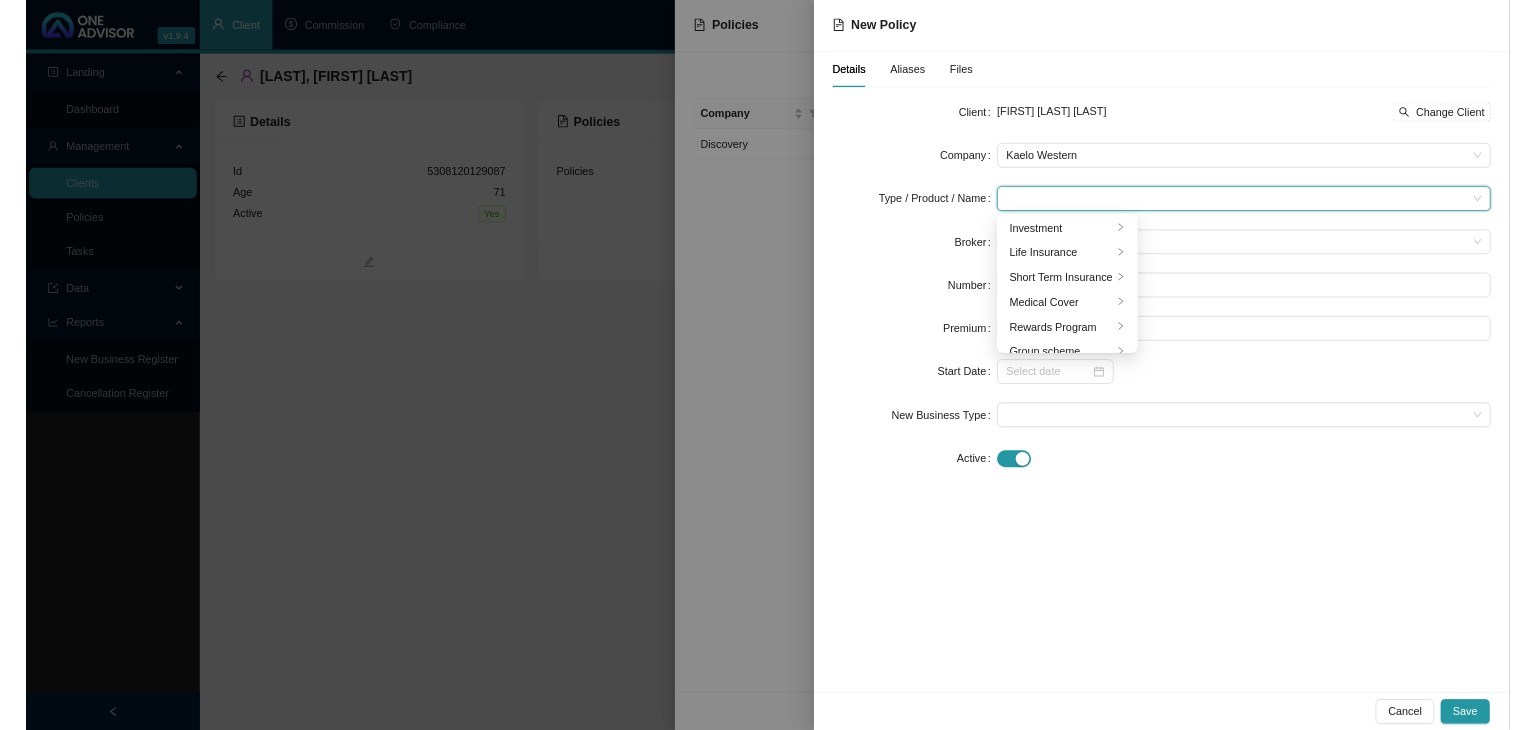 scroll, scrollTop: 0, scrollLeft: 0, axis: both 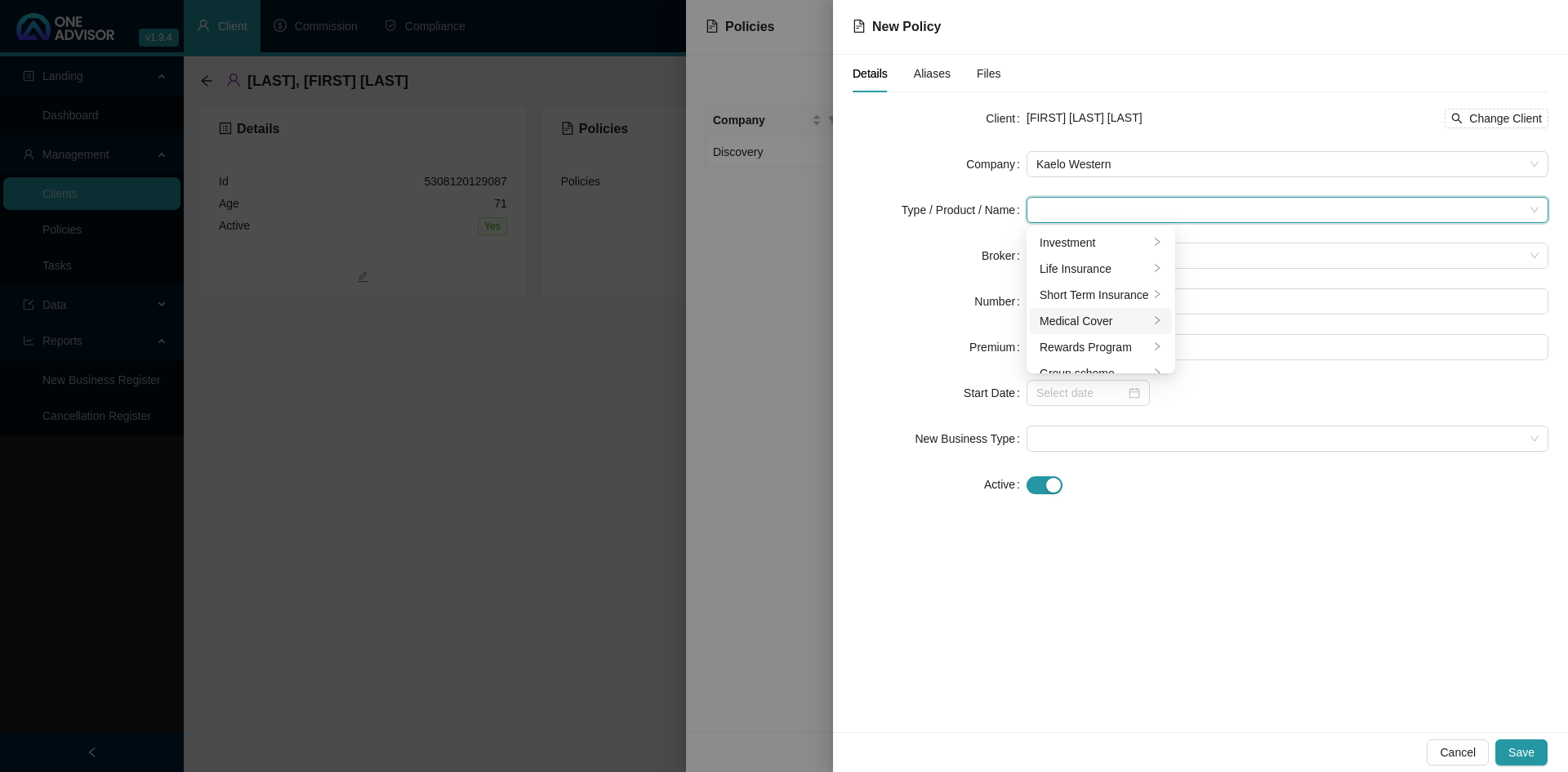 click on "Medical Cover" at bounding box center [1101, 321] 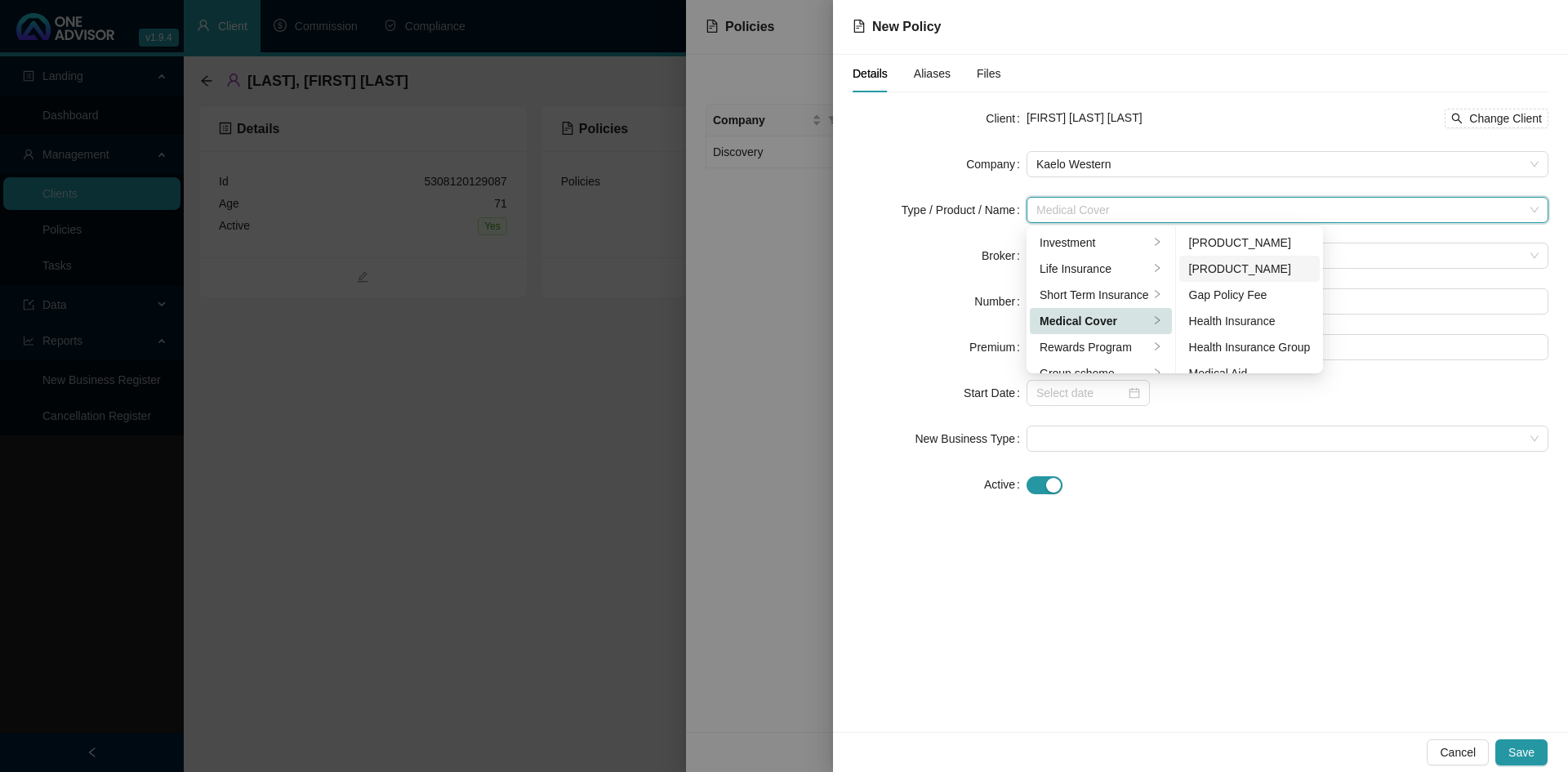 click on "[PRODUCT_NAME]" at bounding box center [1250, 269] 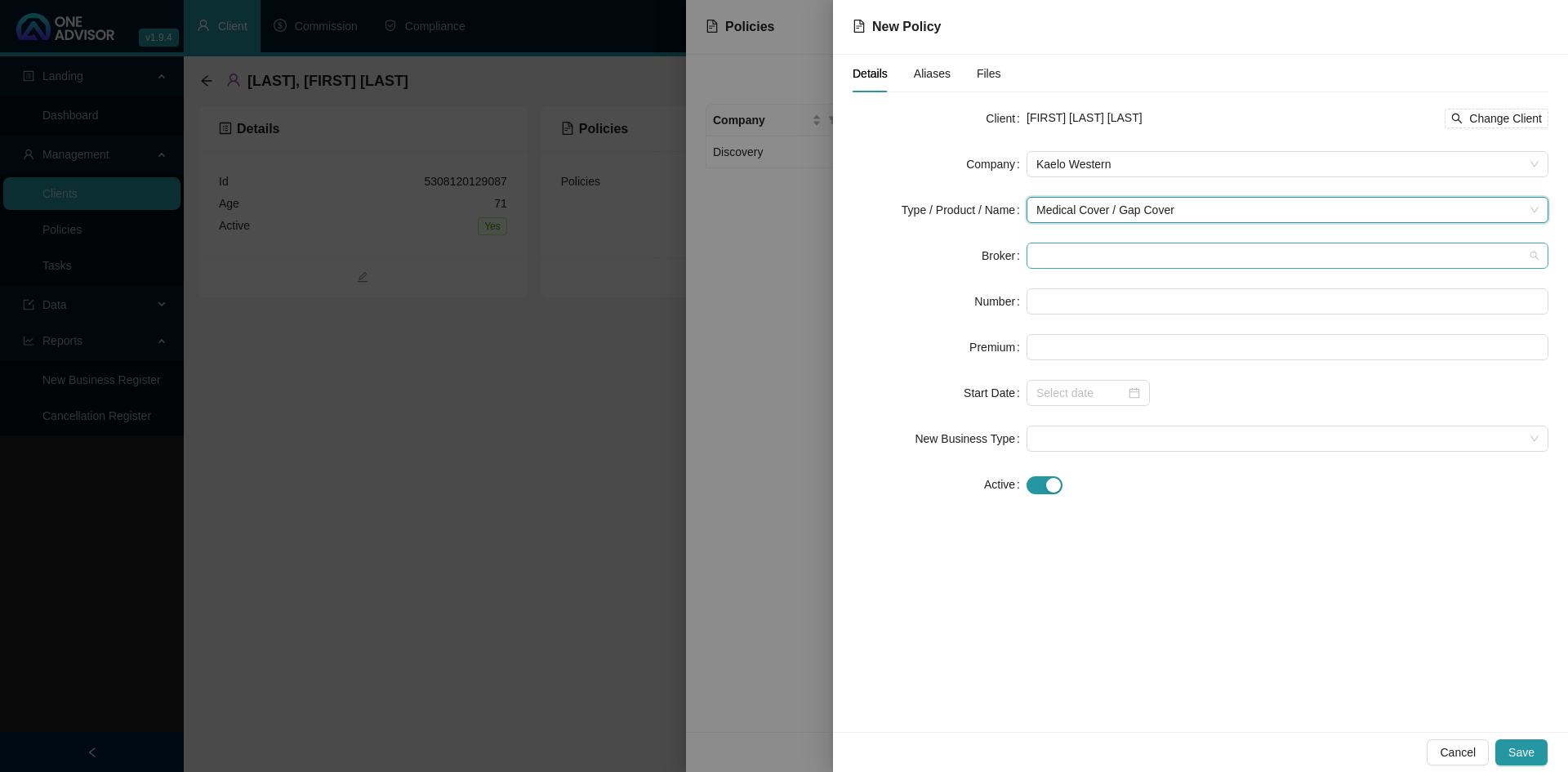 click at bounding box center [1287, 256] 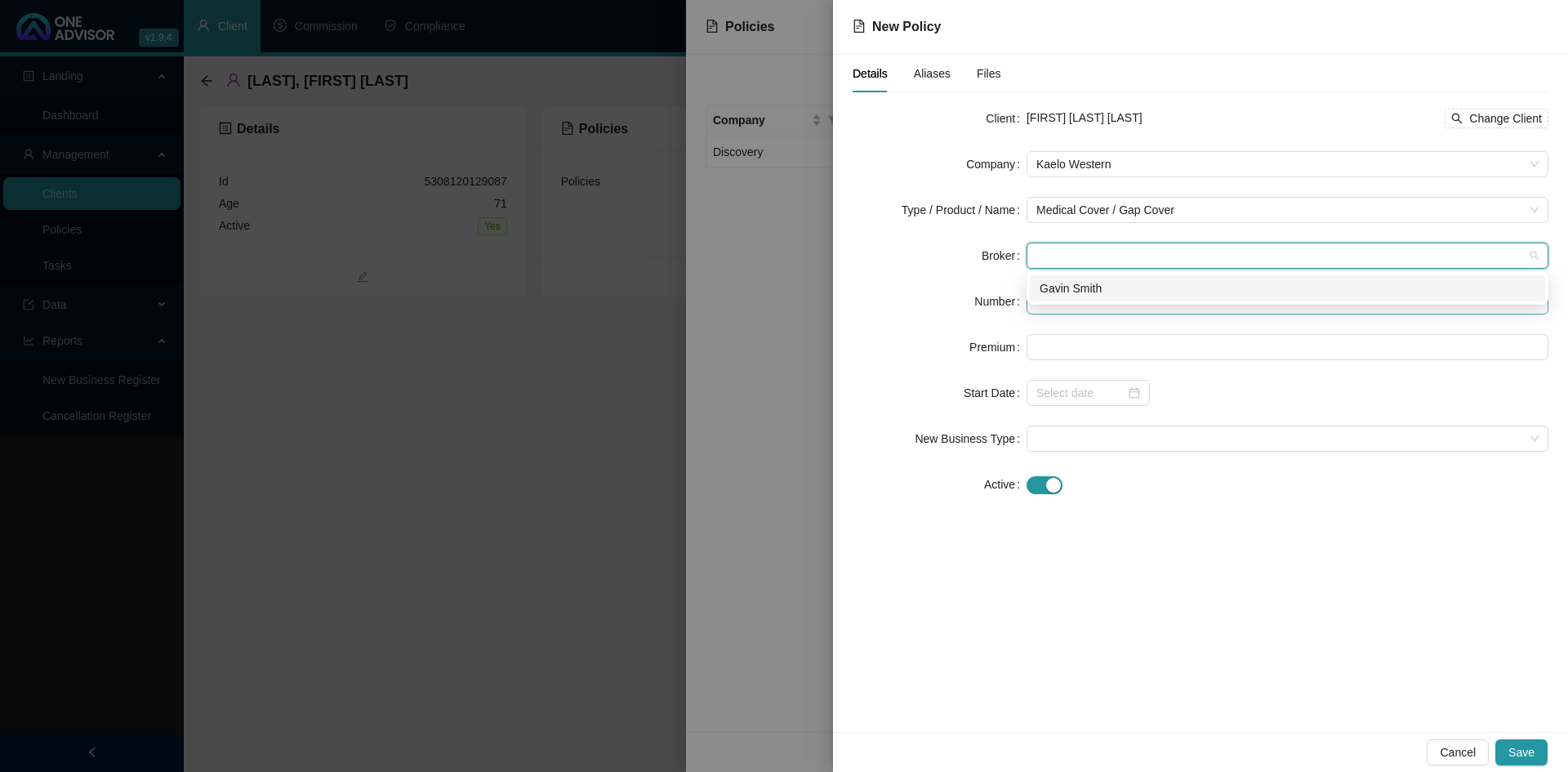 drag, startPoint x: 1069, startPoint y: 284, endPoint x: 1062, endPoint y: 298, distance: 15.652476 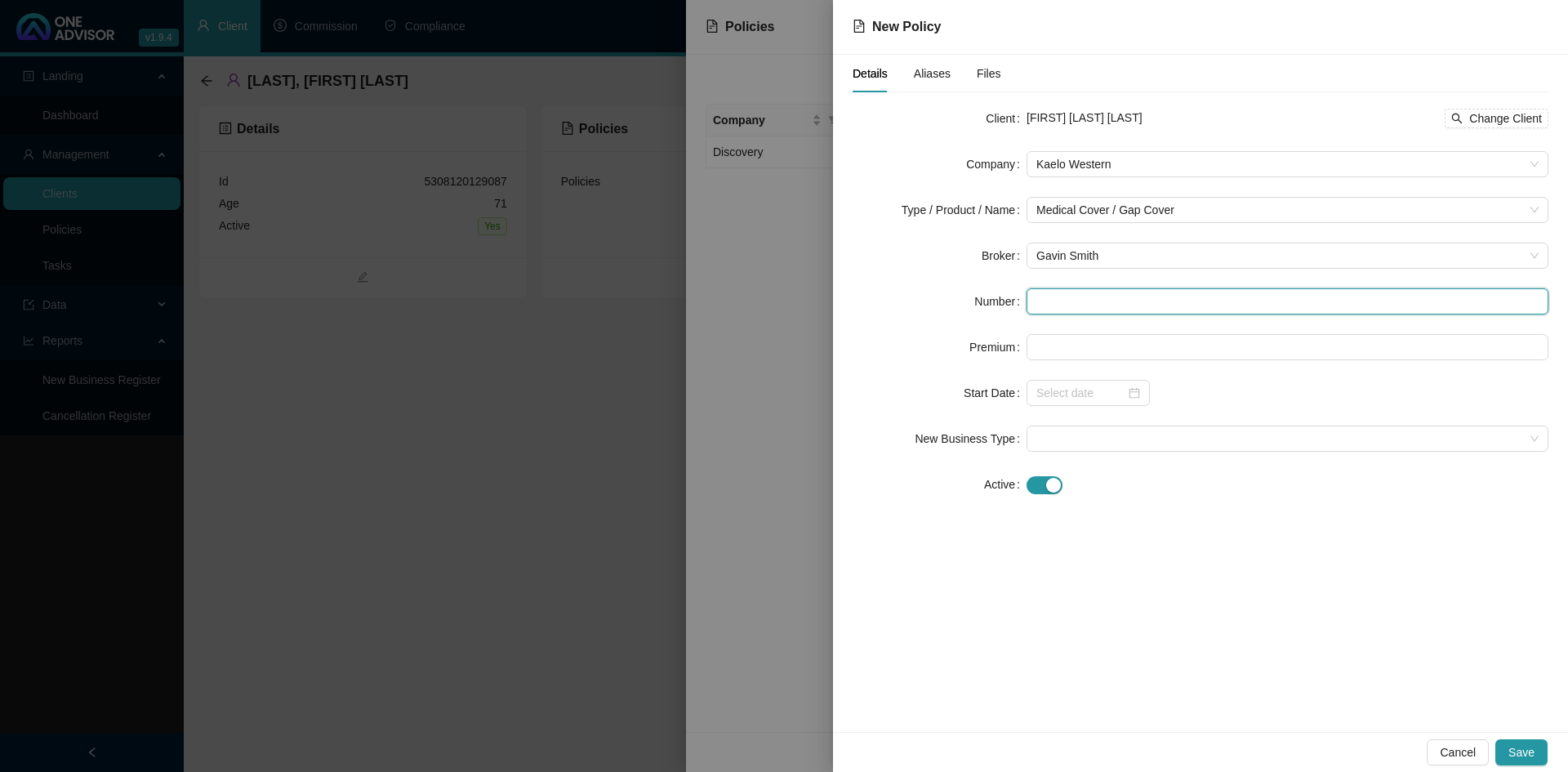 click at bounding box center (1287, 301) 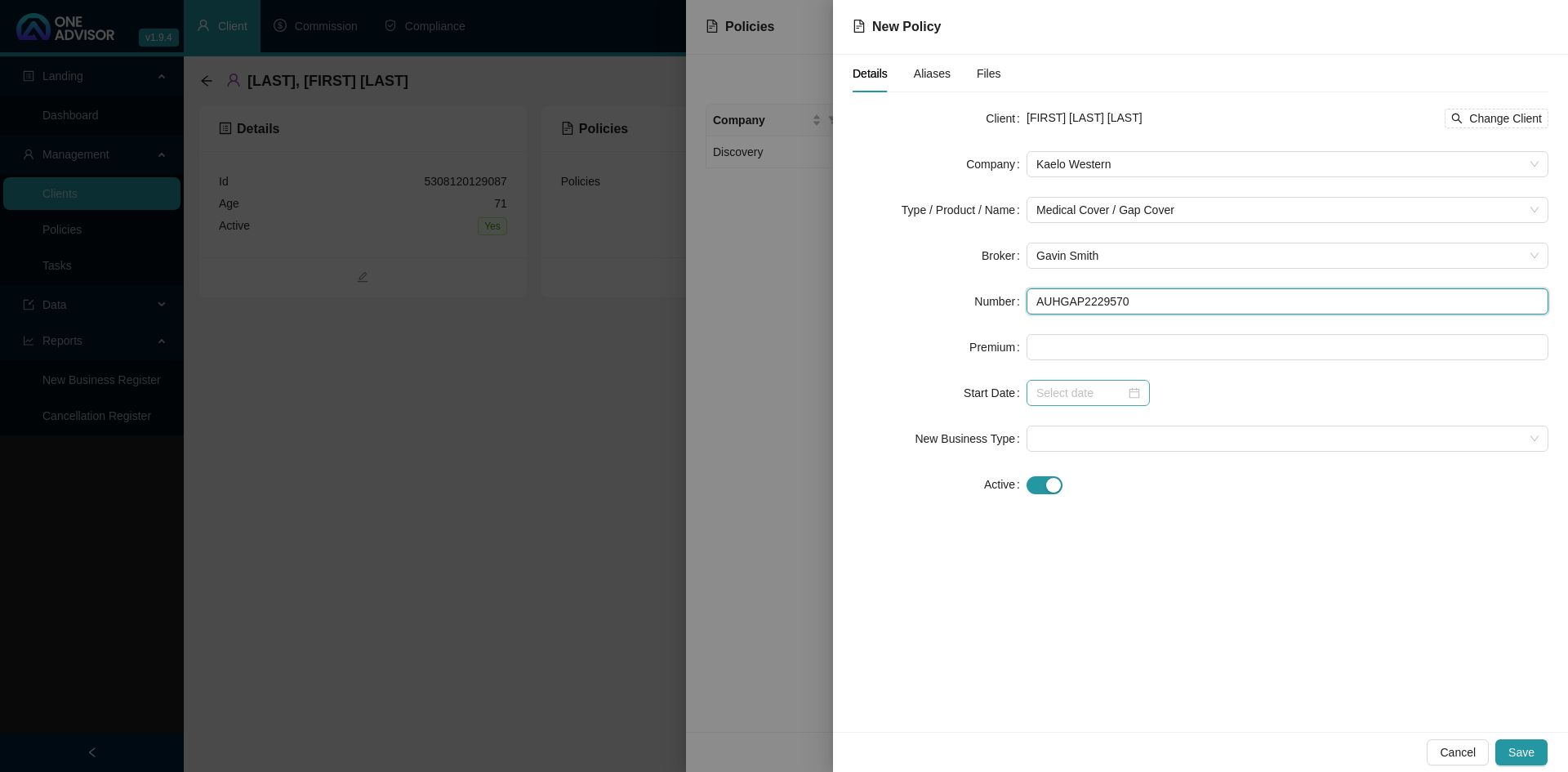 type on "AUHGAP2229570" 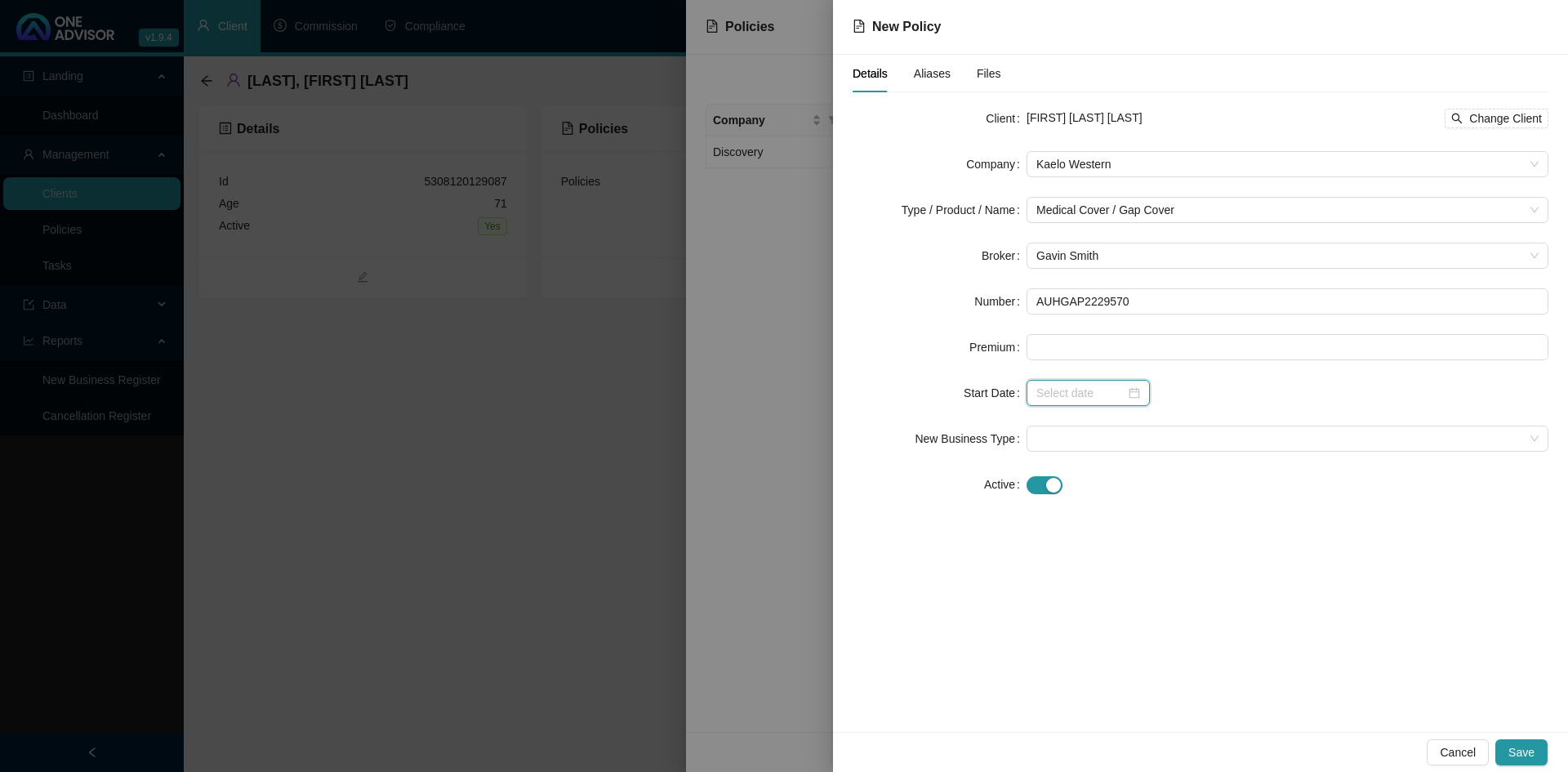 click at bounding box center [1080, 393] 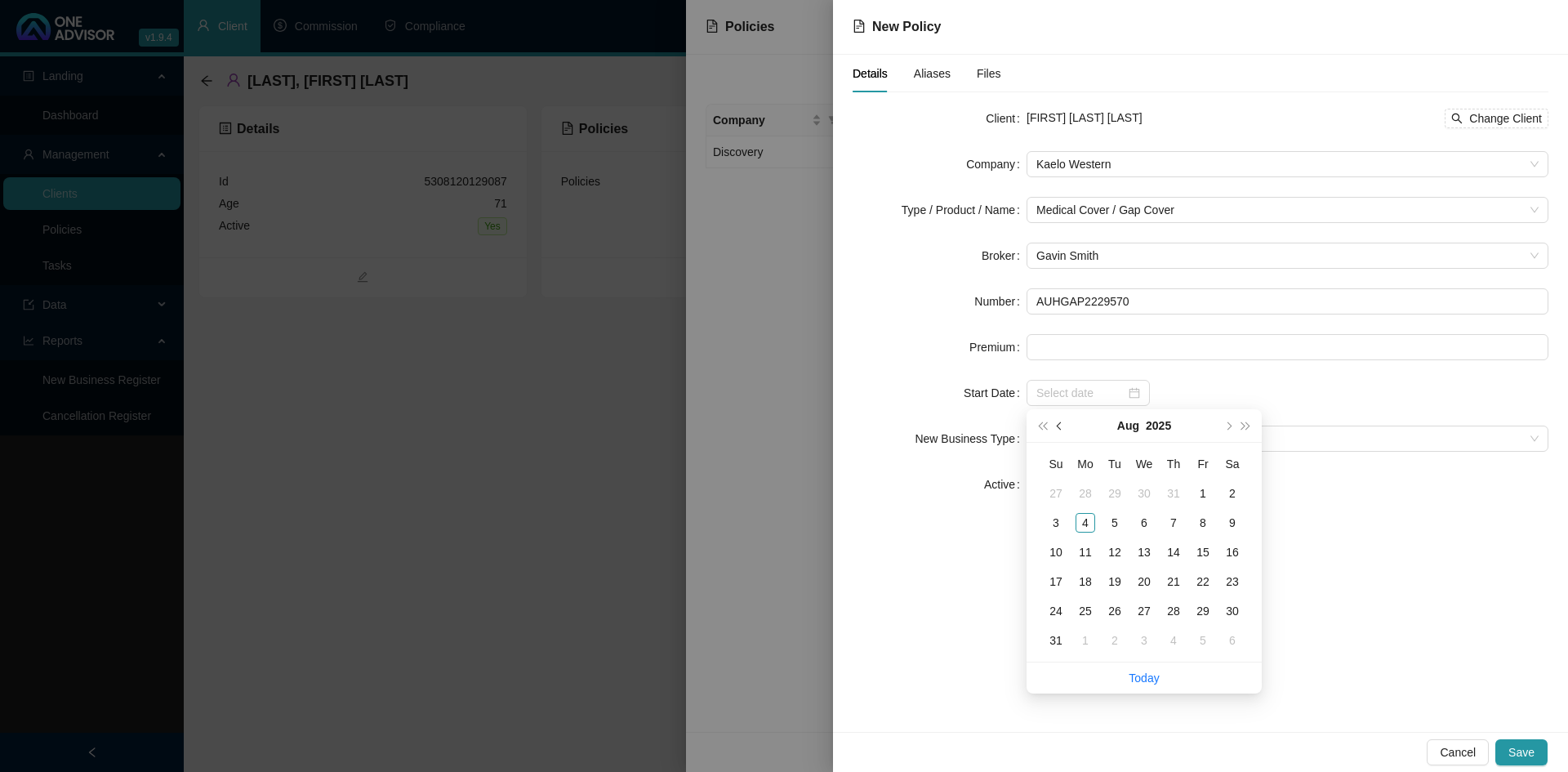 click at bounding box center [1060, 426] 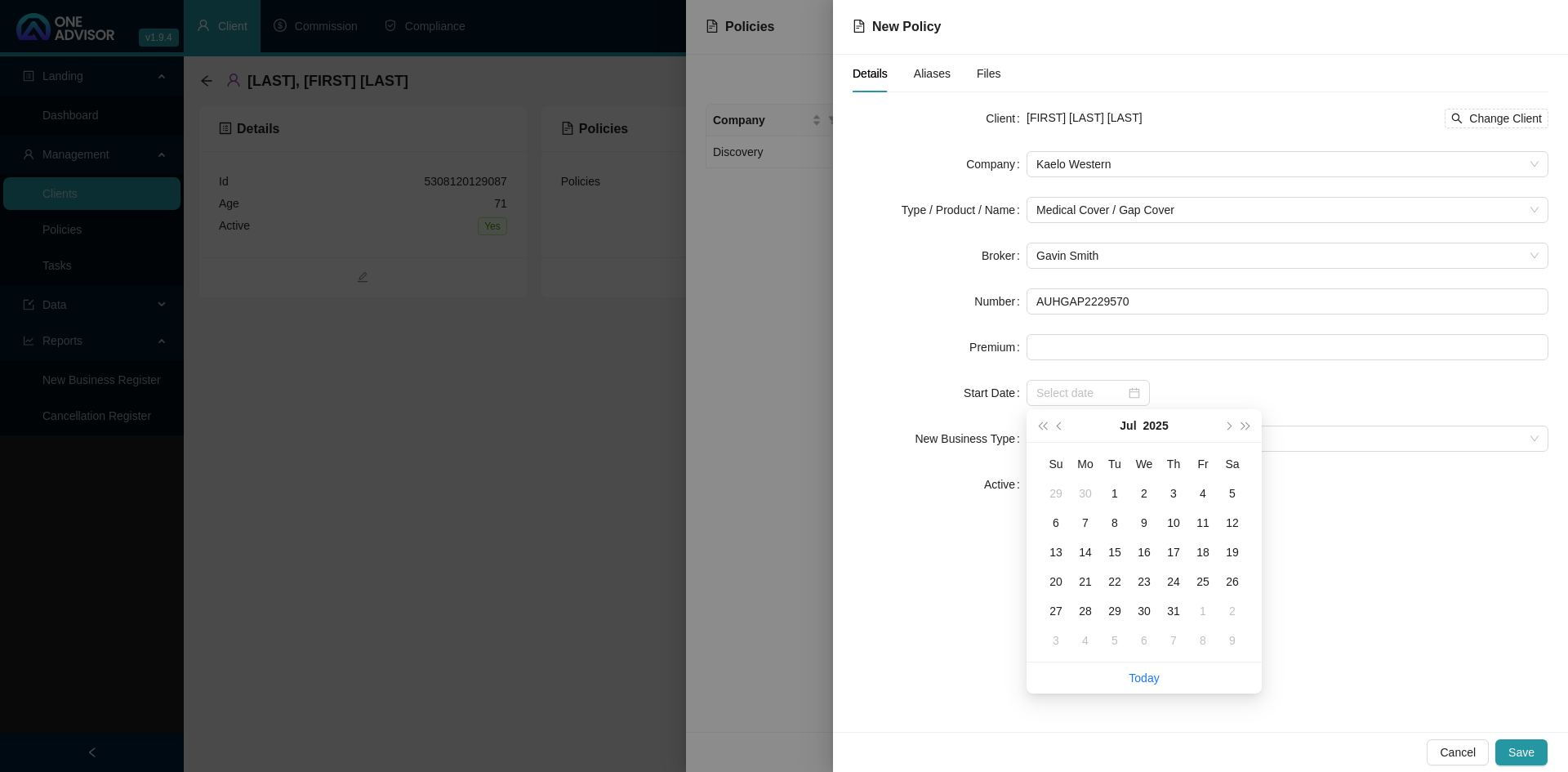 click on "Details Aliases Files Client [FIRST] [LAST] Change Client Company [COMPANY_NAME] Type / Product / Name Medical Cover / Gap Cover Broker [FIRST] [LAST] Number [NUMBER] Premium Start Date New Business Type Active Replacement Policy Select Replacement Policy Select Policy Clear Selection" at bounding box center (1200, 393) 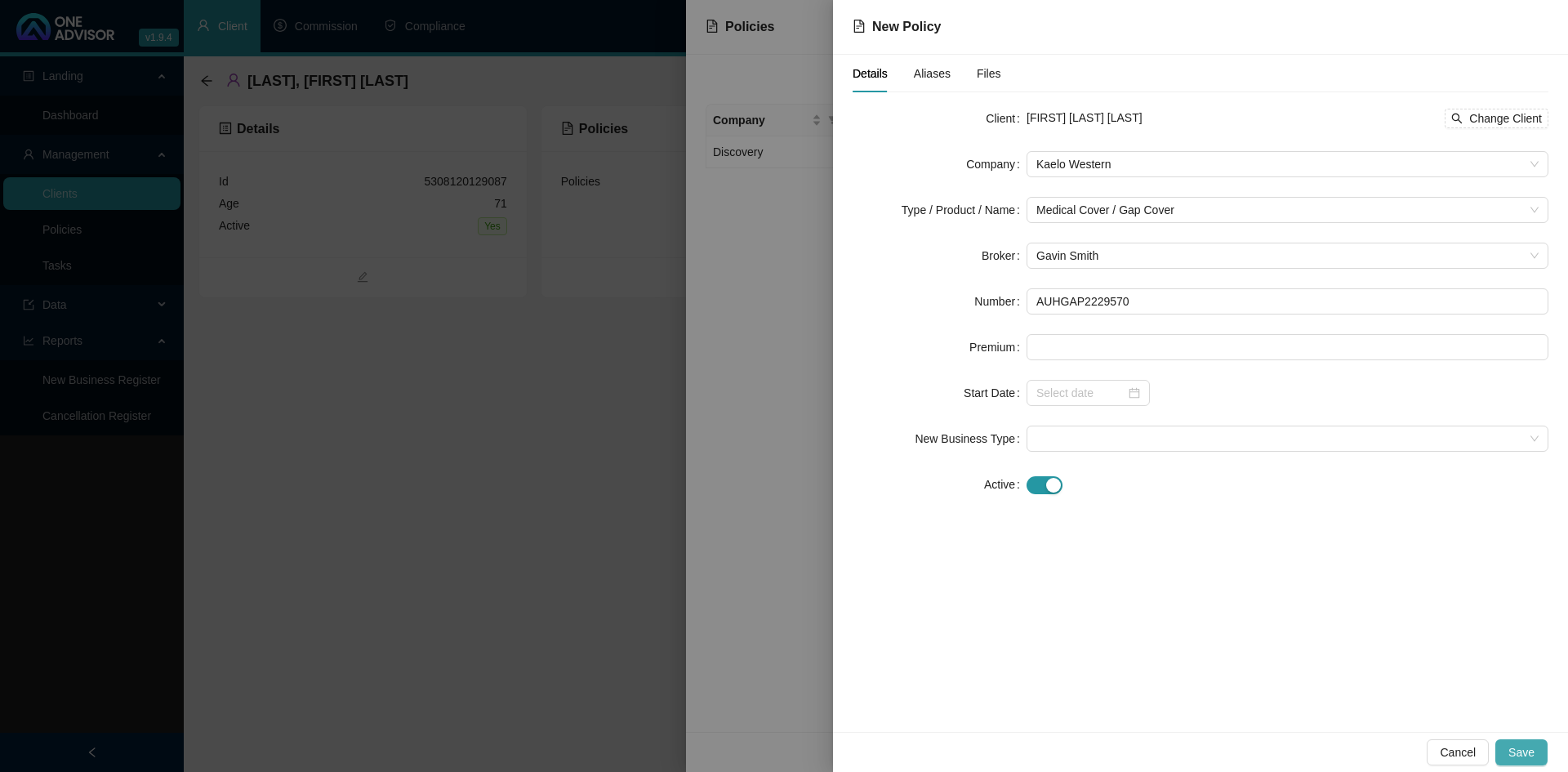 click on "Save" at bounding box center [1521, 752] 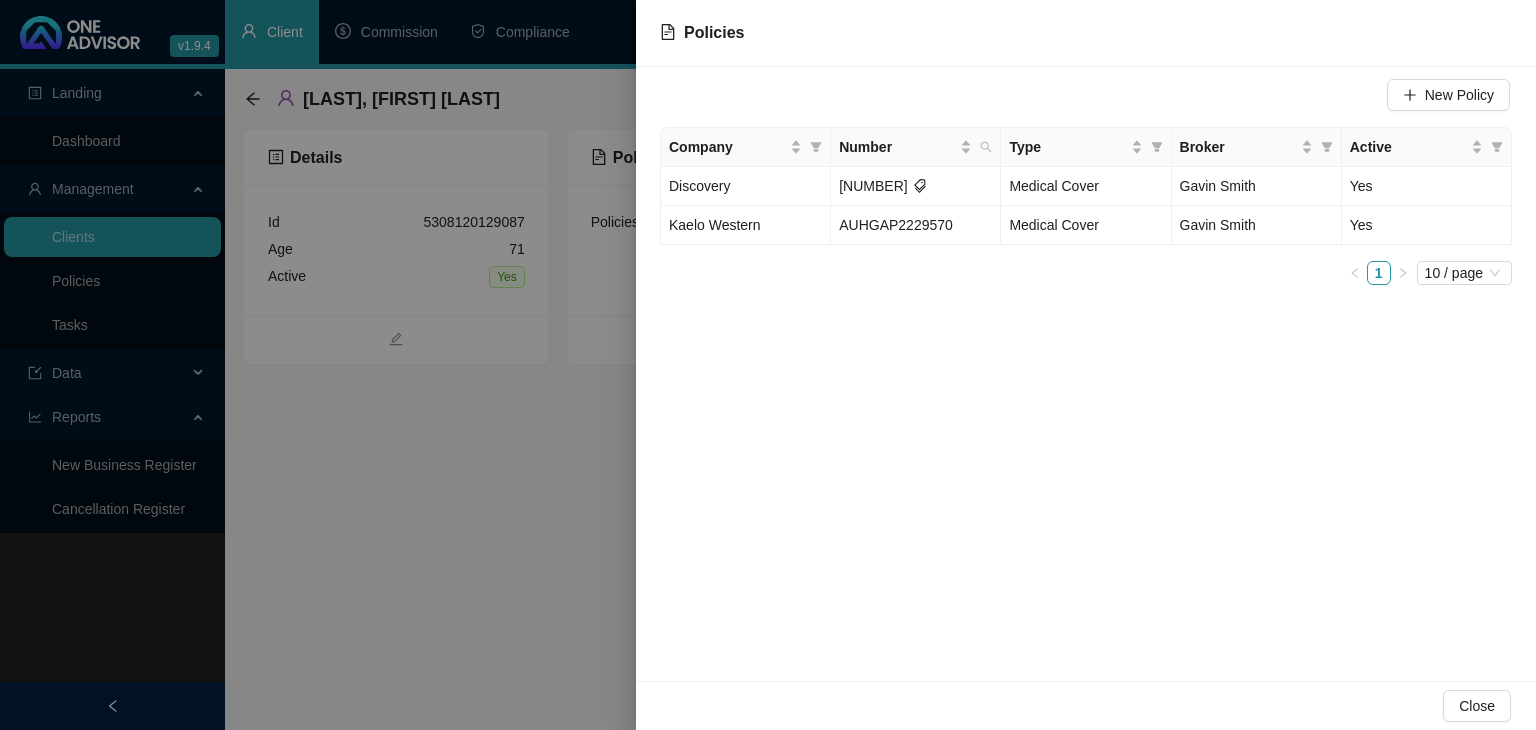 click at bounding box center (768, 365) 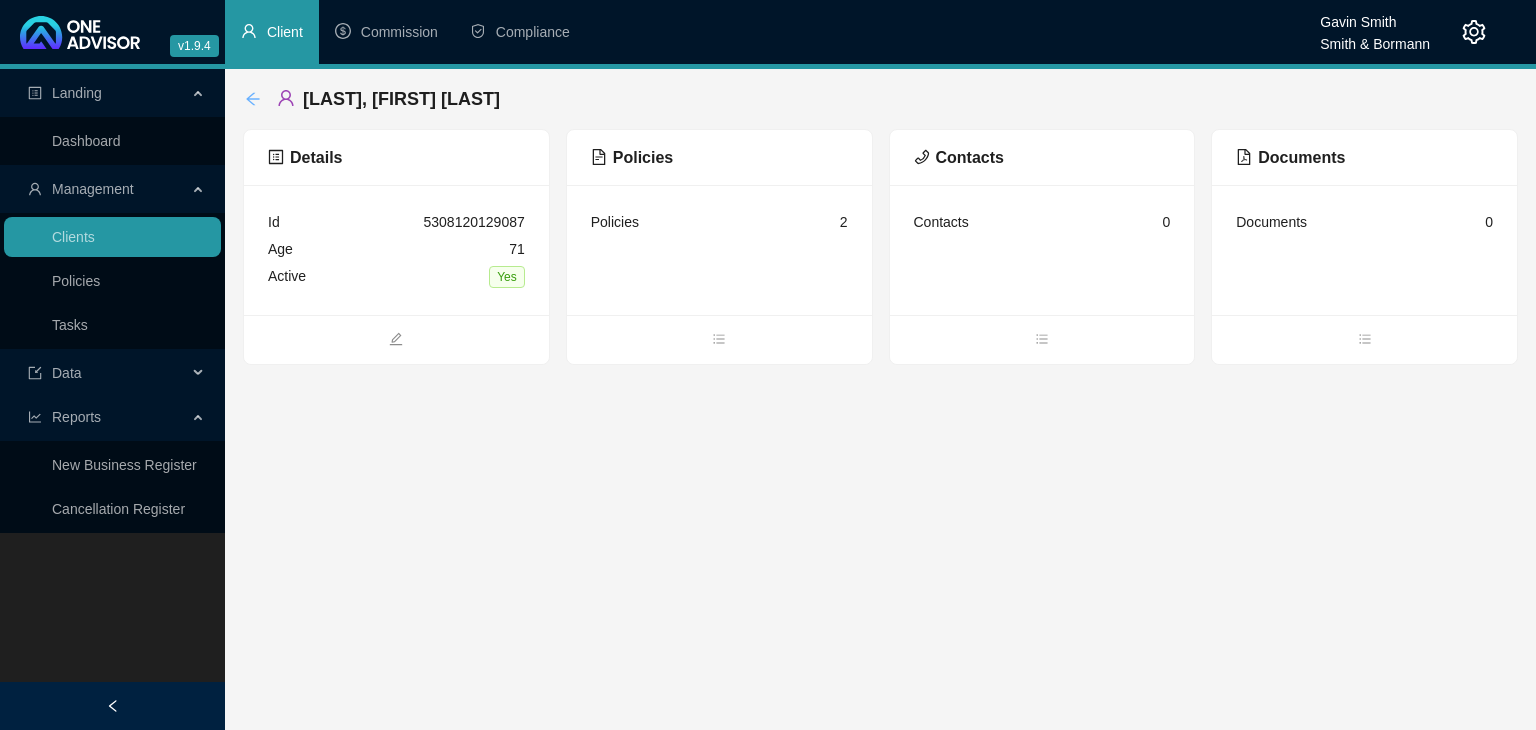 click 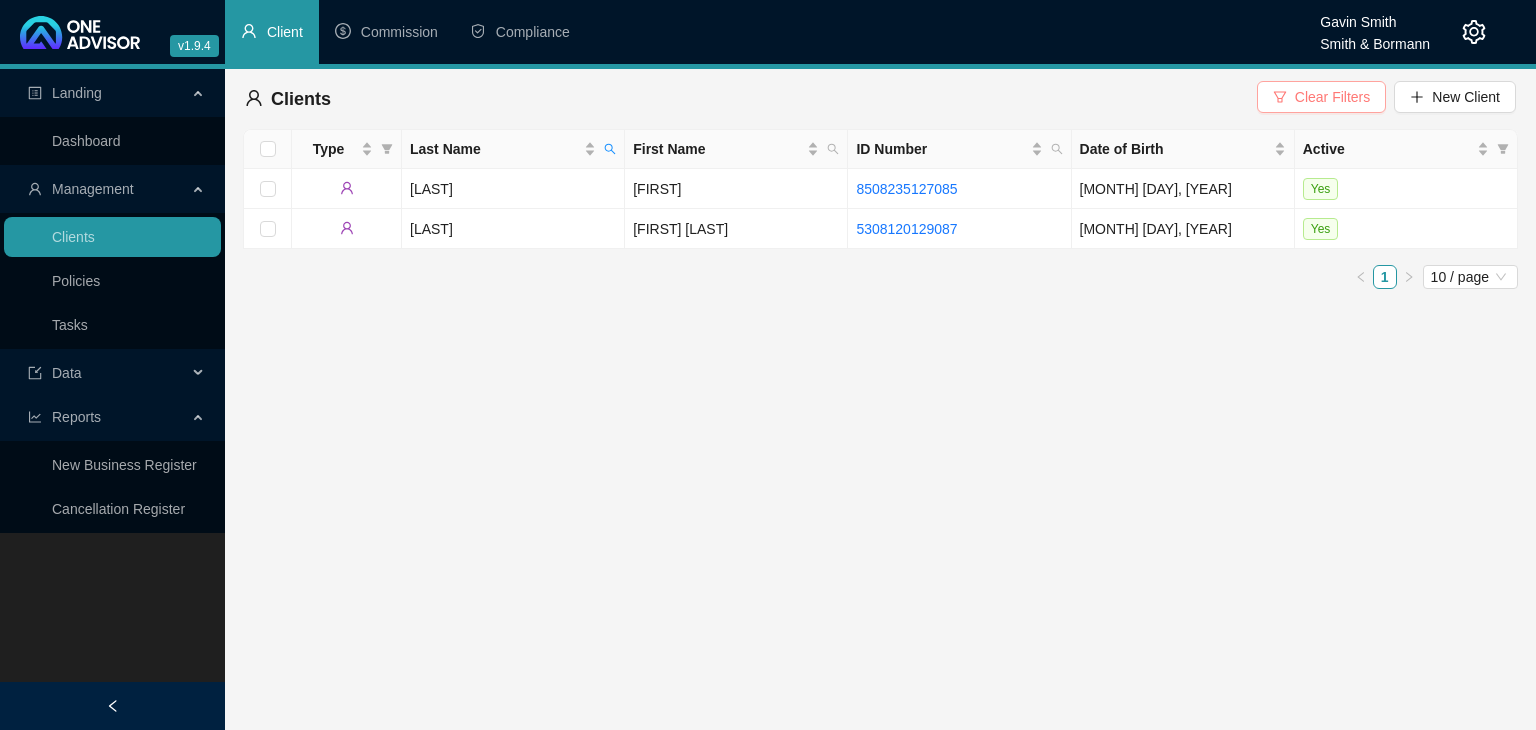 click on "Clear Filters" at bounding box center (1332, 97) 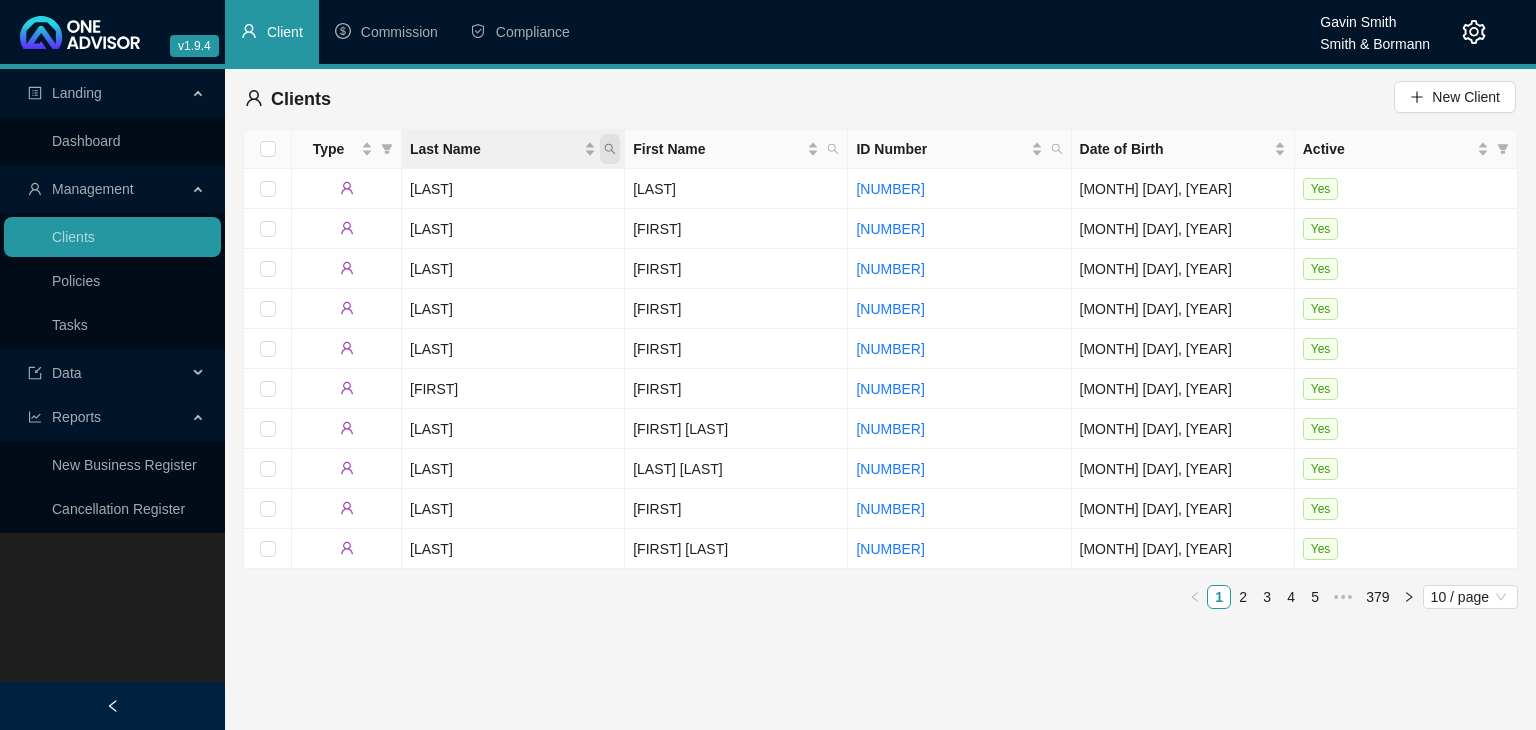click at bounding box center (610, 149) 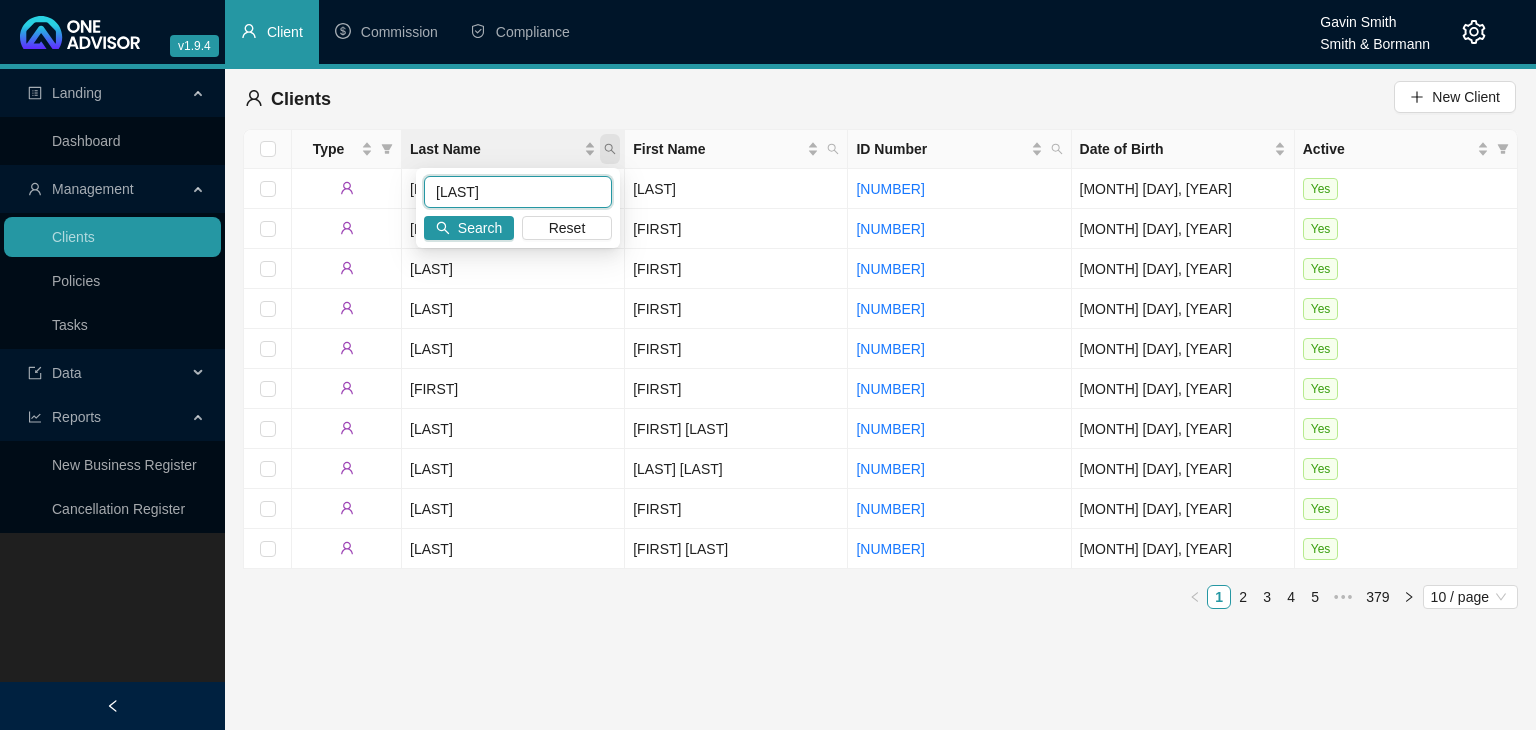 type on "[LAST]" 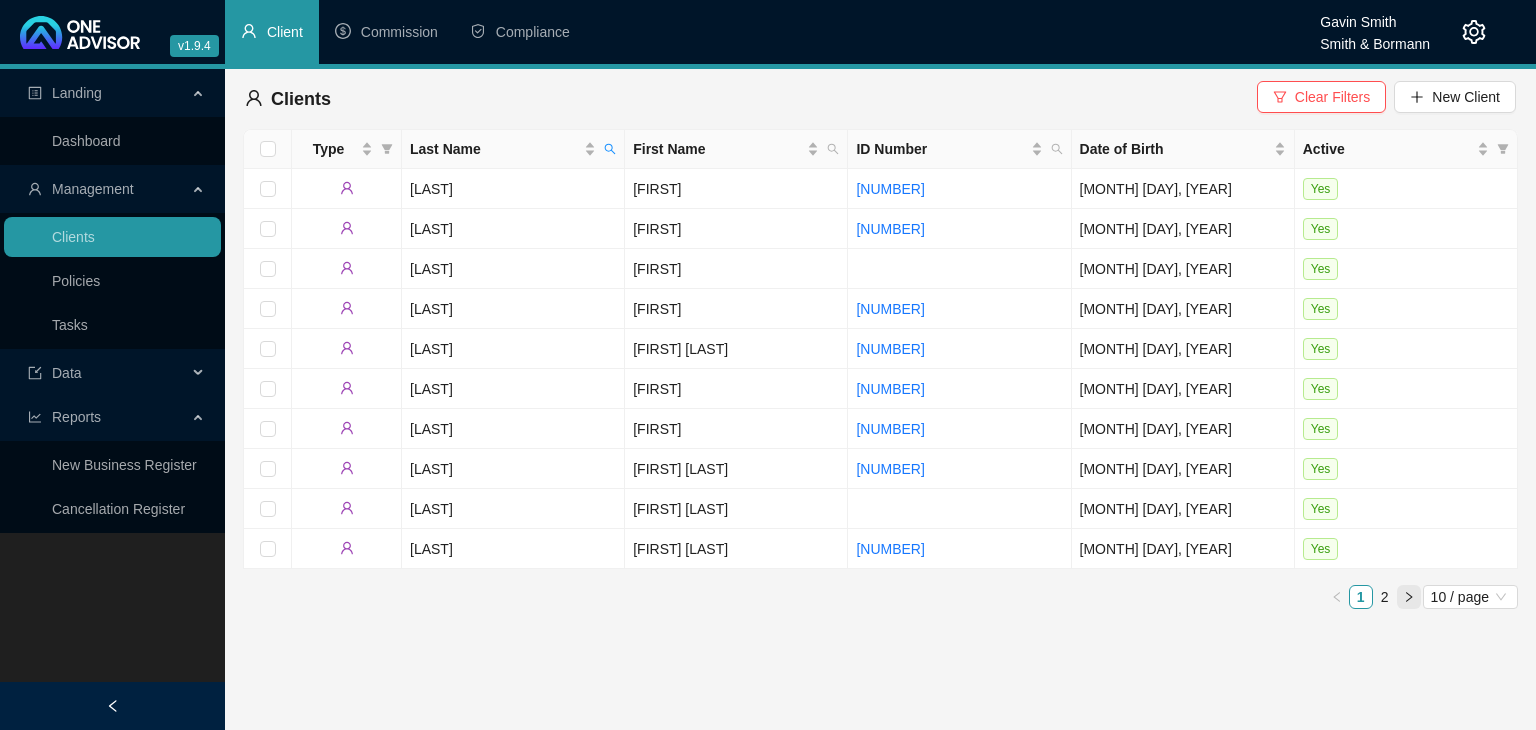click at bounding box center (1409, 597) 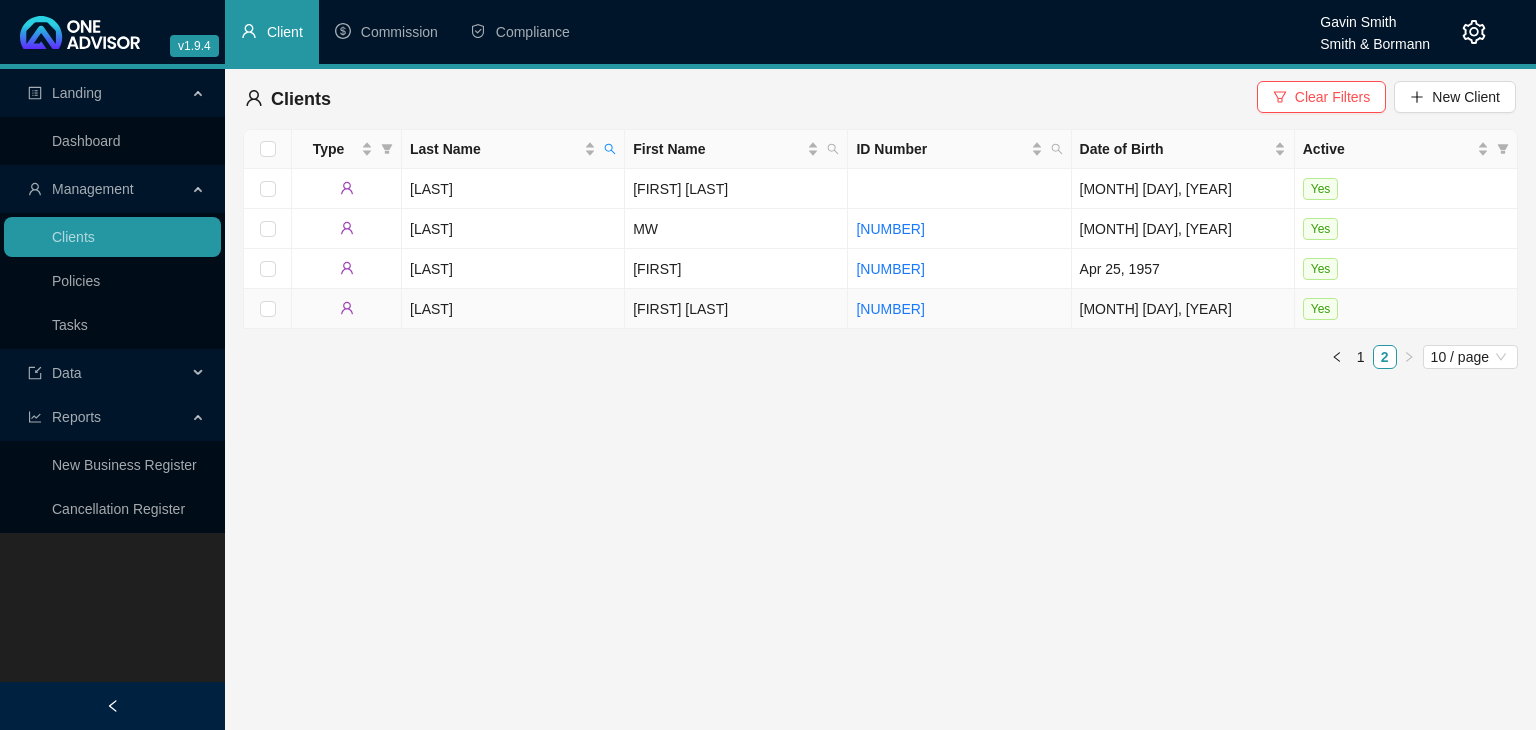 click on "[LAST]" at bounding box center (513, 309) 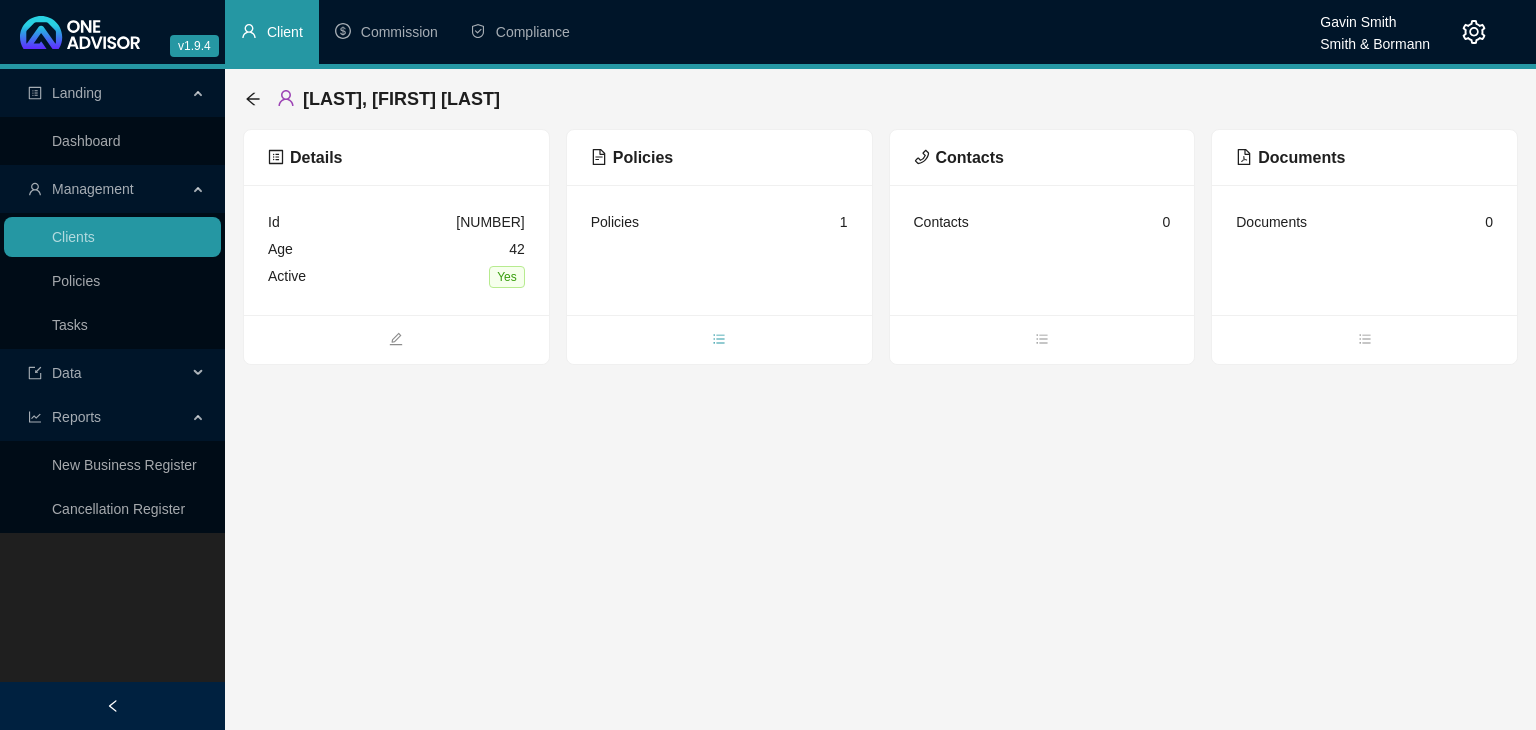 click 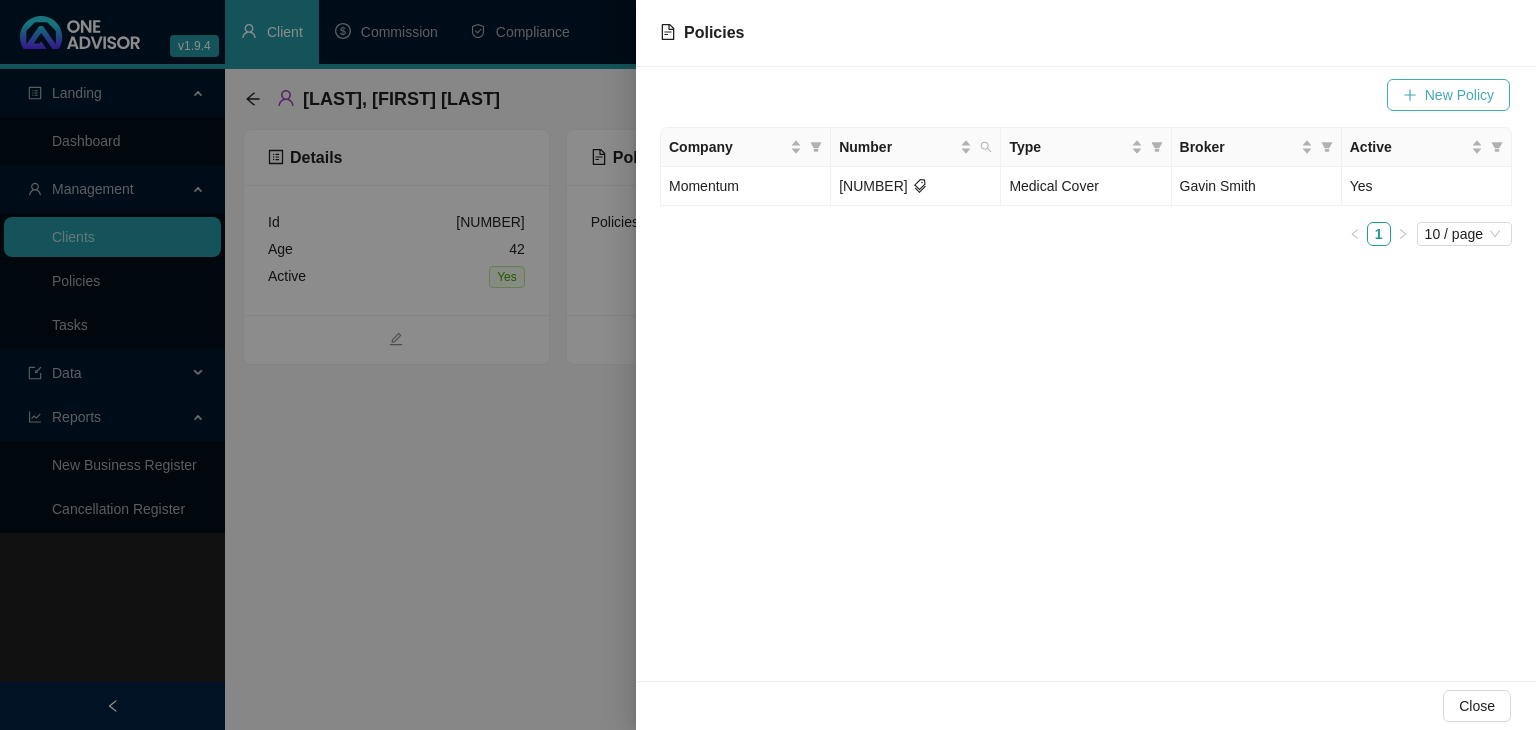 click on "New Policy" at bounding box center [1459, 95] 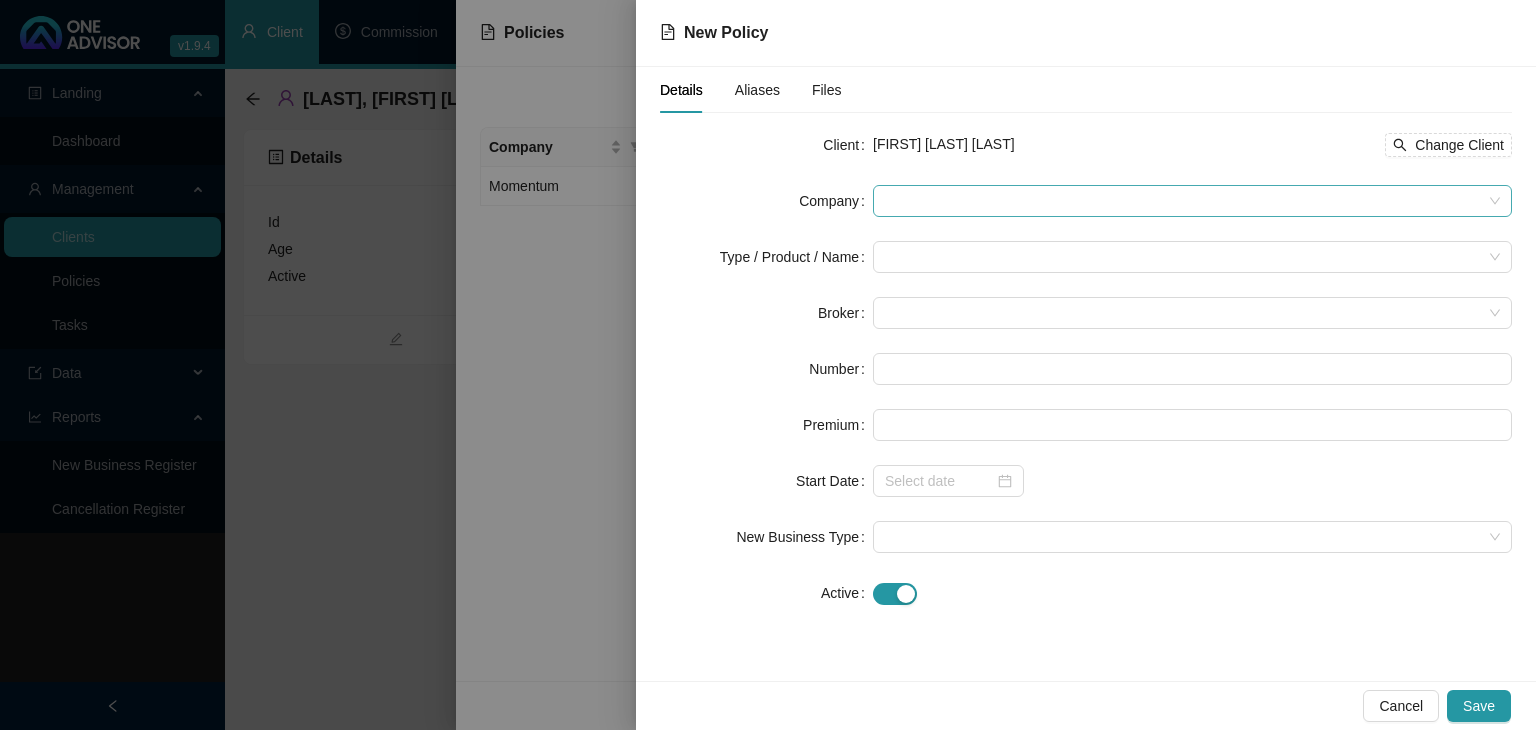 click at bounding box center [1192, 201] 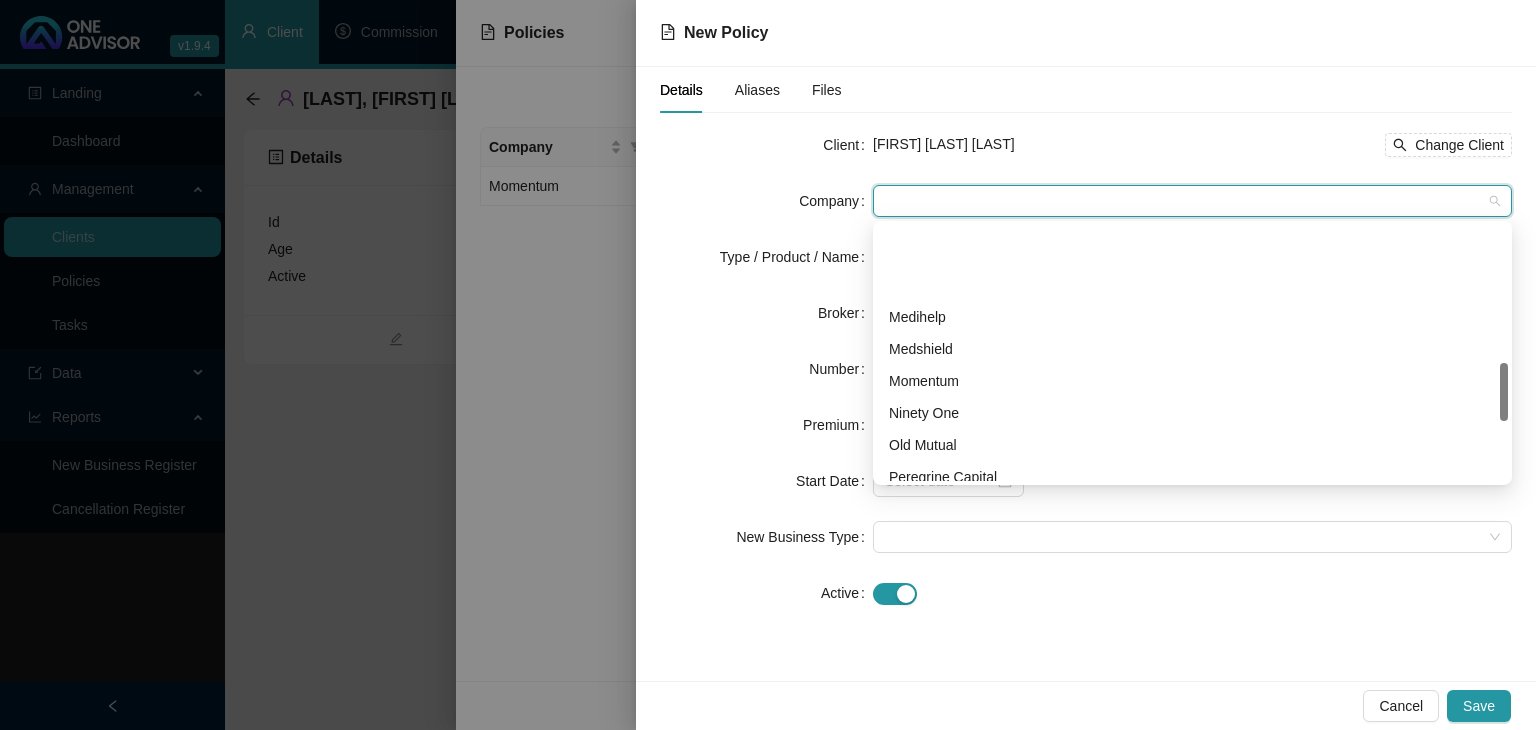 scroll, scrollTop: 600, scrollLeft: 0, axis: vertical 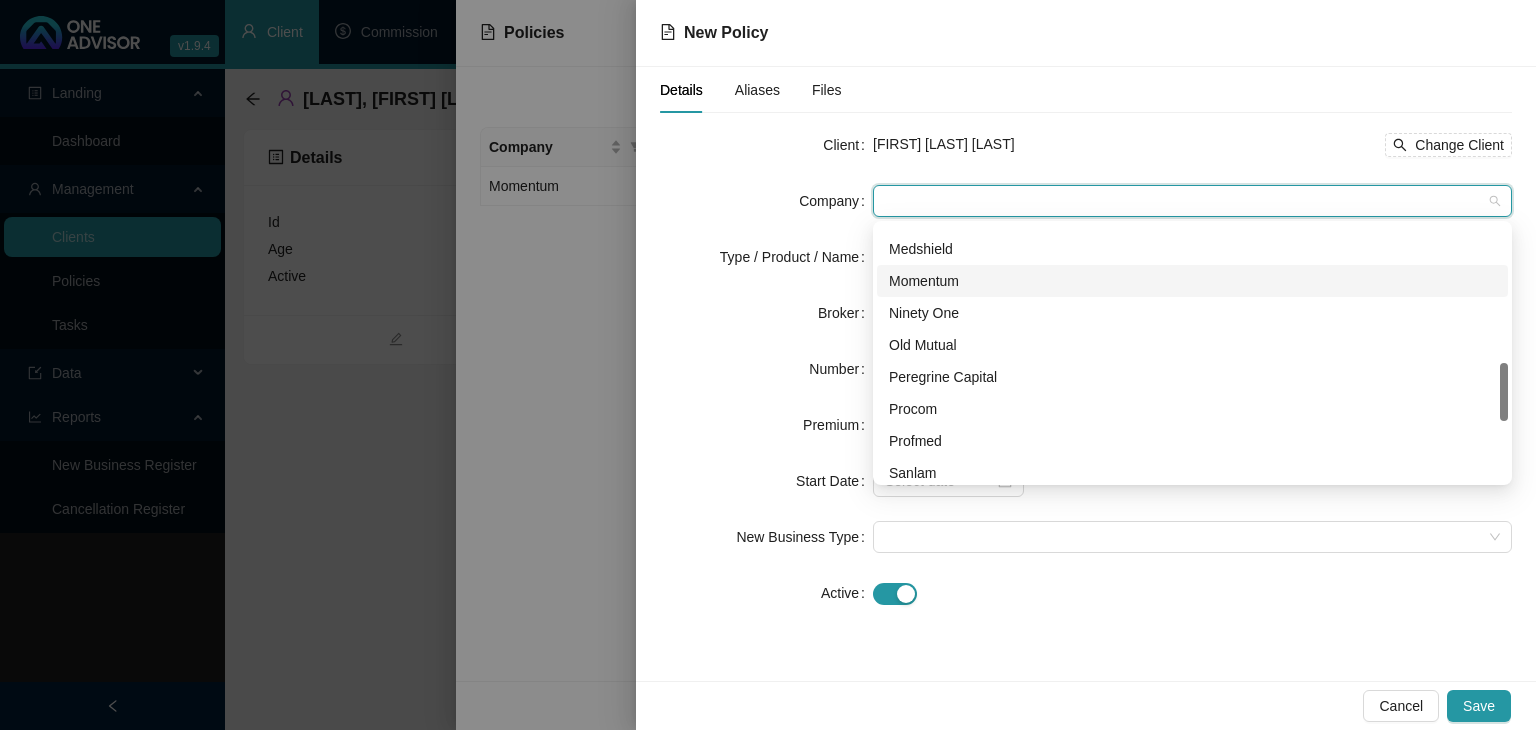 click on "Momentum" at bounding box center [1192, 281] 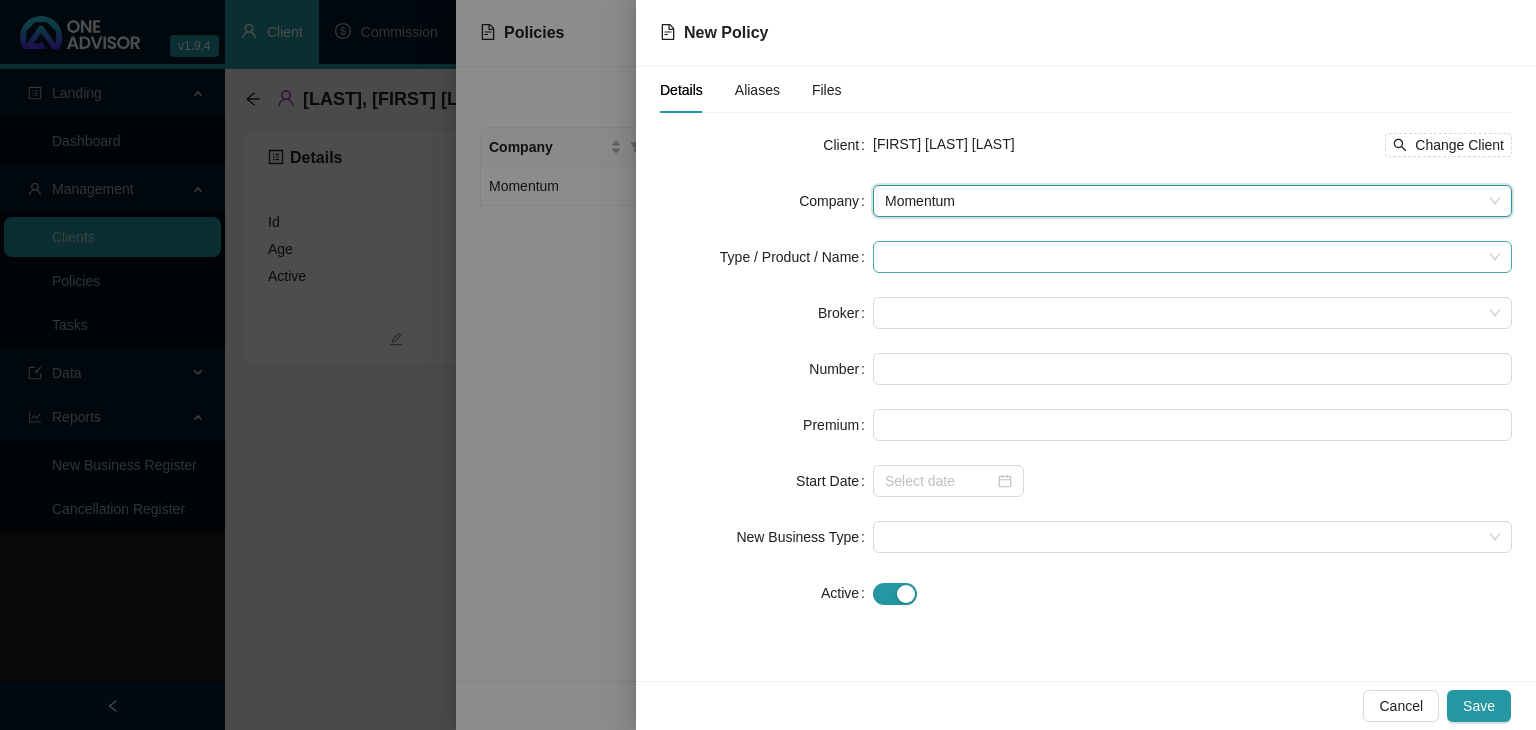 click at bounding box center [1183, 257] 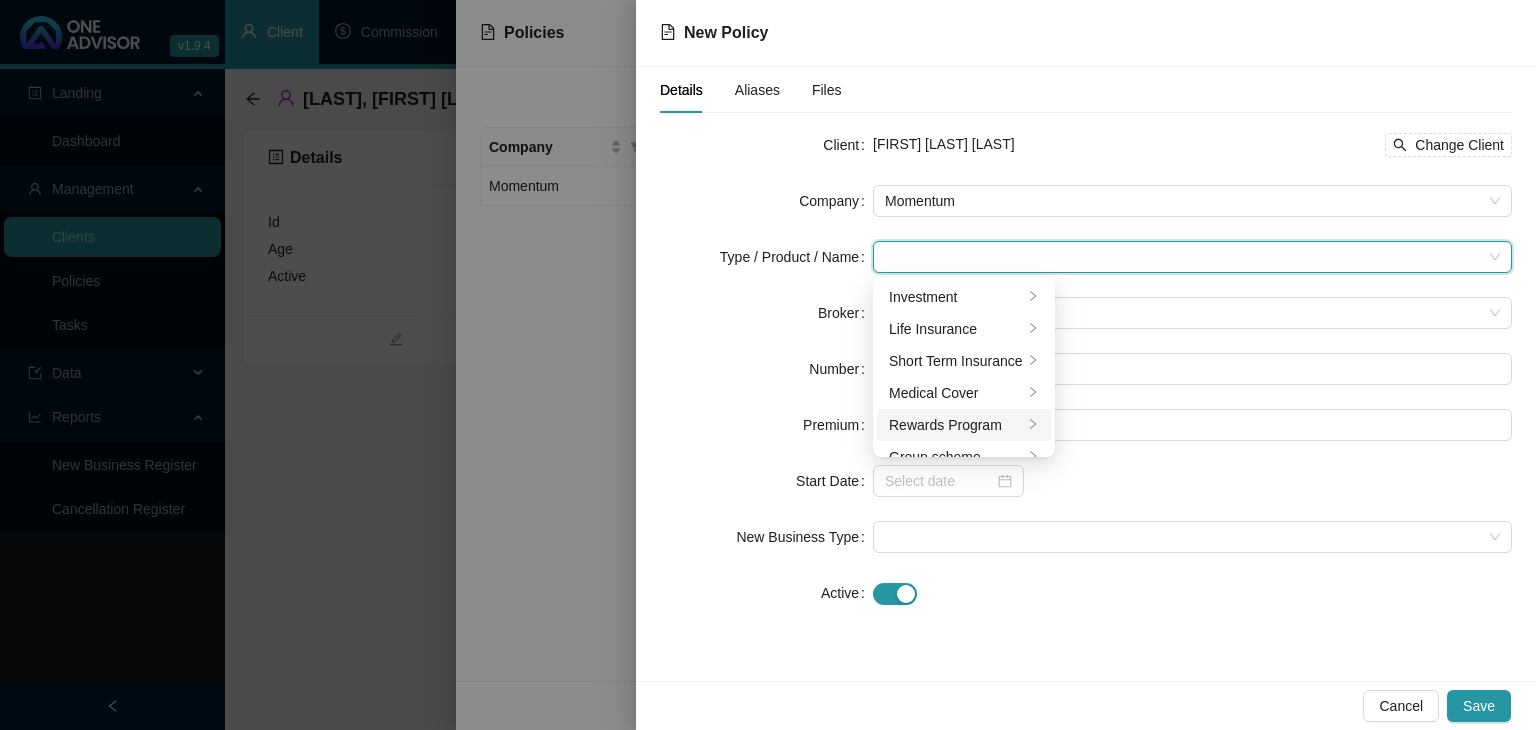 click 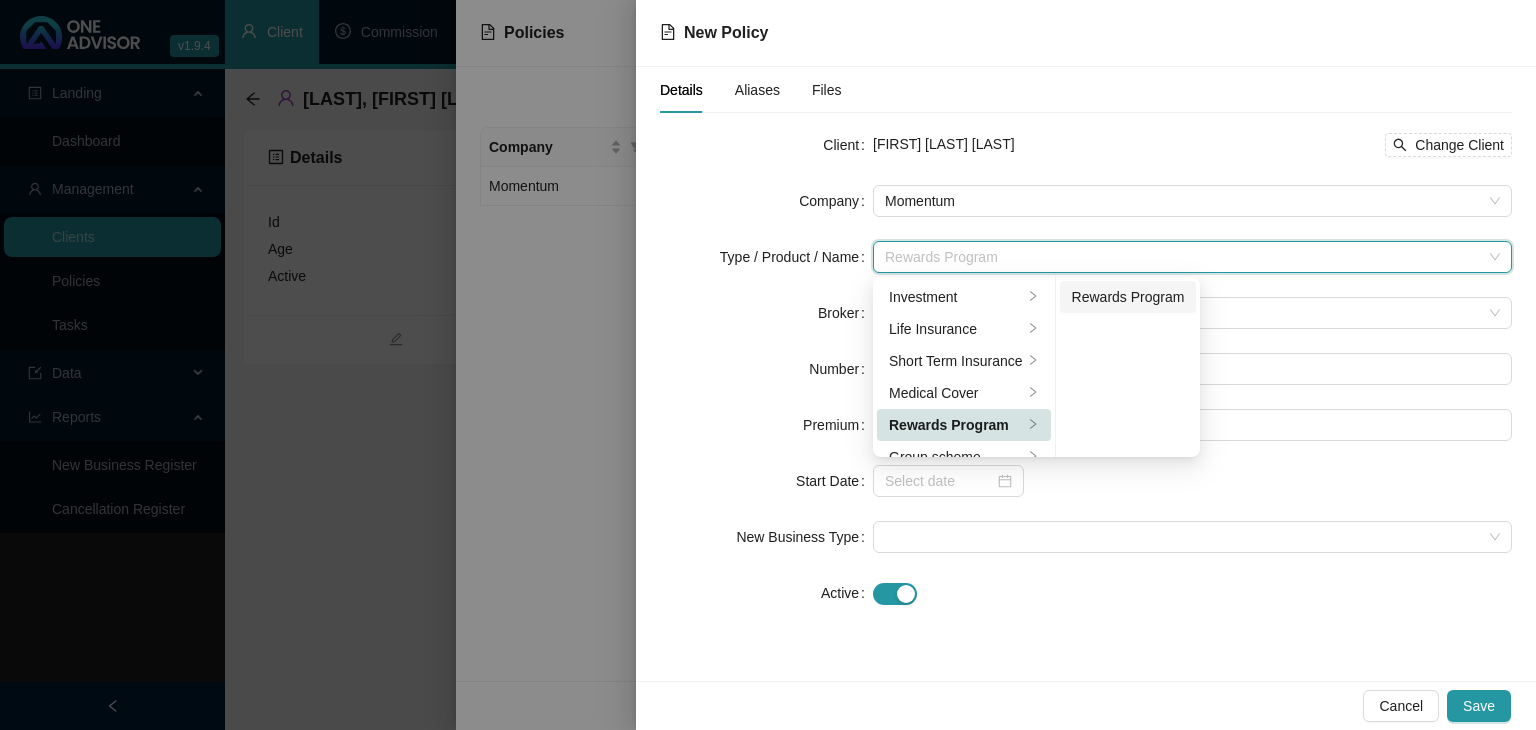 click on "Rewards Program" at bounding box center (1128, 297) 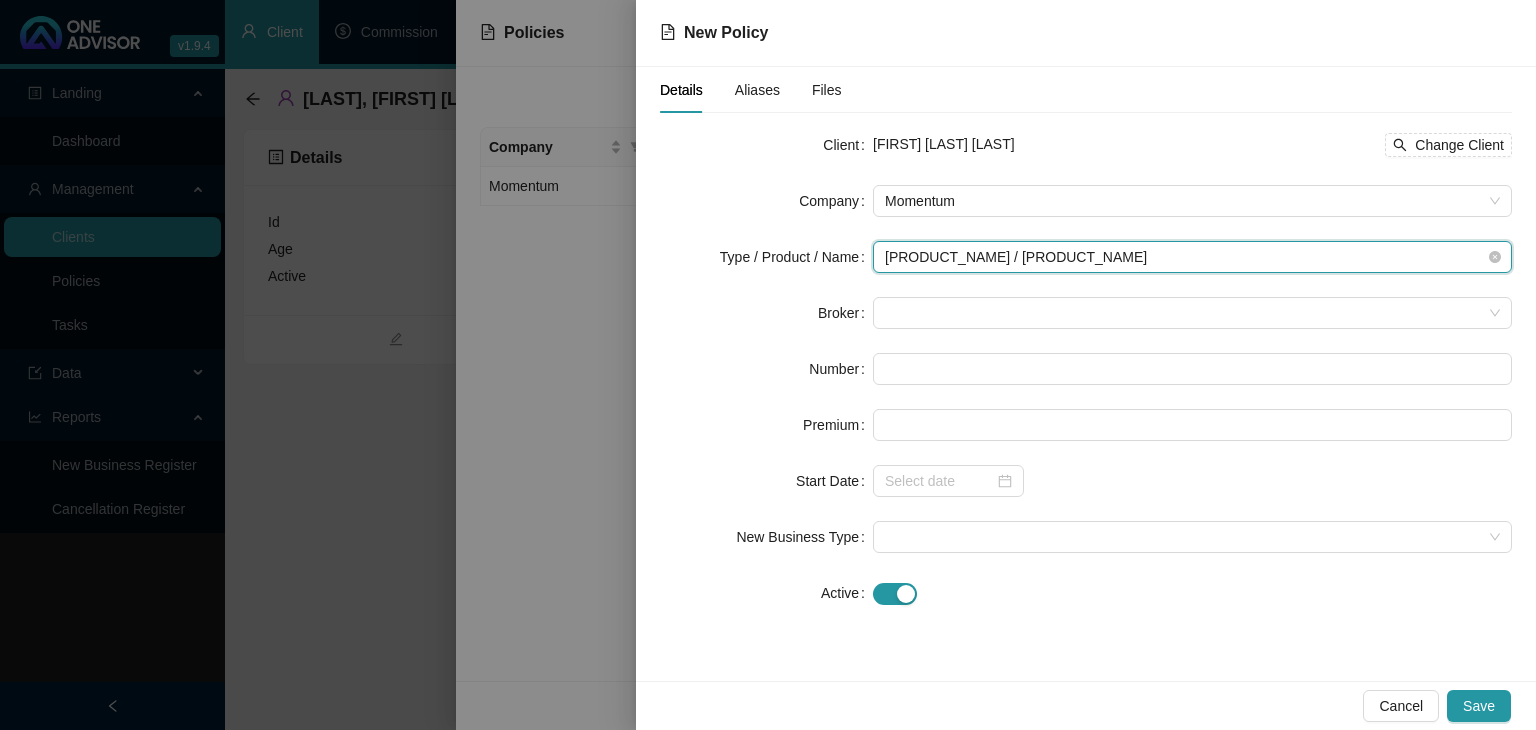 click on "[PRODUCT_NAME] / [PRODUCT_NAME]" at bounding box center (1192, 257) 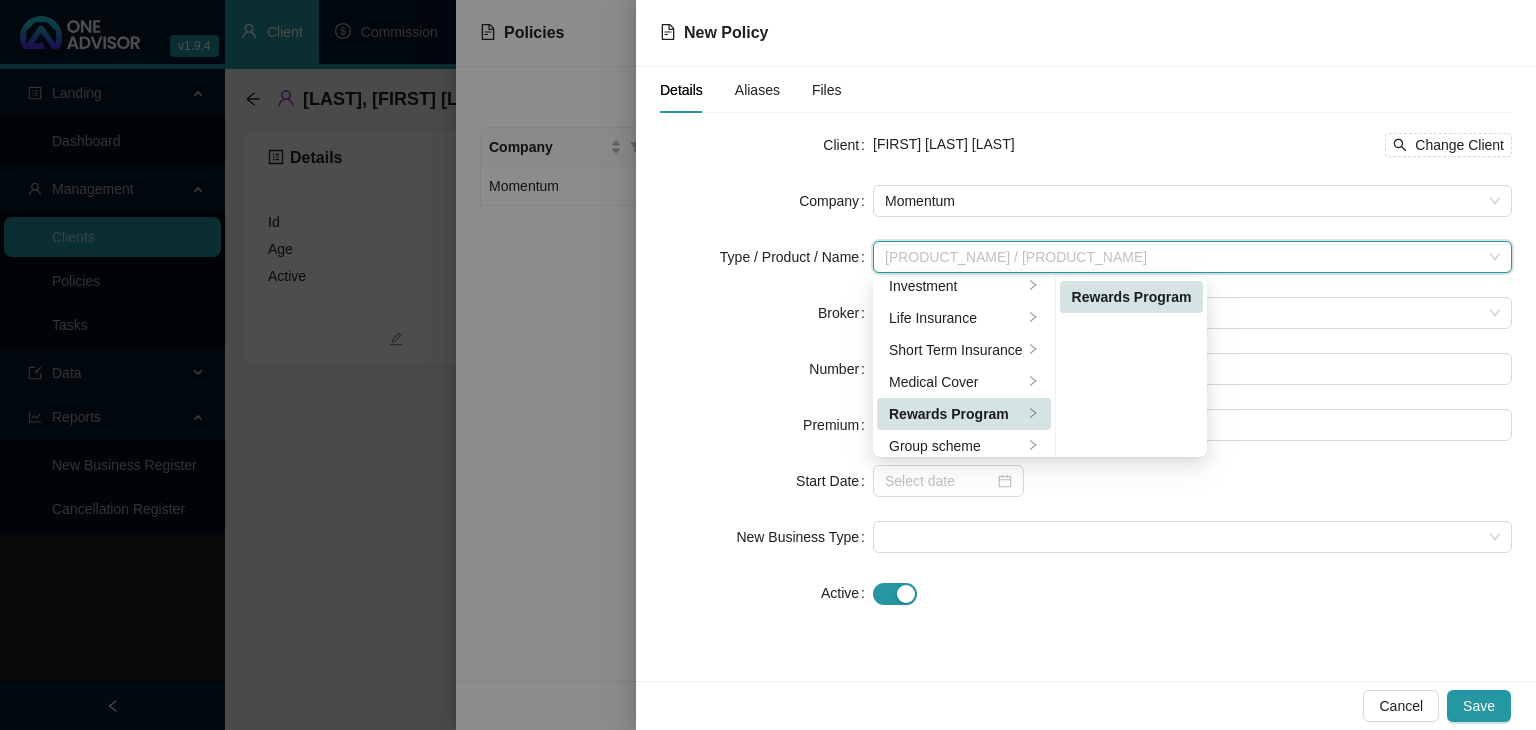 scroll, scrollTop: 0, scrollLeft: 0, axis: both 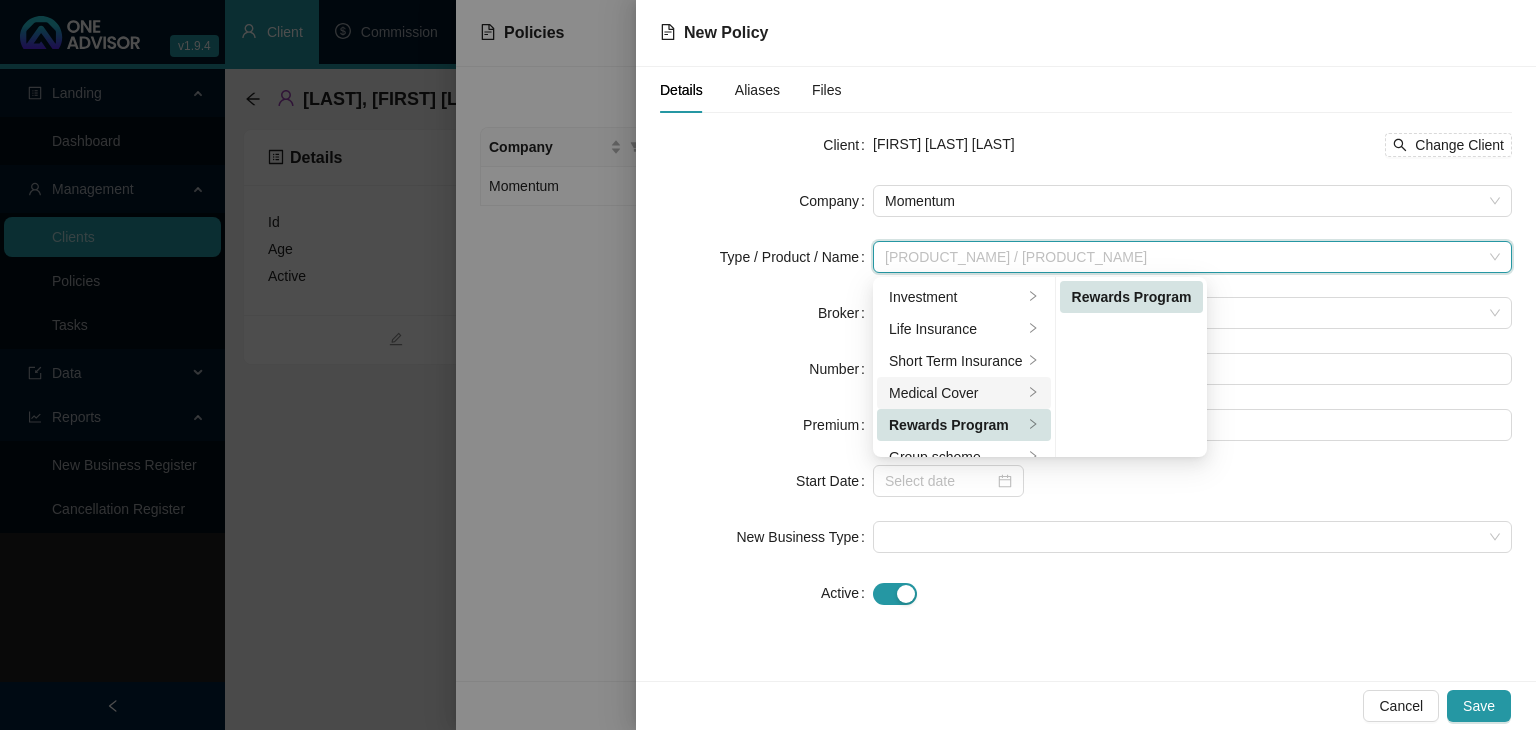 click on "Medical Cover" at bounding box center [956, 393] 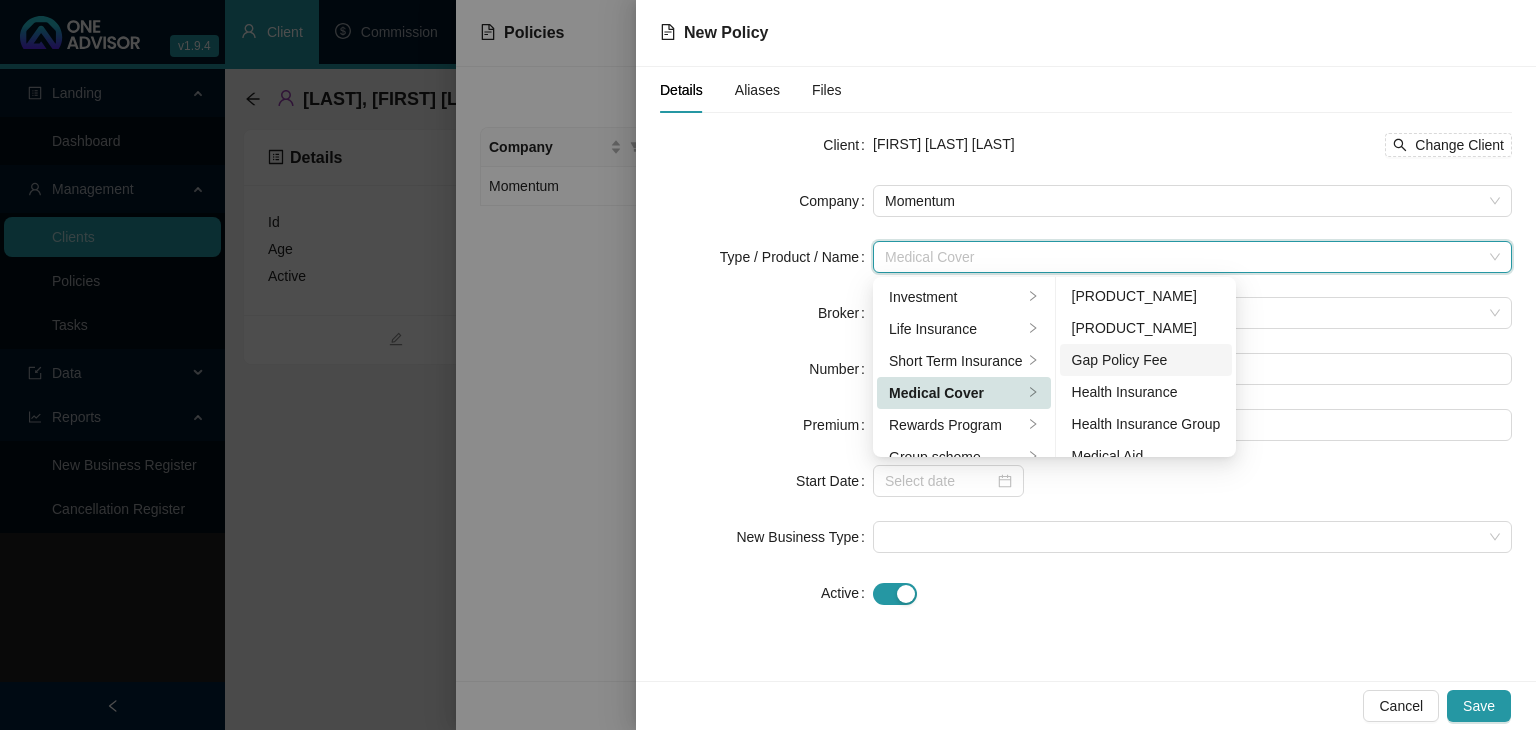 scroll, scrollTop: 0, scrollLeft: 0, axis: both 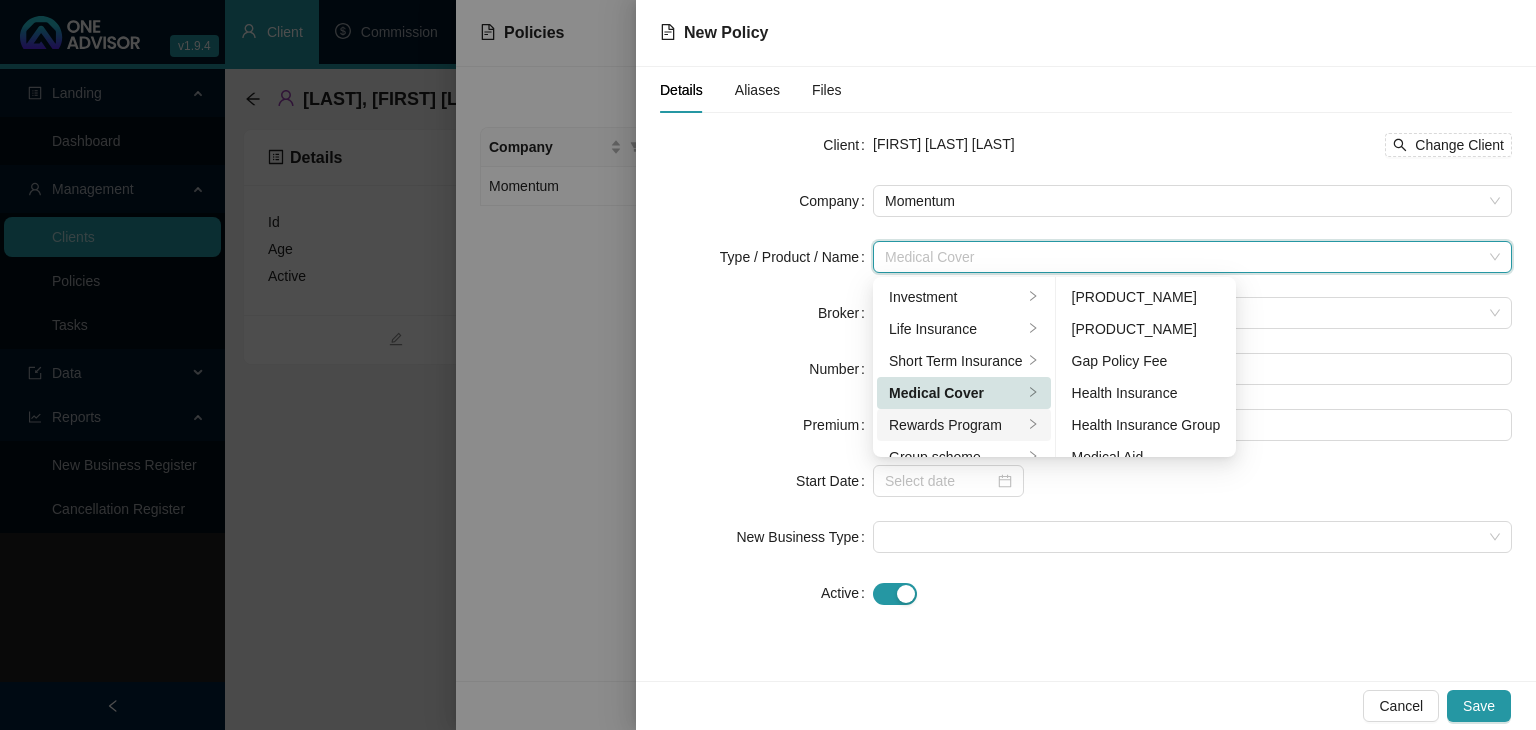 click on "Rewards Program" at bounding box center (956, 425) 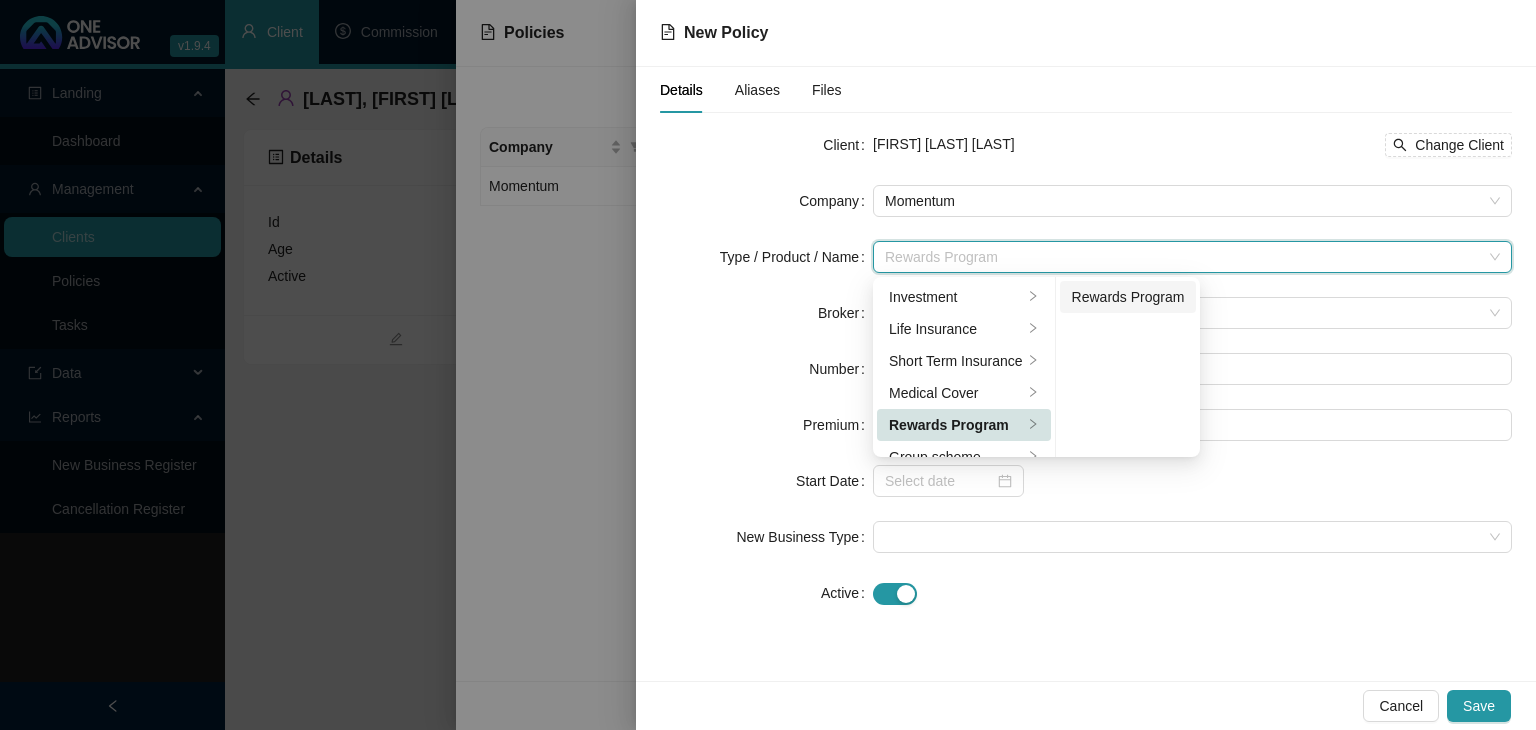 click on "Rewards Program" at bounding box center (1128, 297) 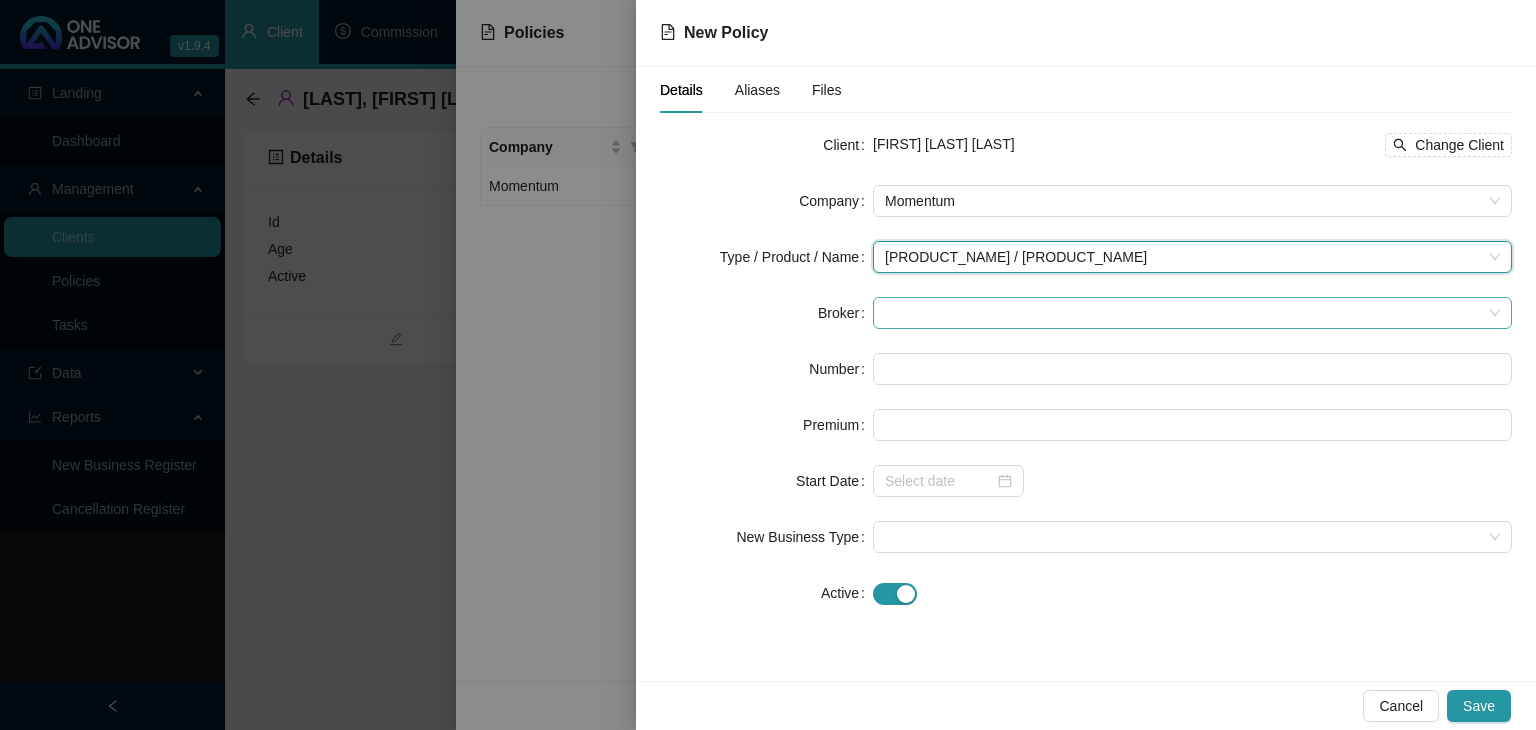 click at bounding box center (1192, 313) 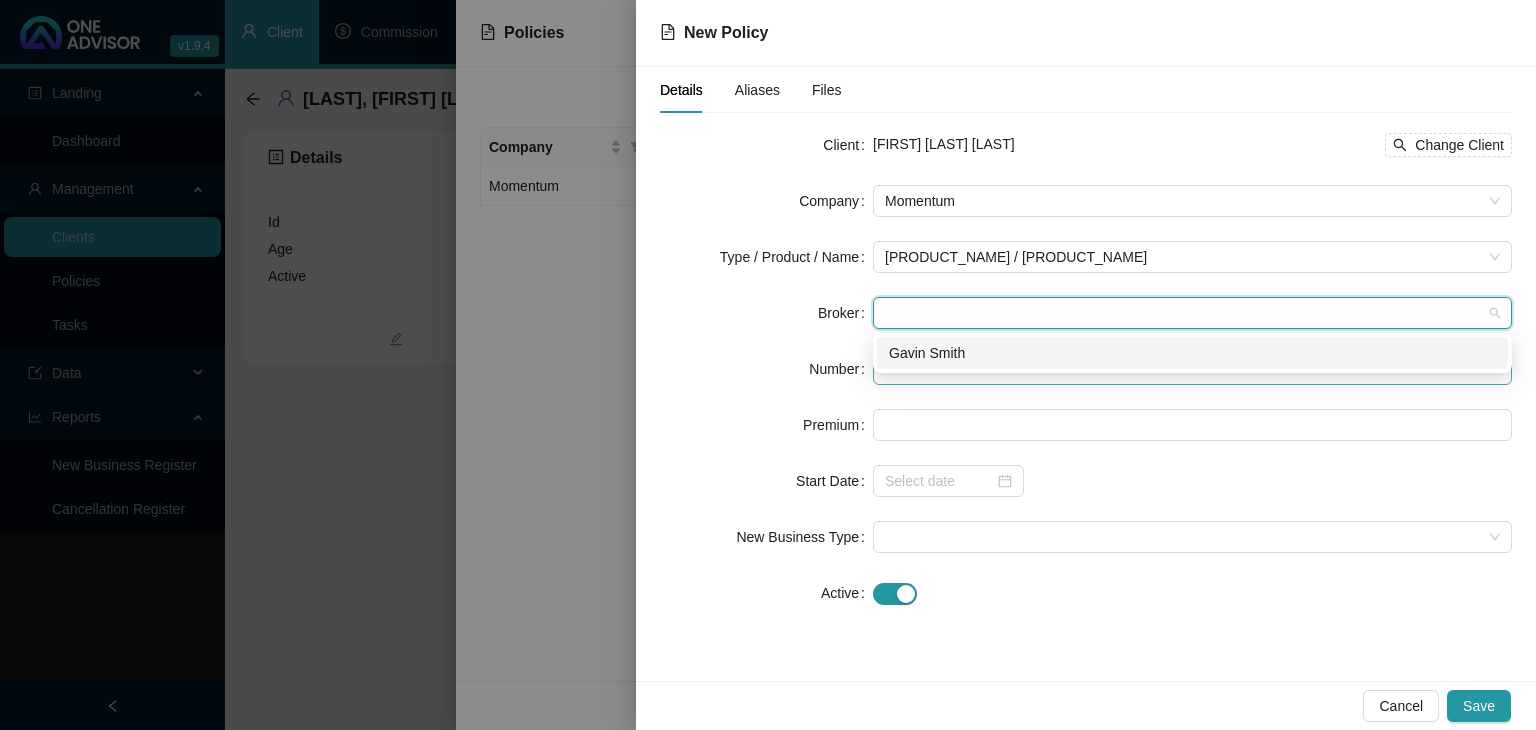 click on "Gavin Smith" at bounding box center [1192, 353] 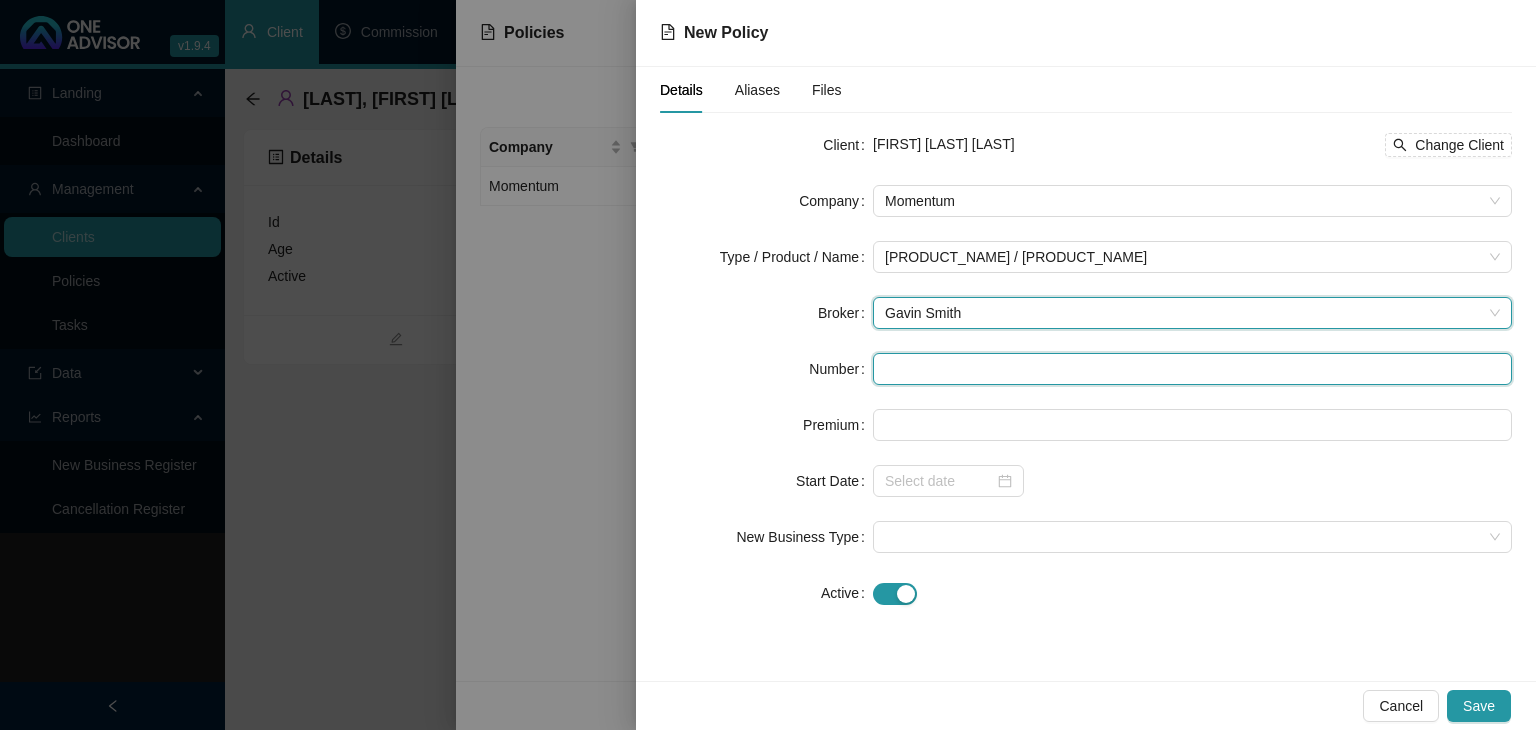 click at bounding box center [1192, 369] 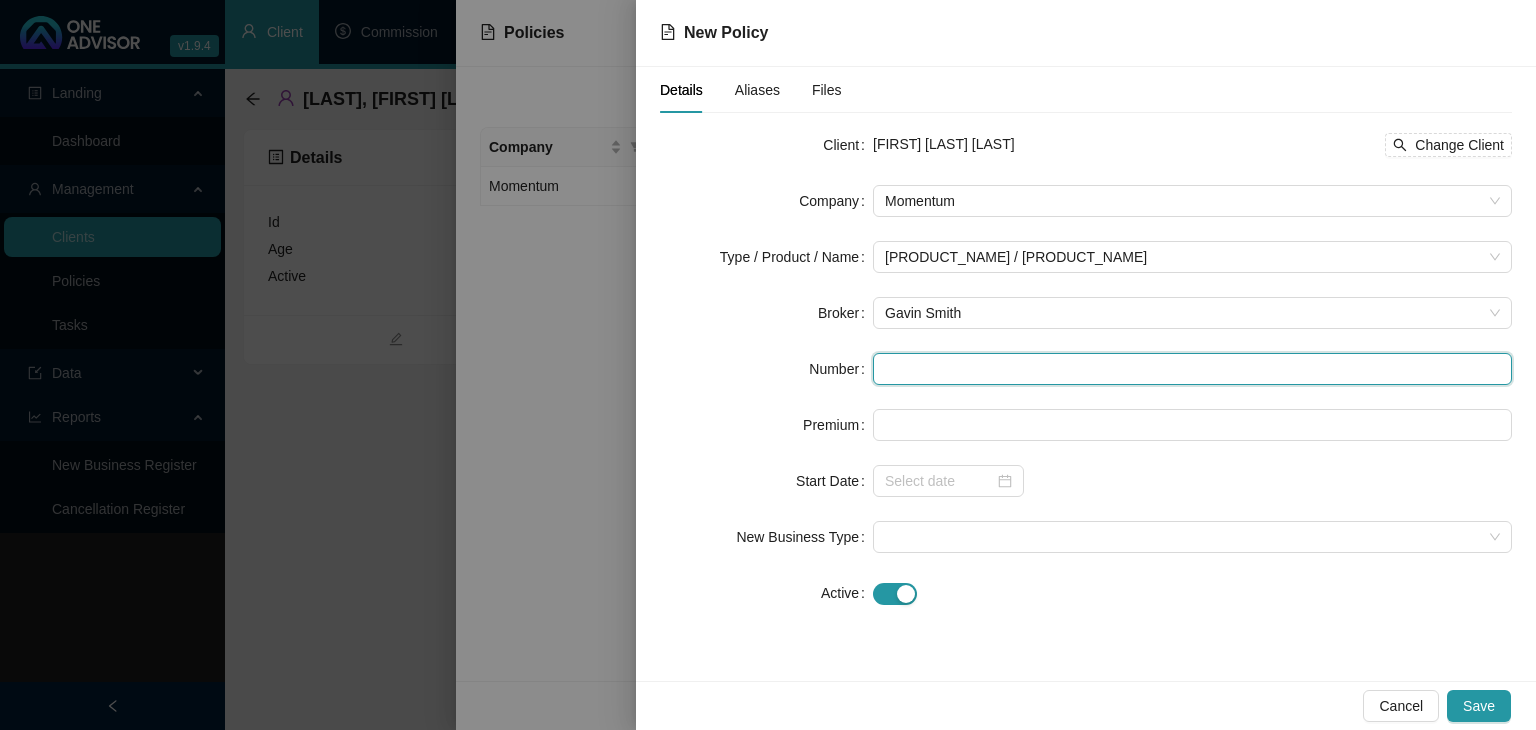 paste on "[POLICY_NUMBER]" 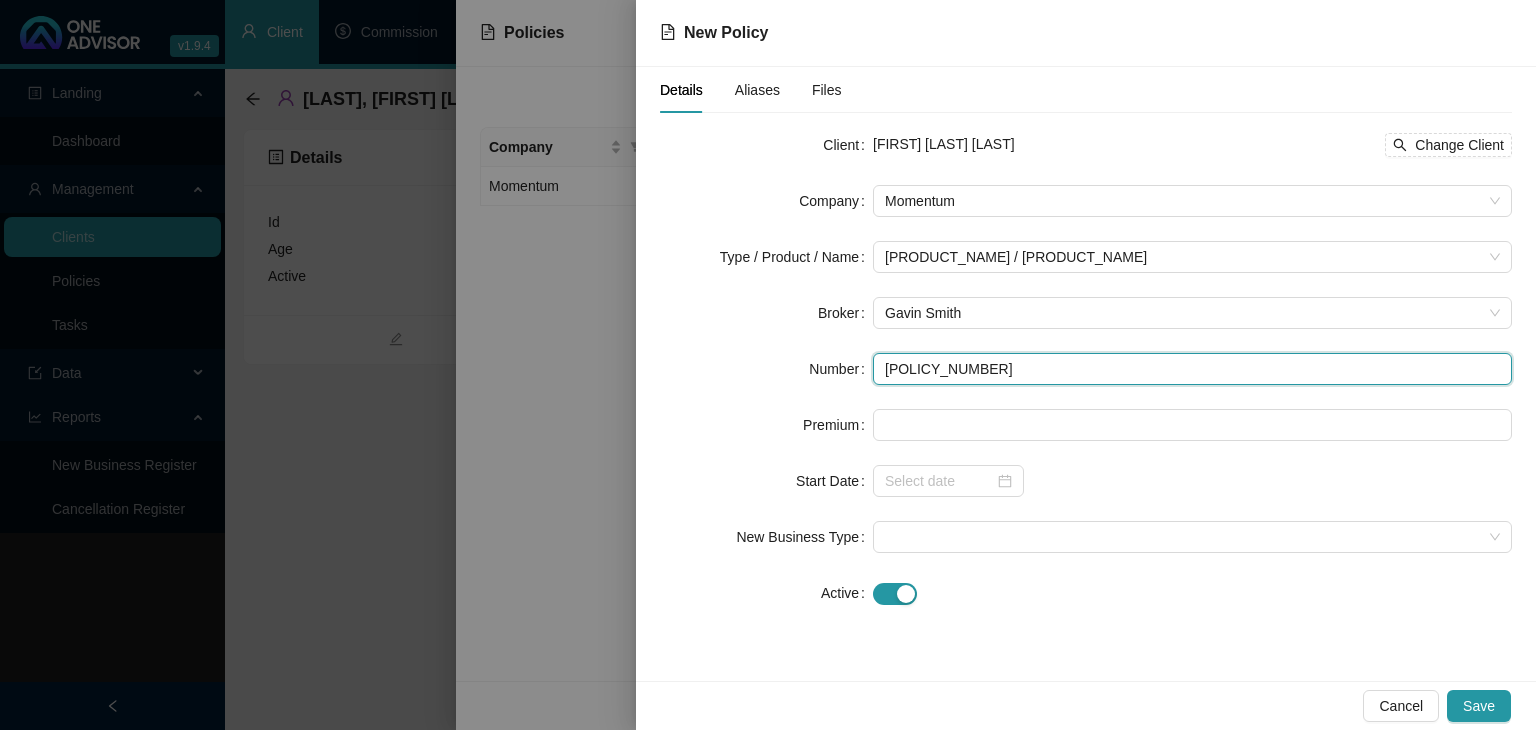 click on "[POLICY_NUMBER]" at bounding box center [1192, 369] 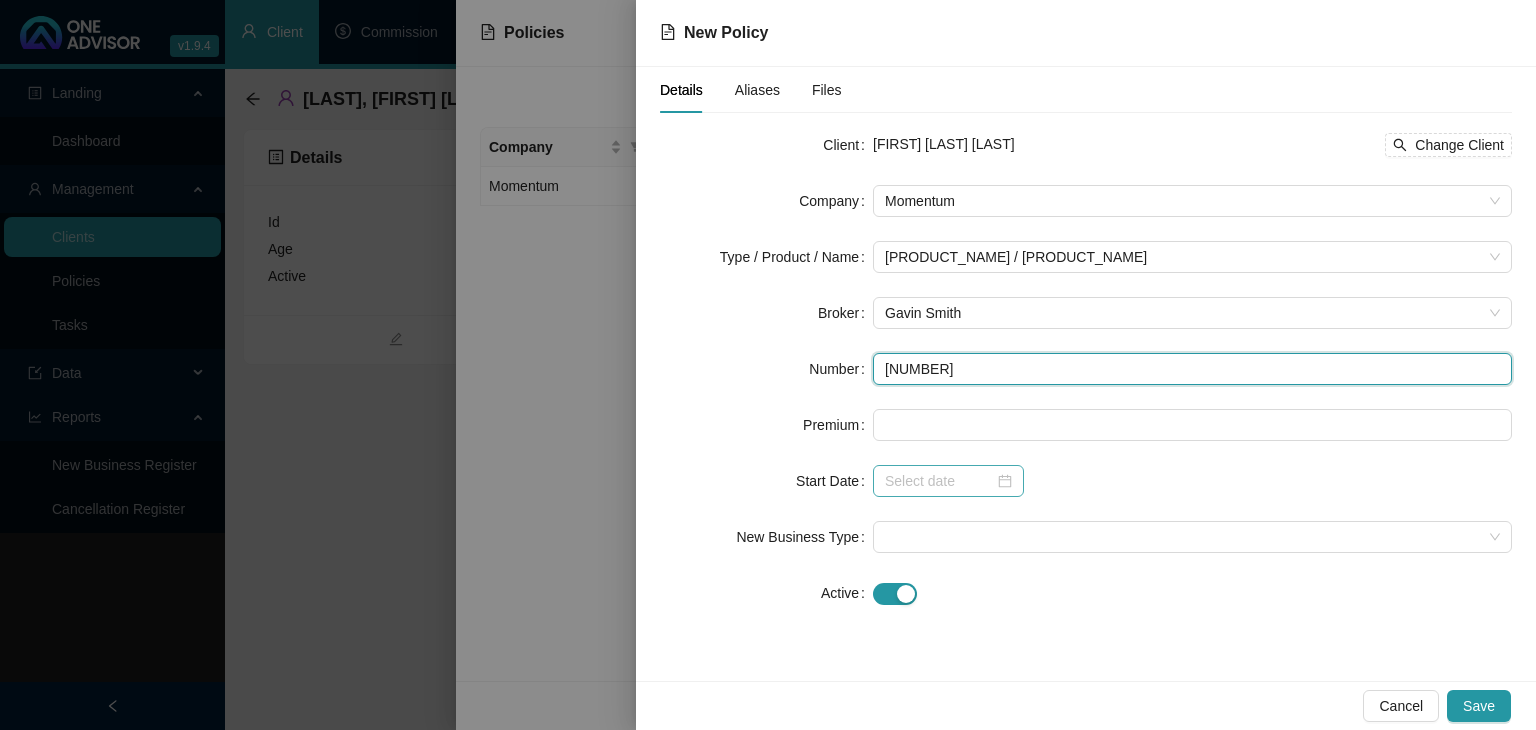 type on "[NUMBER]" 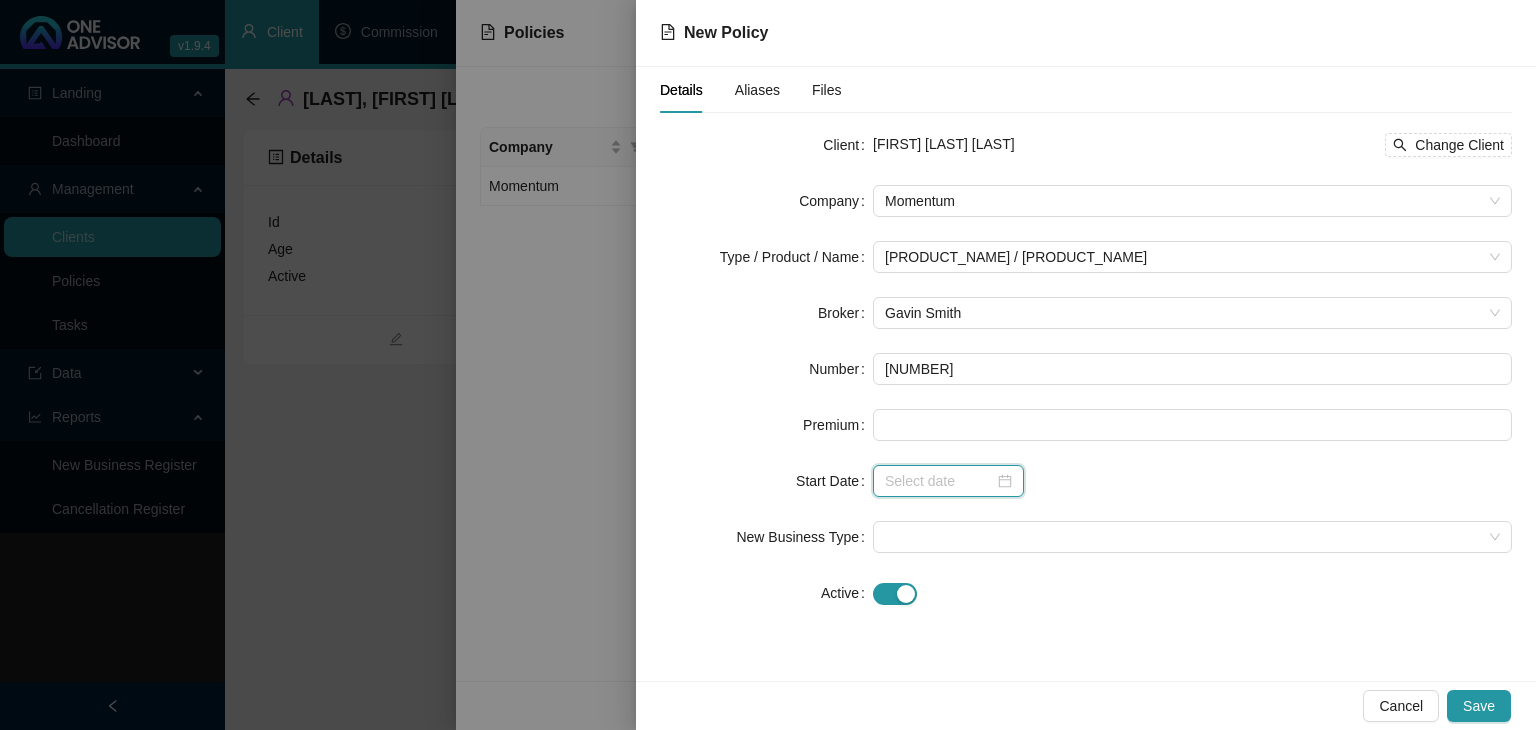 click at bounding box center [939, 481] 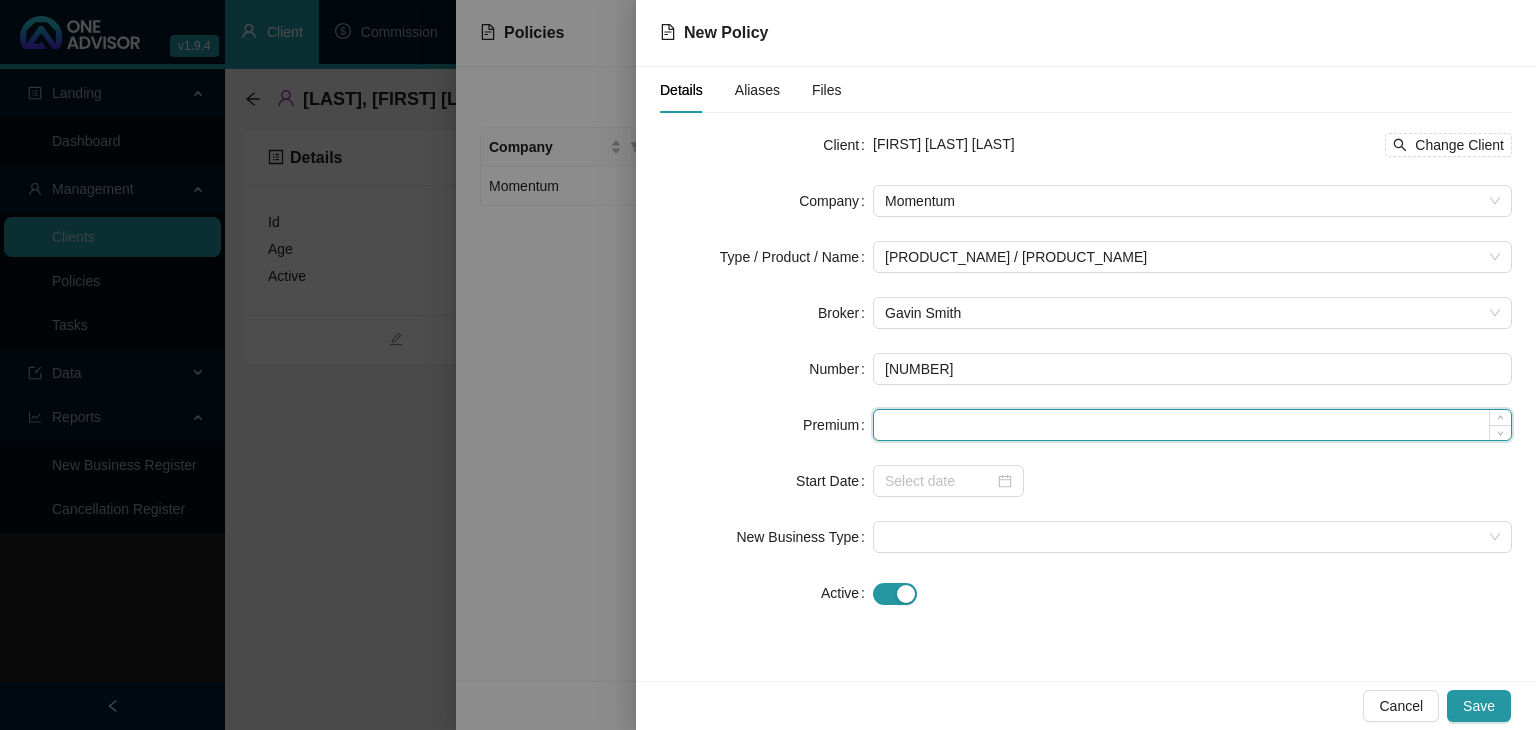 click at bounding box center [1192, 425] 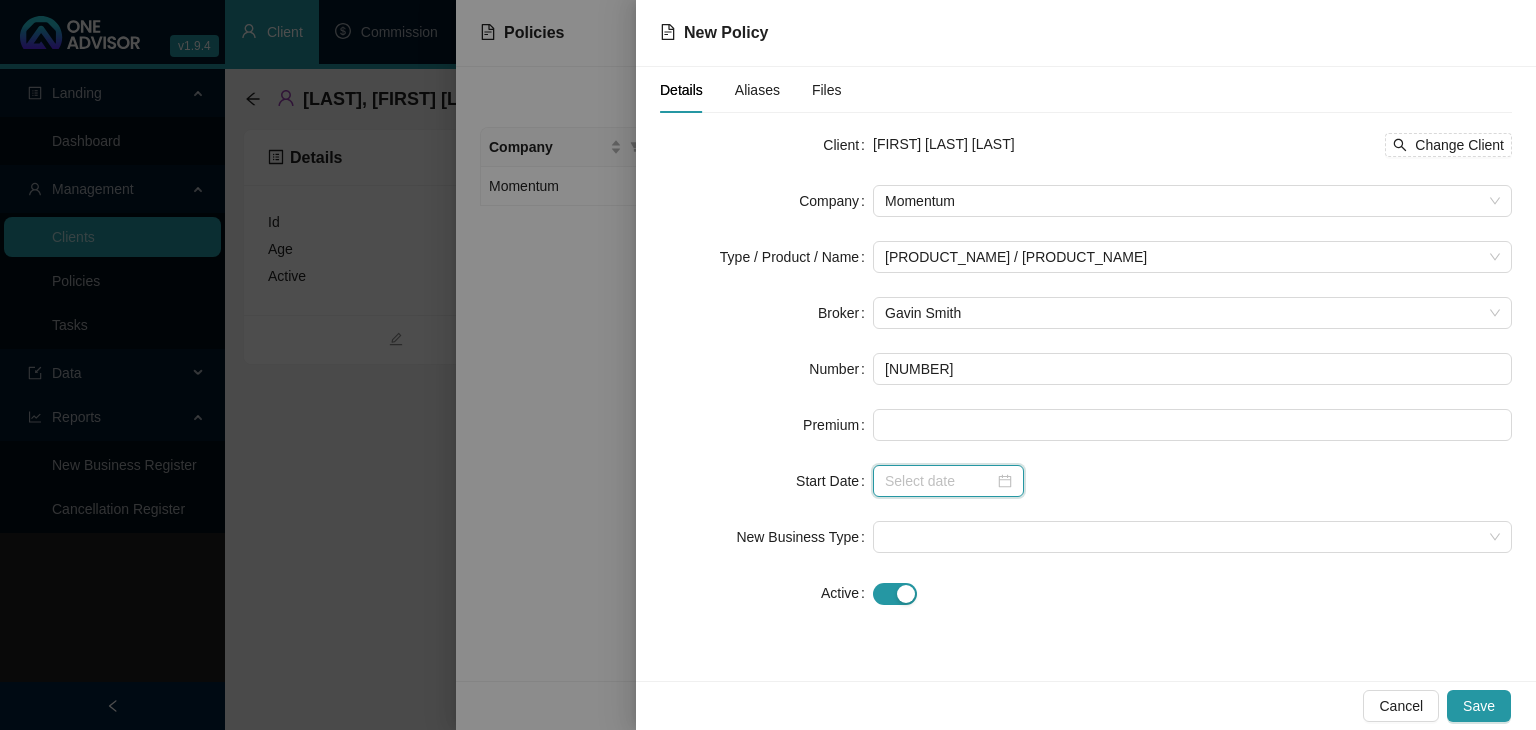 click at bounding box center [939, 481] 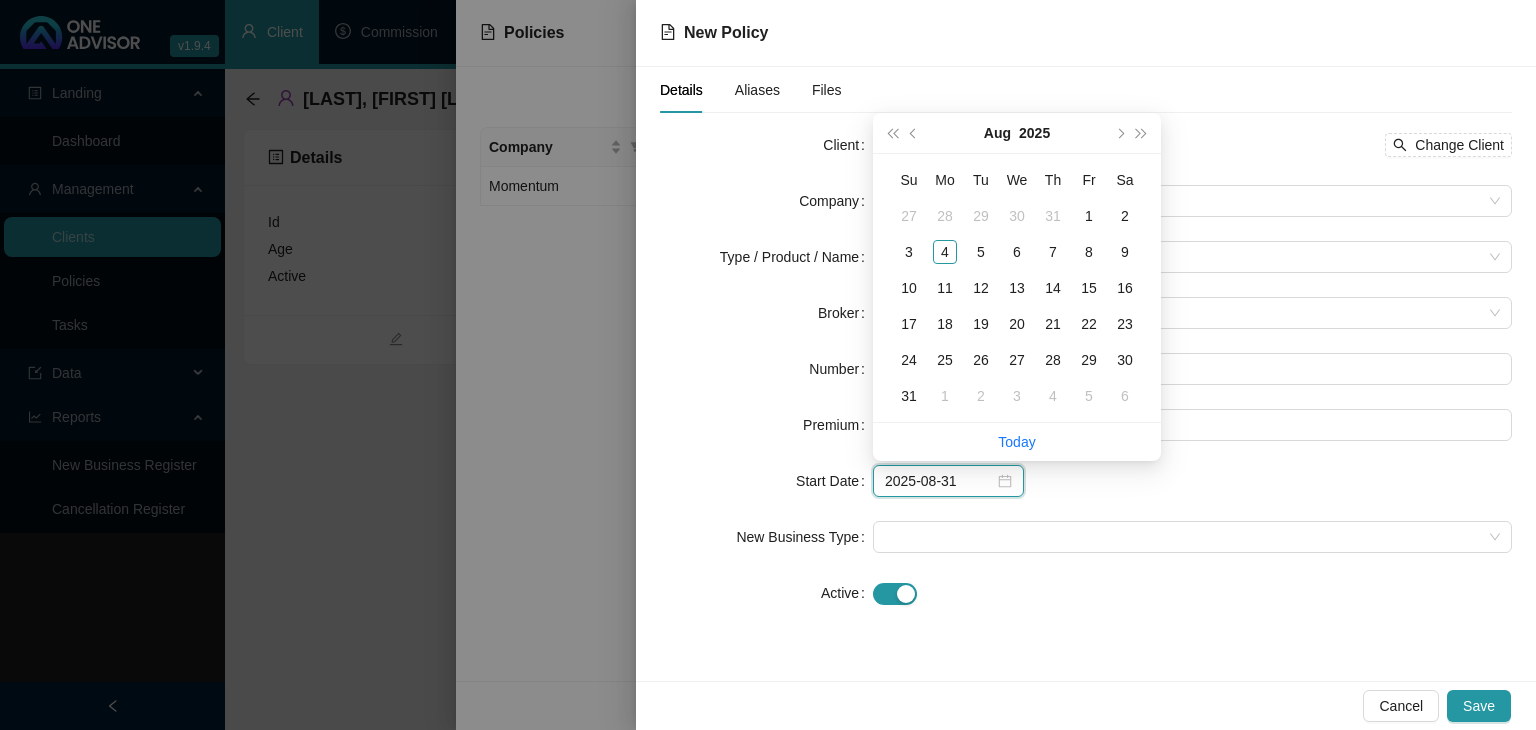 type on "2025-08-24" 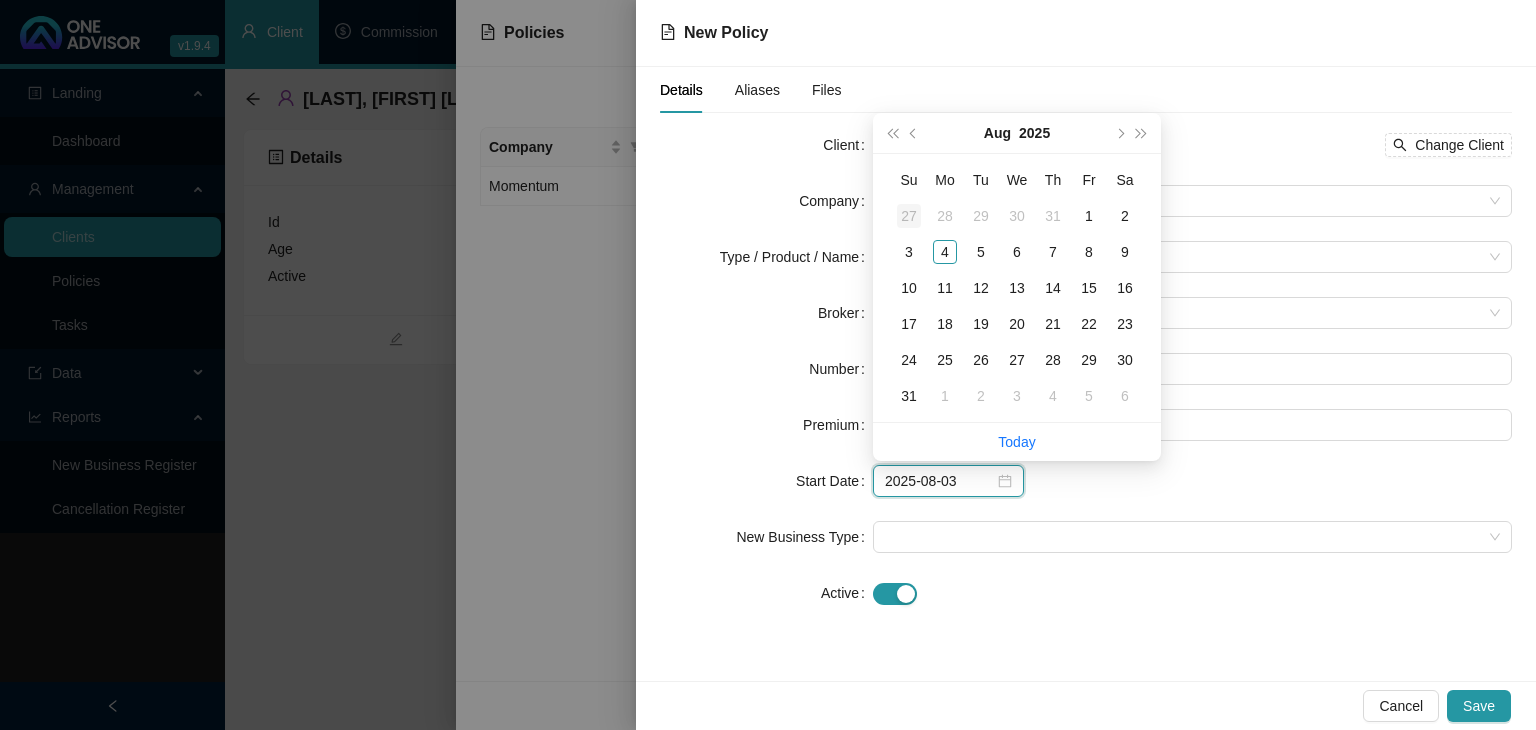 type on "2025-07-27" 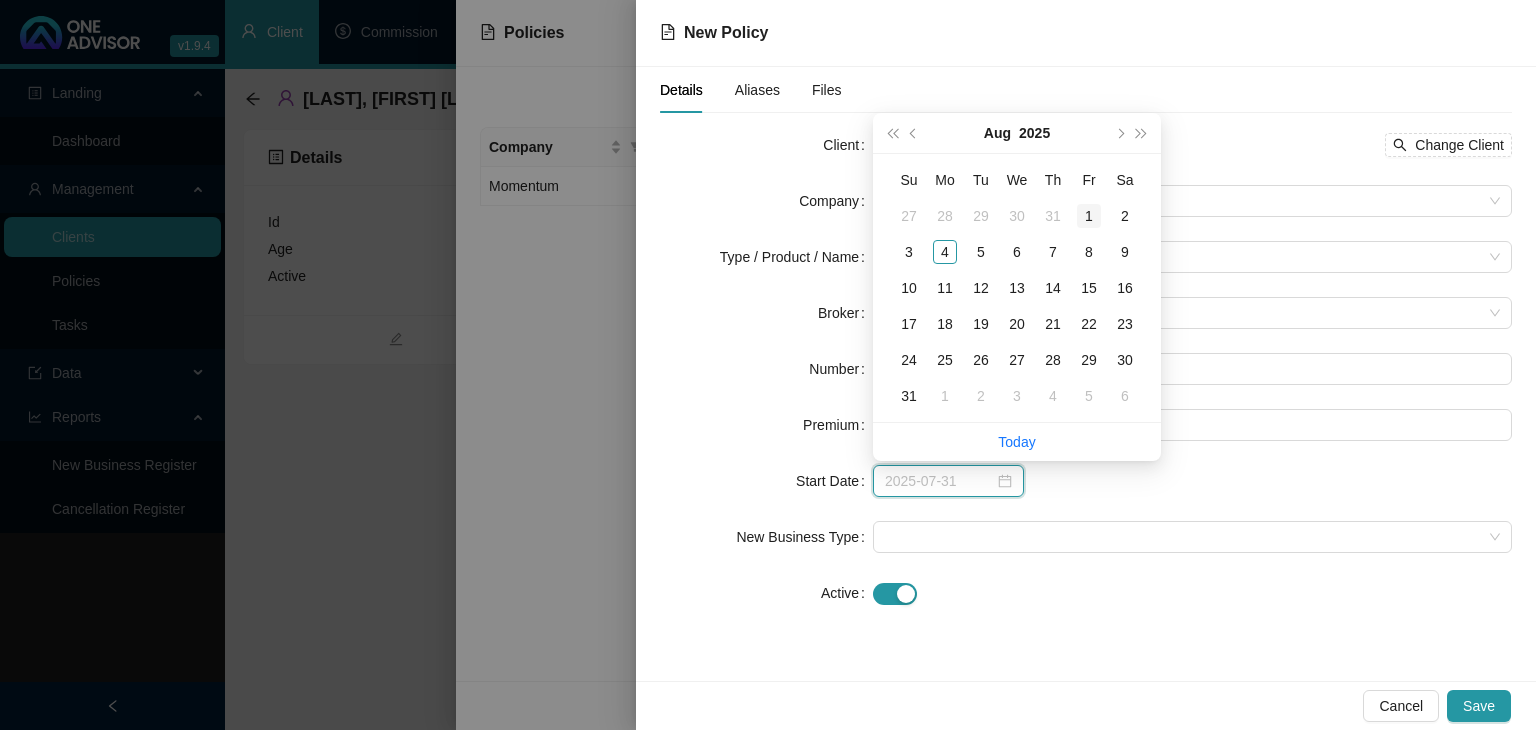 type on "2025-08-01" 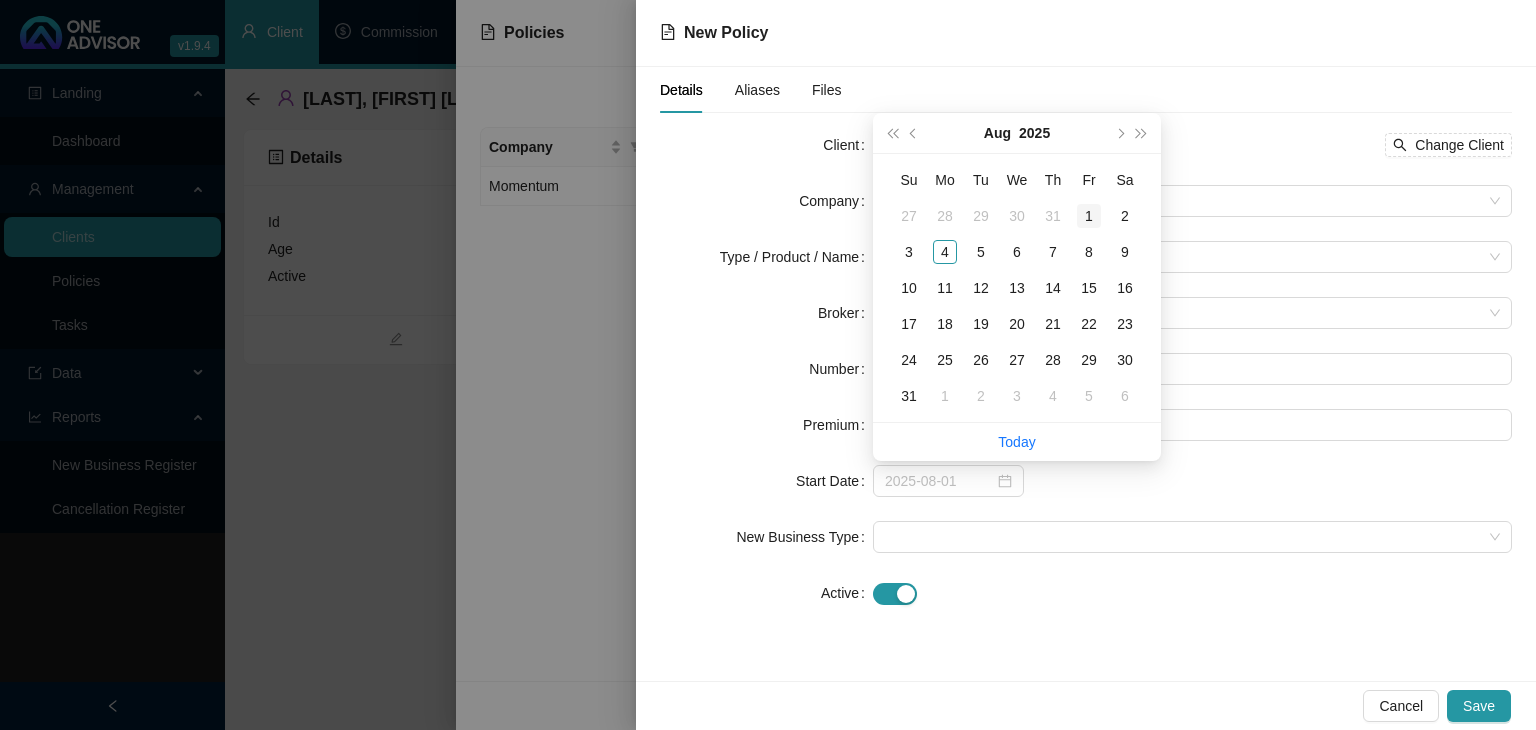 click on "1" at bounding box center [1089, 216] 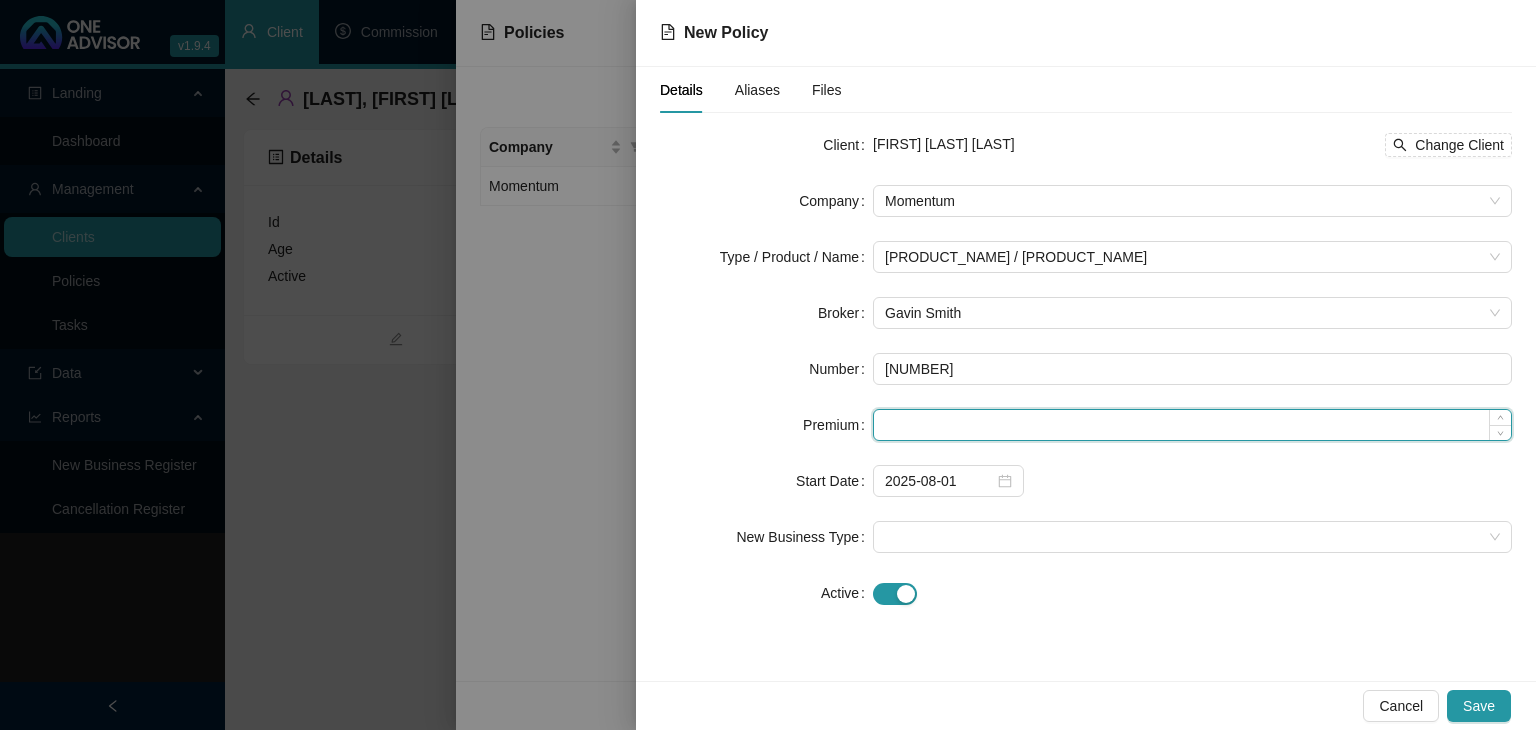 click at bounding box center [1192, 425] 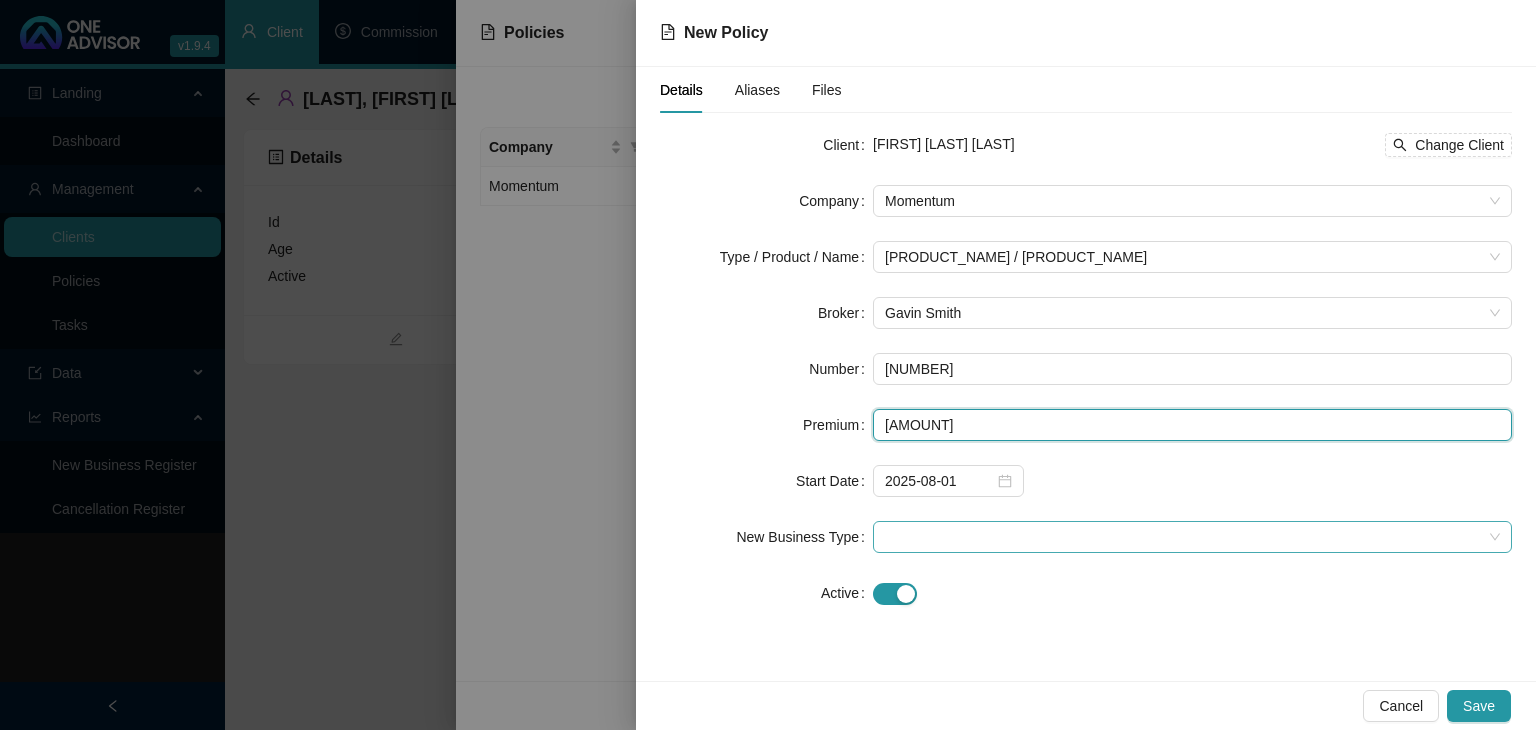 click at bounding box center (1192, 537) 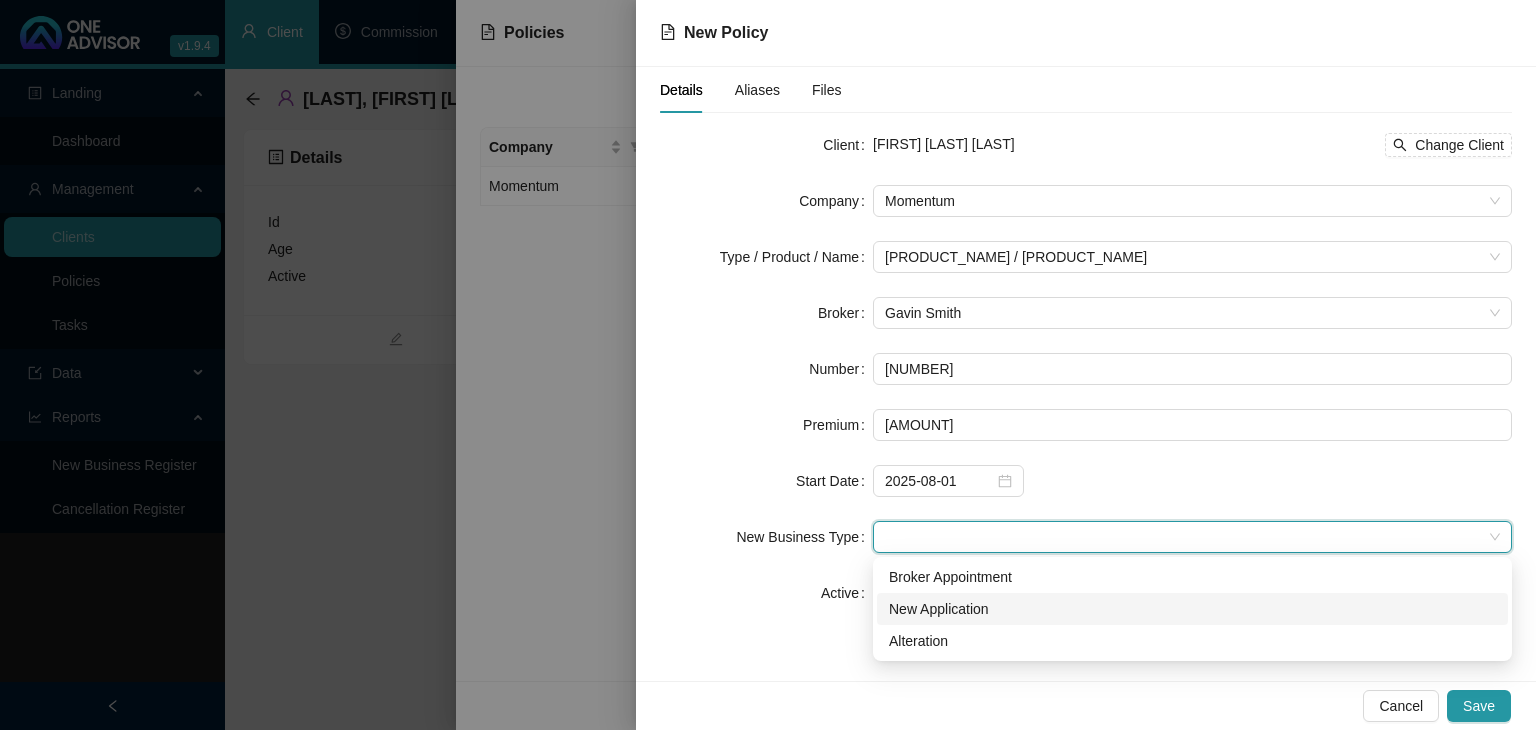 click on "New Application" at bounding box center (1192, 609) 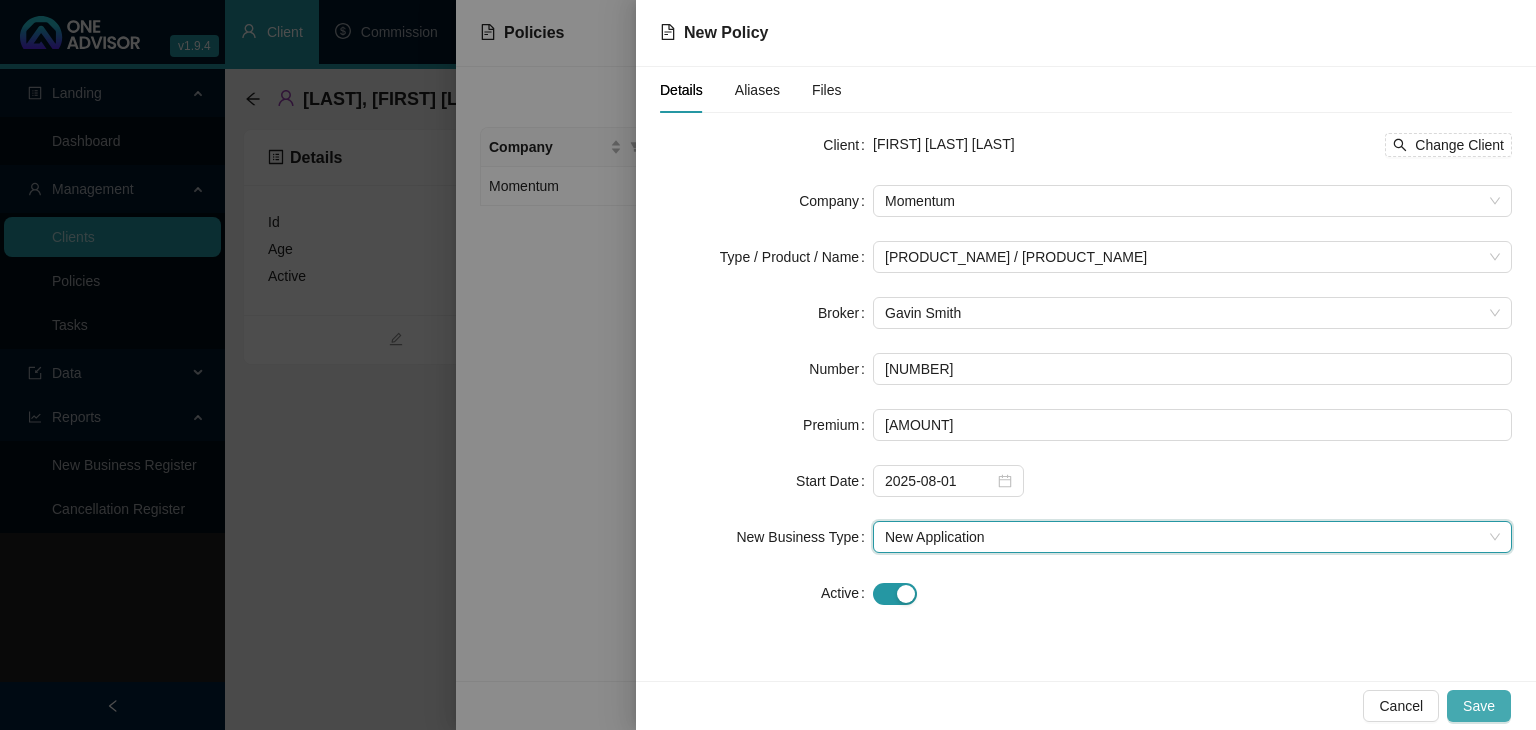 click on "Save" at bounding box center (1479, 706) 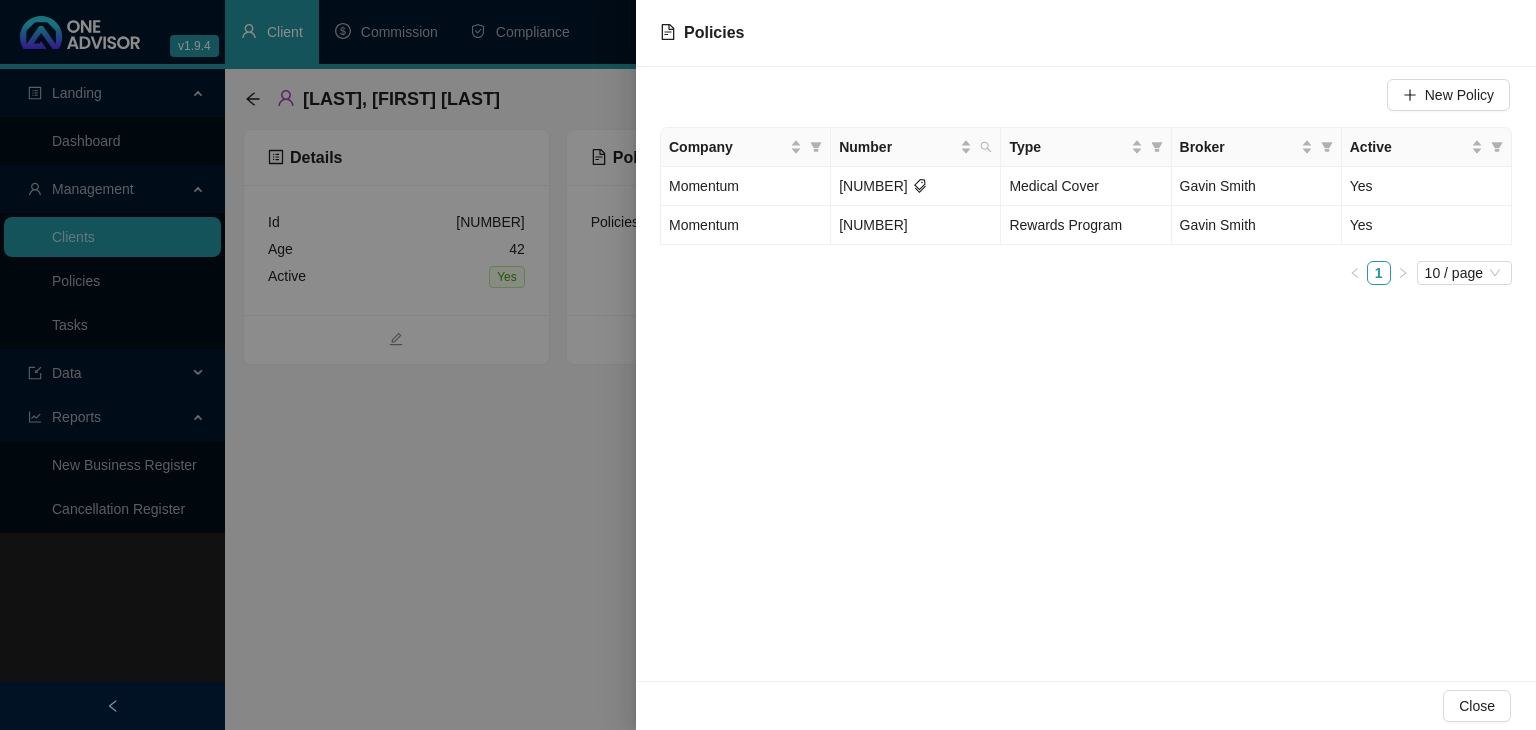 click at bounding box center [768, 365] 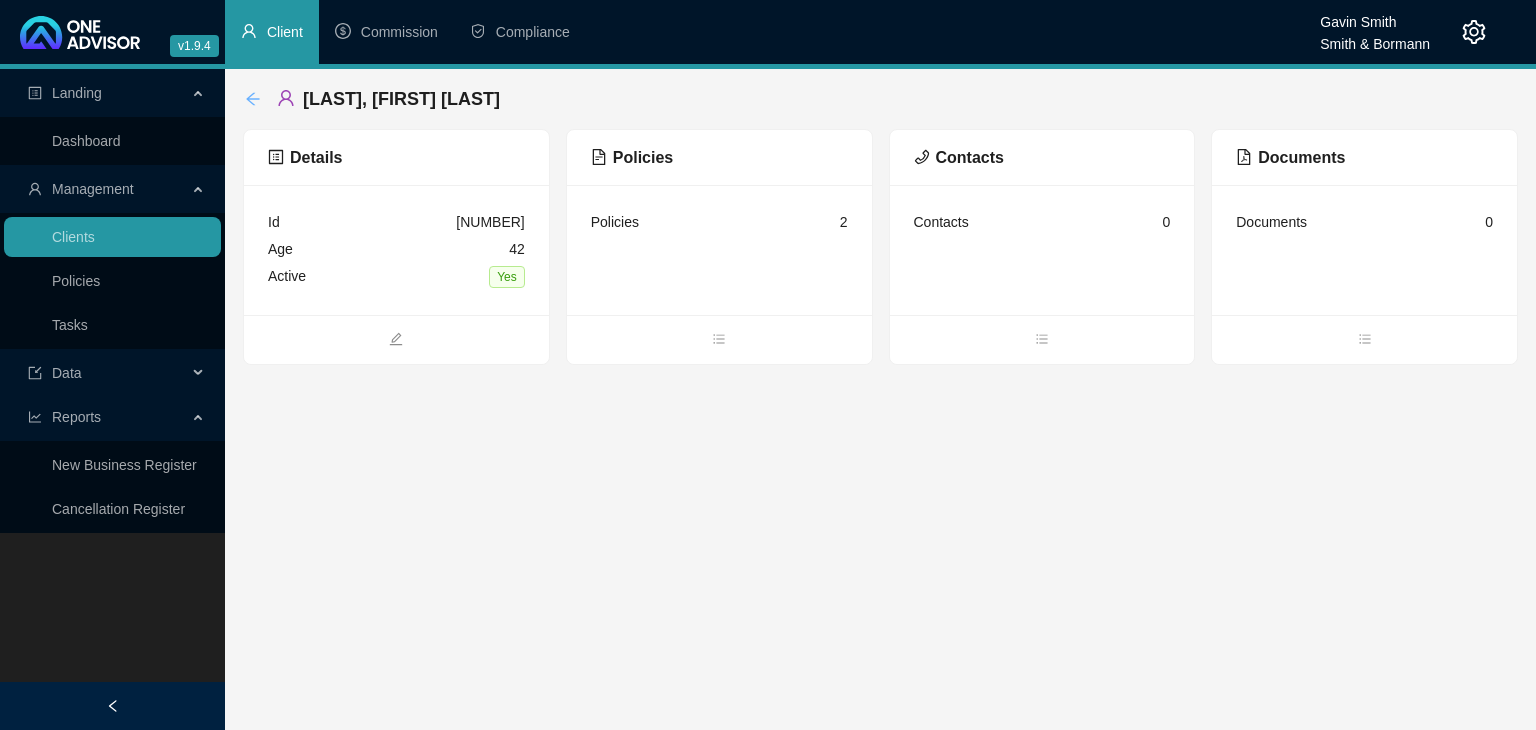 click 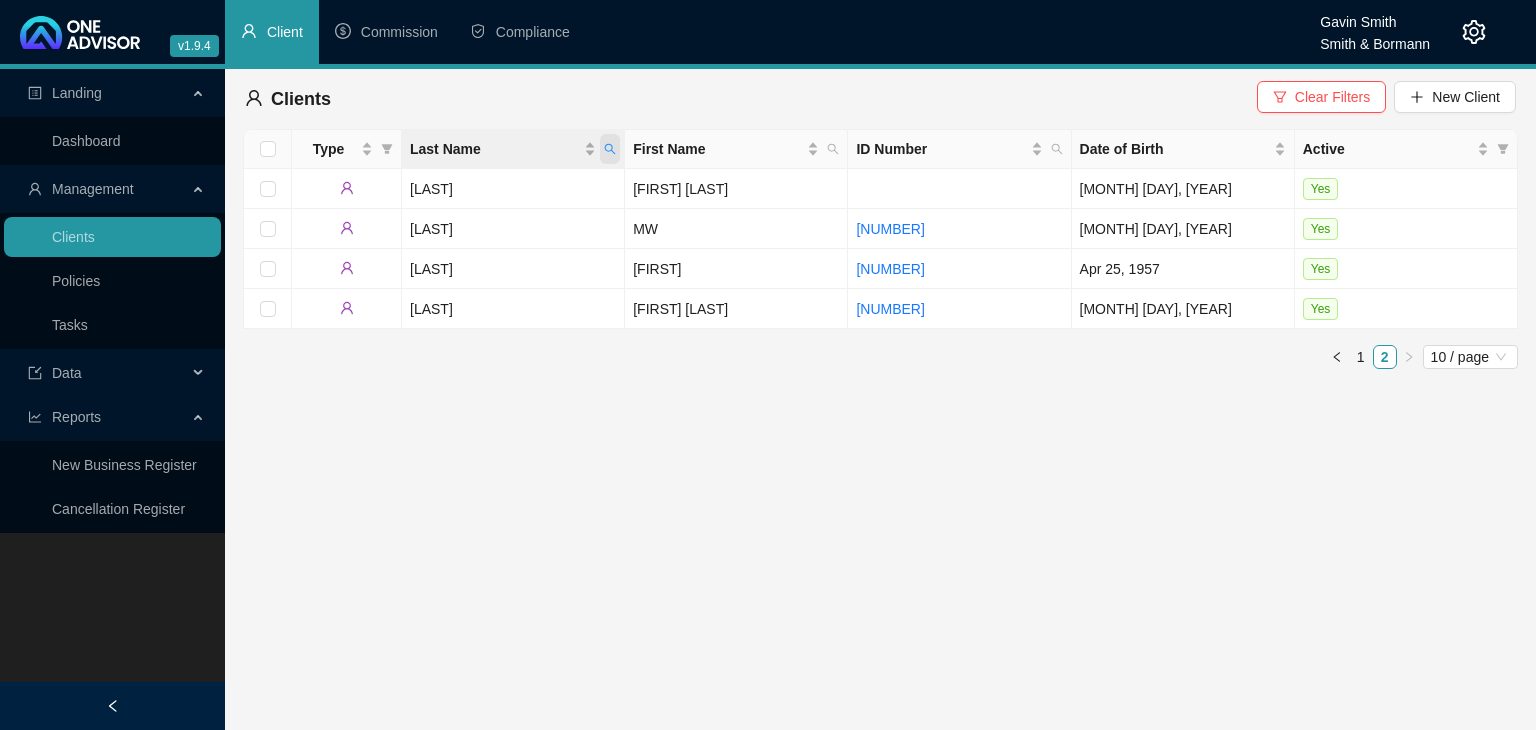 click 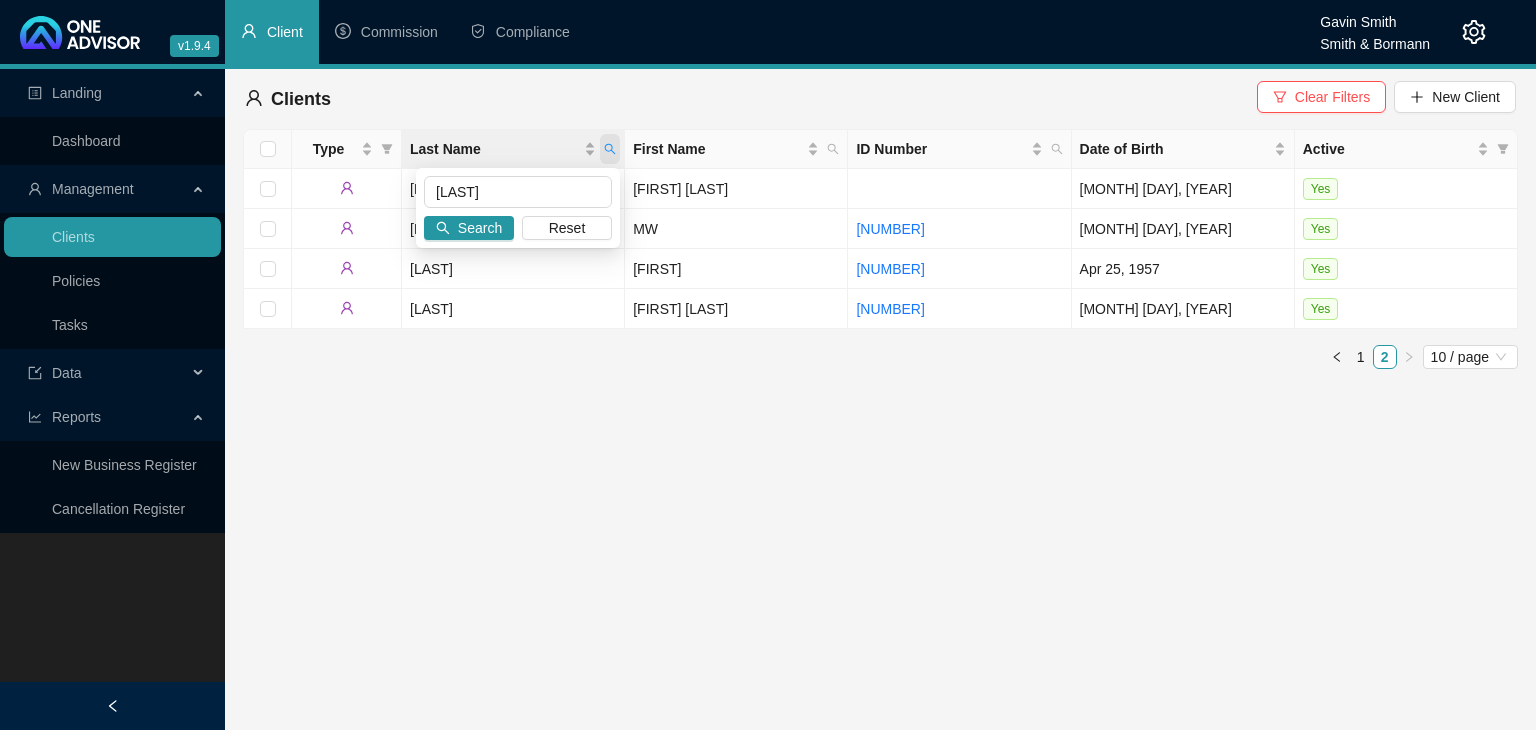 type on "[LAST]" 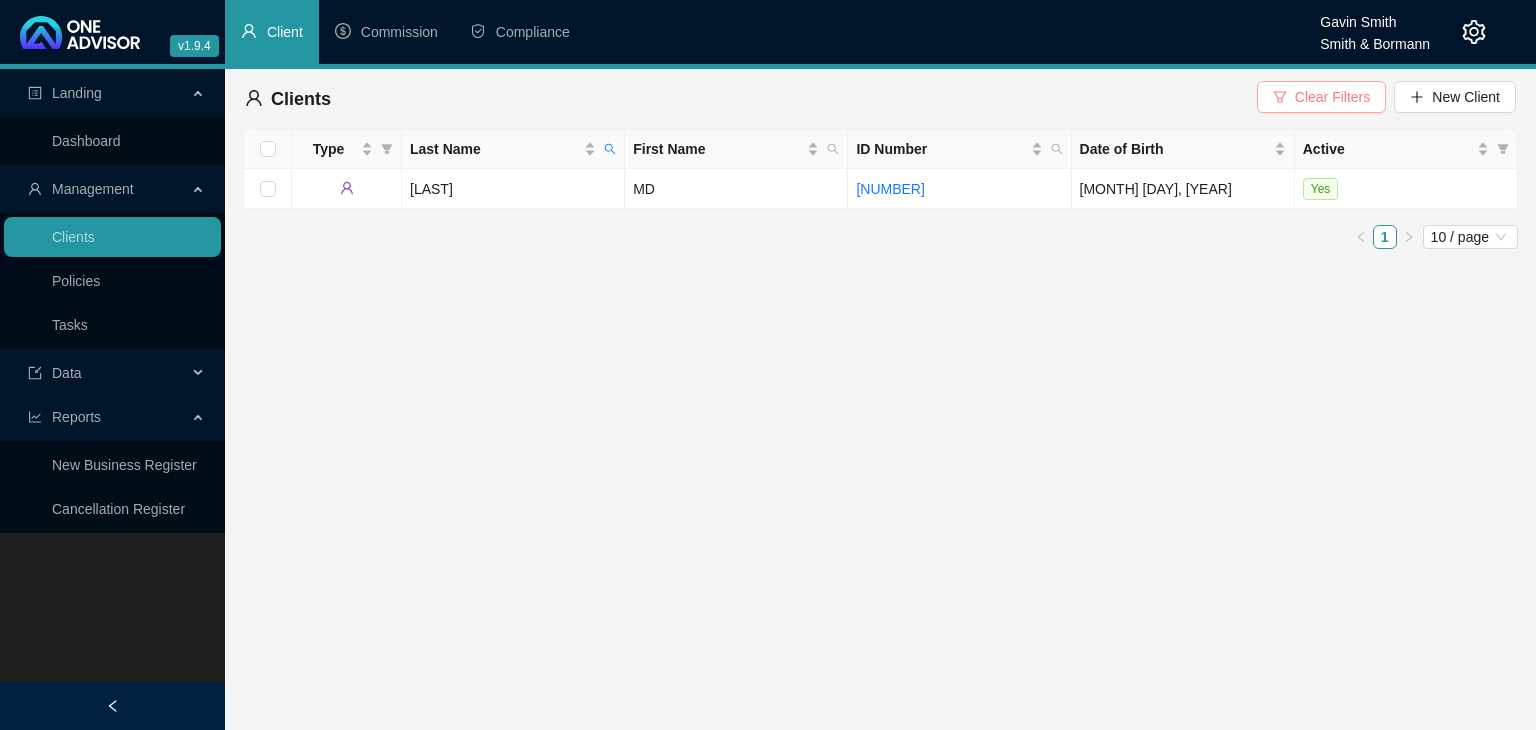 click on "Clear Filters" at bounding box center (1332, 97) 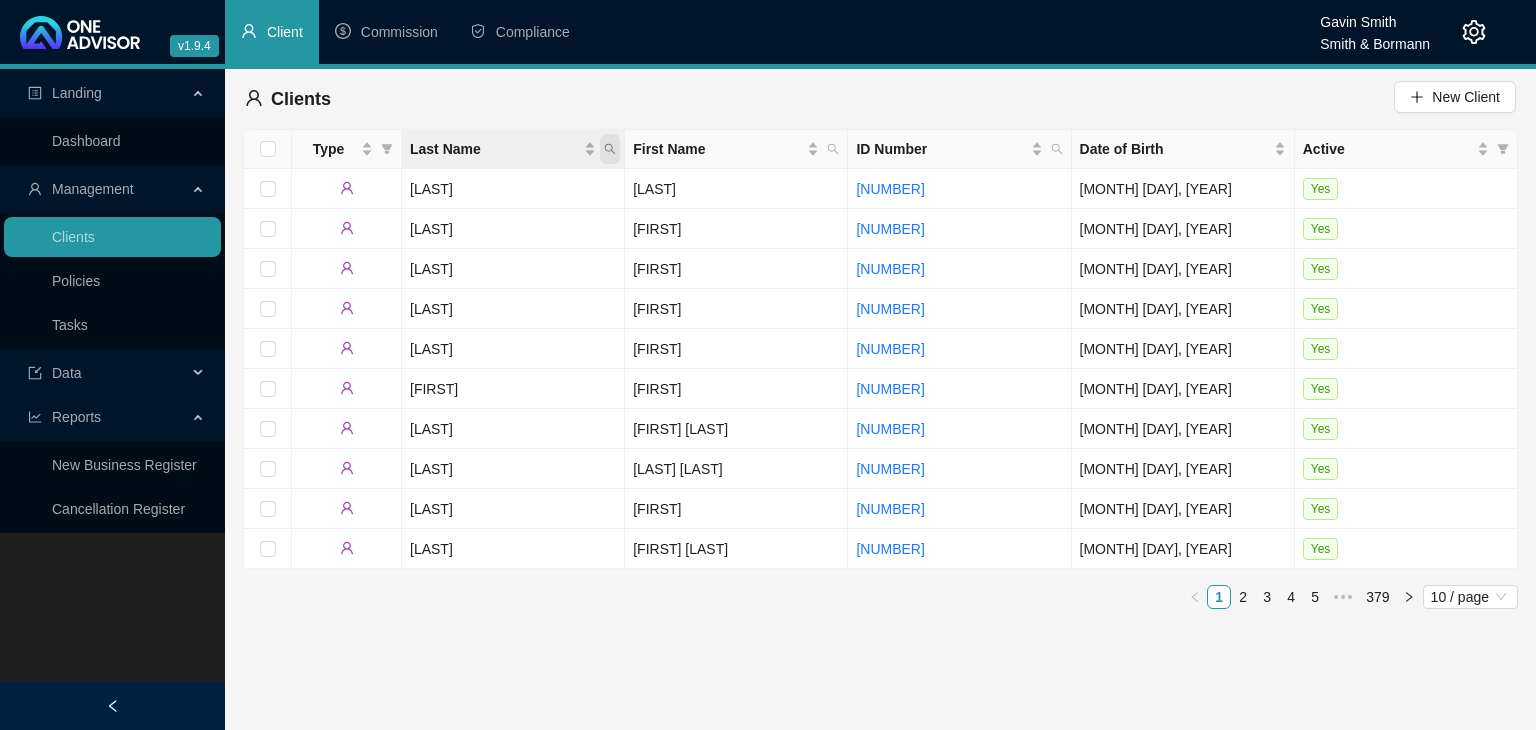 click 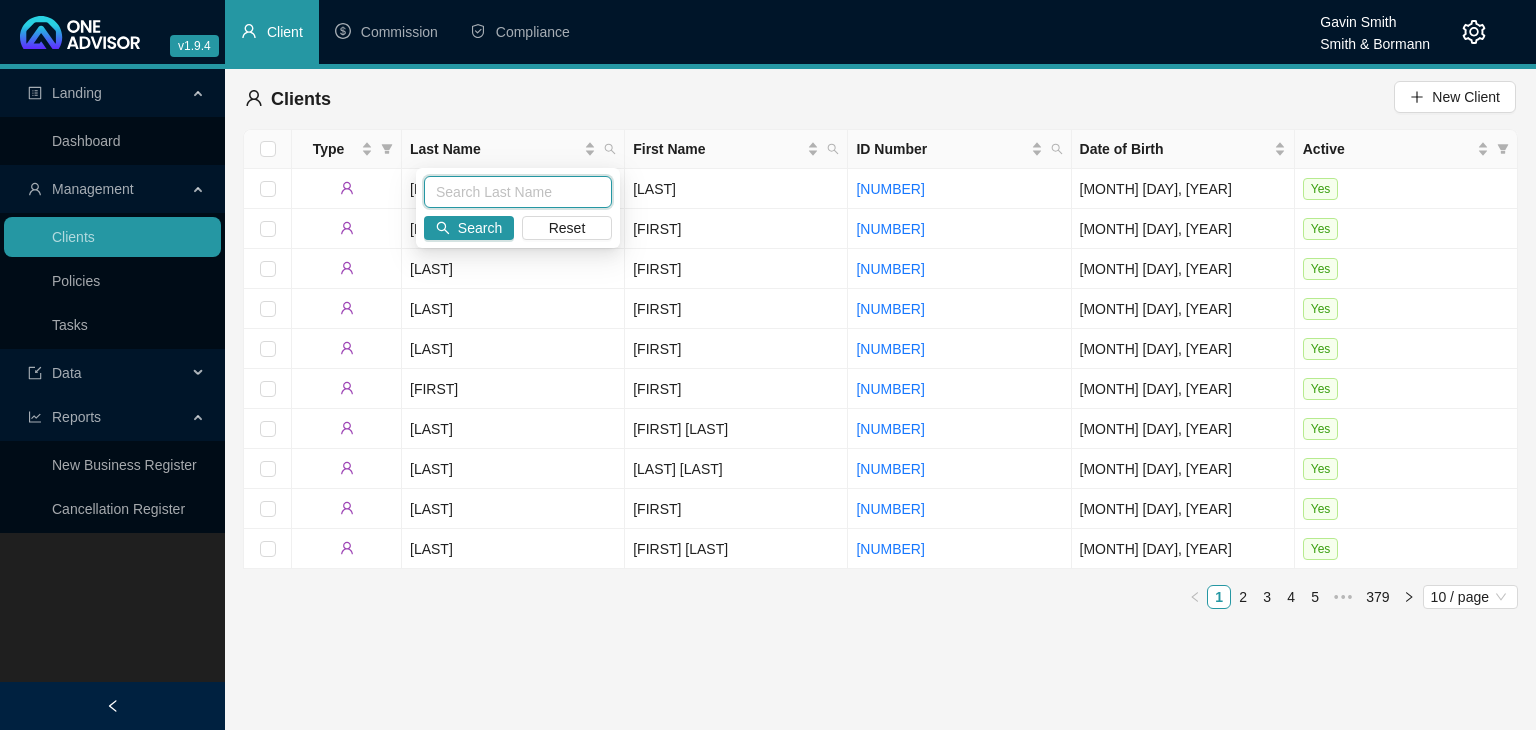 click at bounding box center [518, 192] 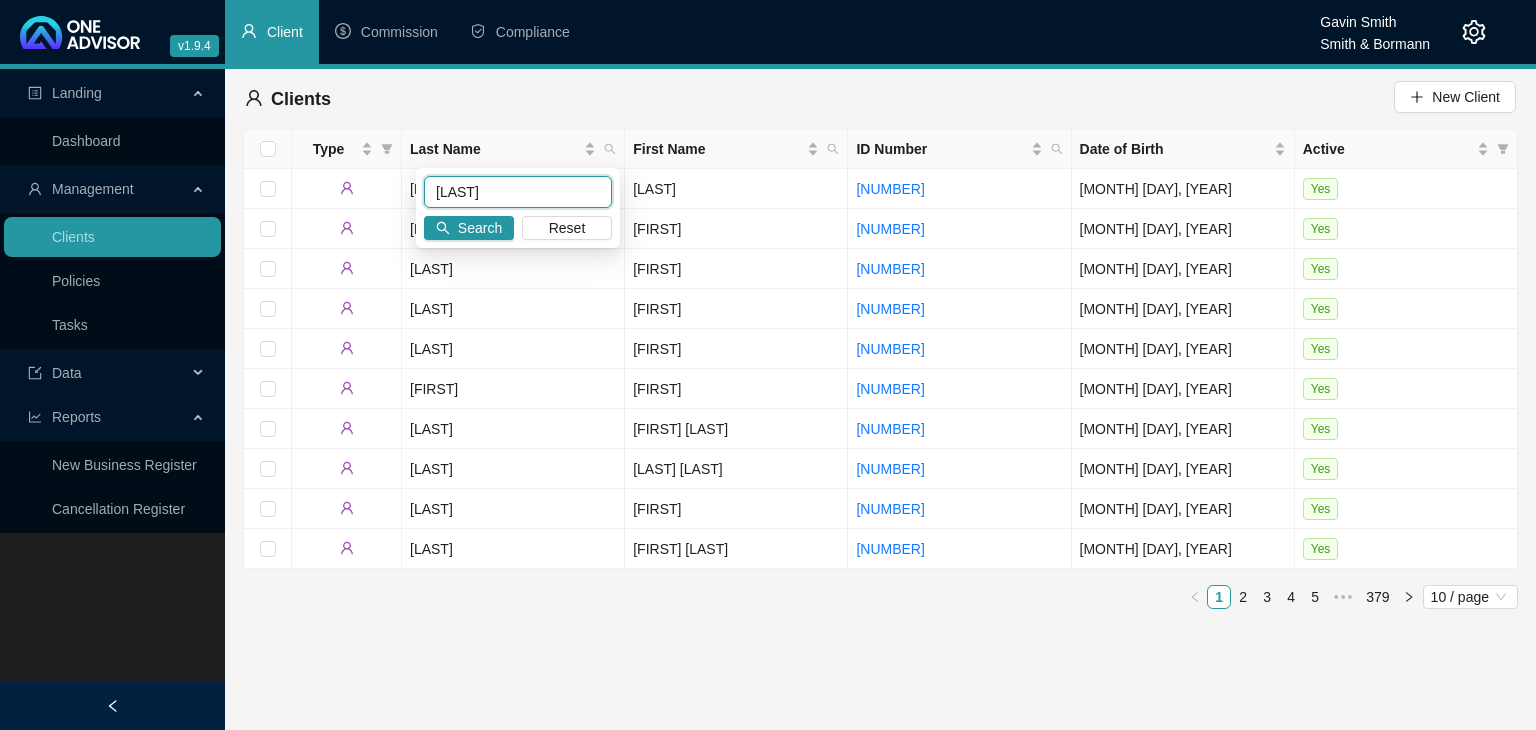 type on "[LAST]" 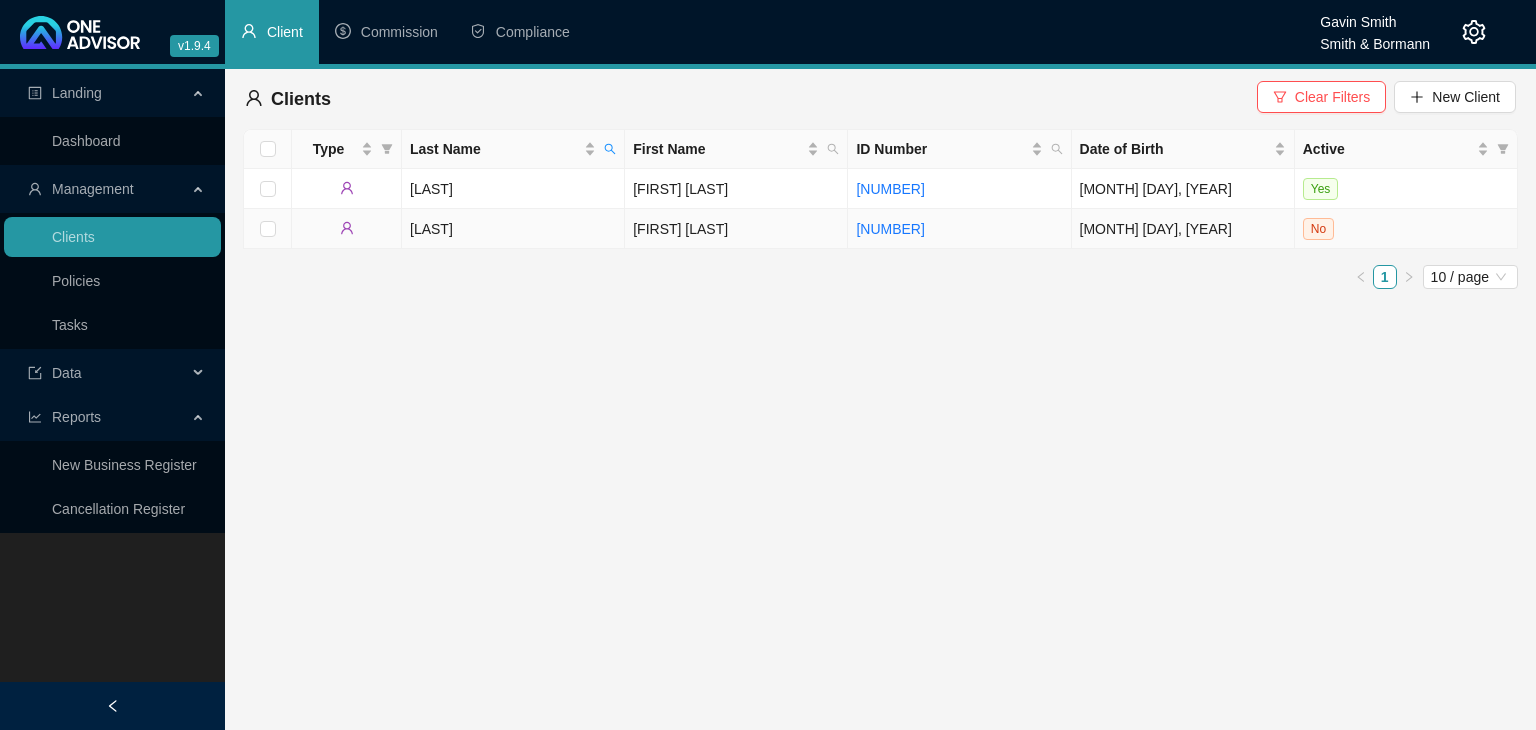click on "[LAST]" at bounding box center (513, 229) 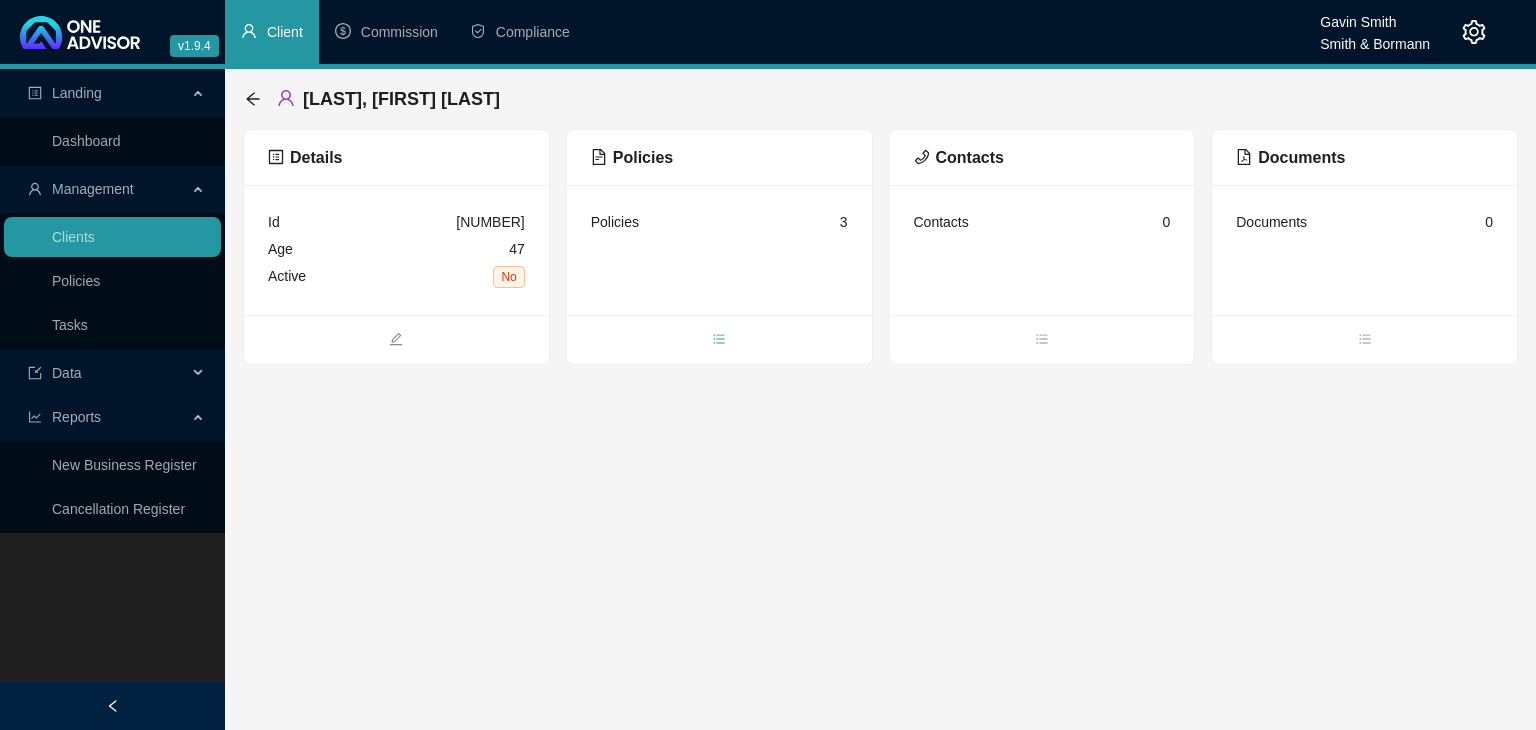 click 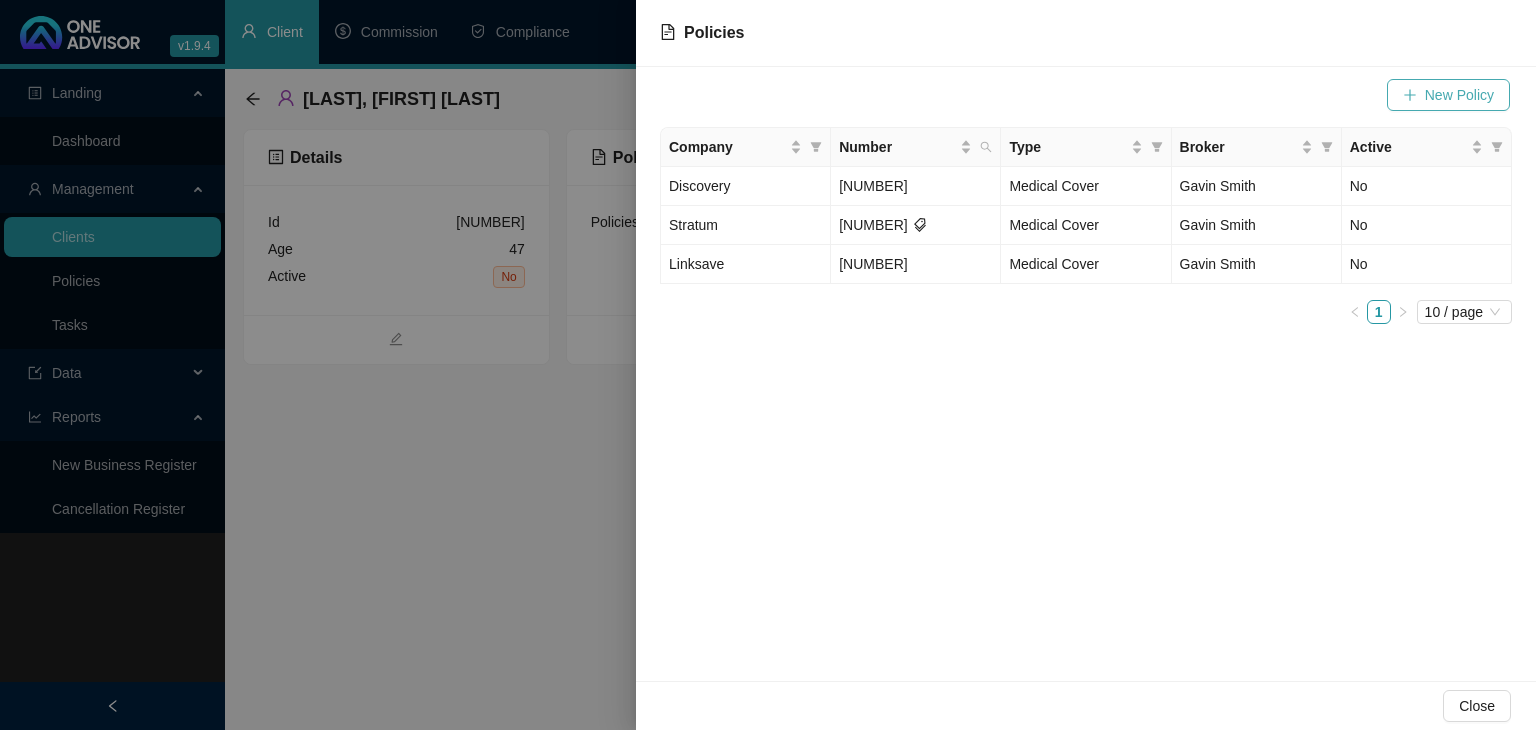 click on "New Policy" at bounding box center [1459, 95] 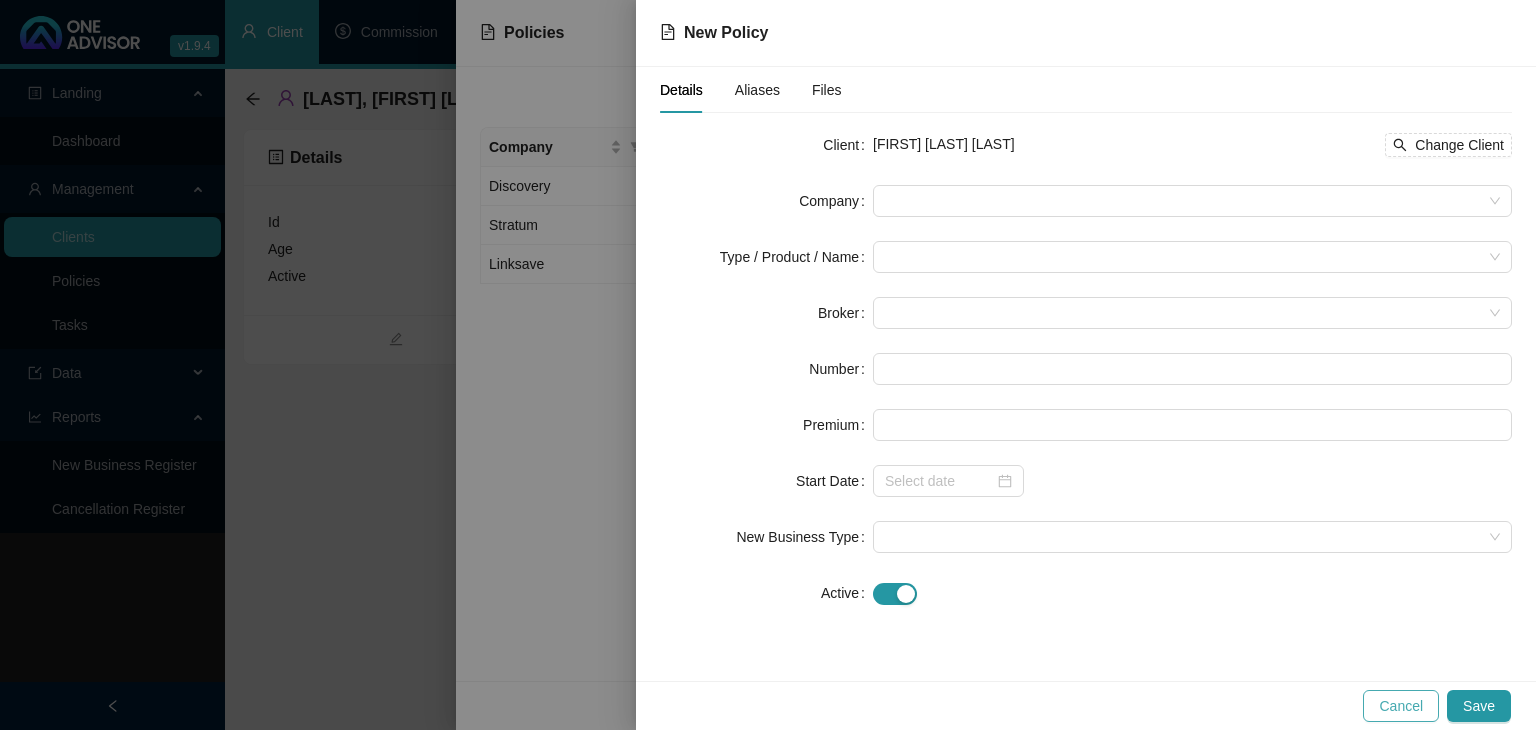 click on "Cancel" at bounding box center [1401, 706] 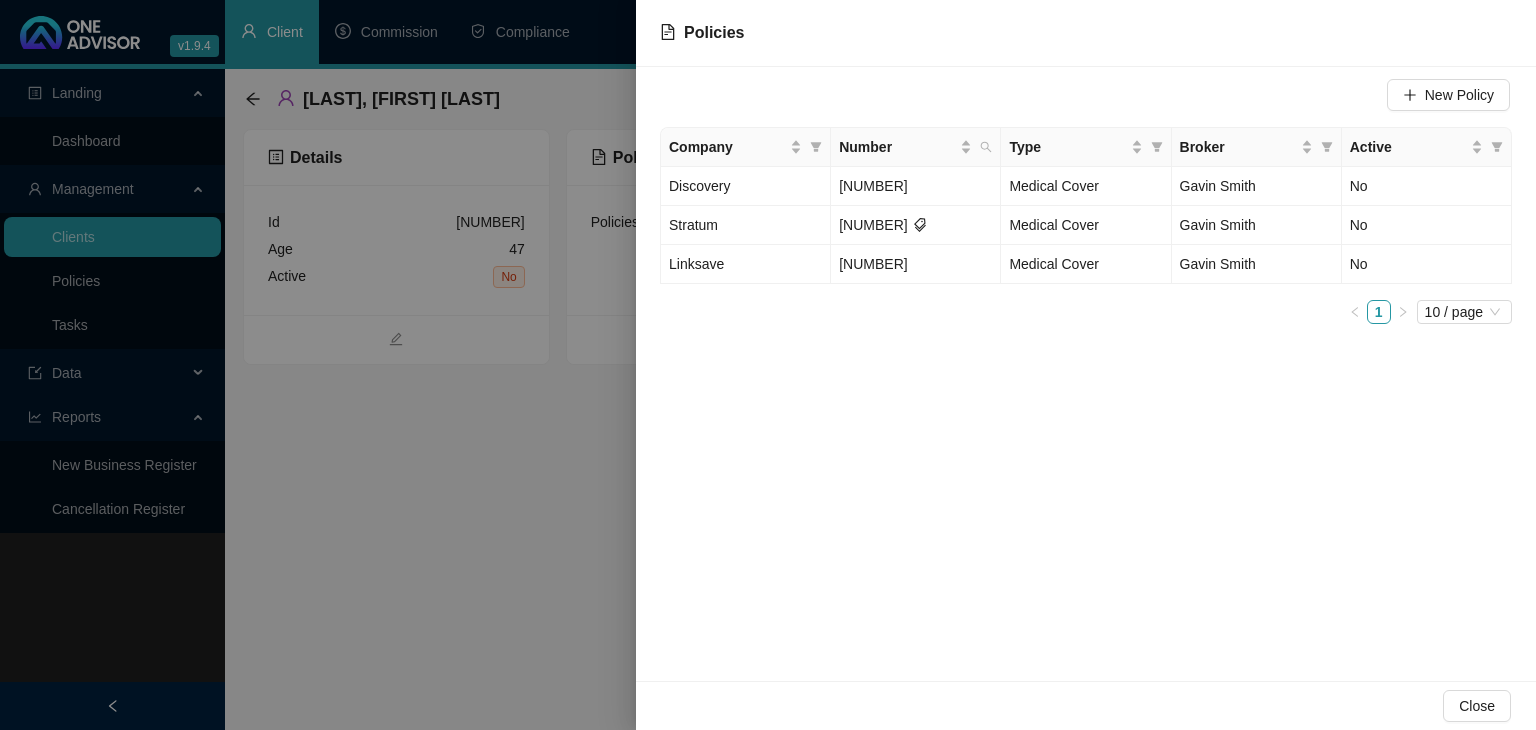 click at bounding box center (768, 365) 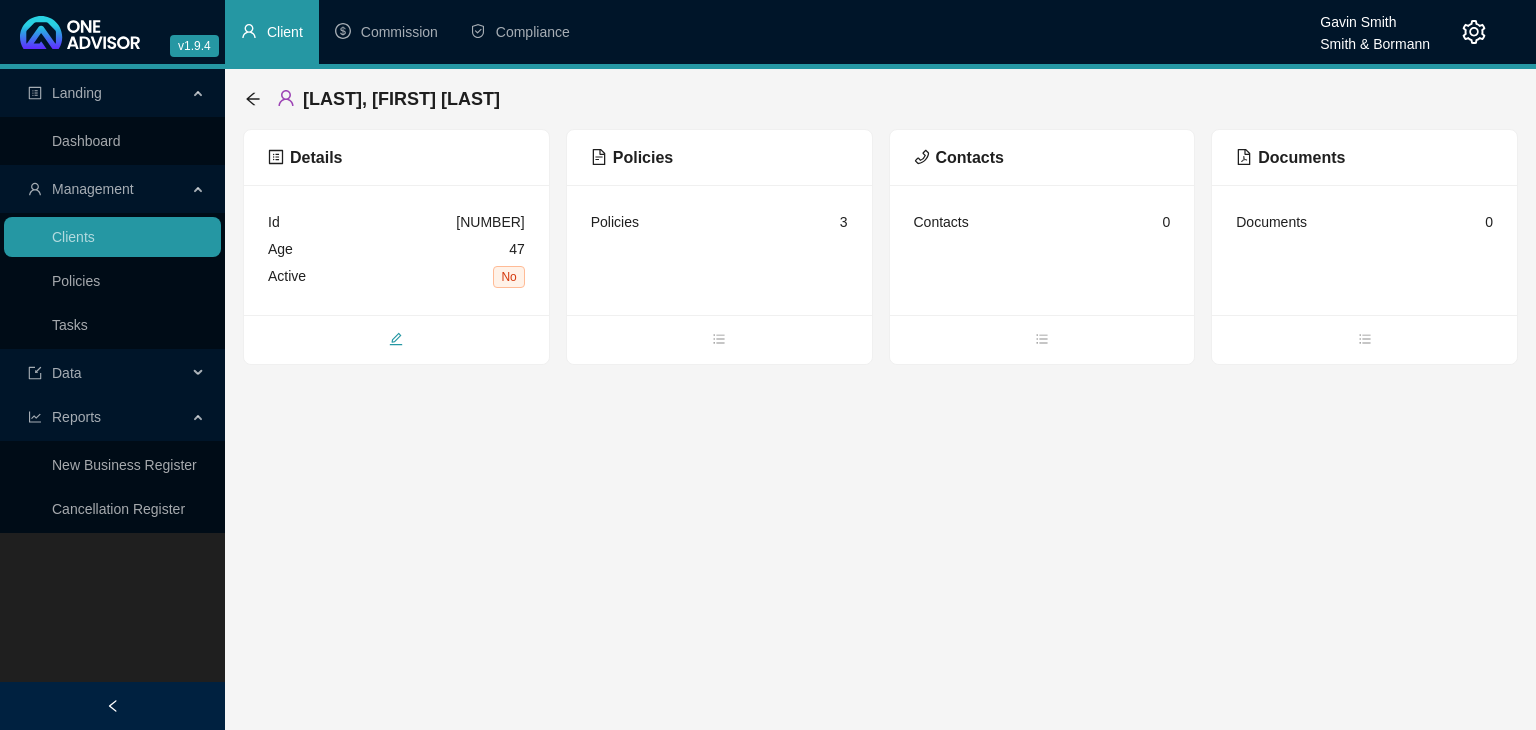 click 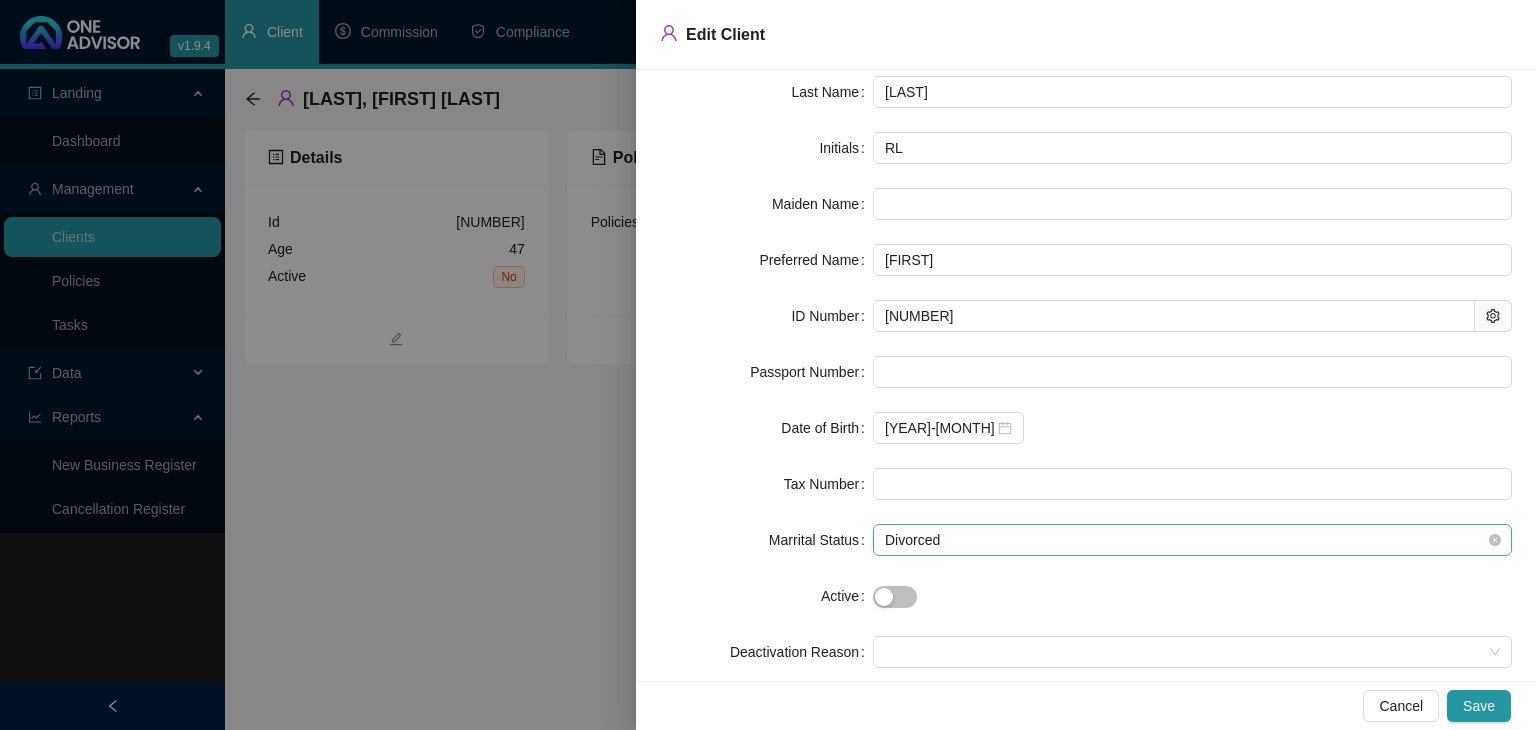 scroll, scrollTop: 164, scrollLeft: 0, axis: vertical 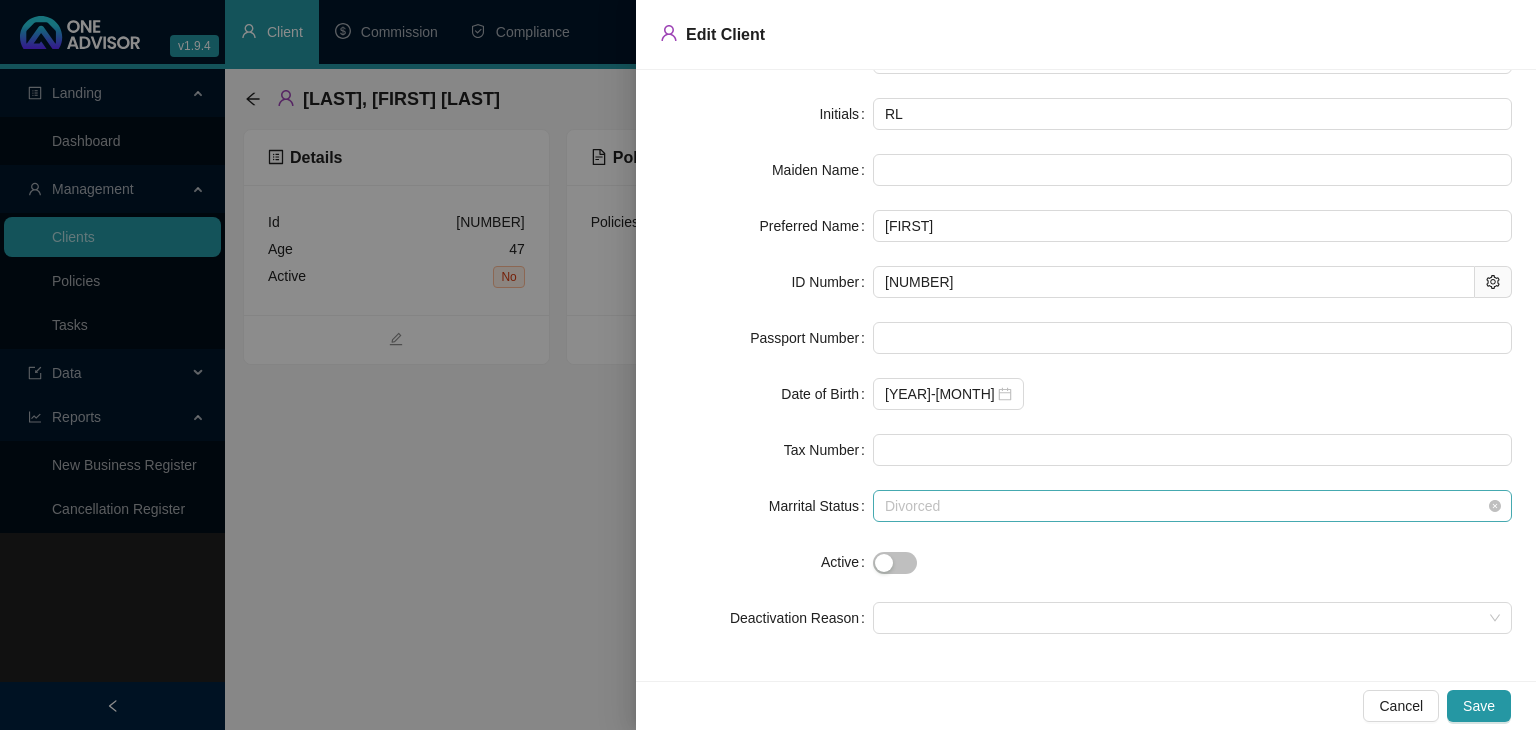 click on "Divorced" at bounding box center [1192, 506] 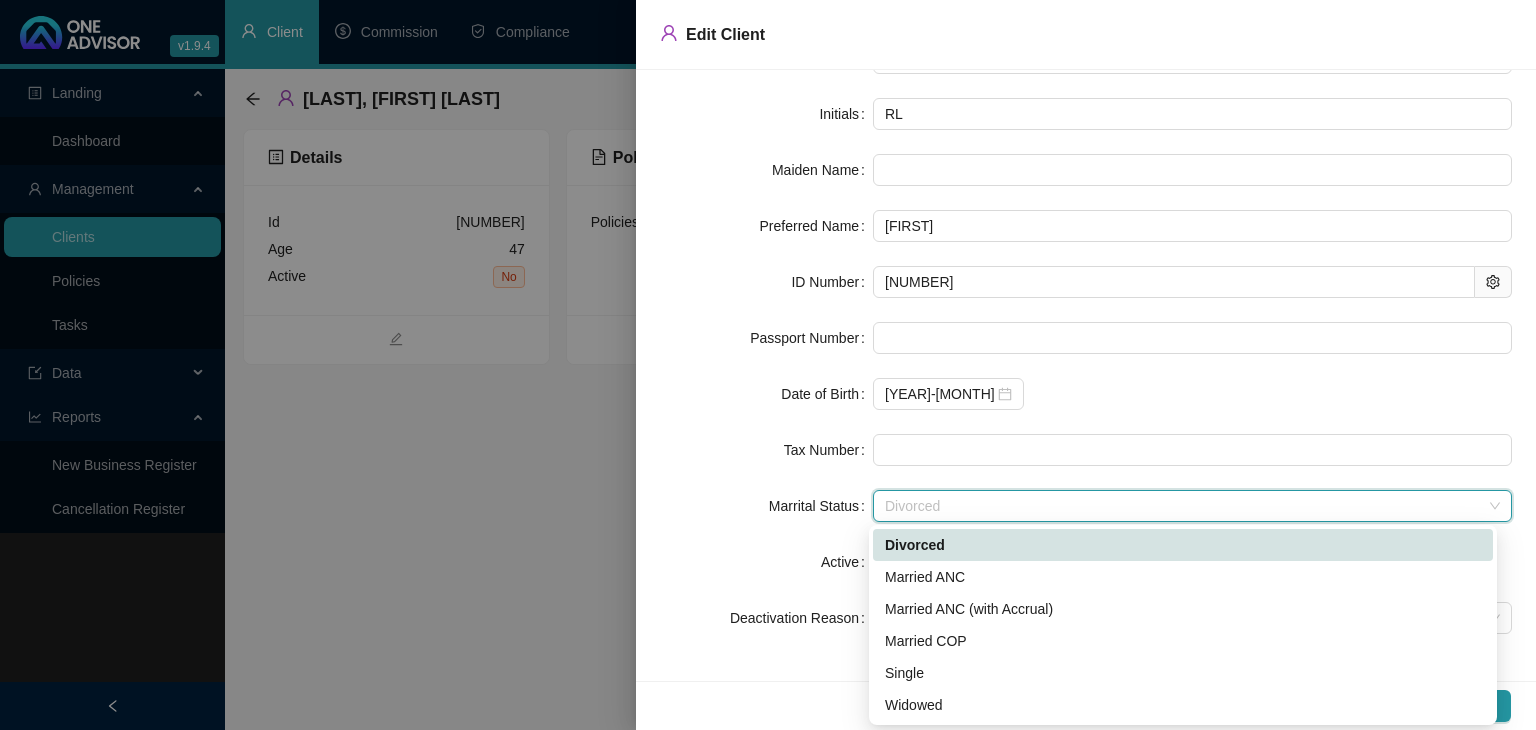 click on "Active" at bounding box center [766, 562] 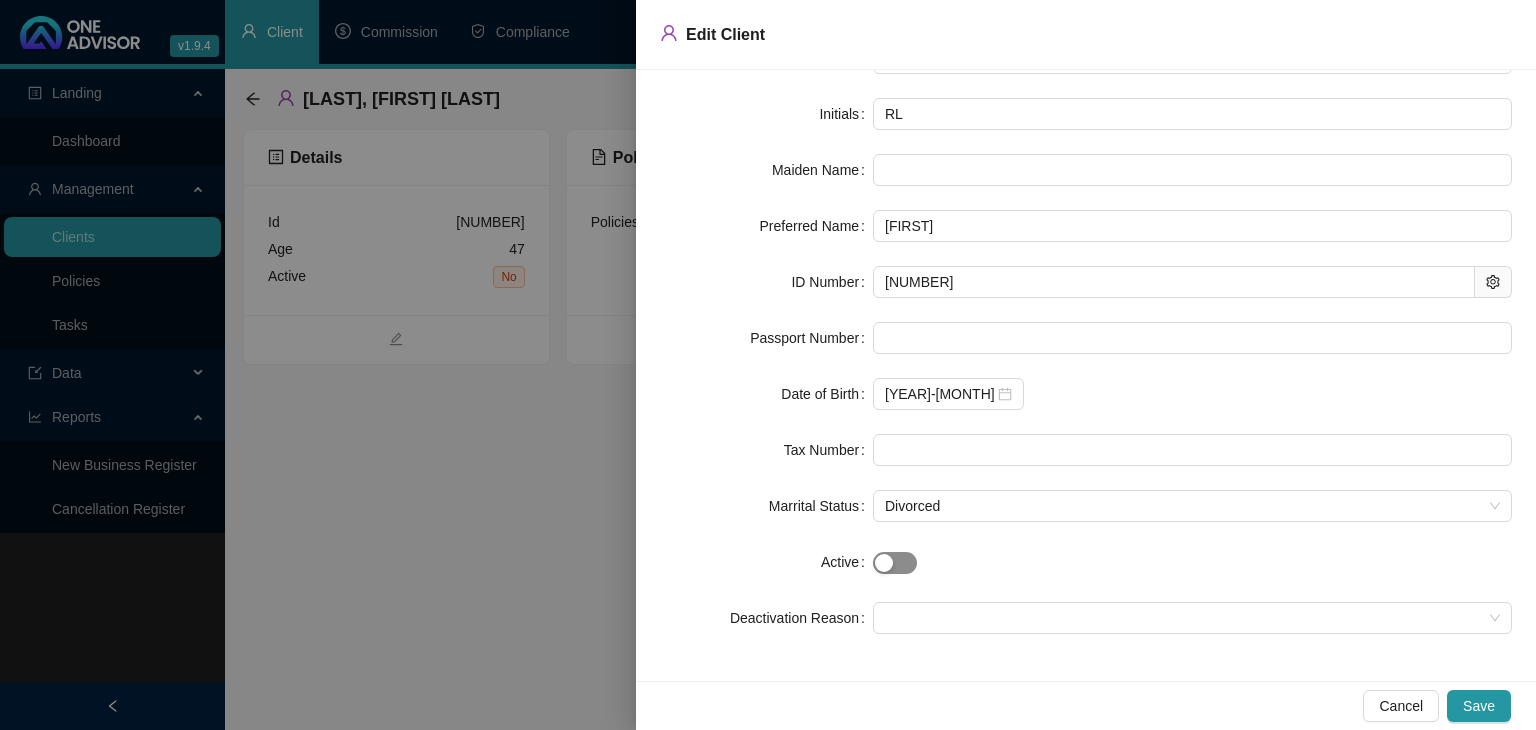 click at bounding box center (884, 563) 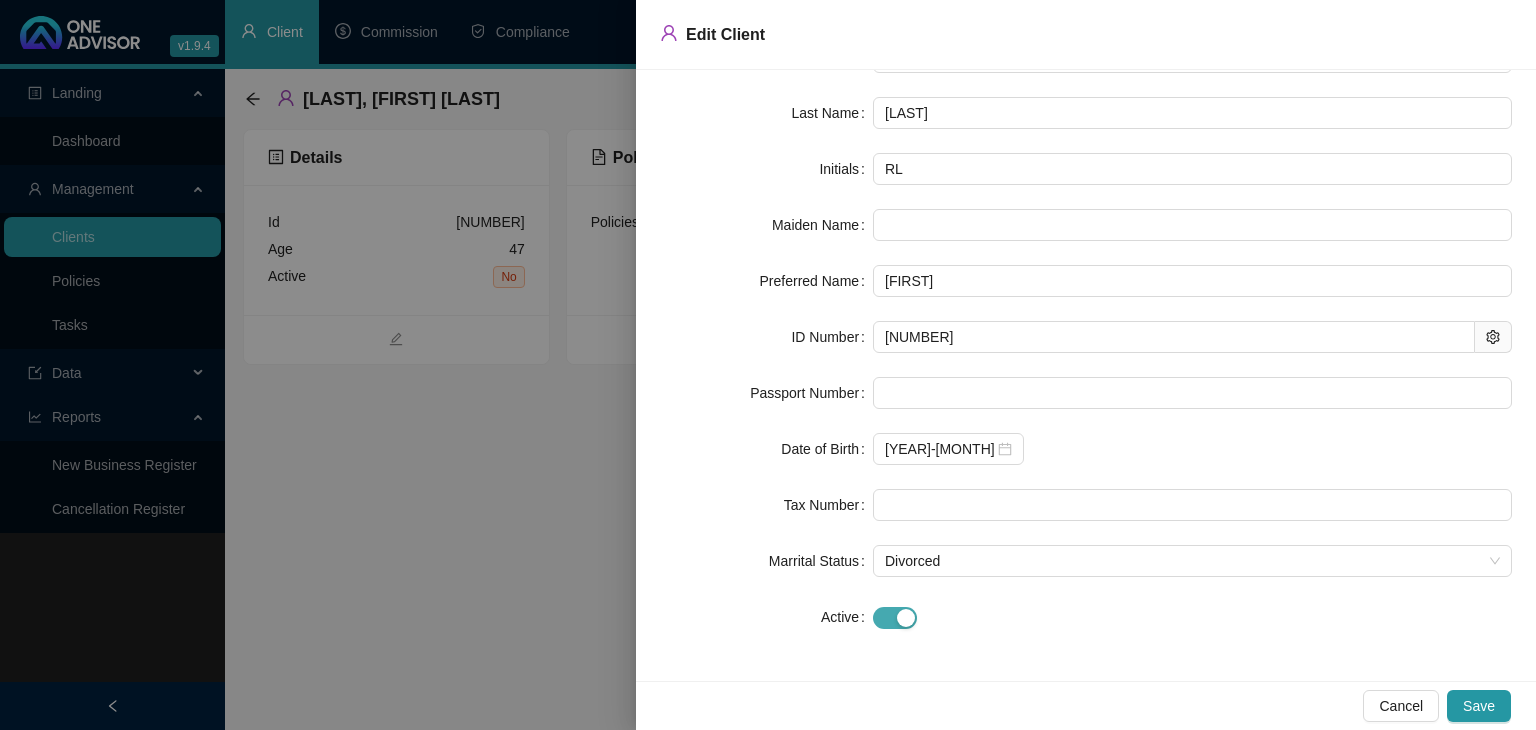 scroll, scrollTop: 108, scrollLeft: 0, axis: vertical 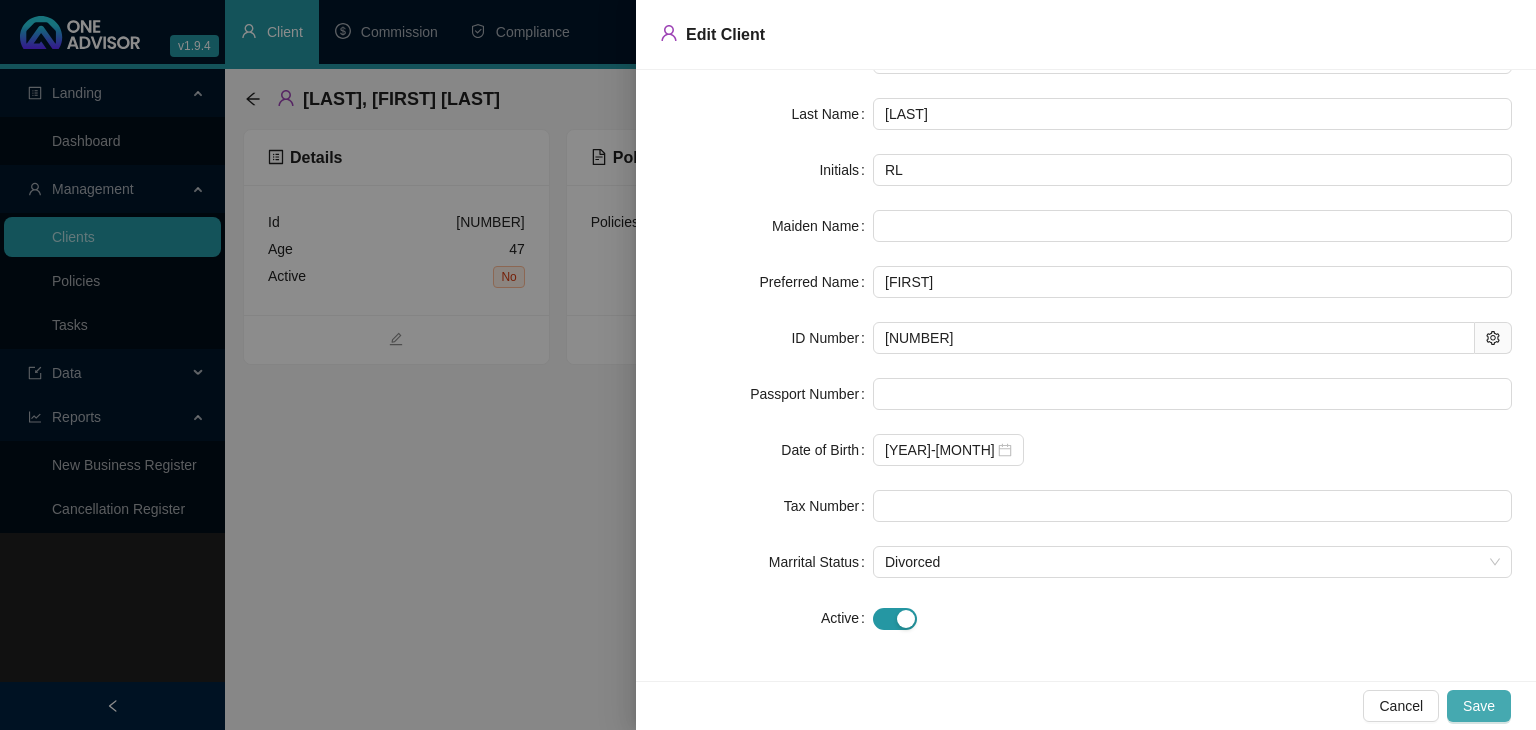 click on "Save" at bounding box center [1479, 706] 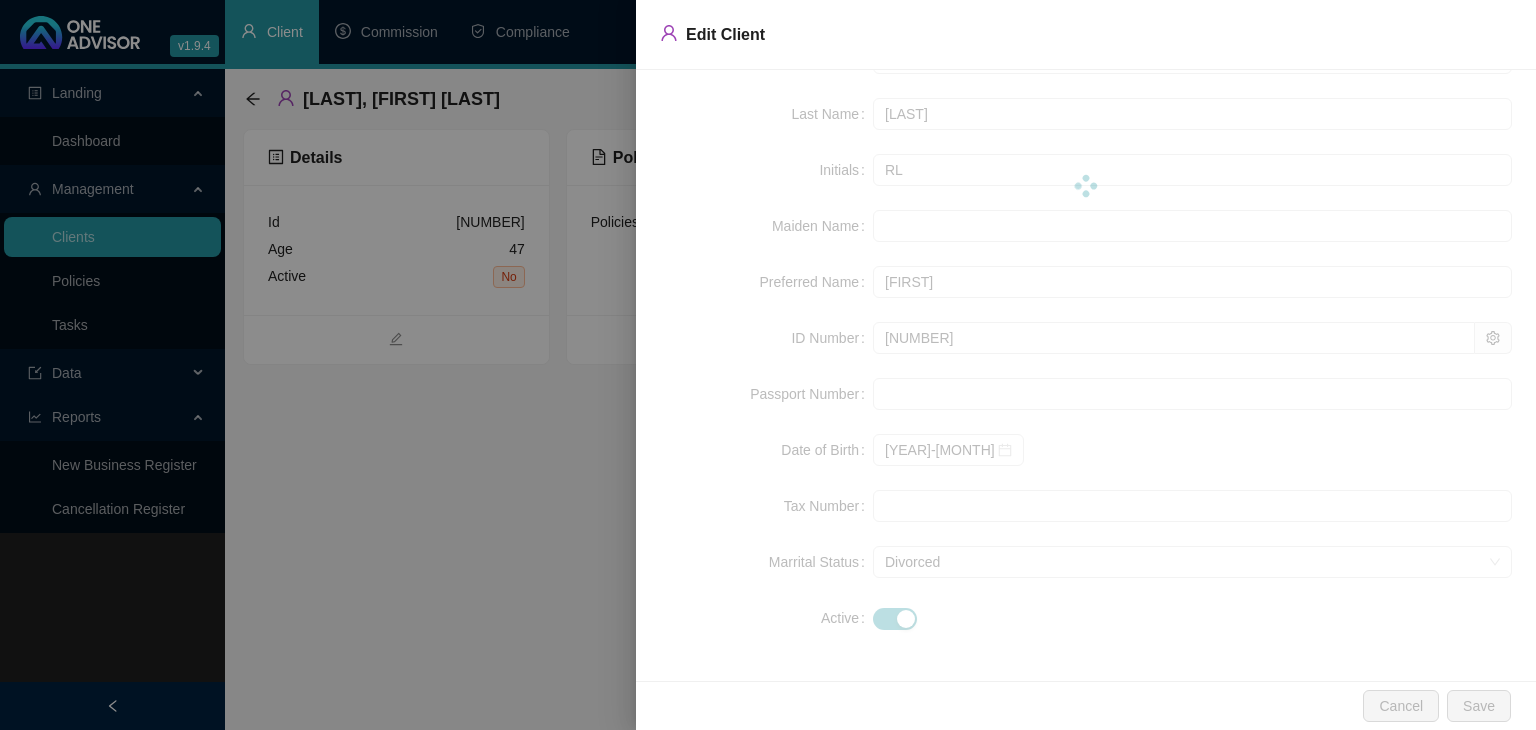 scroll, scrollTop: 0, scrollLeft: 0, axis: both 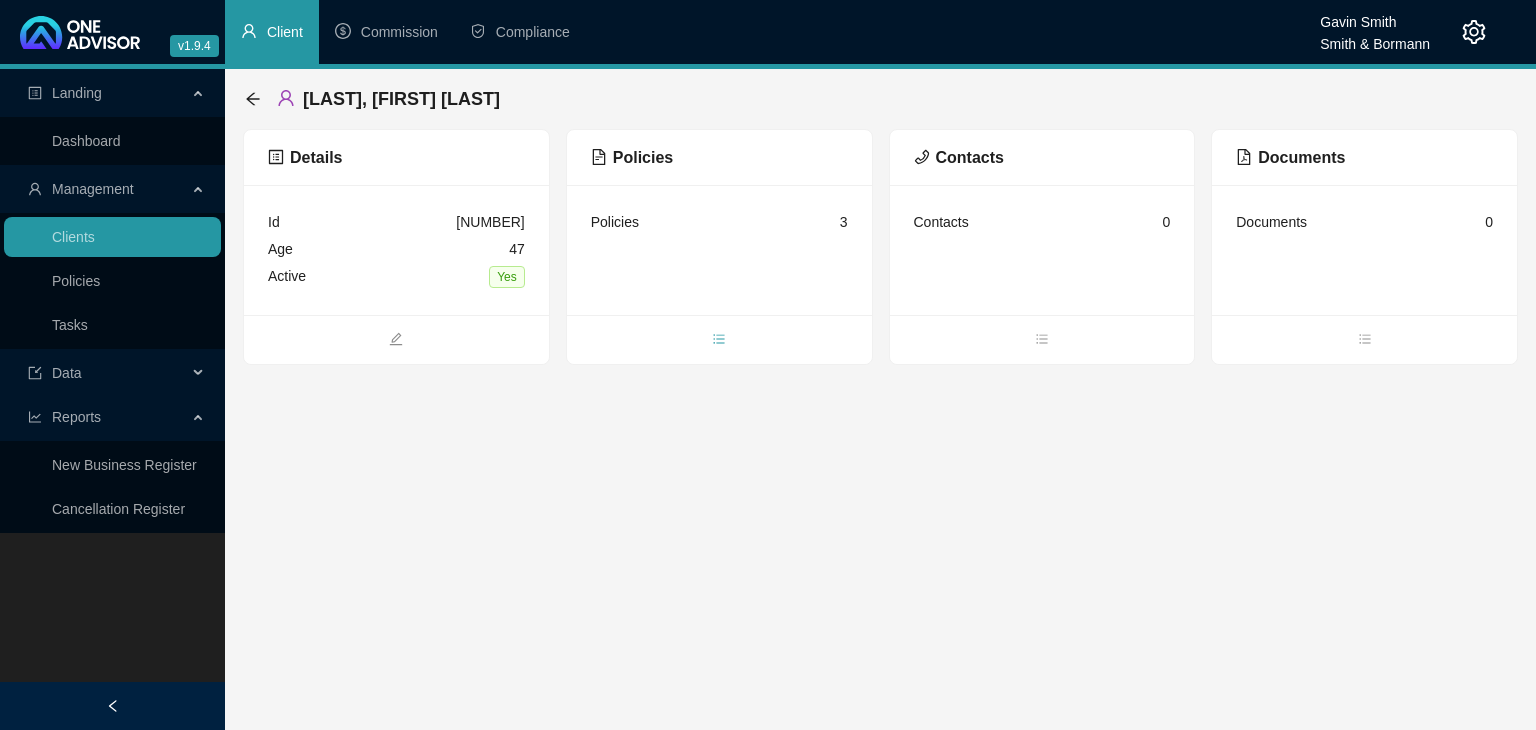 click 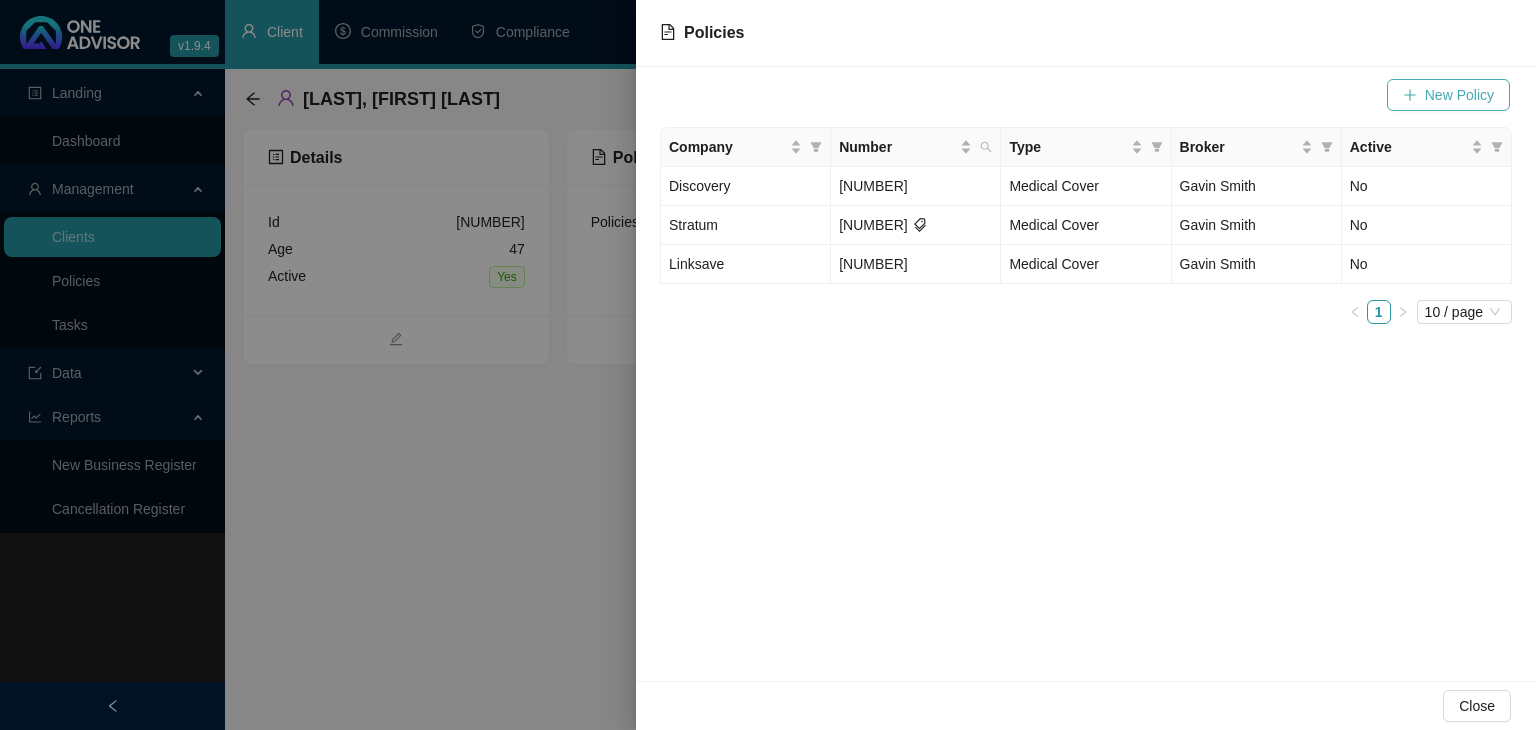 click on "New Policy" at bounding box center (1459, 95) 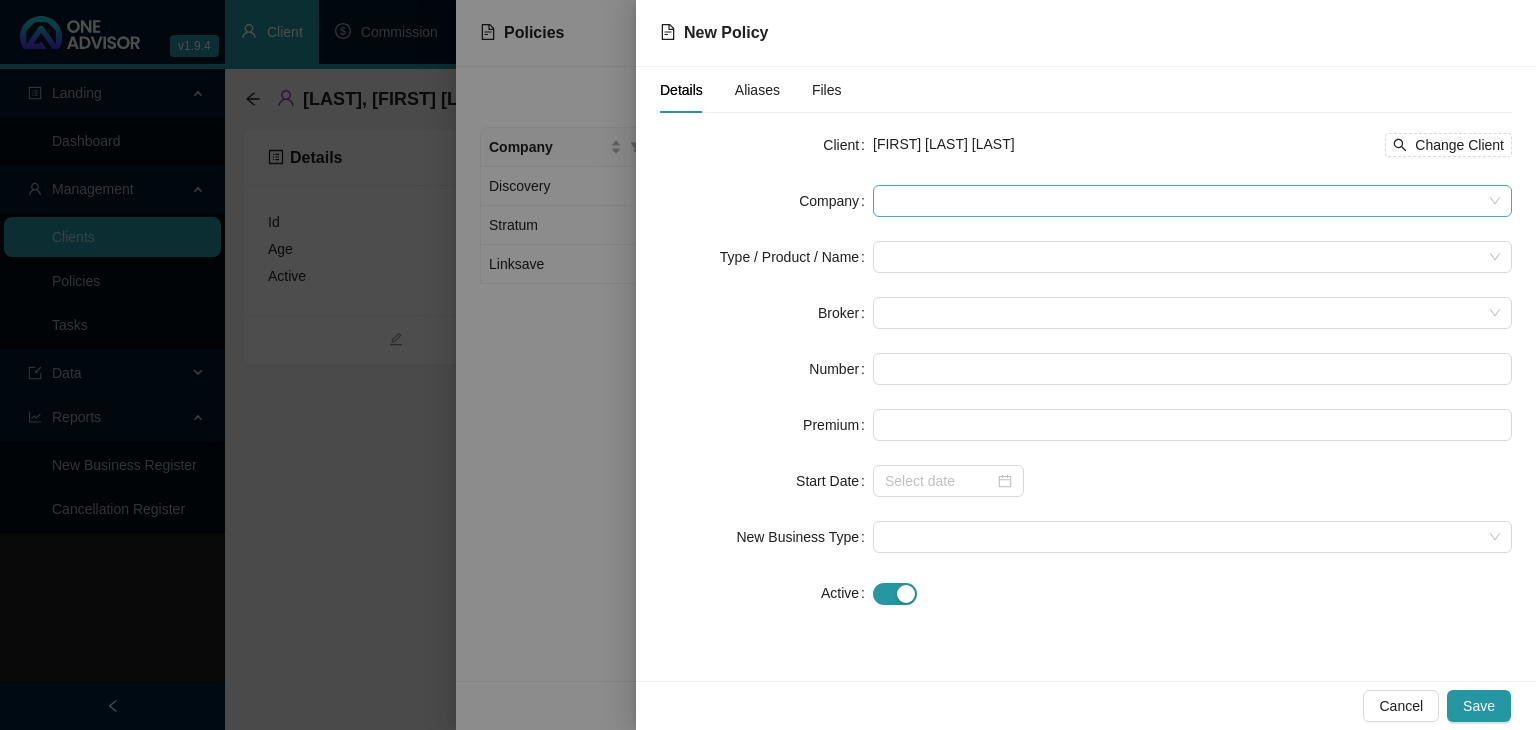click at bounding box center [1192, 201] 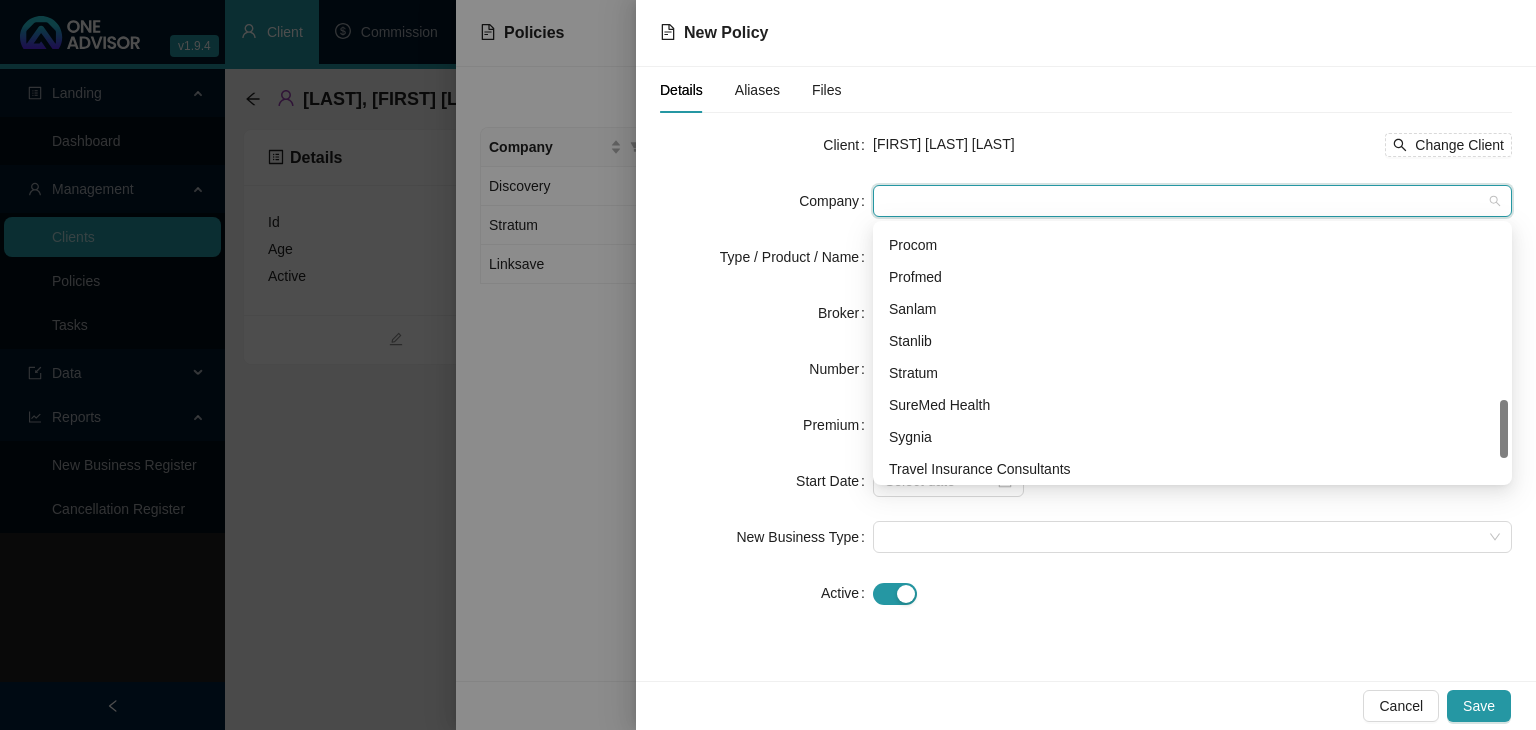 scroll, scrollTop: 864, scrollLeft: 0, axis: vertical 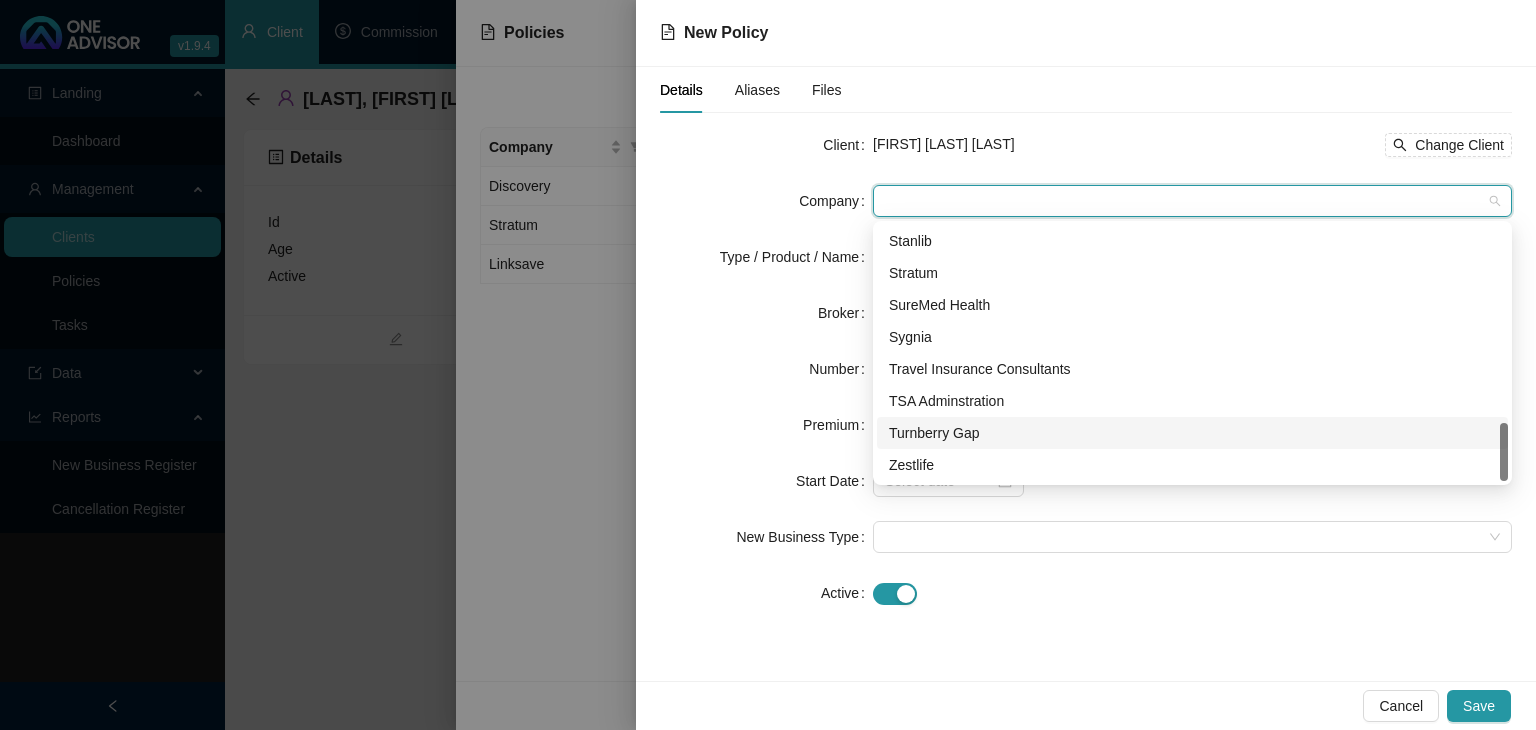 click on "Turnberry Gap" at bounding box center (1192, 433) 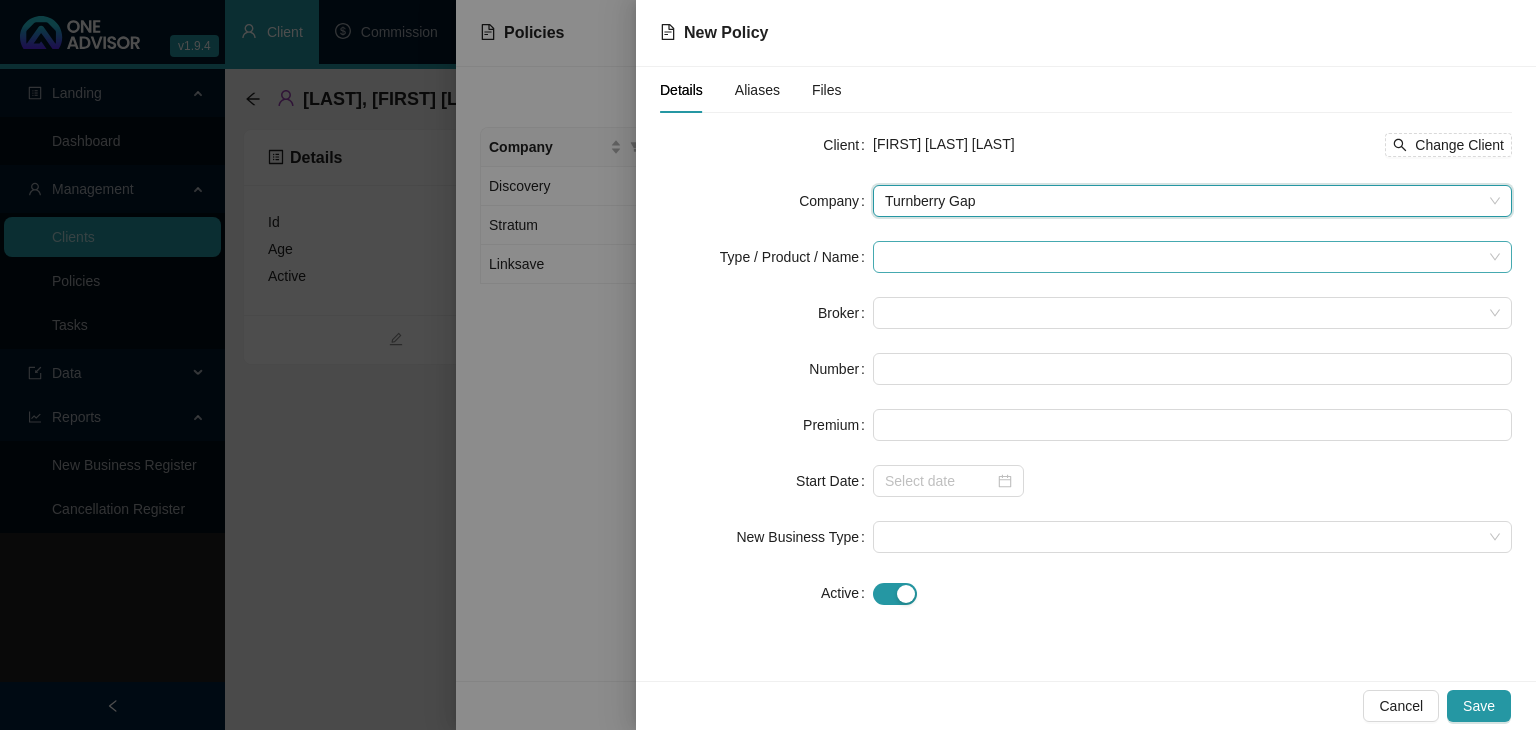 click at bounding box center [1183, 257] 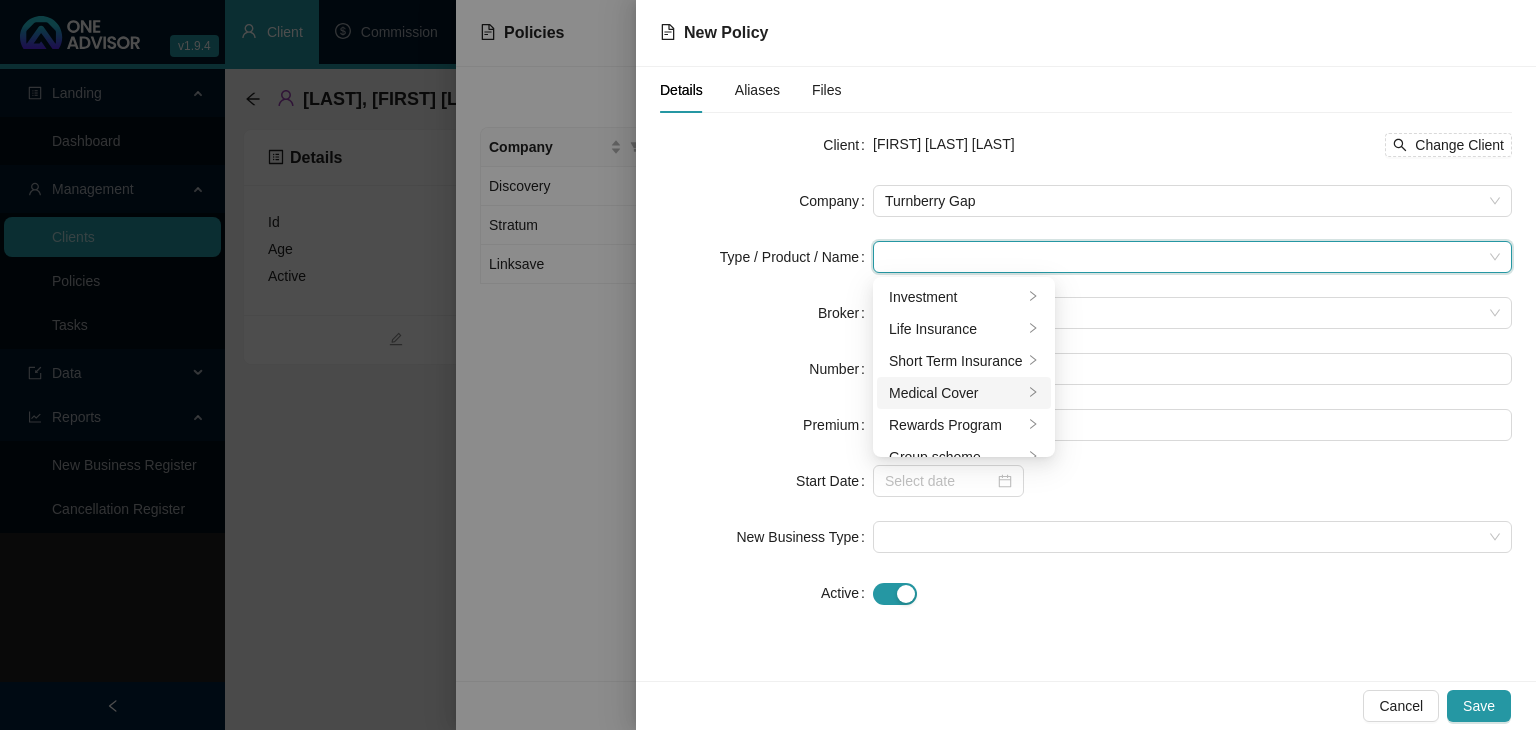 click on "Medical Cover" at bounding box center (956, 393) 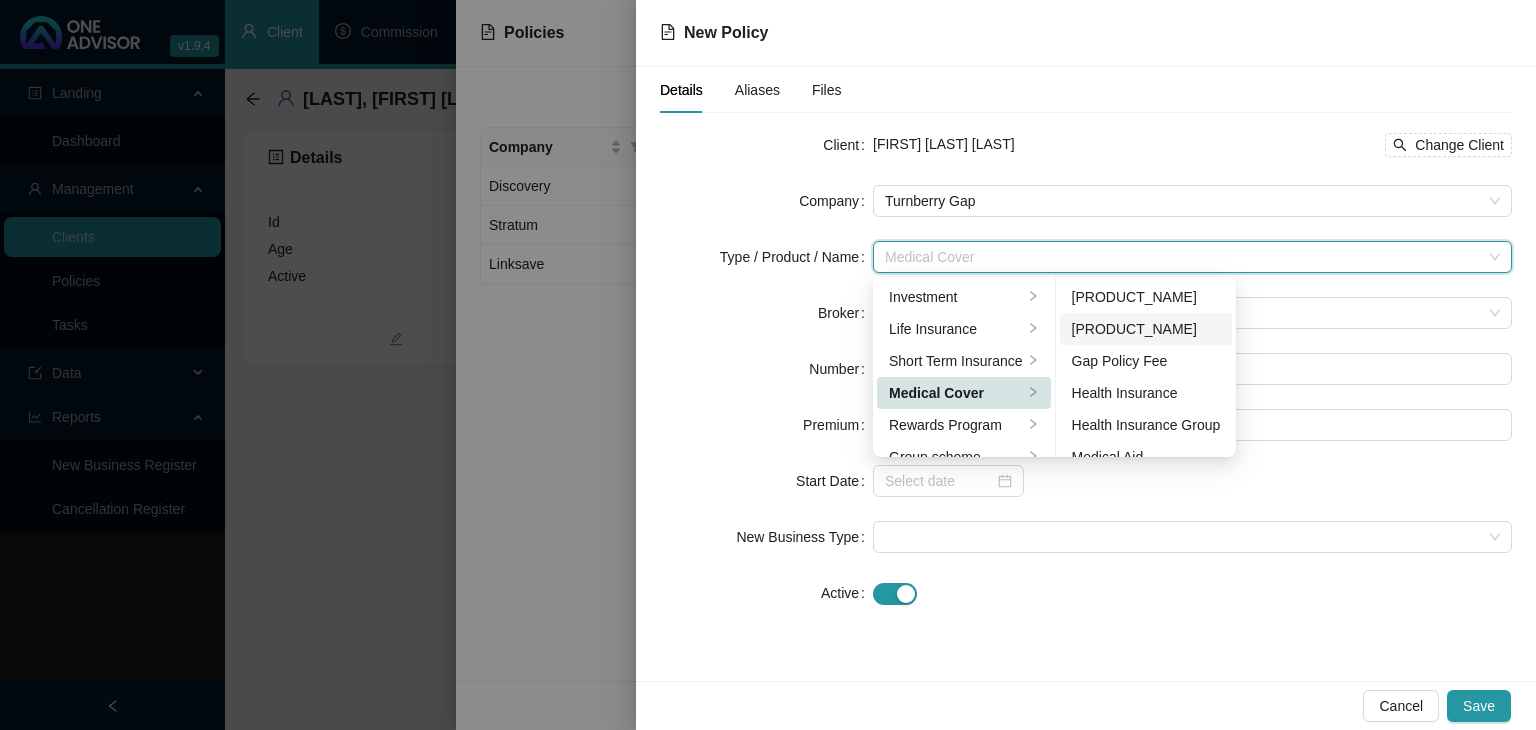 click on "[PRODUCT_NAME]" at bounding box center (1146, 329) 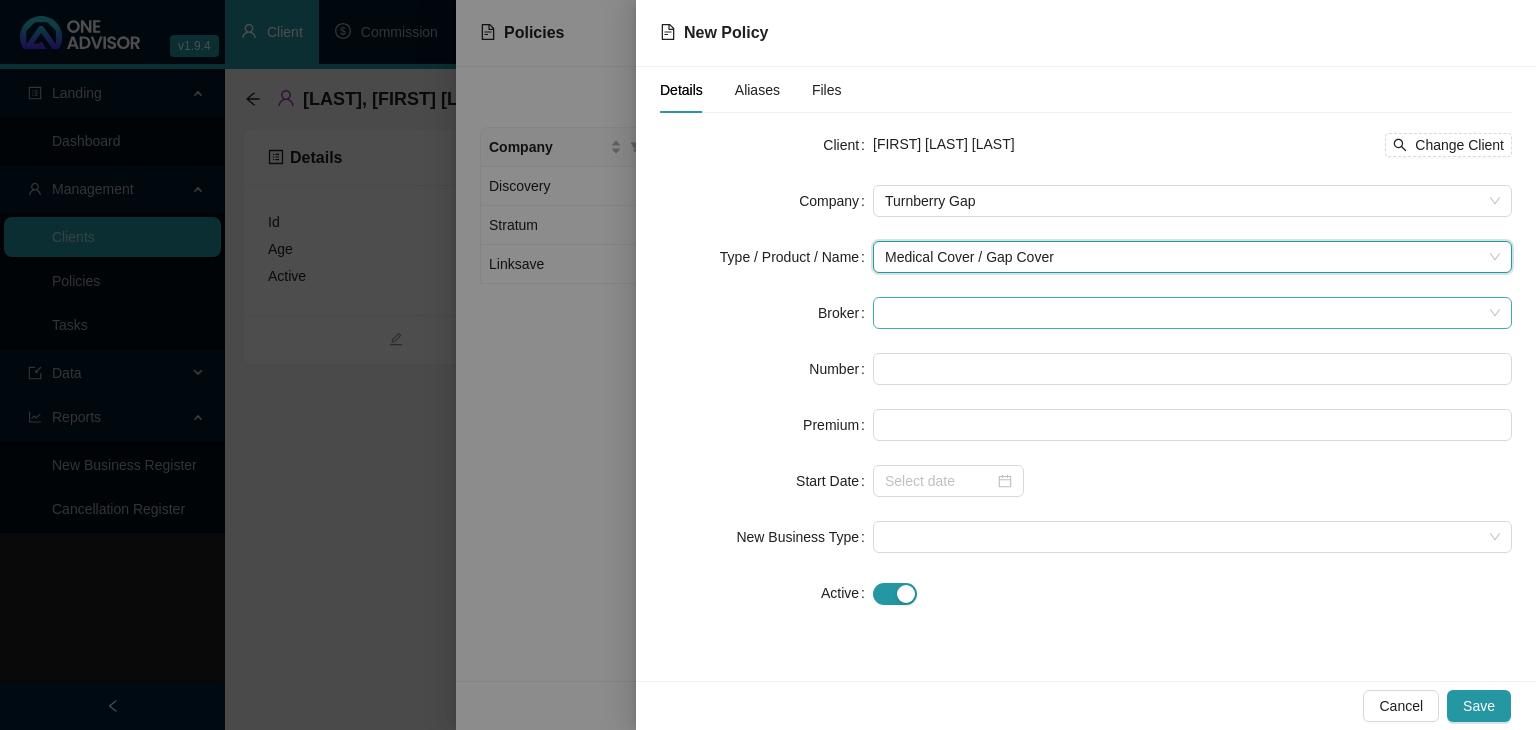 click at bounding box center [1192, 313] 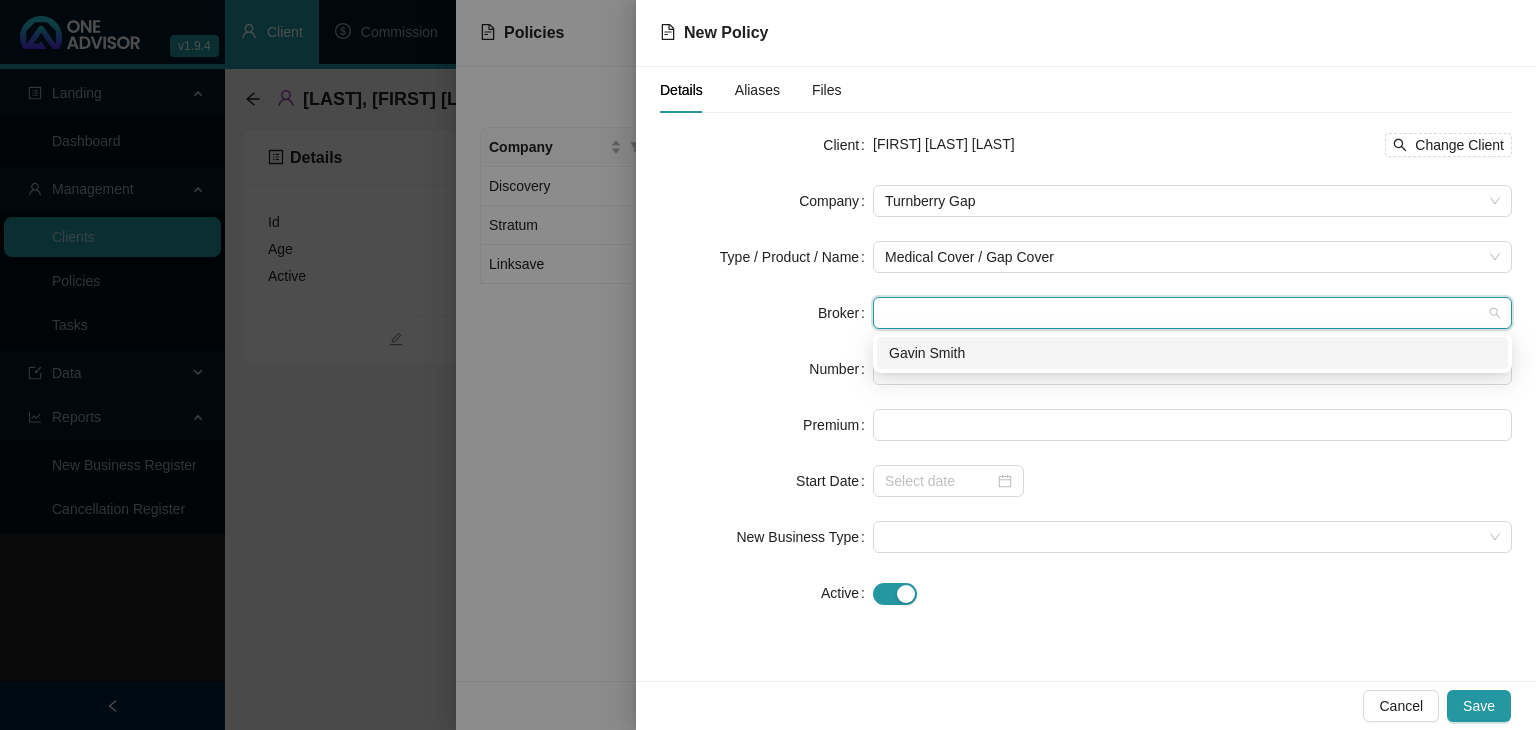 click on "Gavin Smith" at bounding box center [1192, 353] 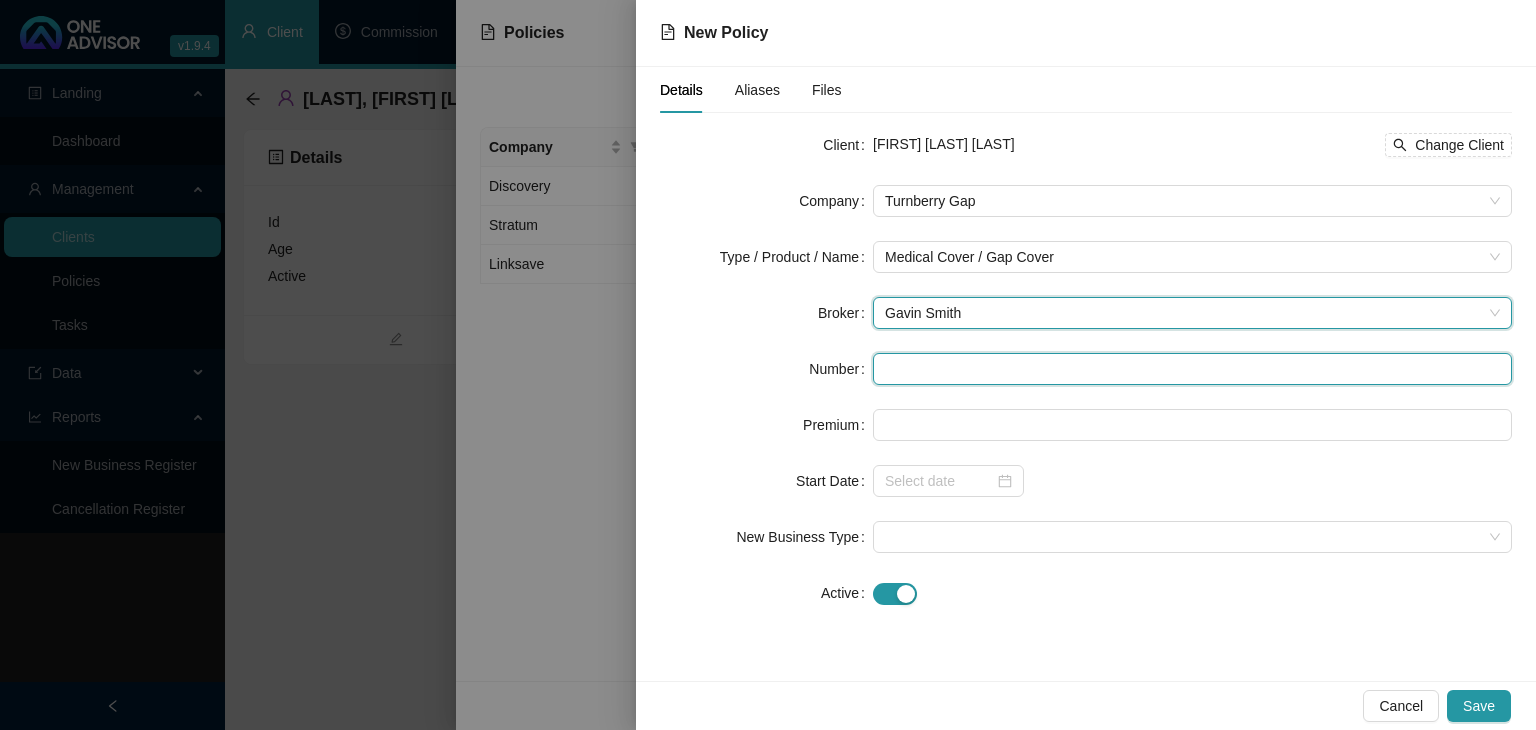 click at bounding box center [1192, 369] 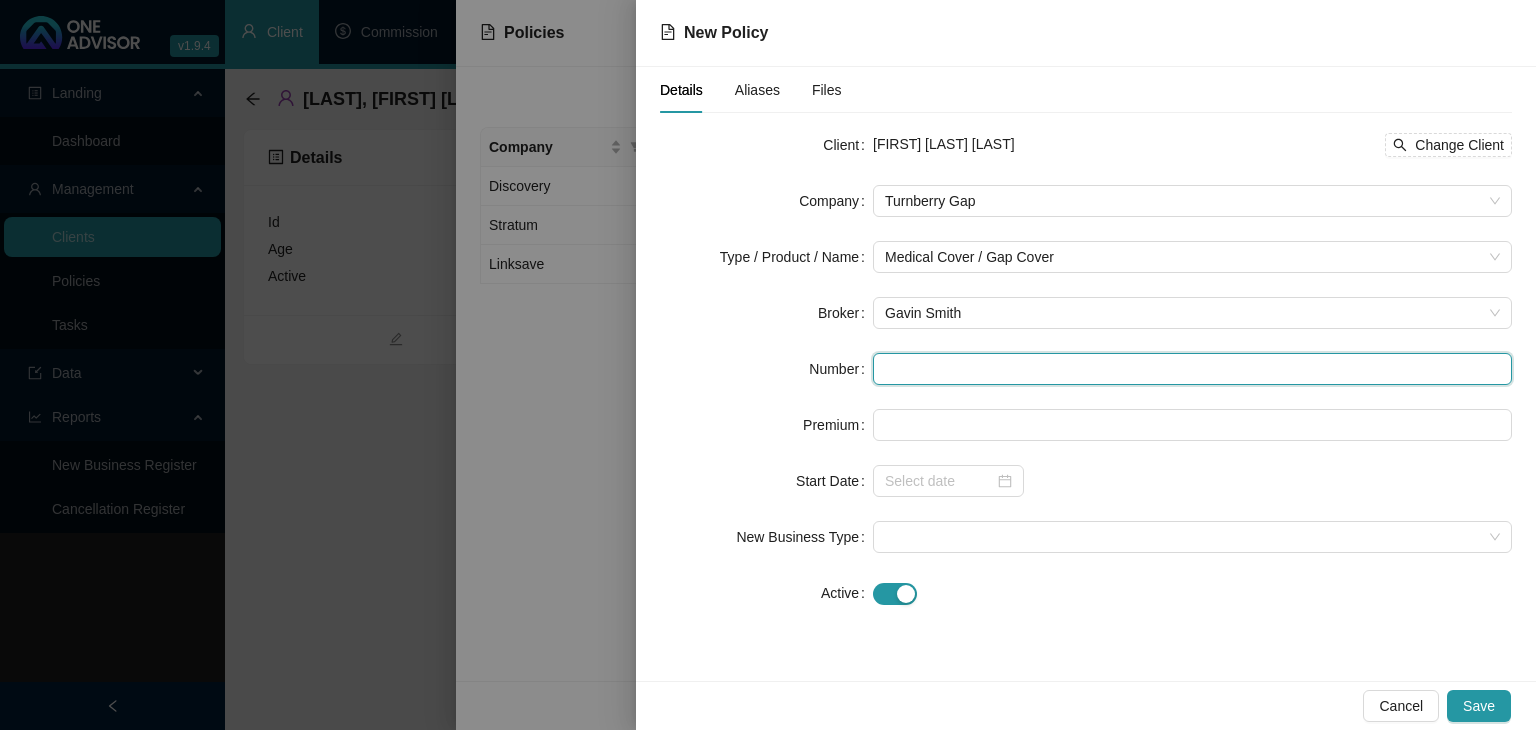 click at bounding box center (1192, 369) 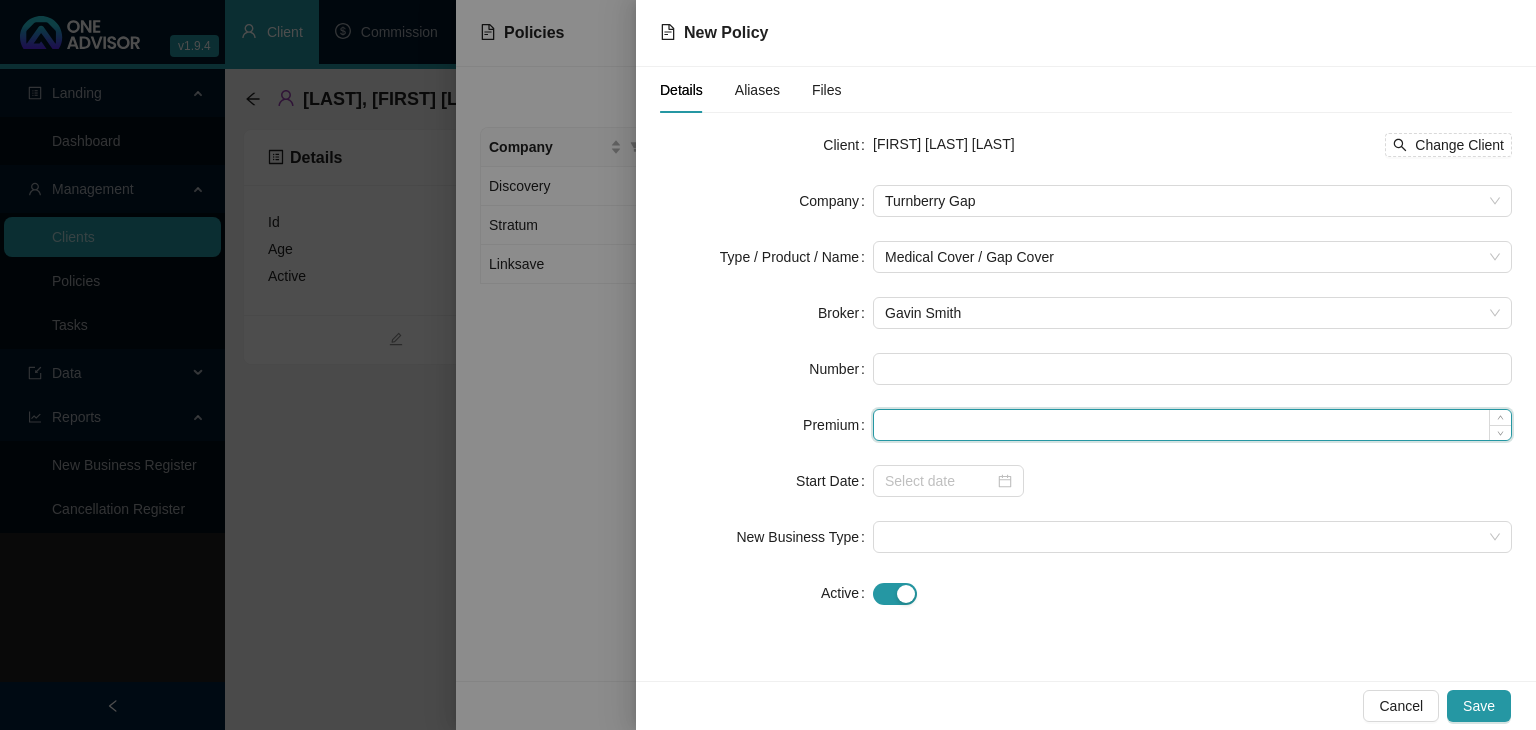 click at bounding box center [1192, 425] 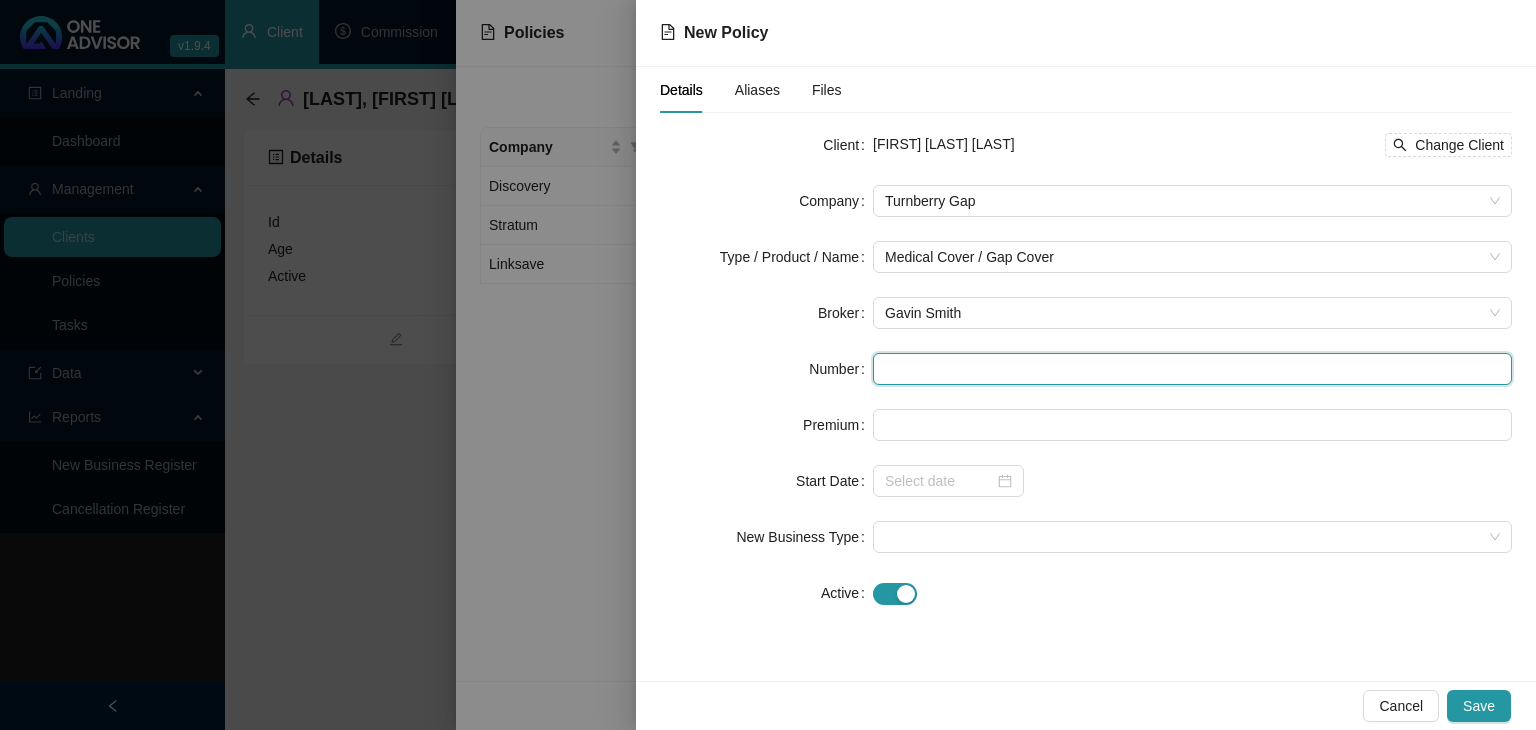paste on "[NUMBER]" 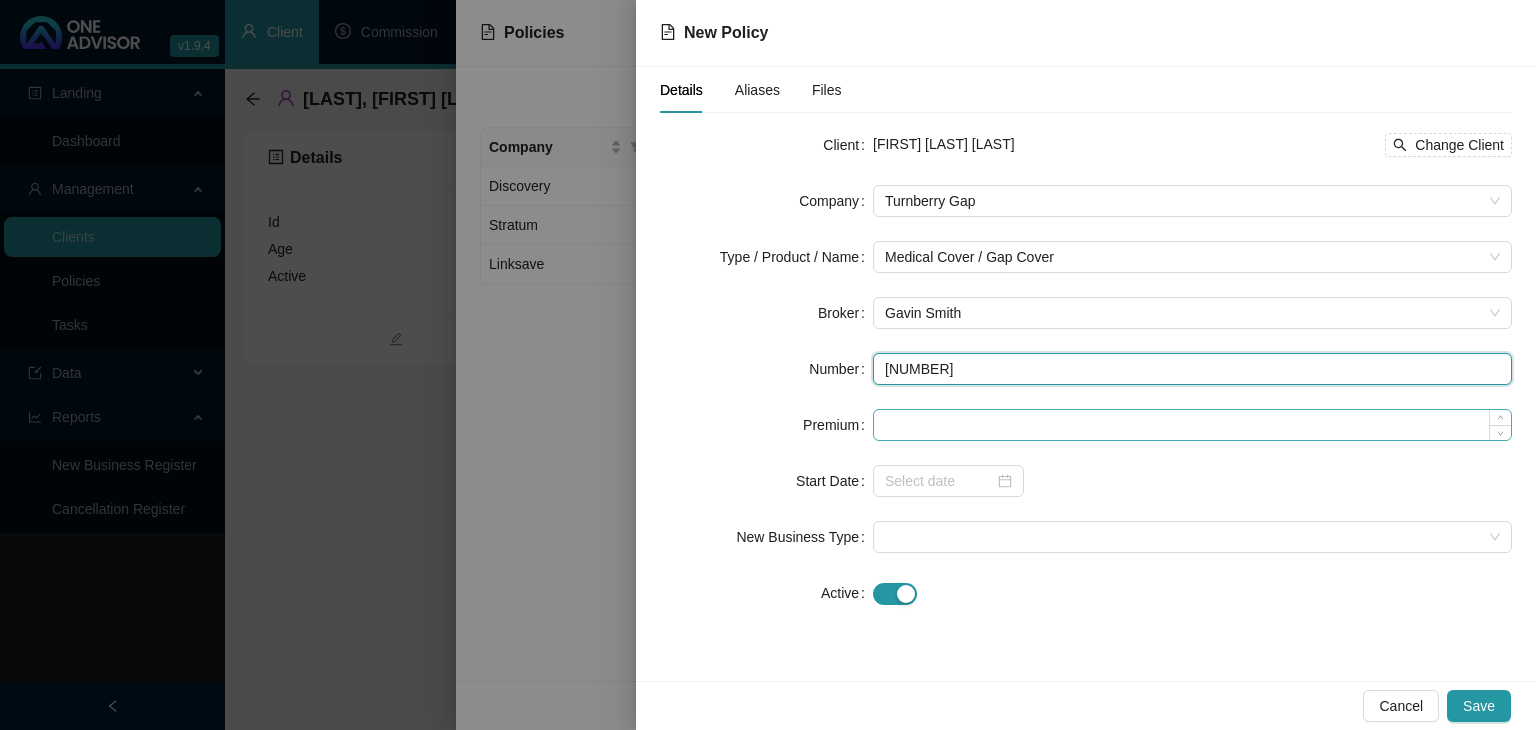 type on "[NUMBER]" 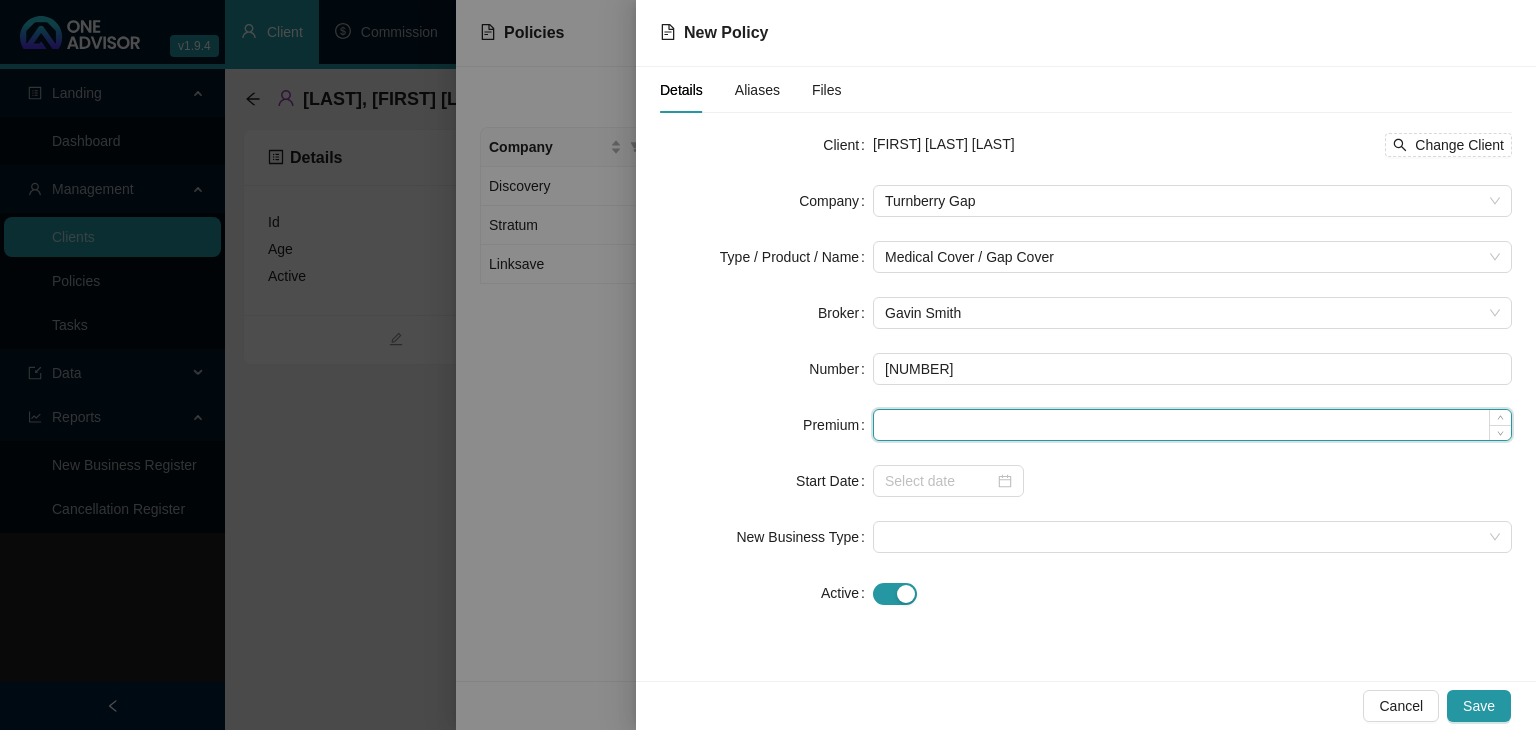 click at bounding box center (1192, 425) 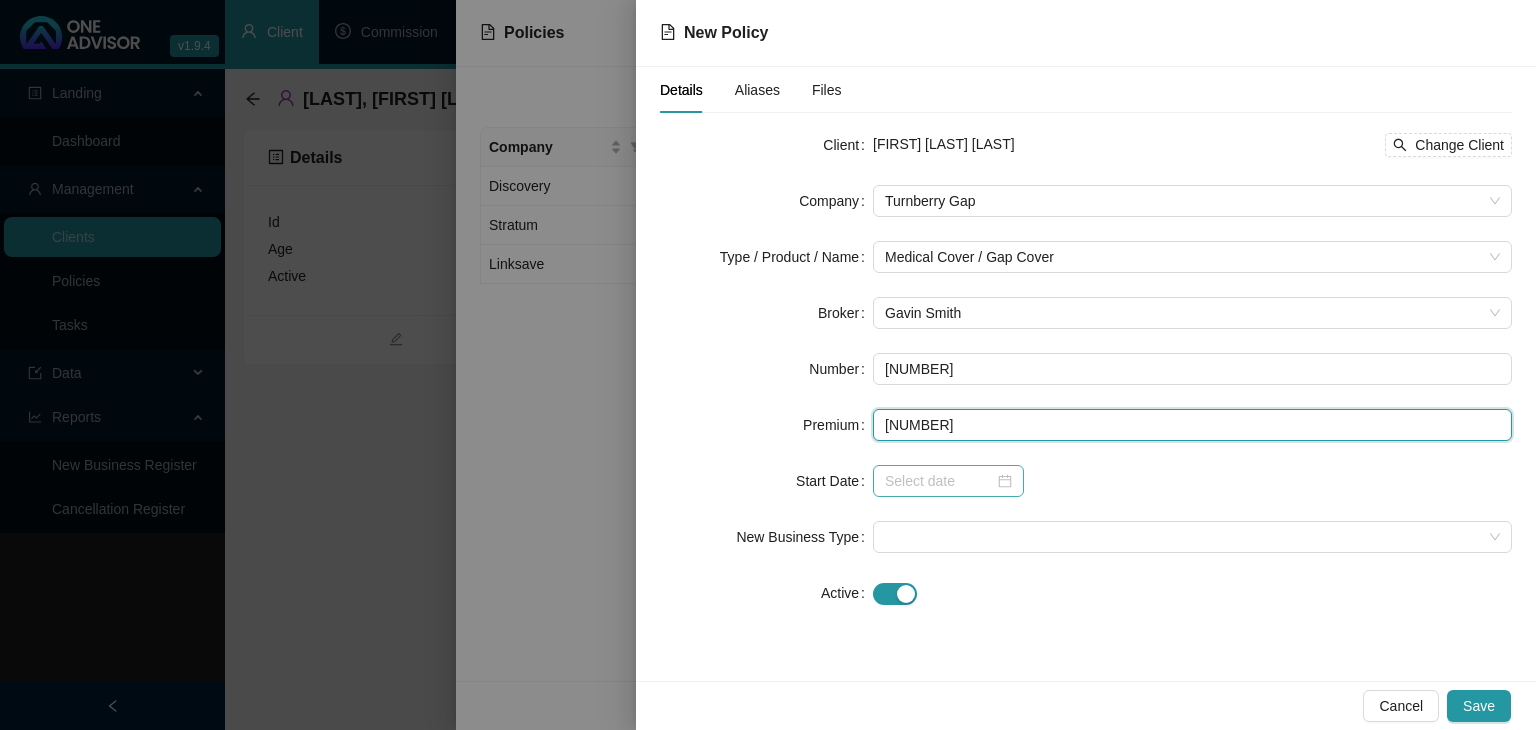 type on "[NUMBER]" 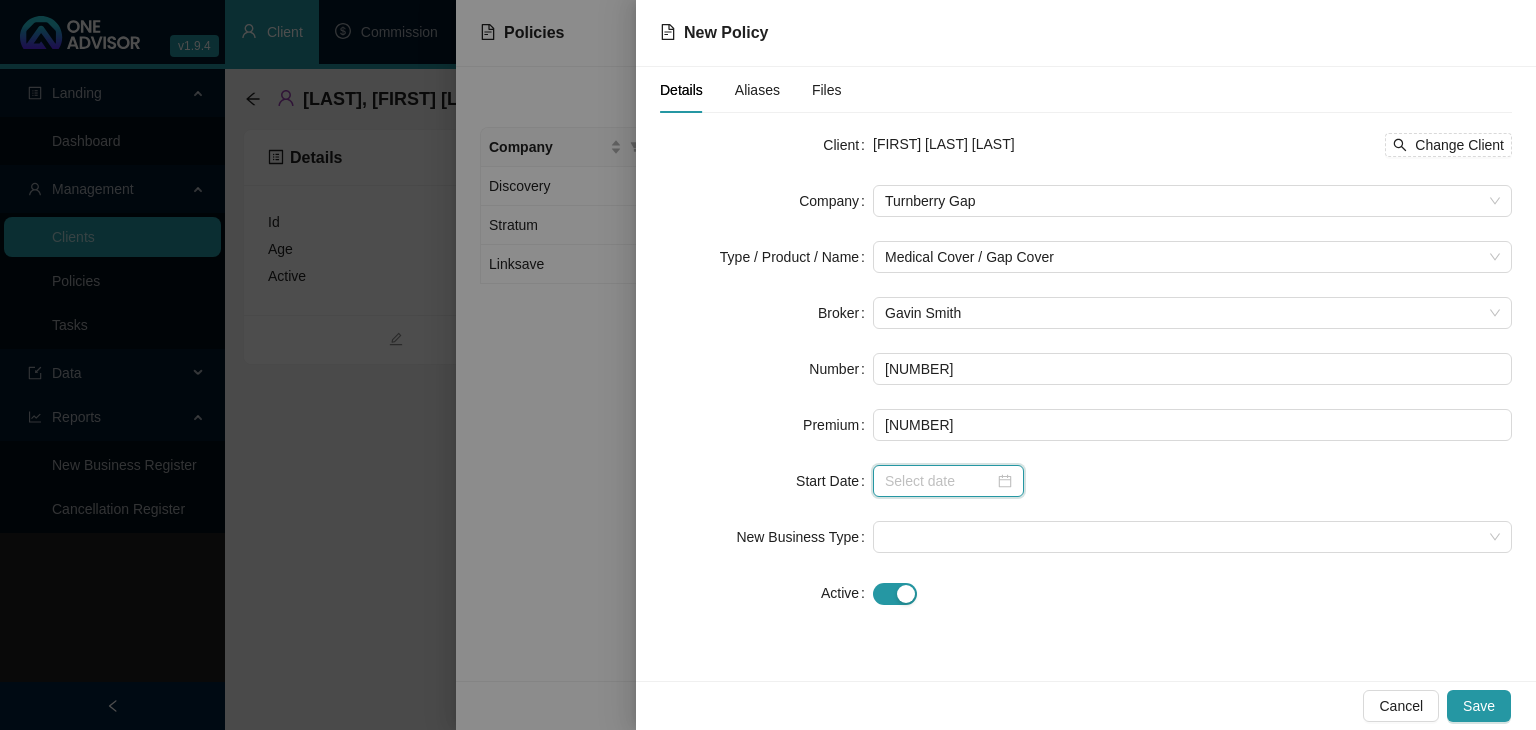 click at bounding box center (939, 481) 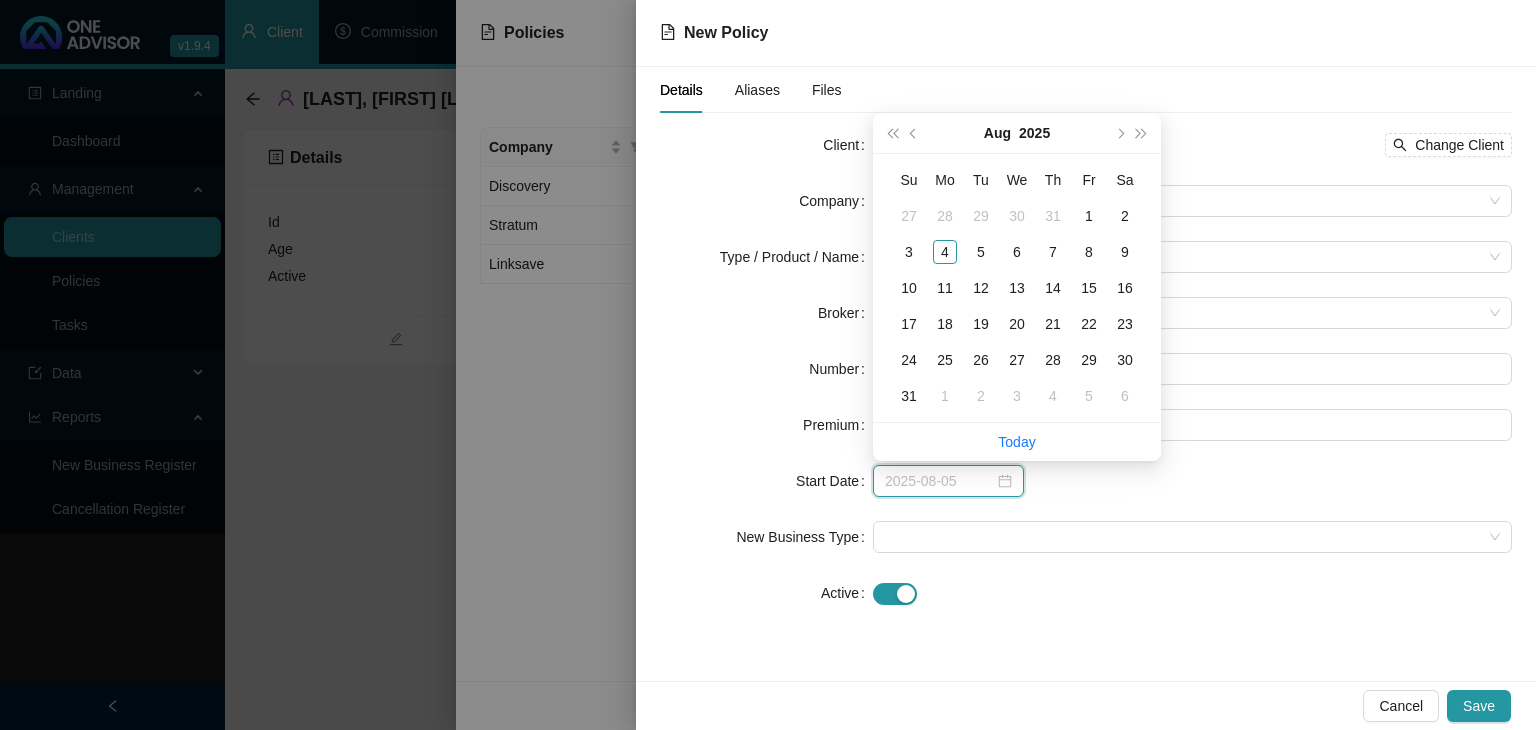 type on "2025-07-29" 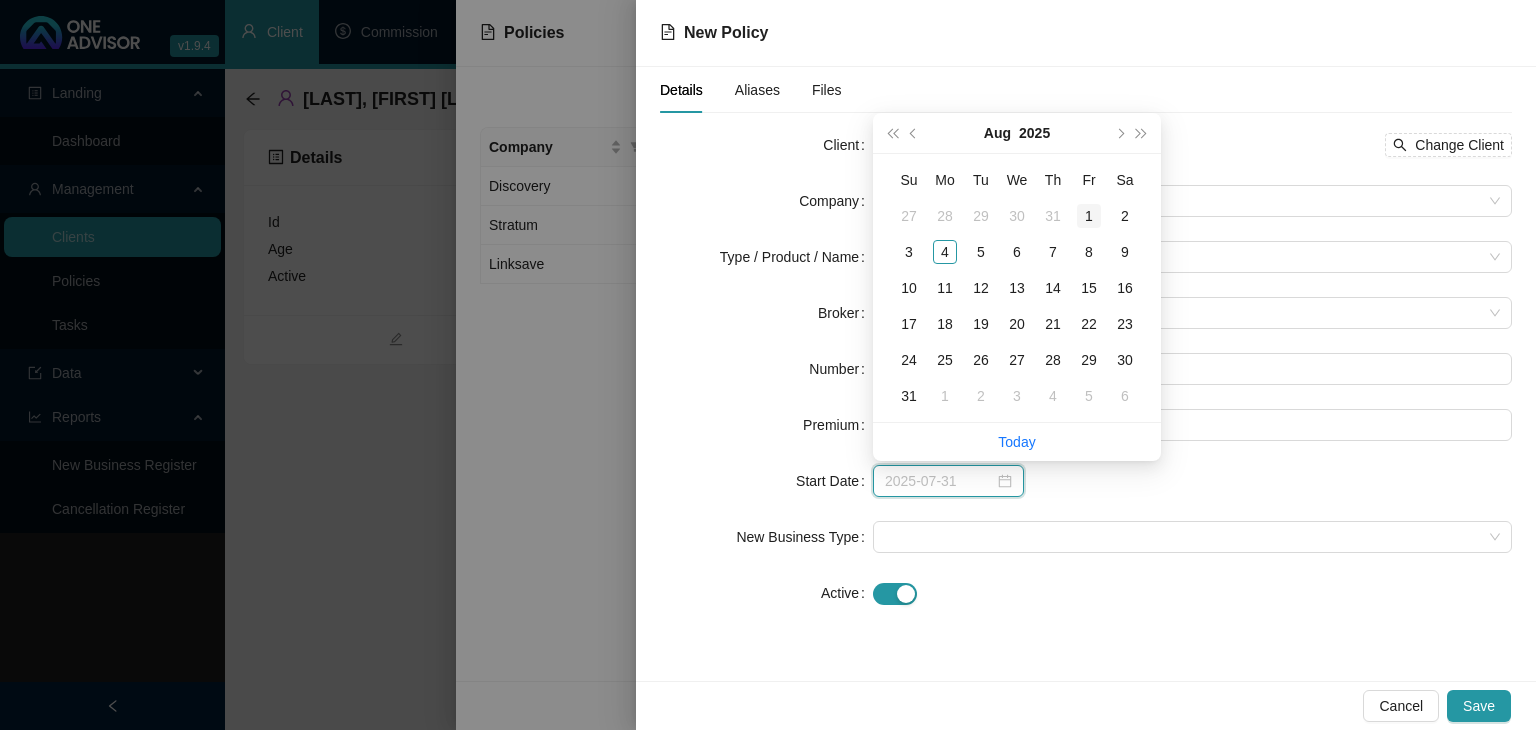 type on "2025-08-01" 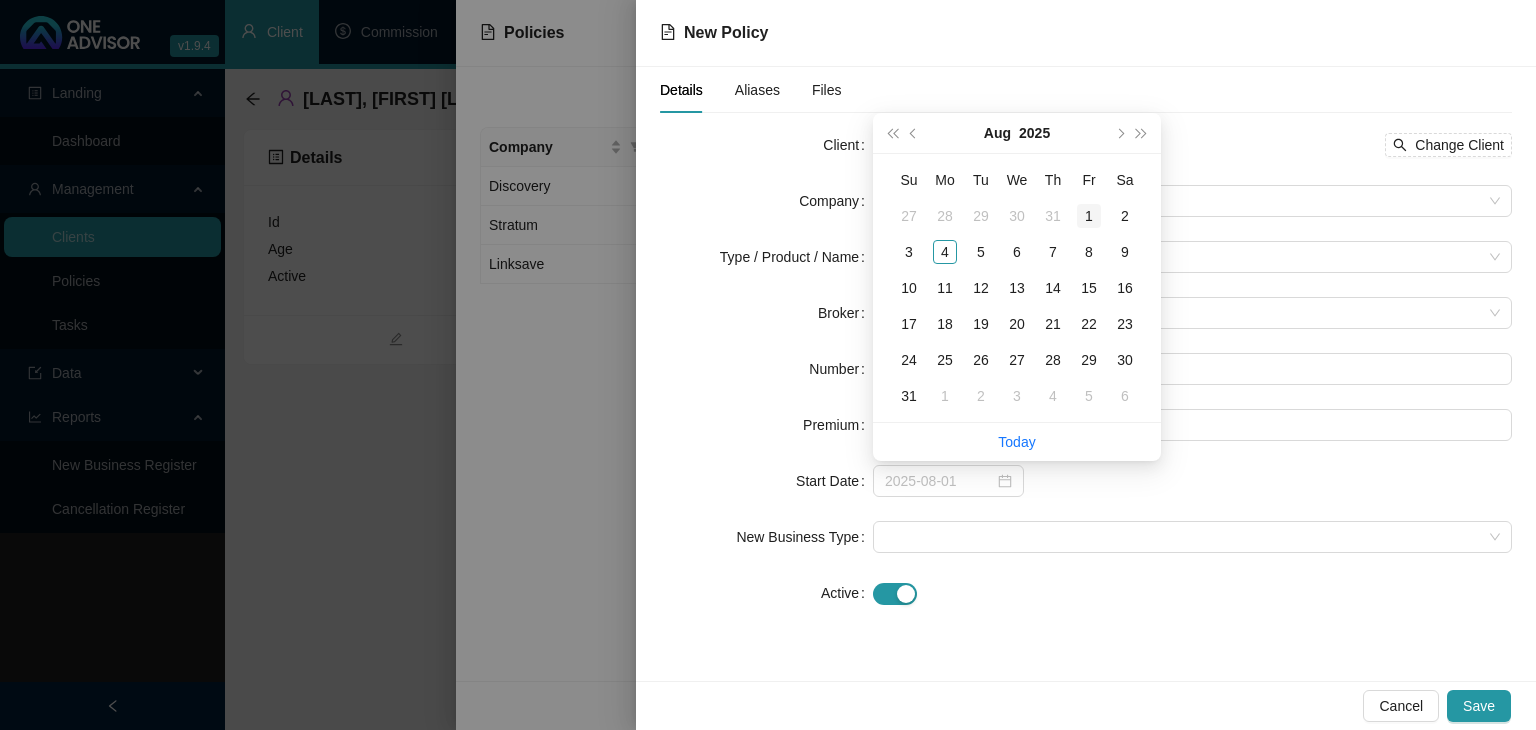 click on "1" at bounding box center [1089, 216] 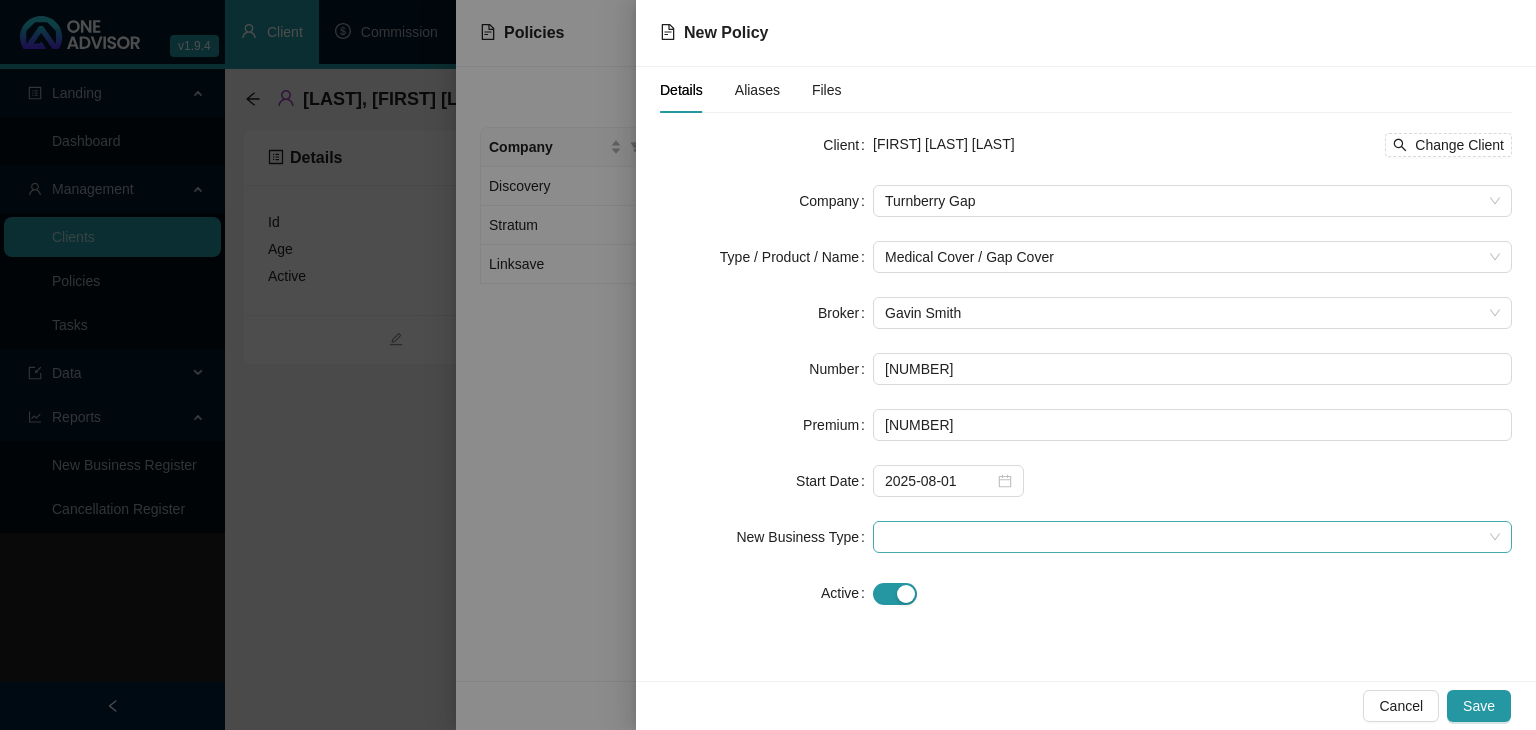click at bounding box center [1192, 537] 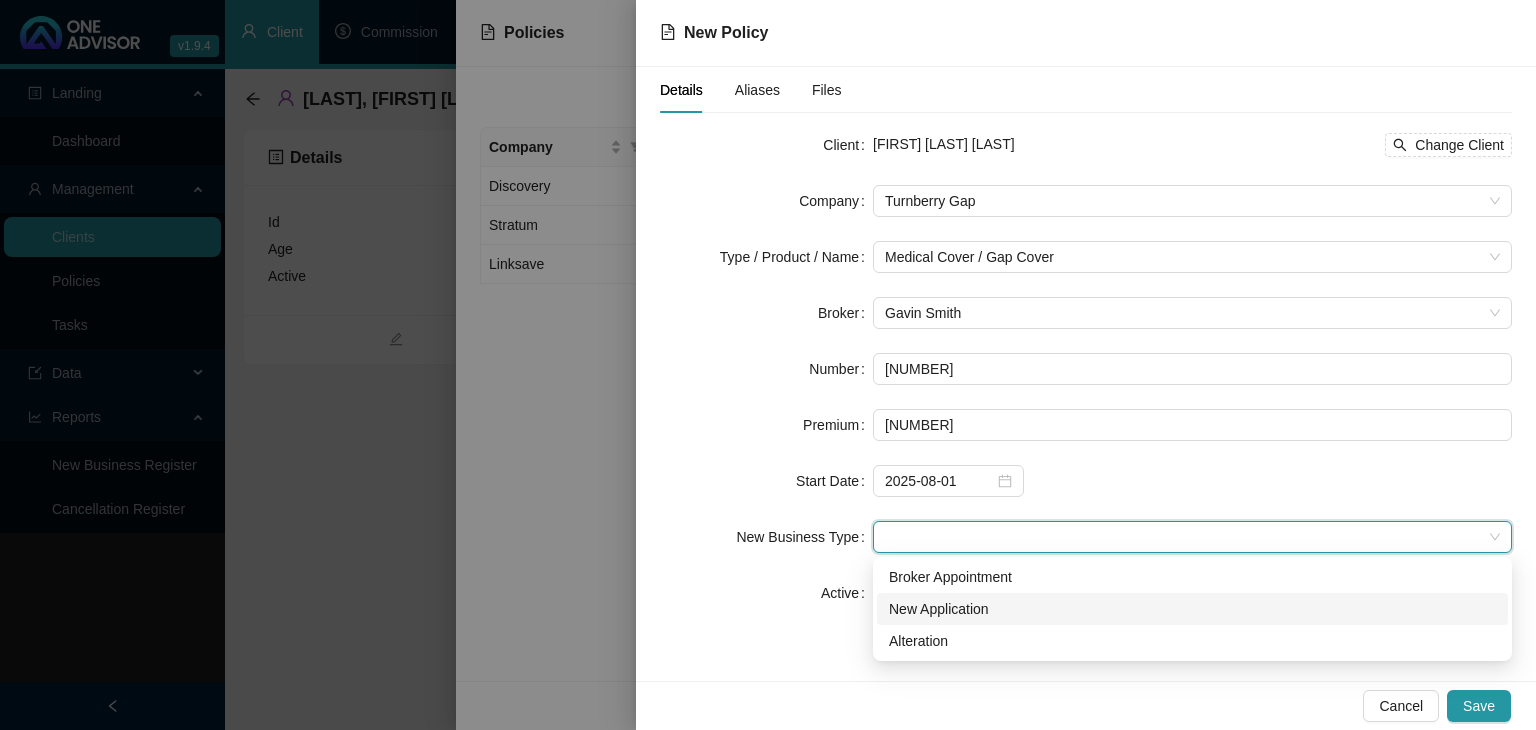 click on "New Application" at bounding box center [1192, 609] 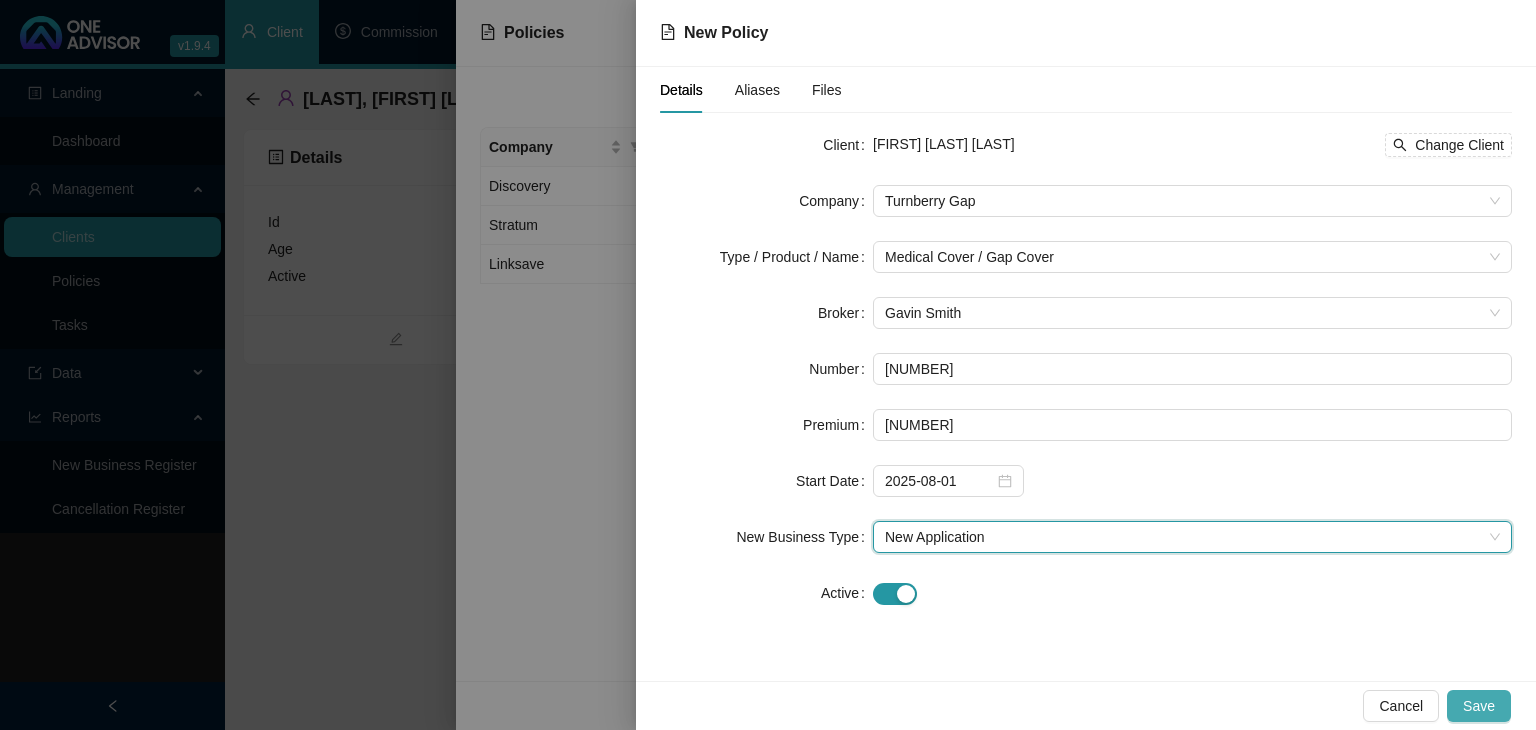 click on "Save" at bounding box center [1479, 706] 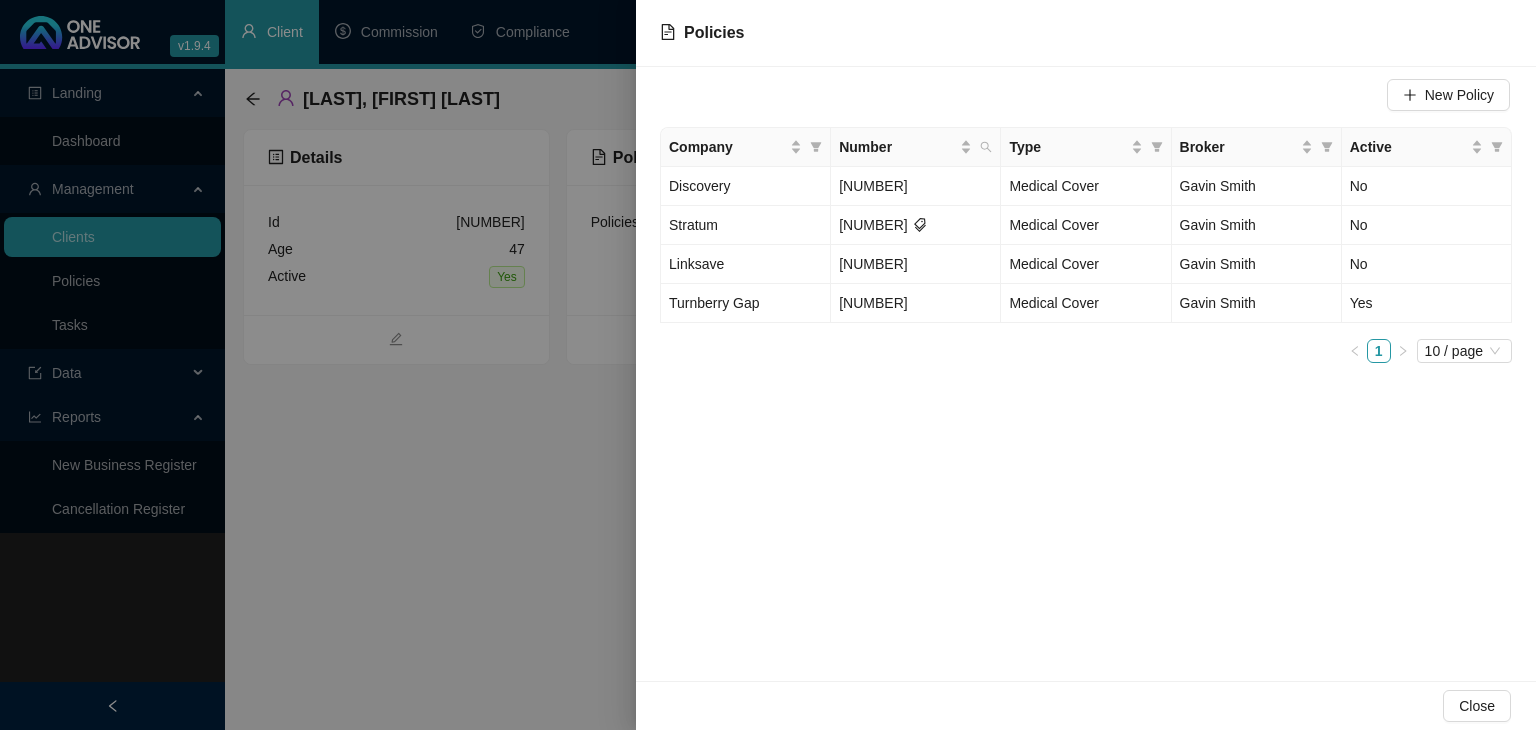 click at bounding box center [768, 365] 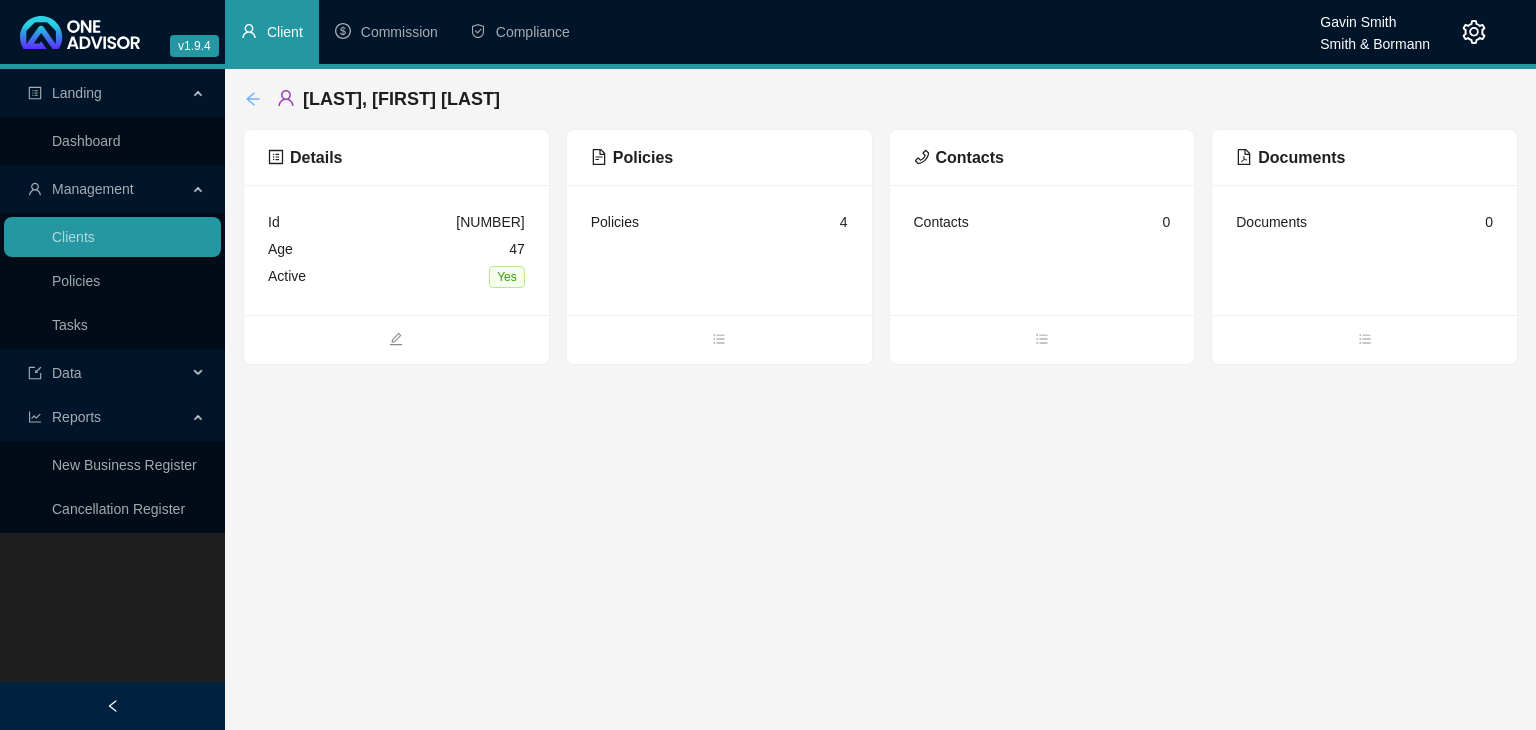 click 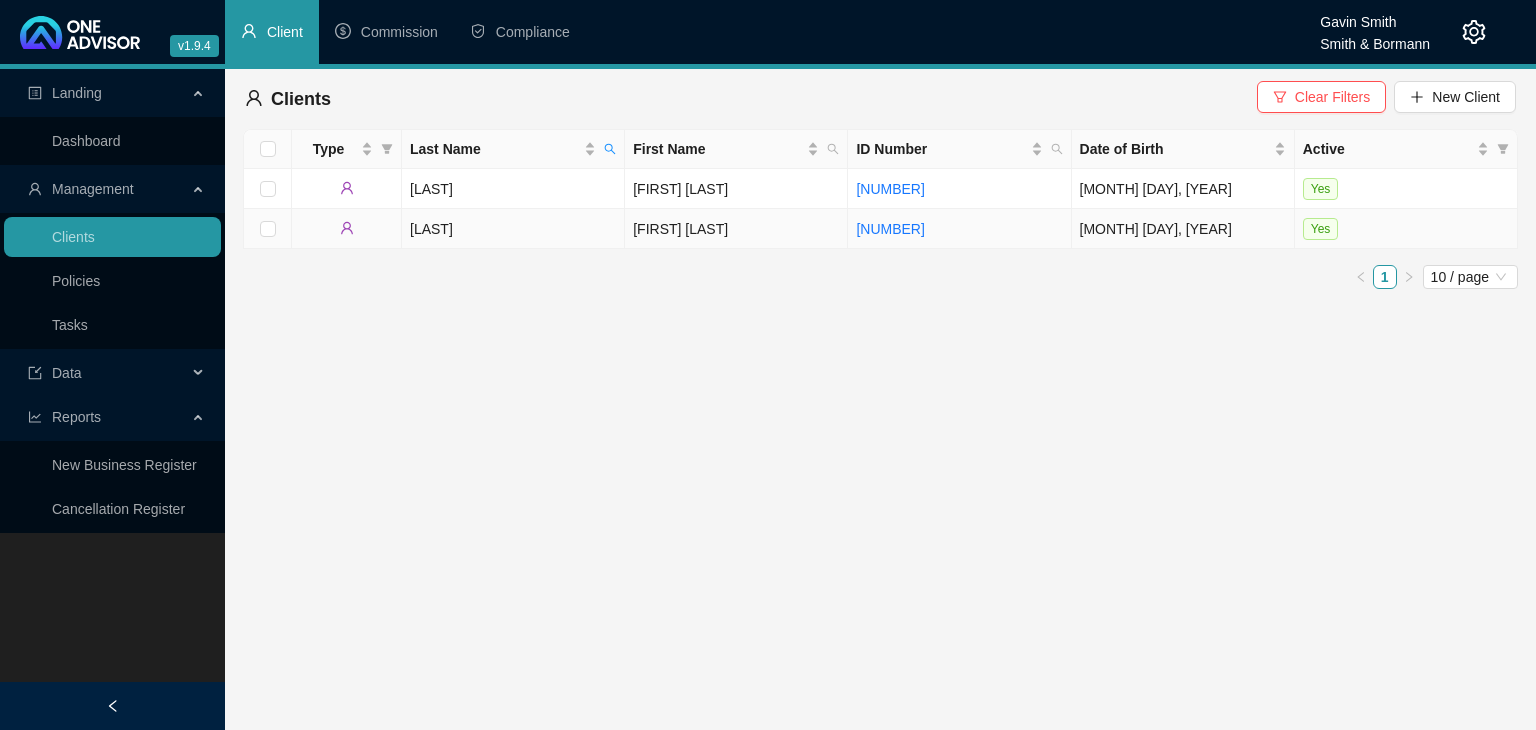 click on "[FIRST] [LAST]" at bounding box center [736, 229] 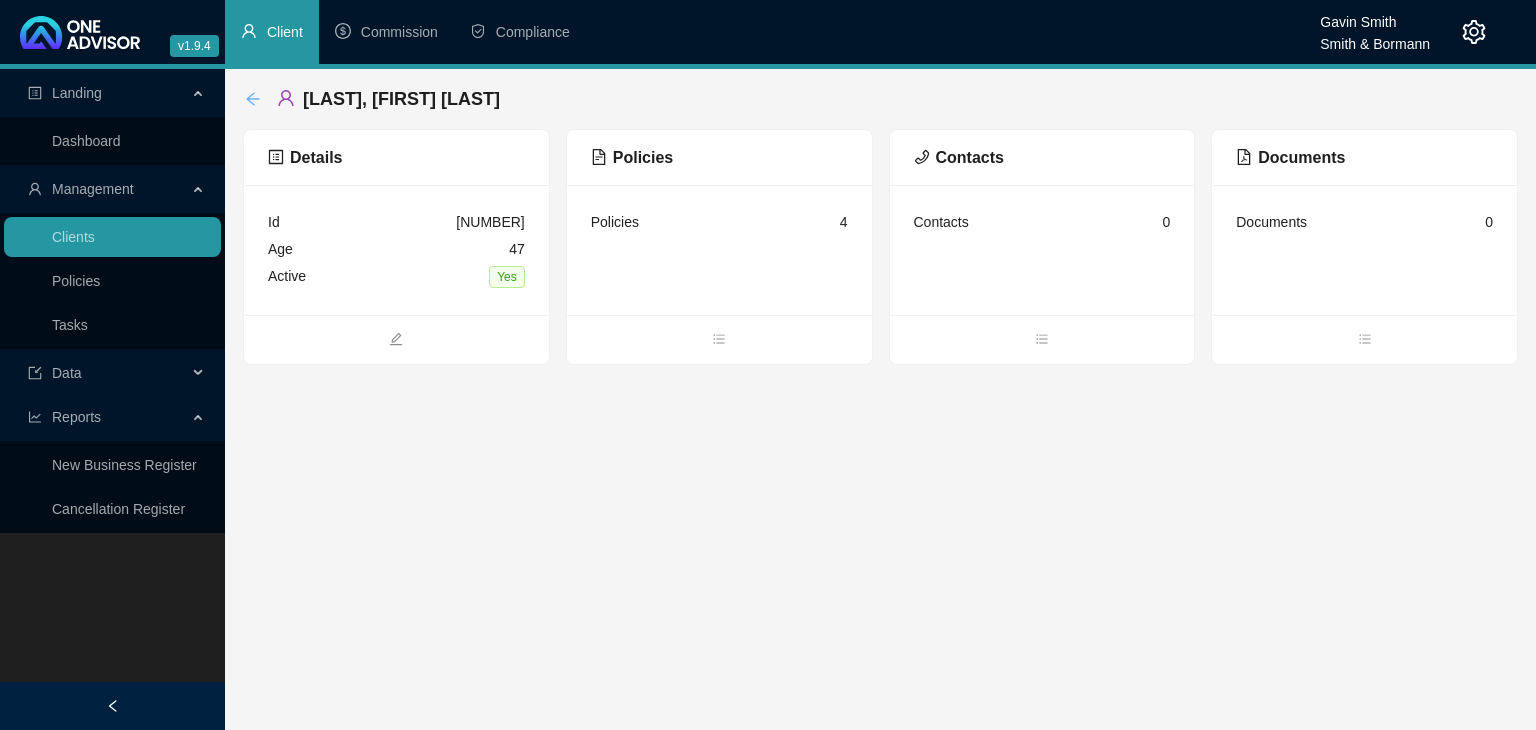 click 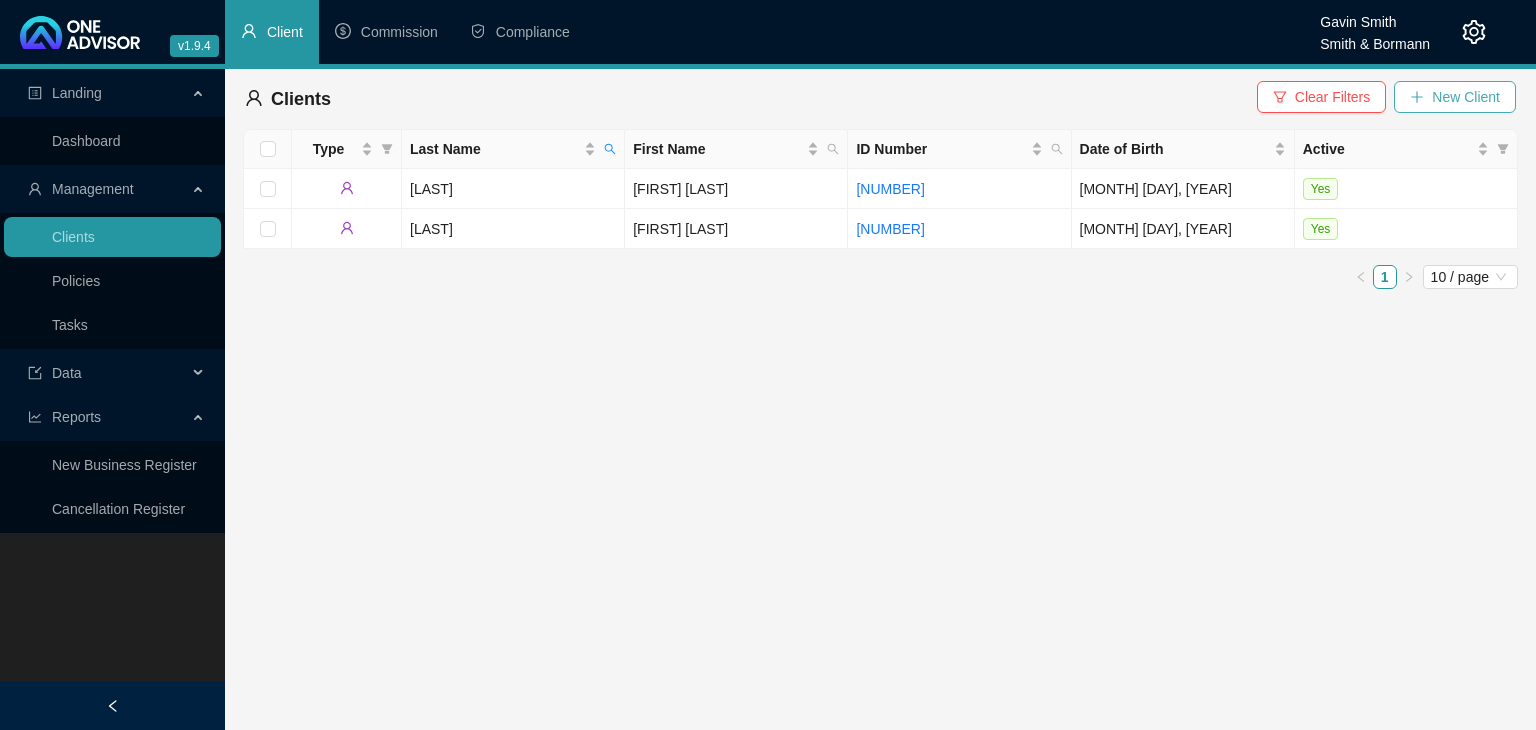 click on "New Client" at bounding box center (1466, 97) 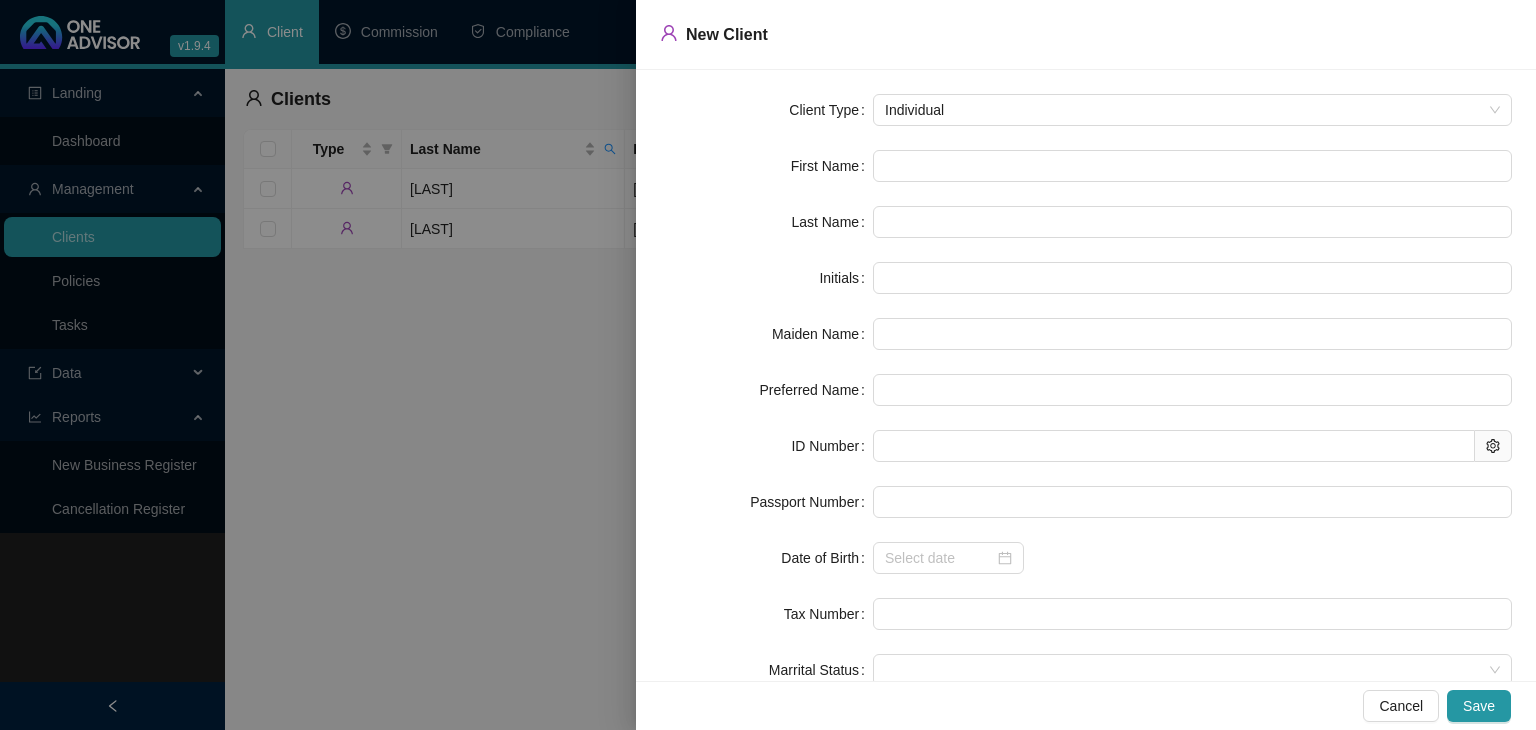 click at bounding box center (768, 365) 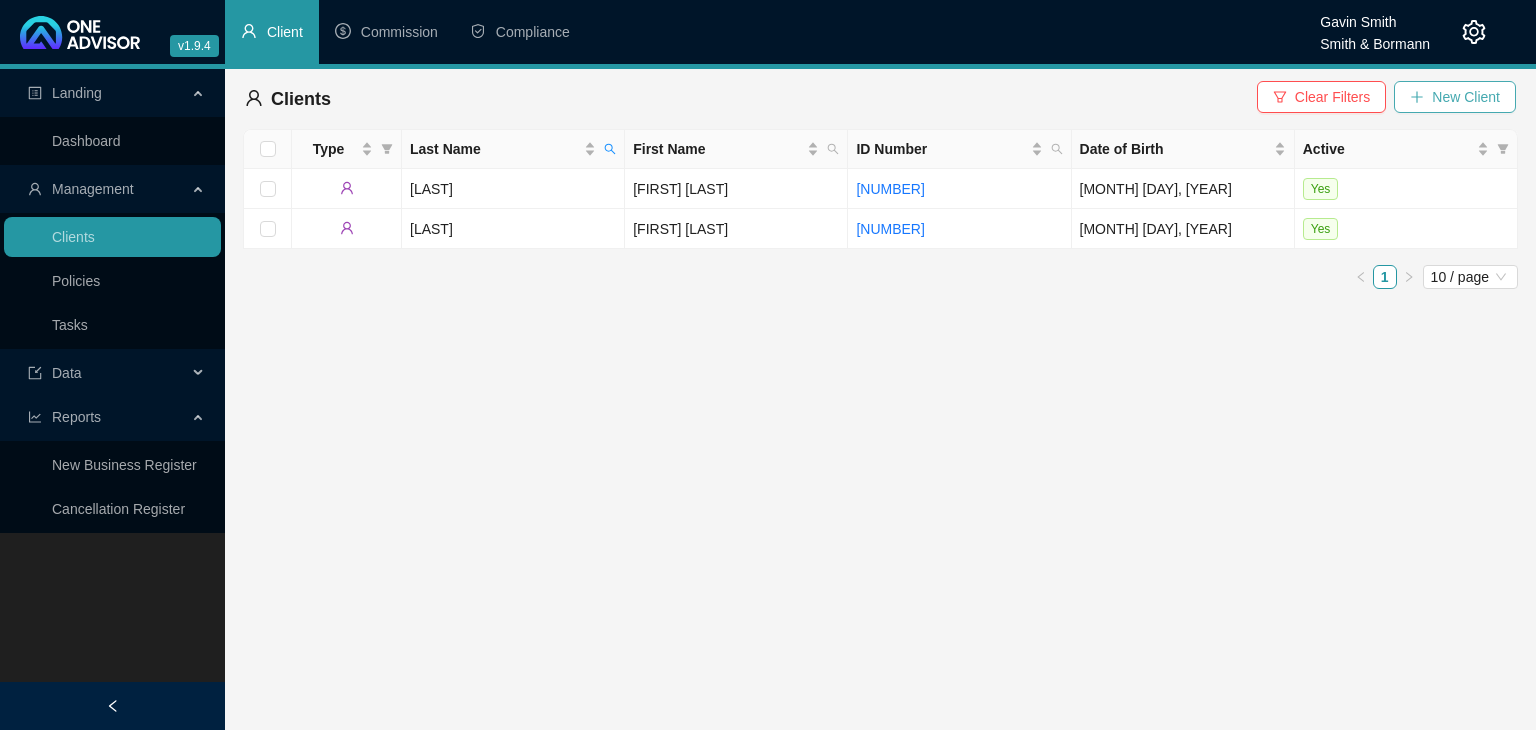 click on "New Client" at bounding box center [1466, 97] 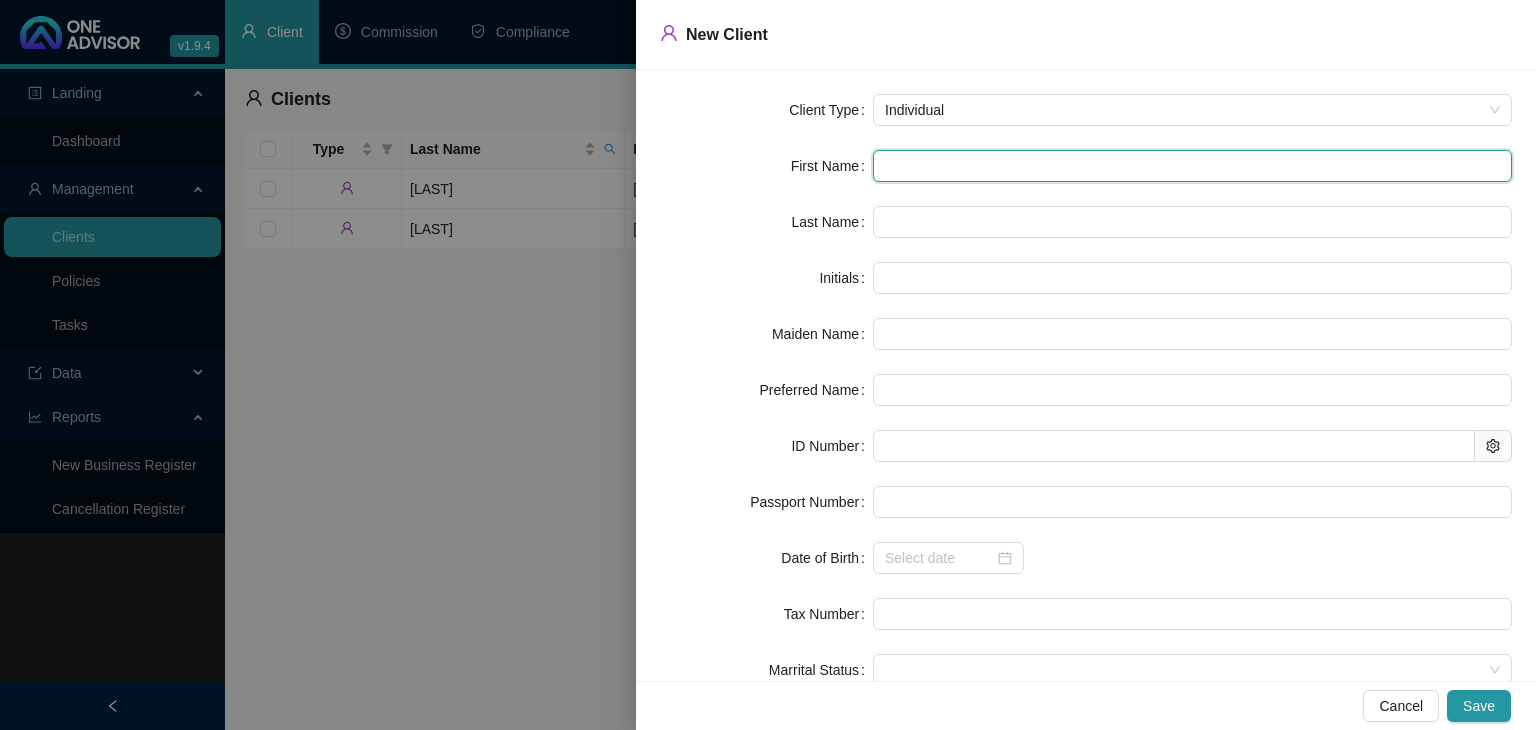 click at bounding box center (1192, 166) 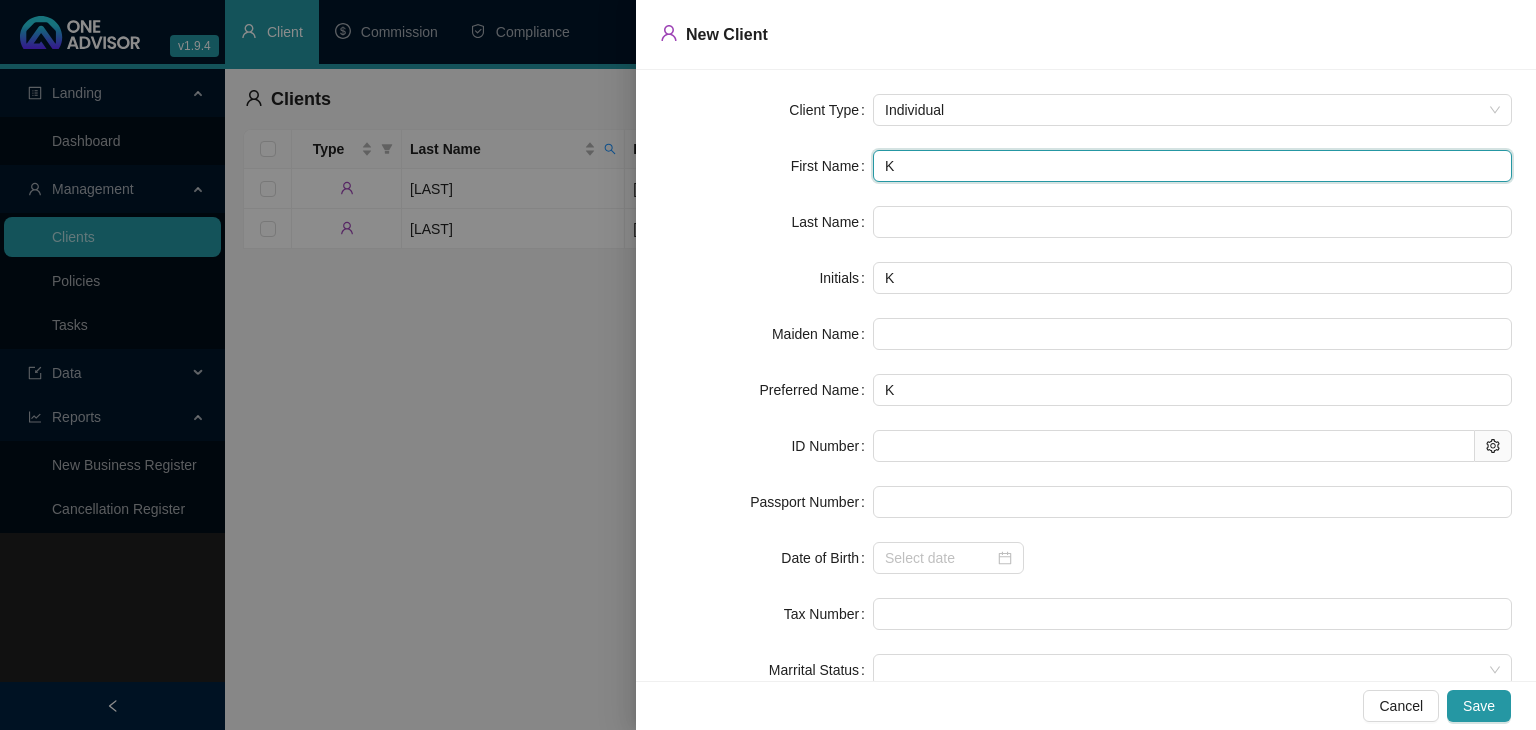 type on "[FIRST]" 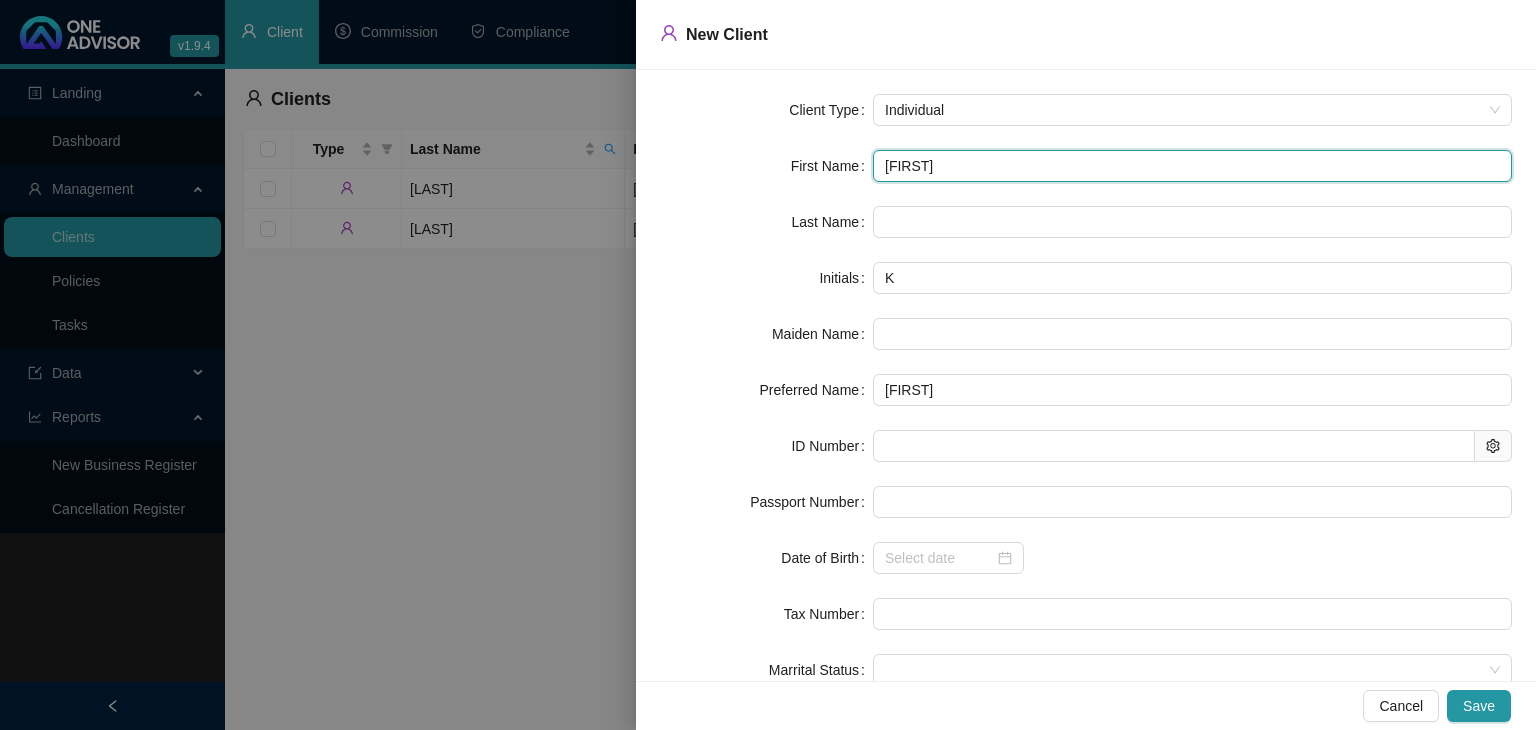 type on "[FIRST]" 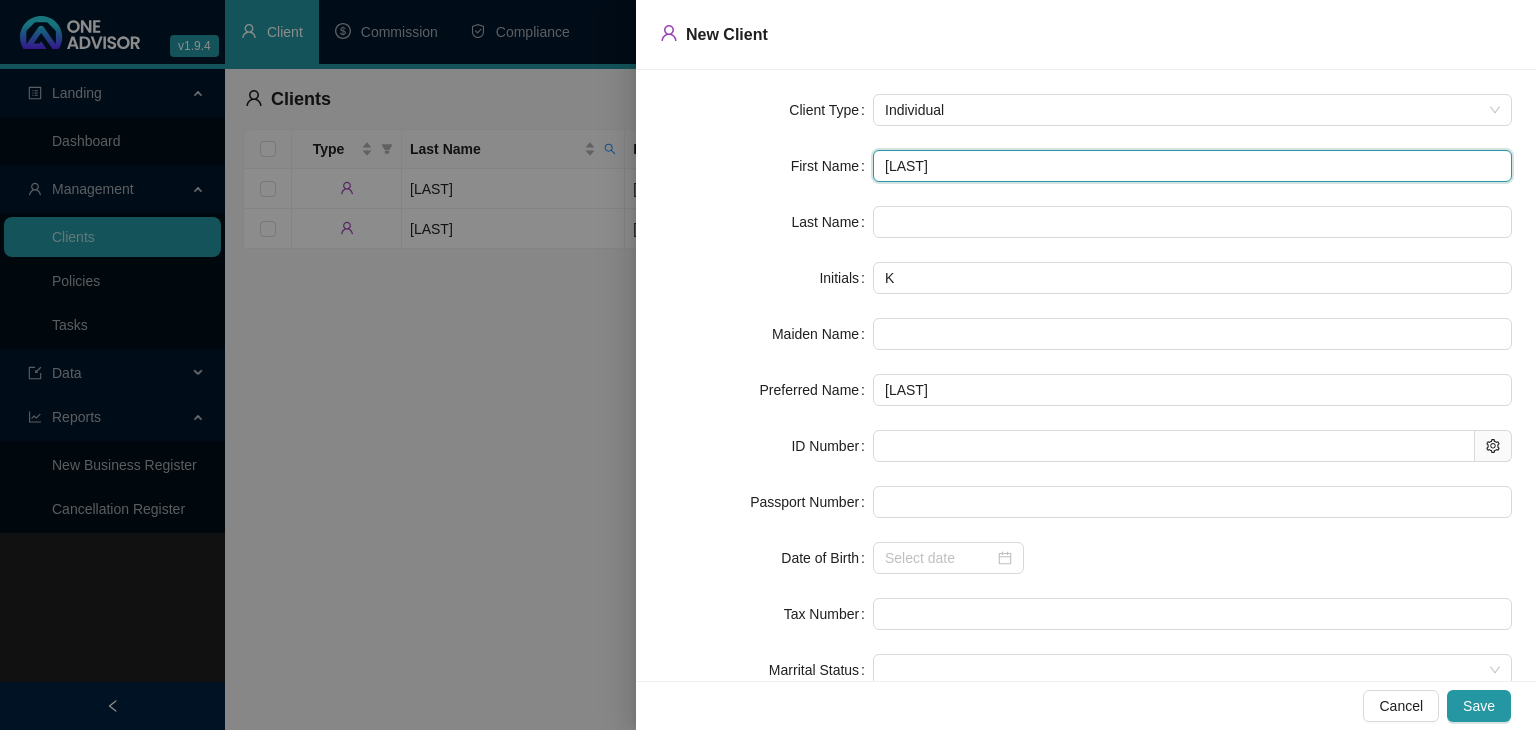 type on "[FIRST]" 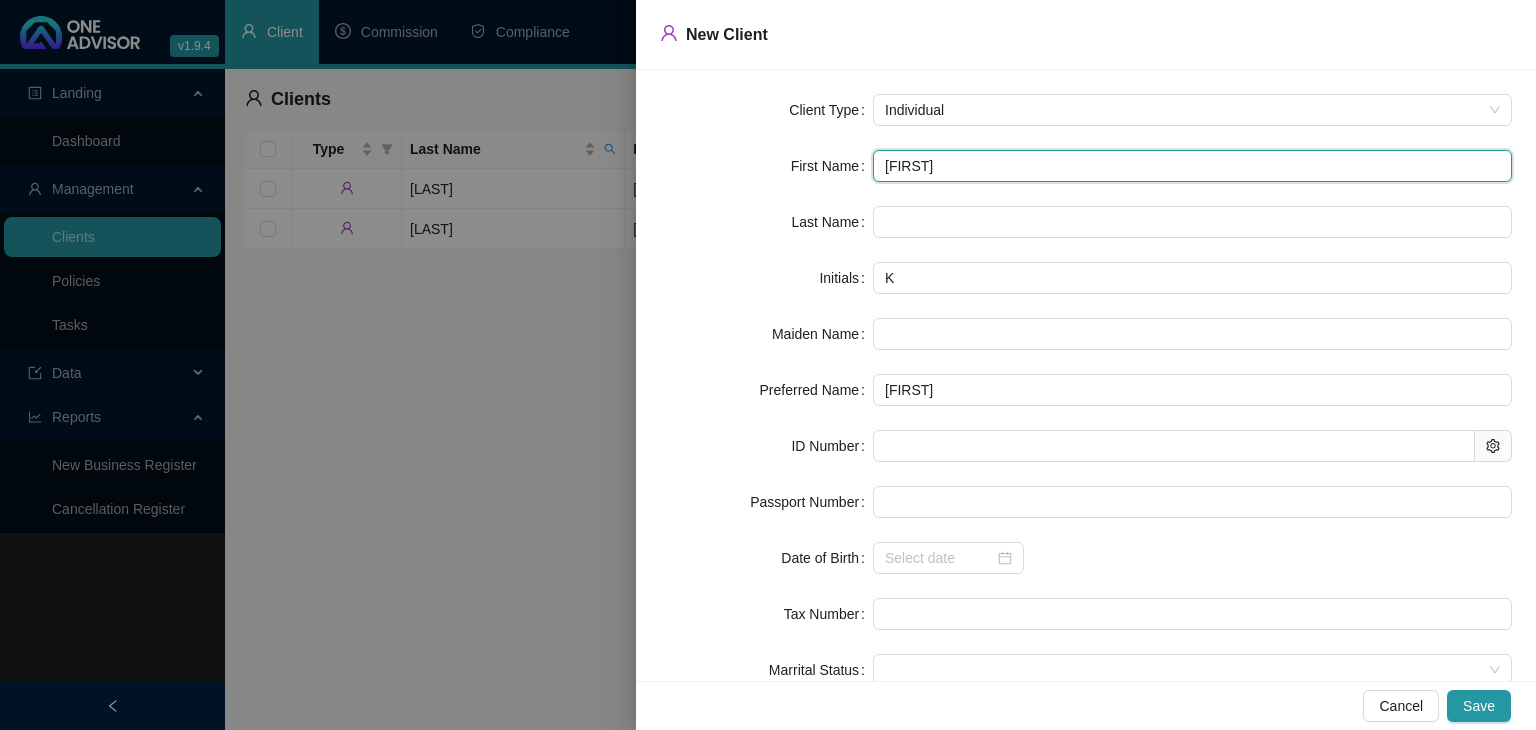 type on "[FIRST] [LAST]" 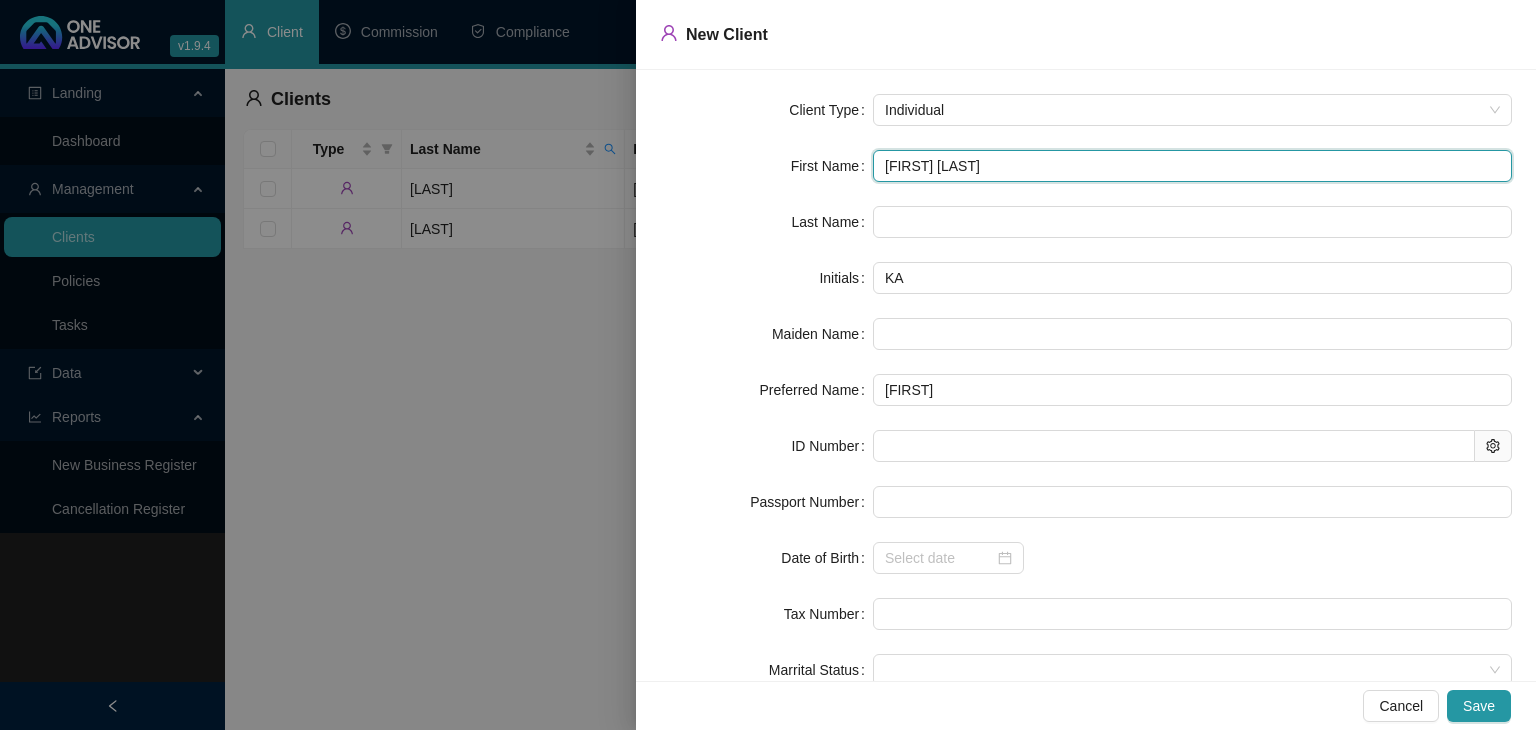 type on "[FIRST] [LAST] [LAST]" 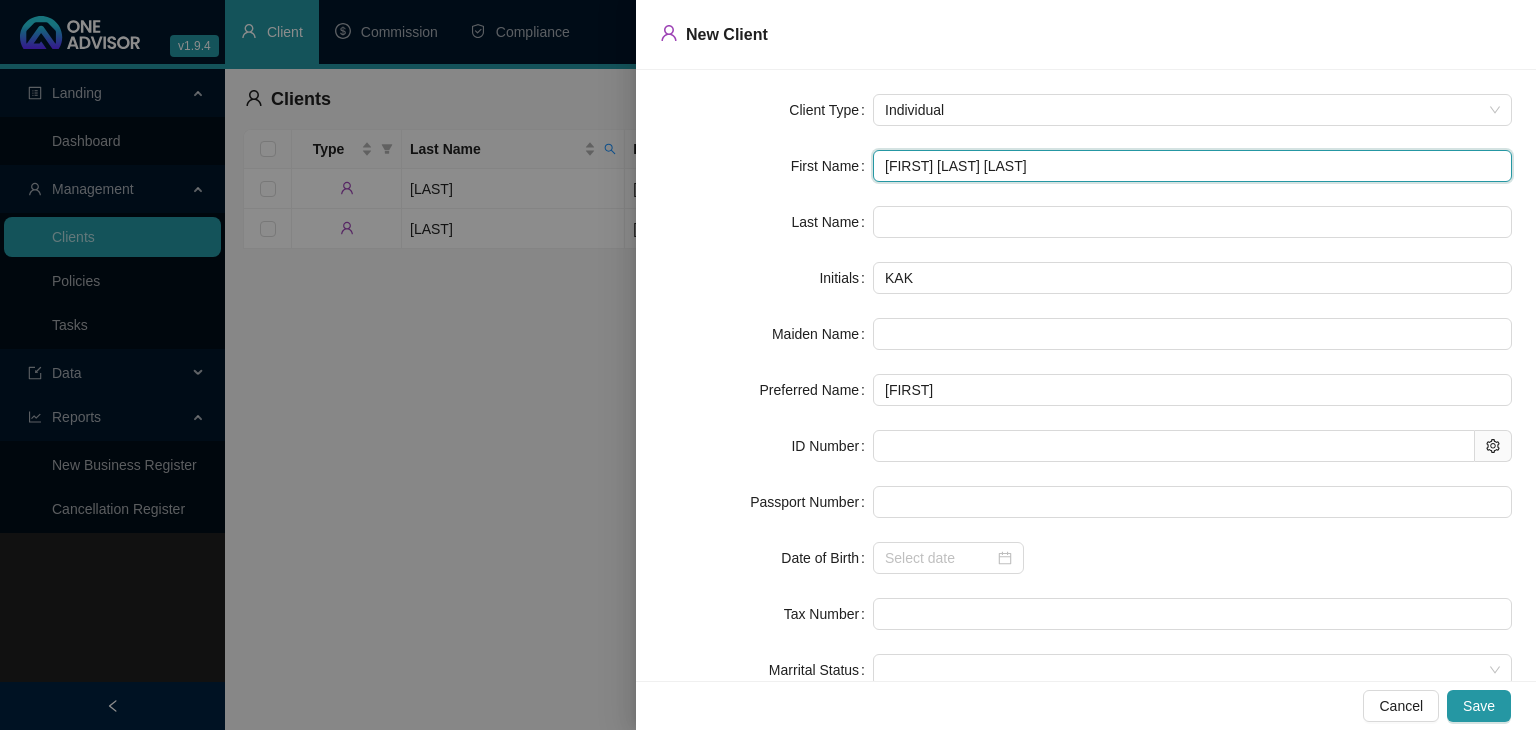 type on "[FIRST] [LAST]" 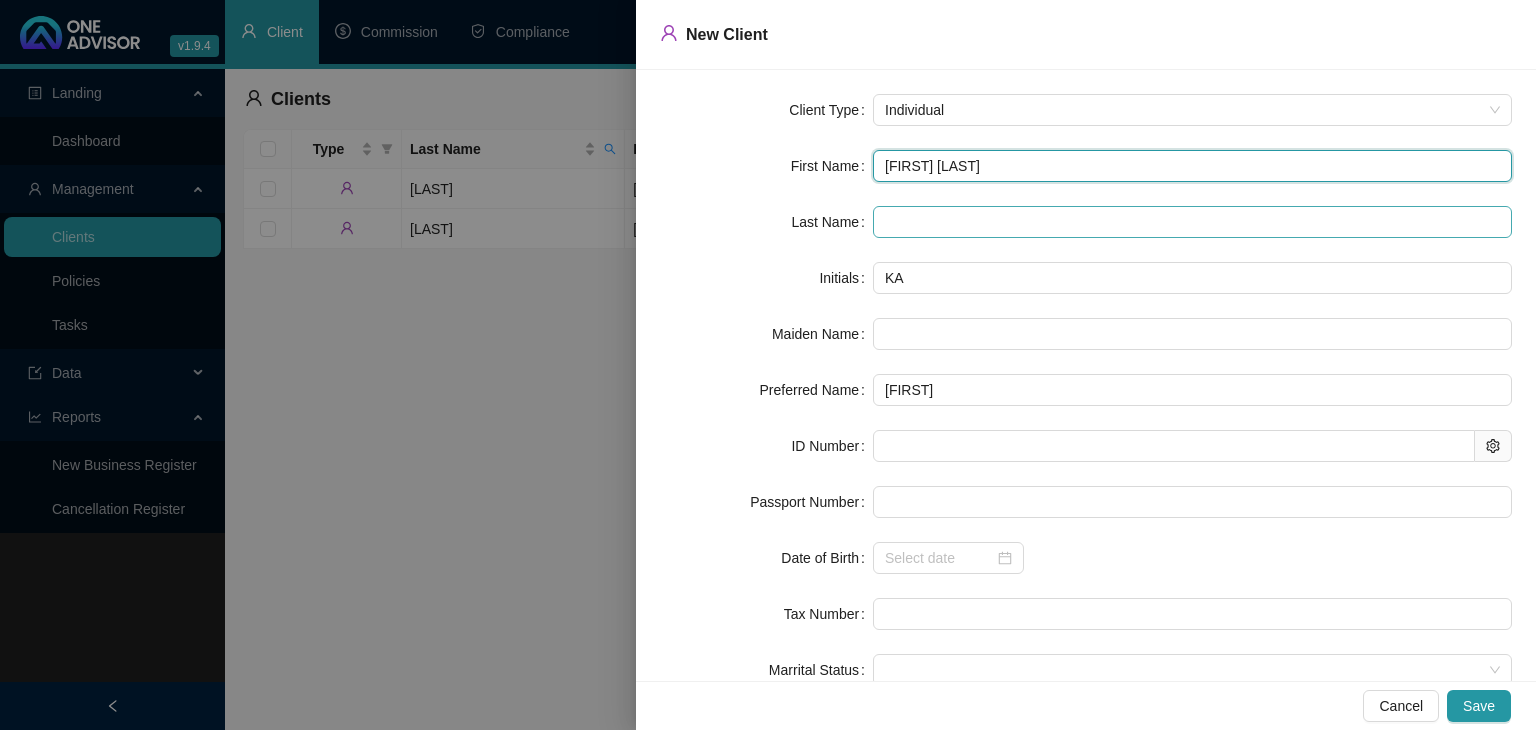type on "[FIRST] [LAST]" 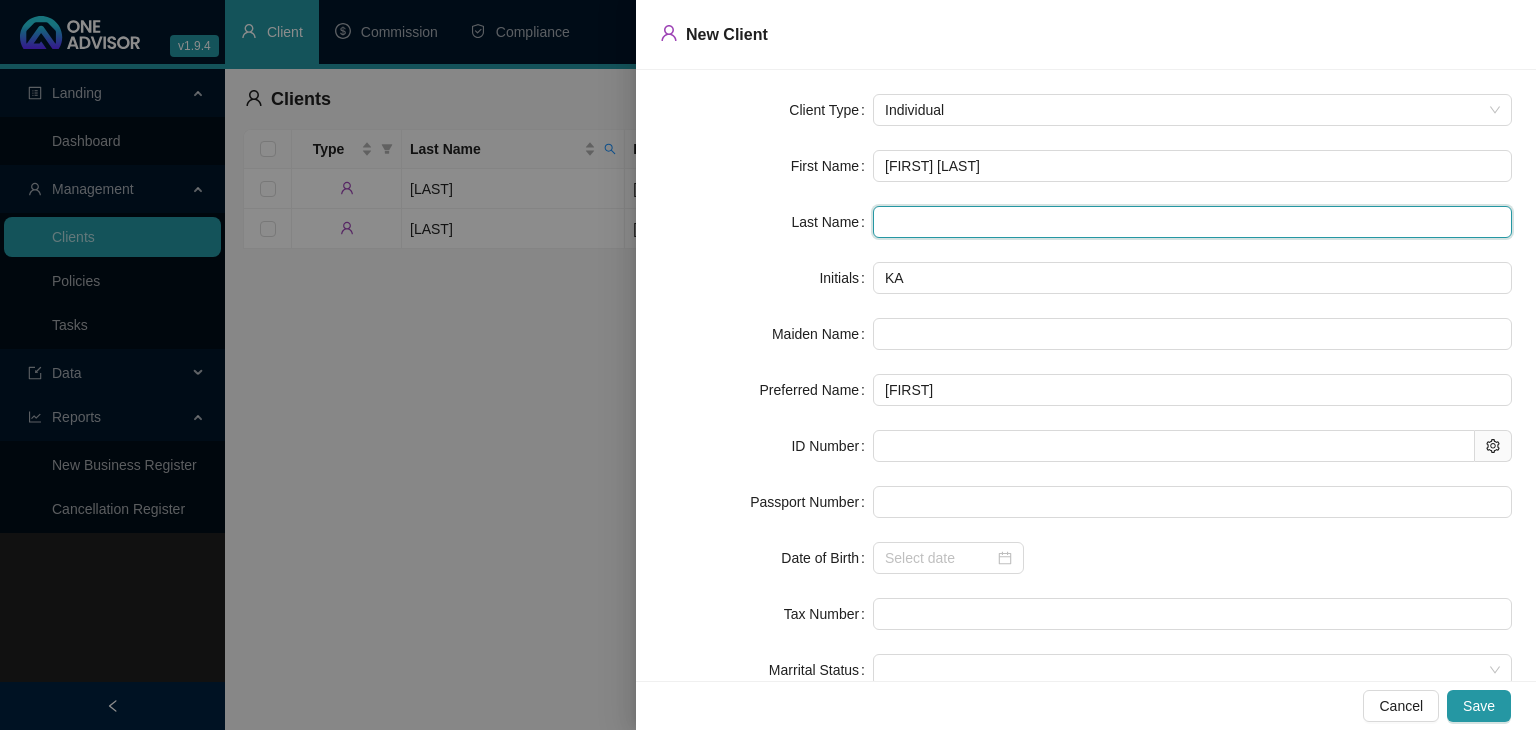 click at bounding box center (1192, 222) 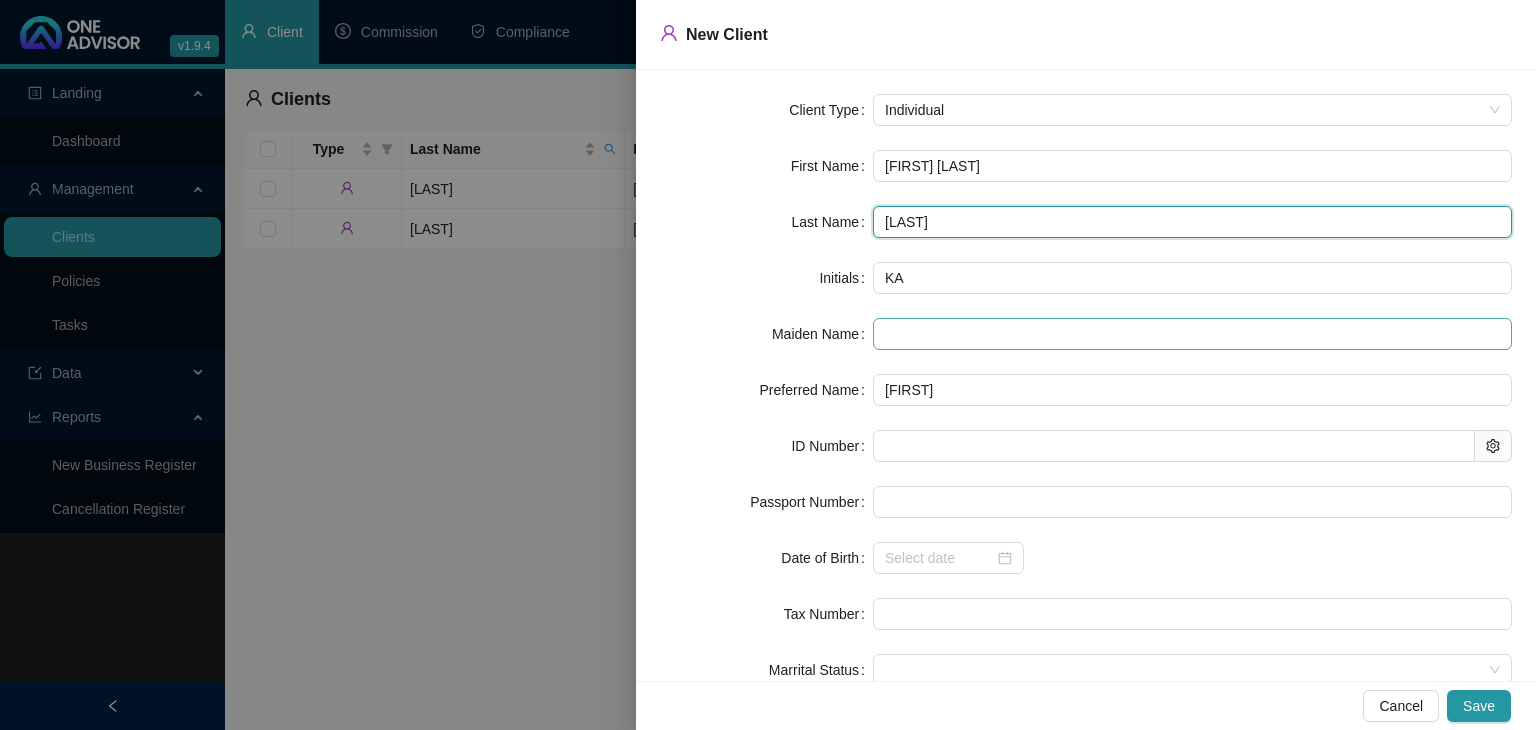 type on "[LAST]" 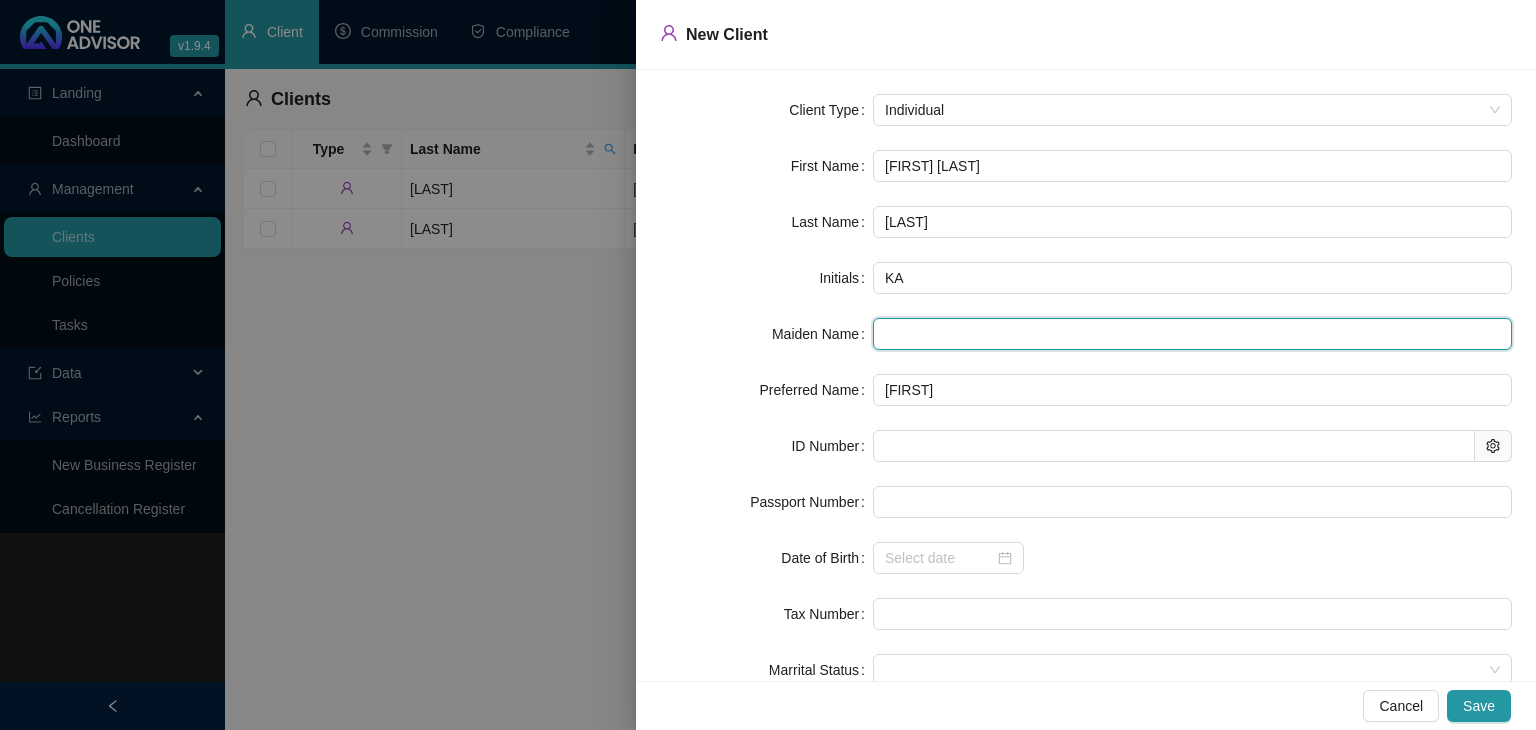 click at bounding box center (1192, 334) 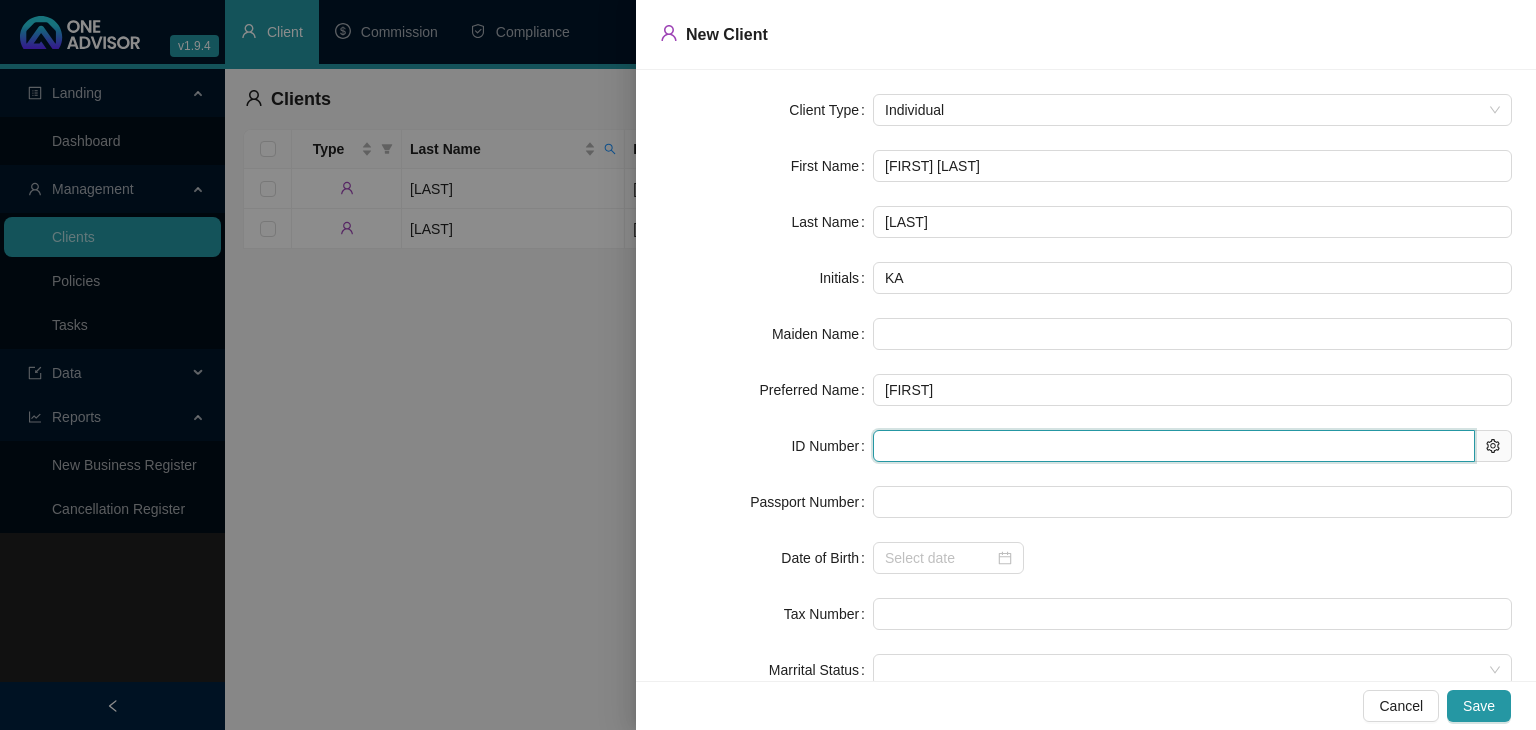 click at bounding box center (1174, 446) 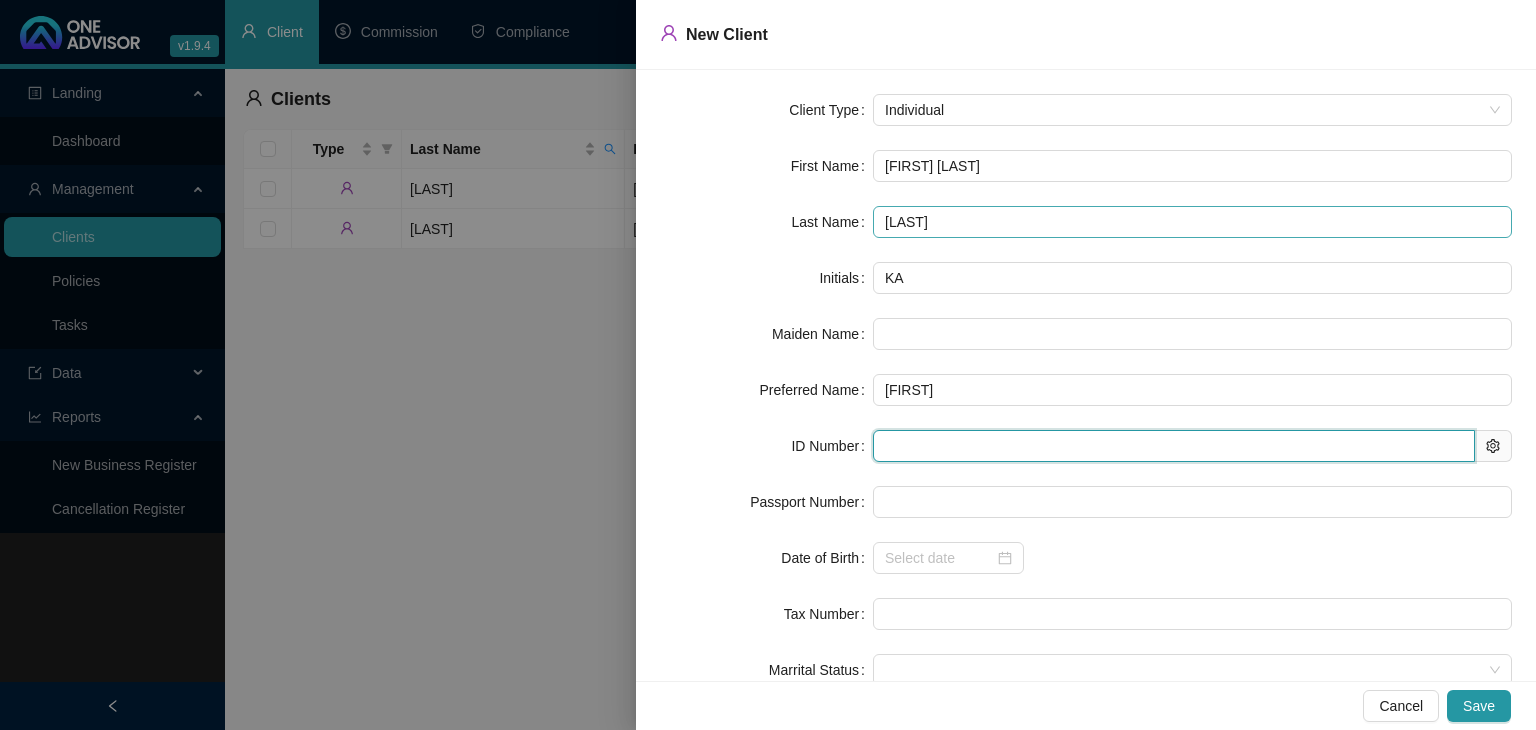 type on "[NUMBER]" 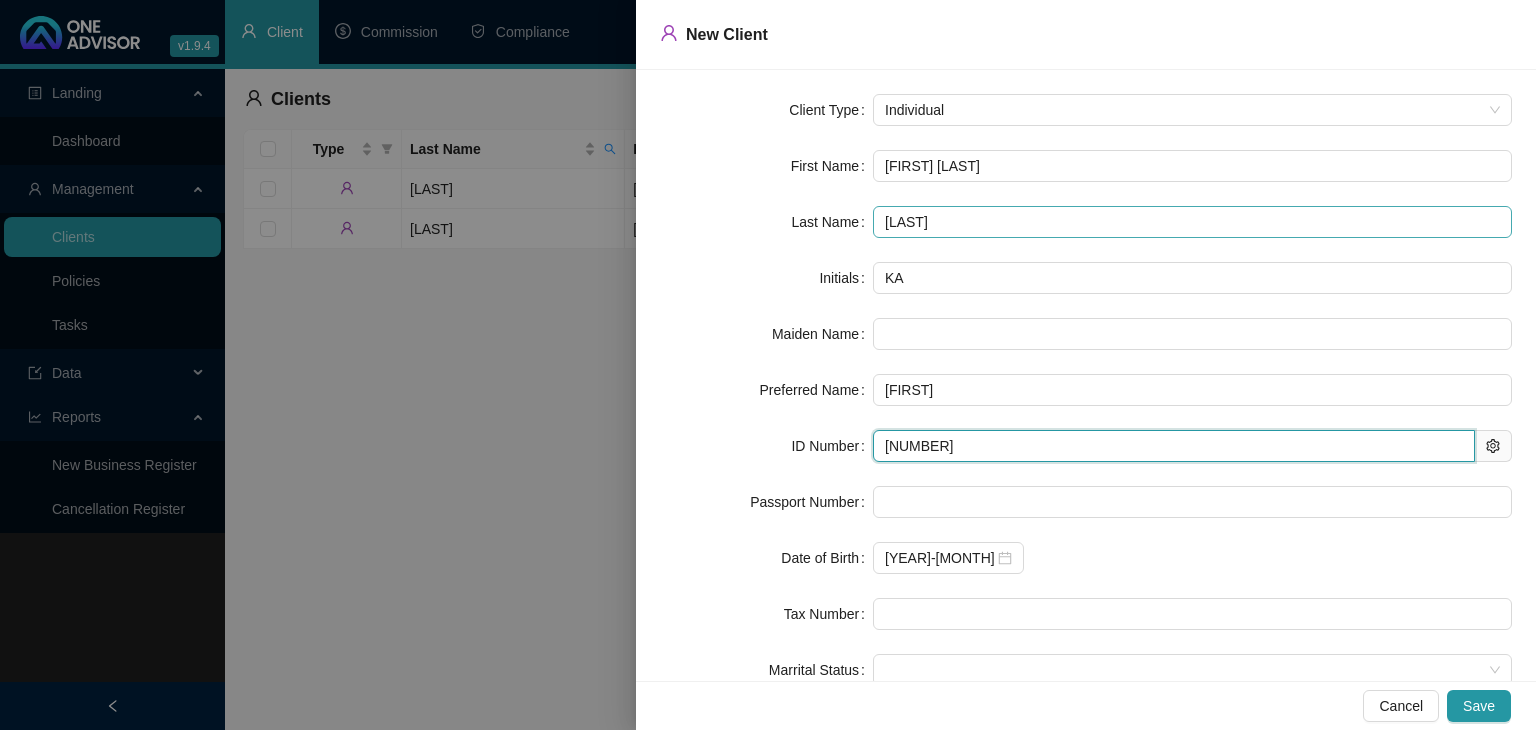 type on "[YEAR]-[MONTH]-[DAY]" 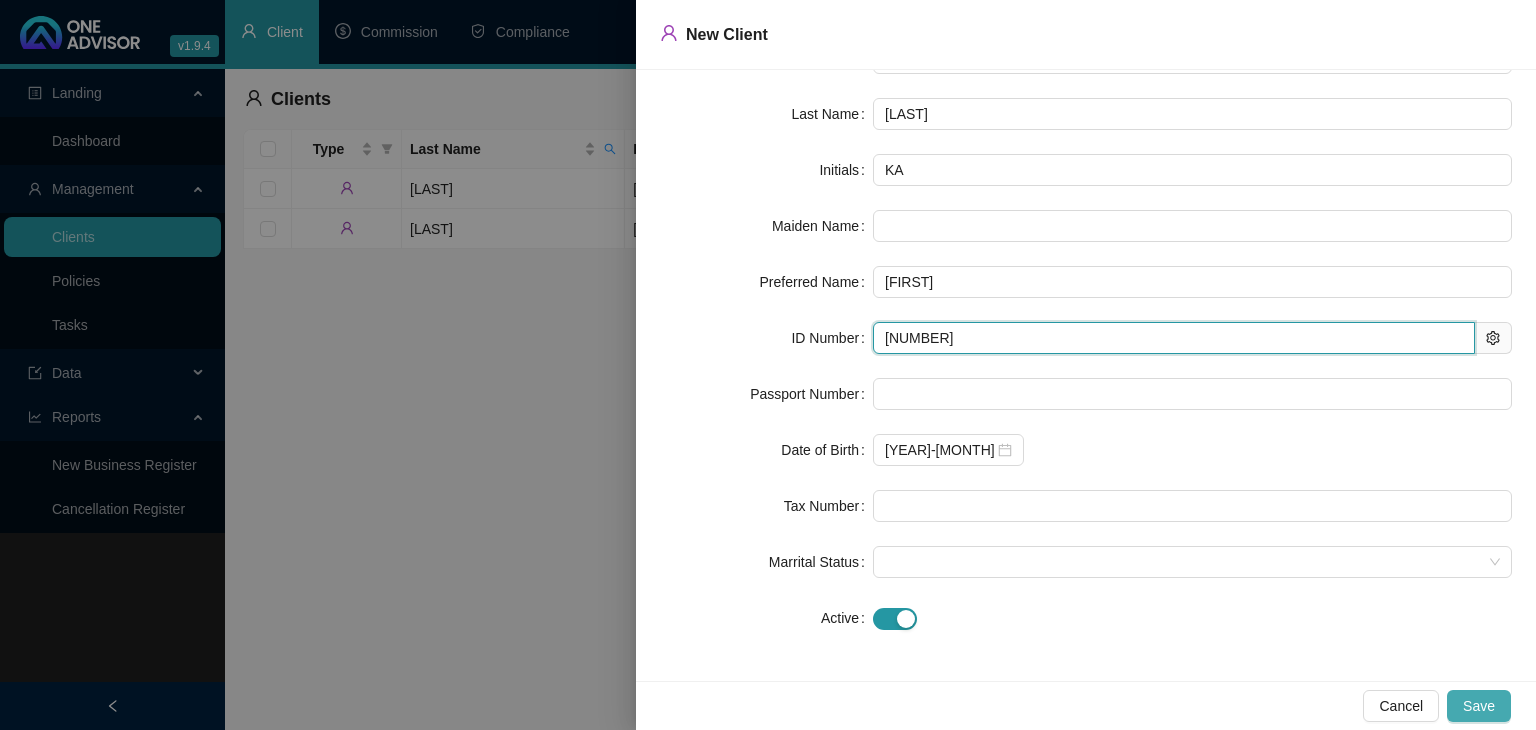 scroll, scrollTop: 108, scrollLeft: 0, axis: vertical 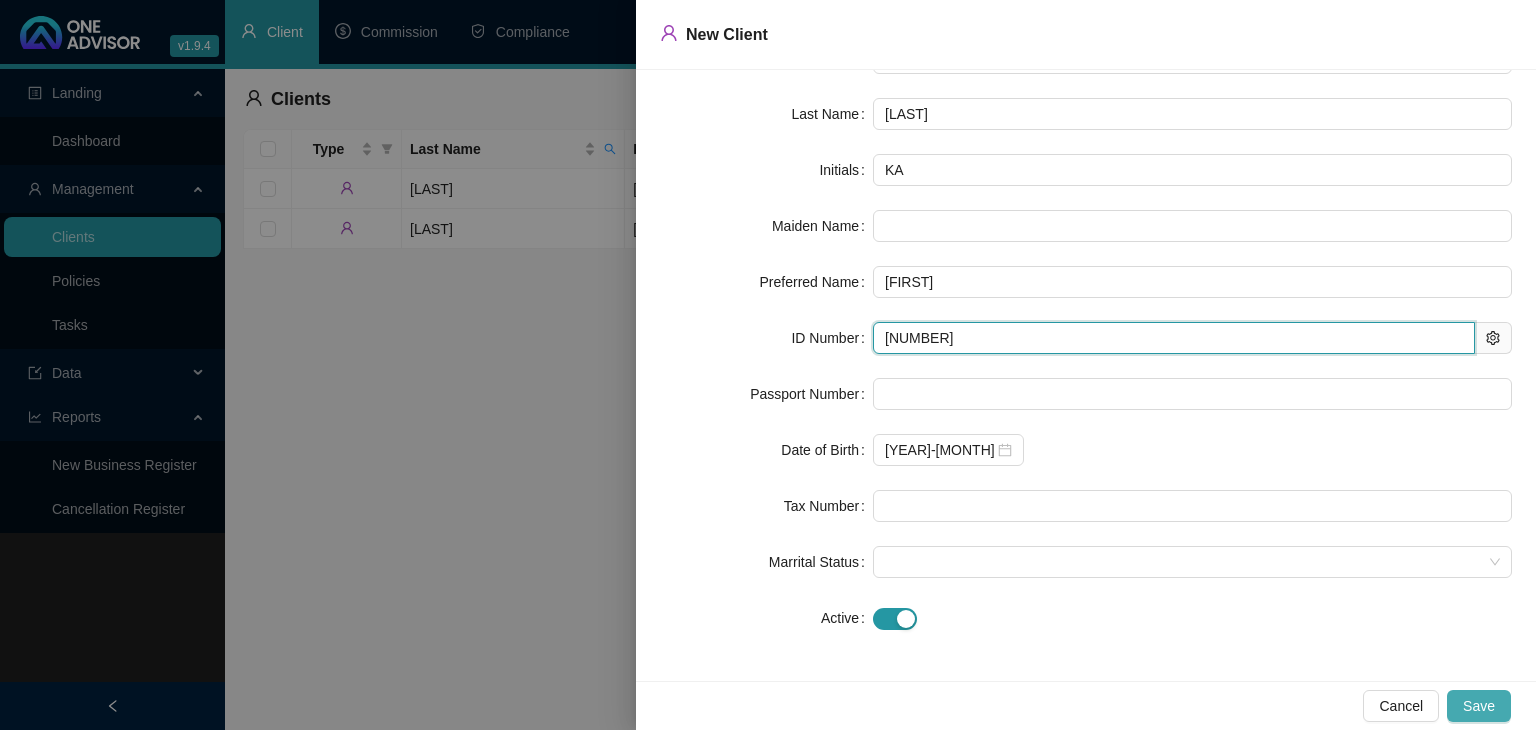 type on "[NUMBER]" 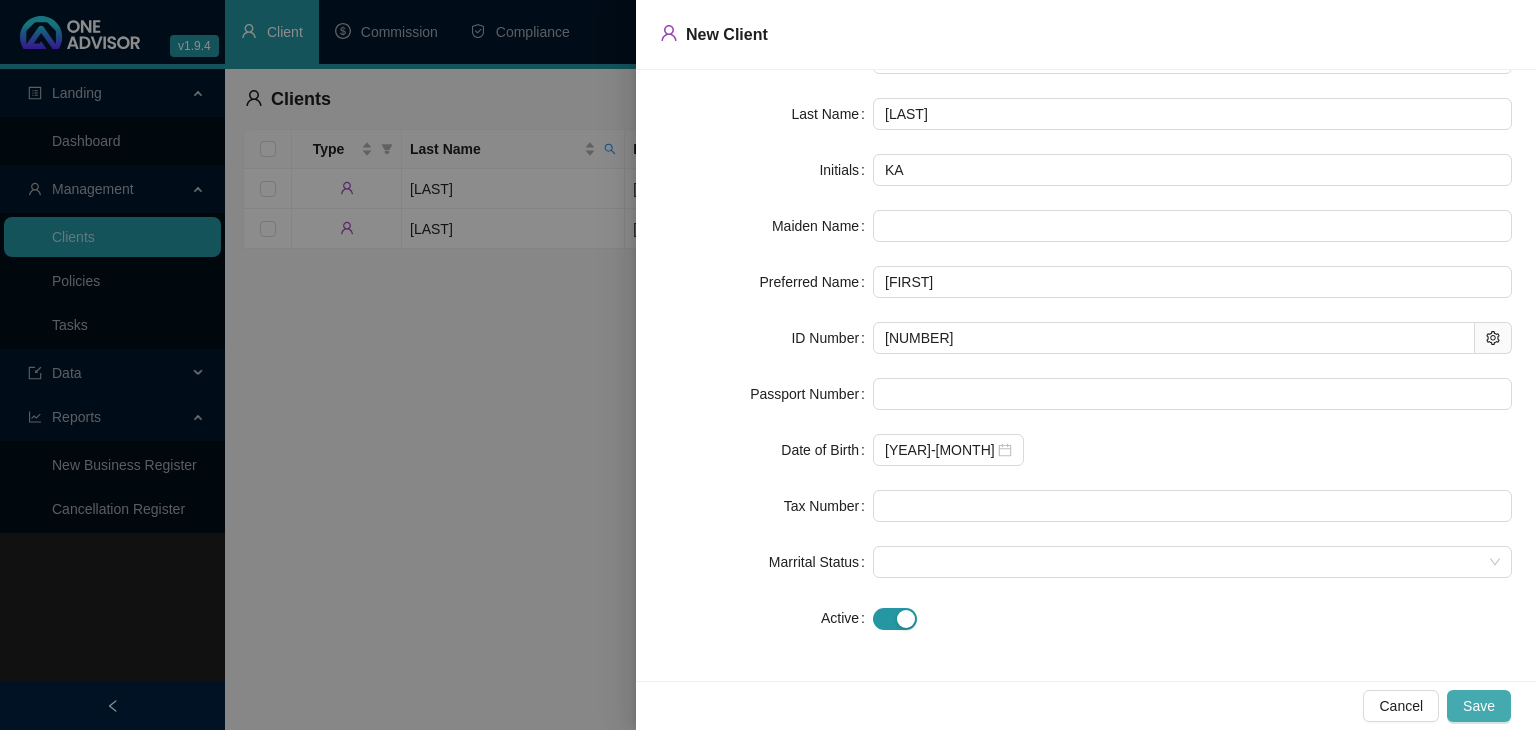 click on "Save" at bounding box center [1479, 706] 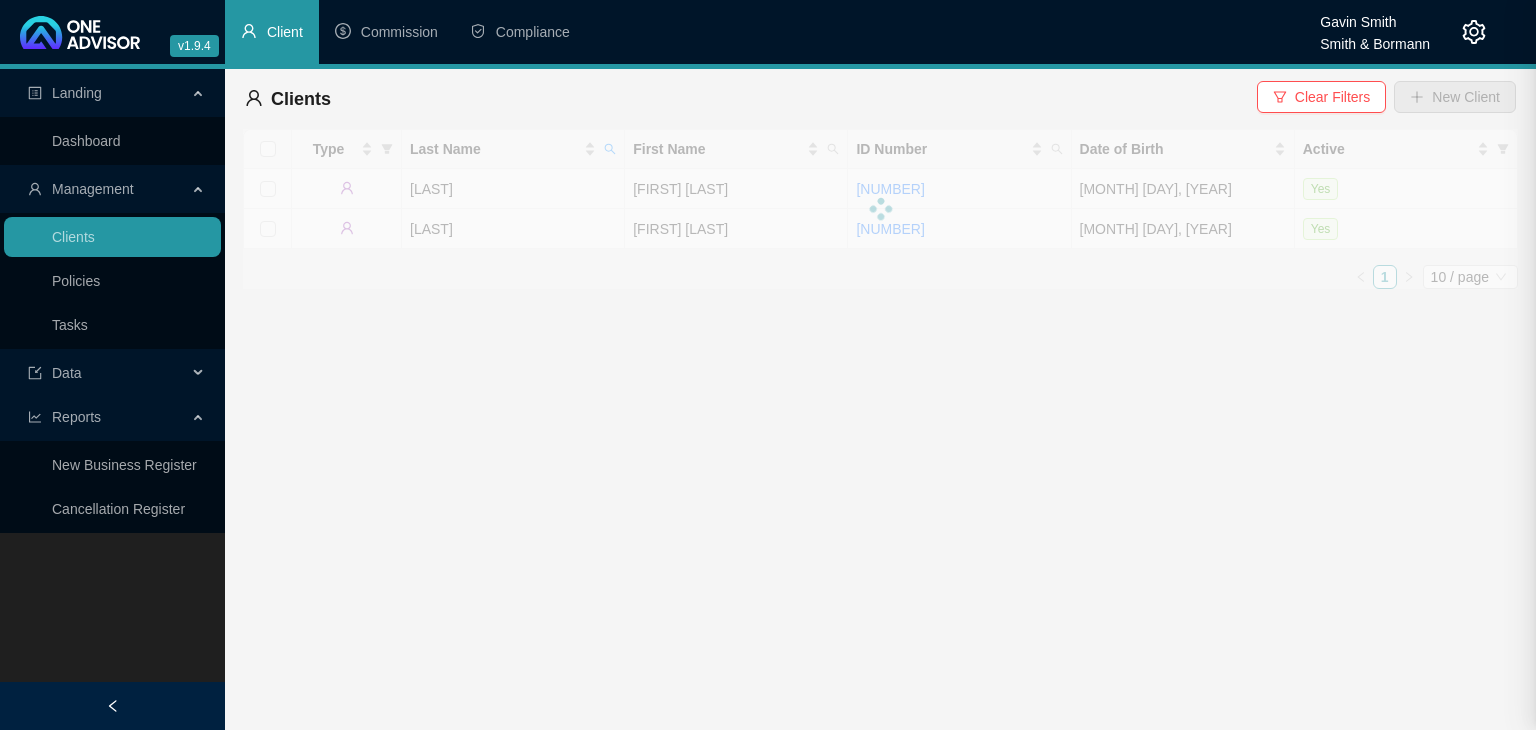 scroll, scrollTop: 0, scrollLeft: 0, axis: both 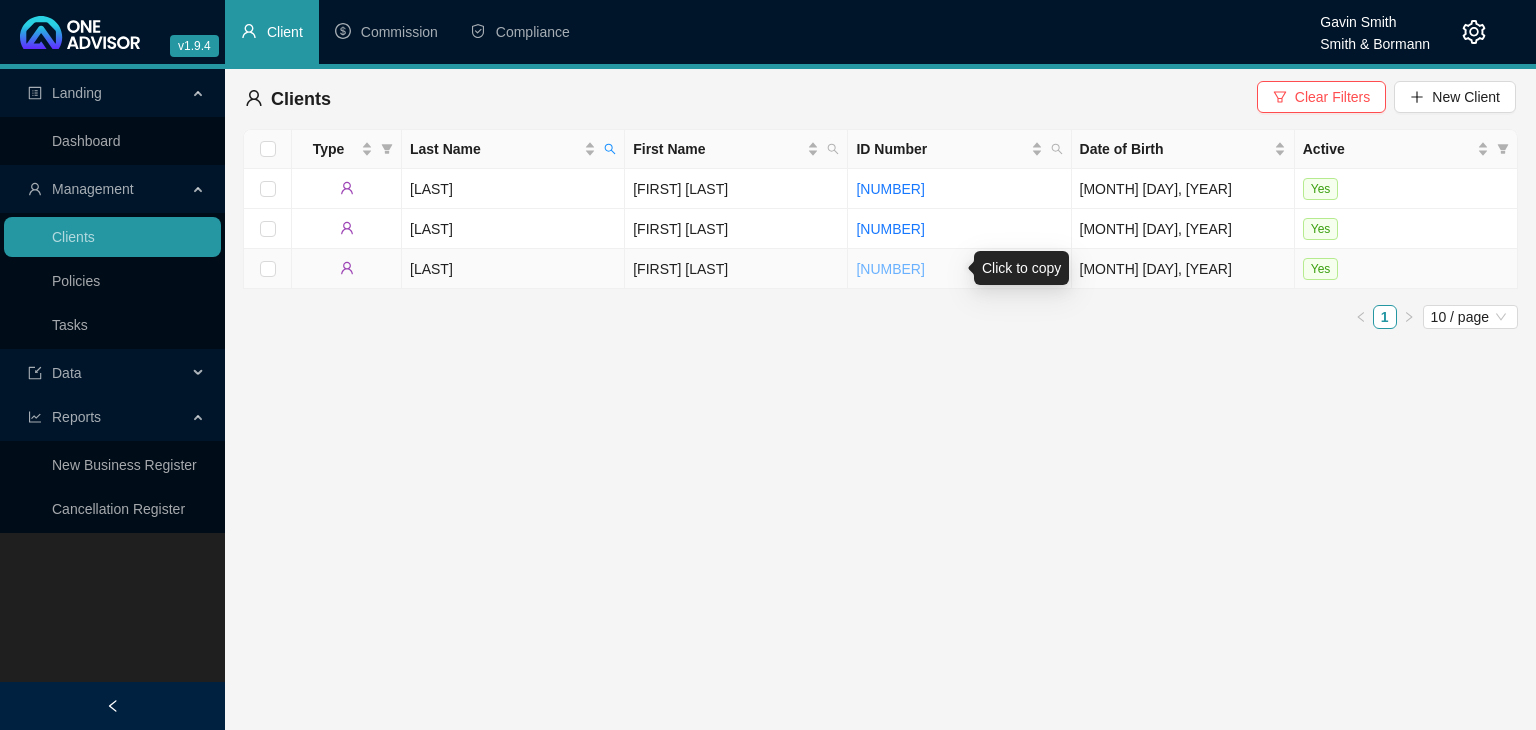 click on "[NUMBER]" at bounding box center (890, 269) 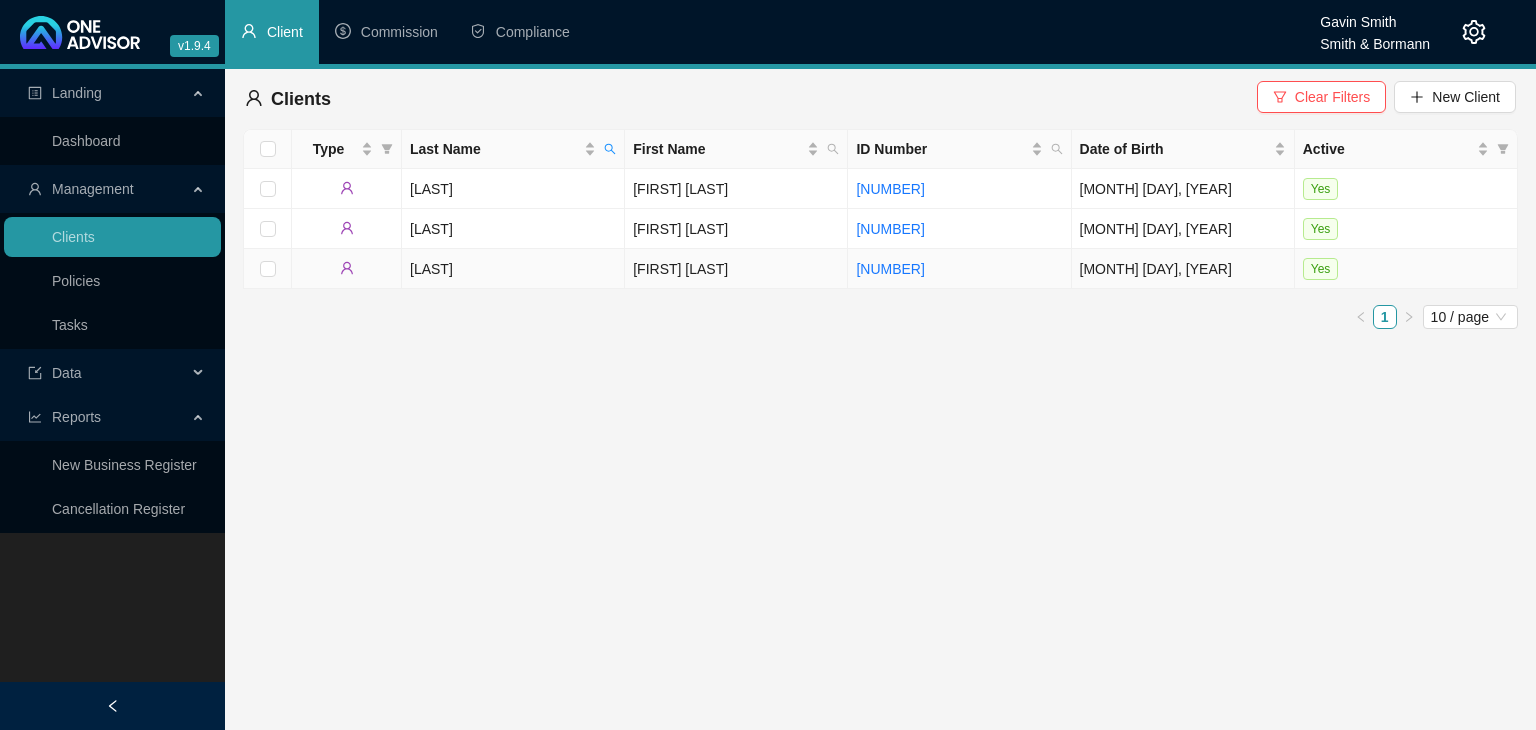 click on "[LAST]" at bounding box center [513, 269] 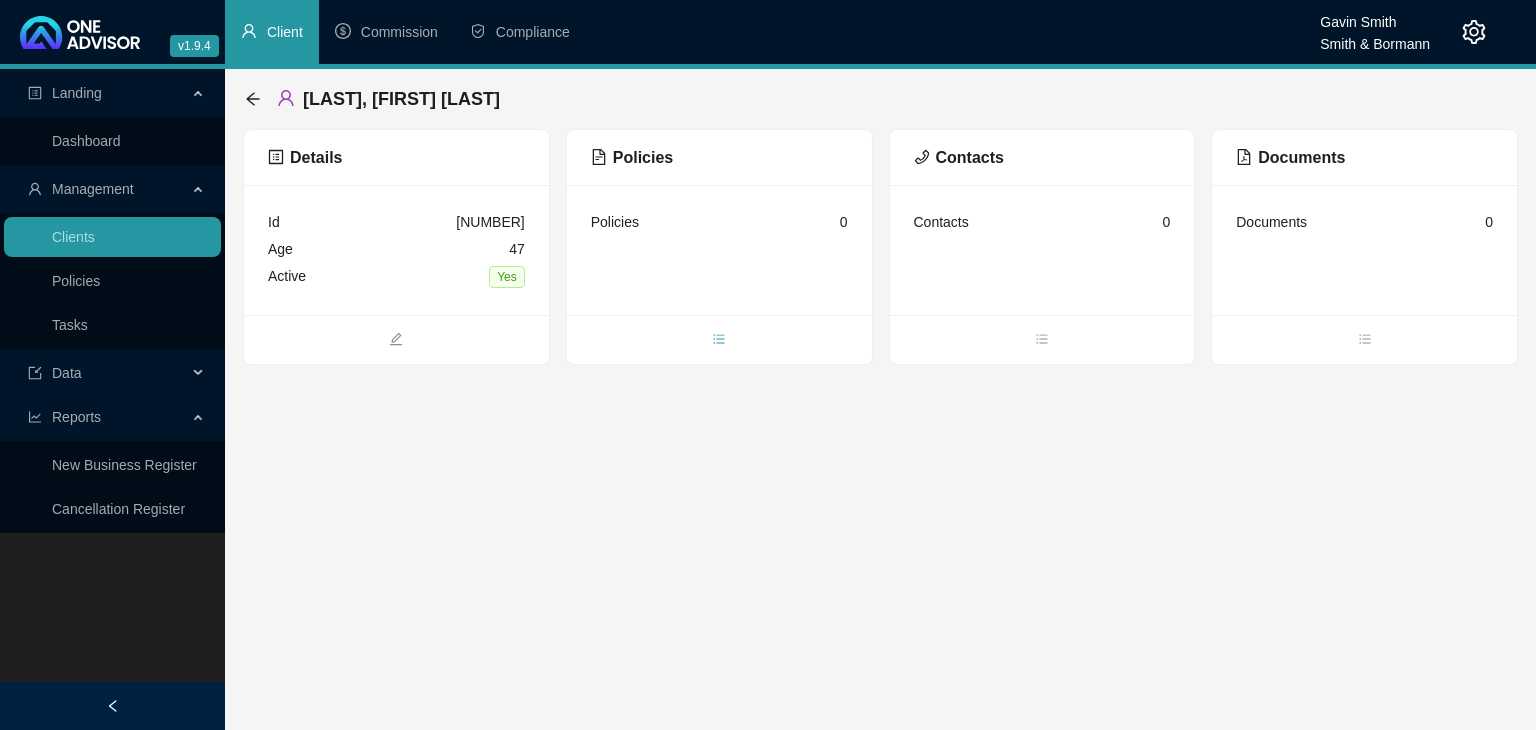 click 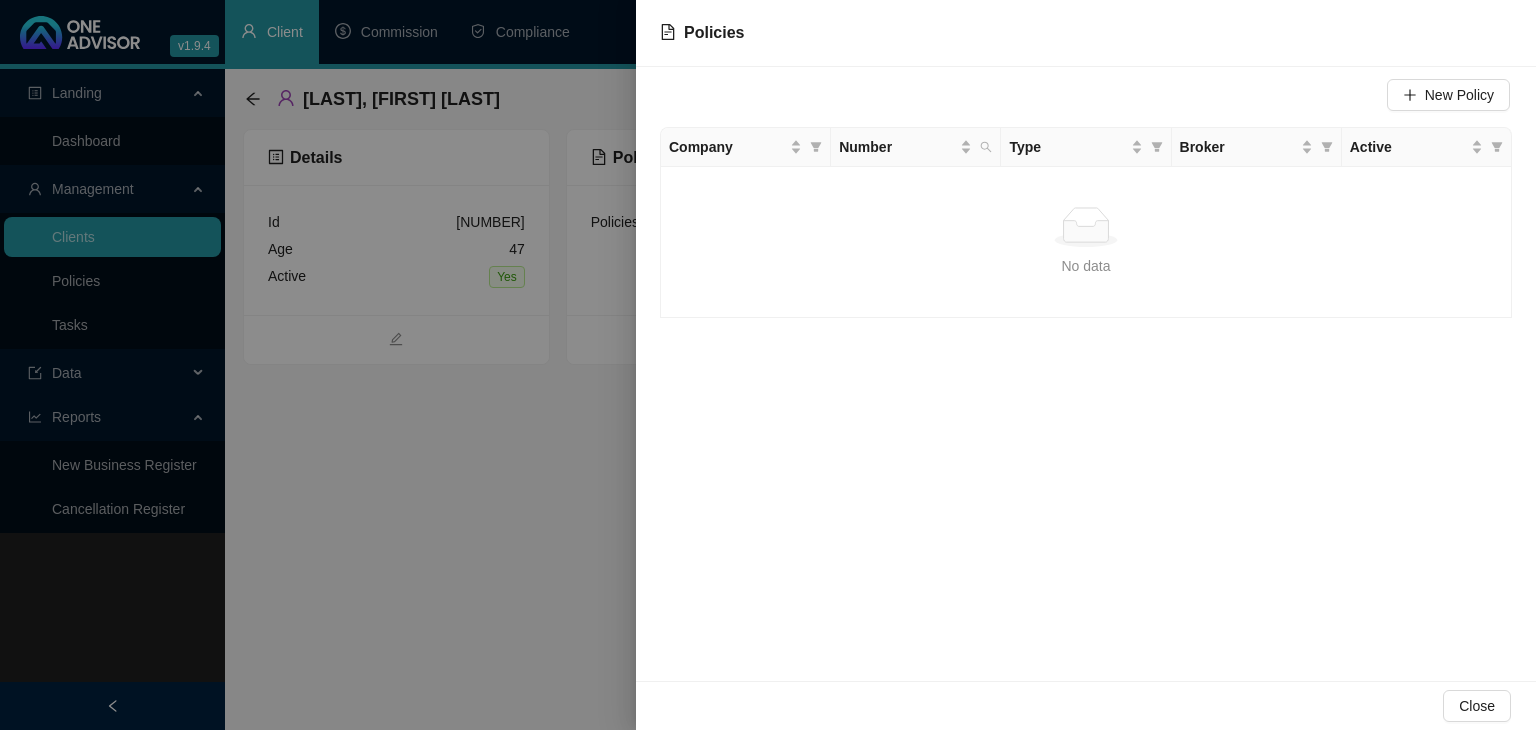 click at bounding box center (768, 365) 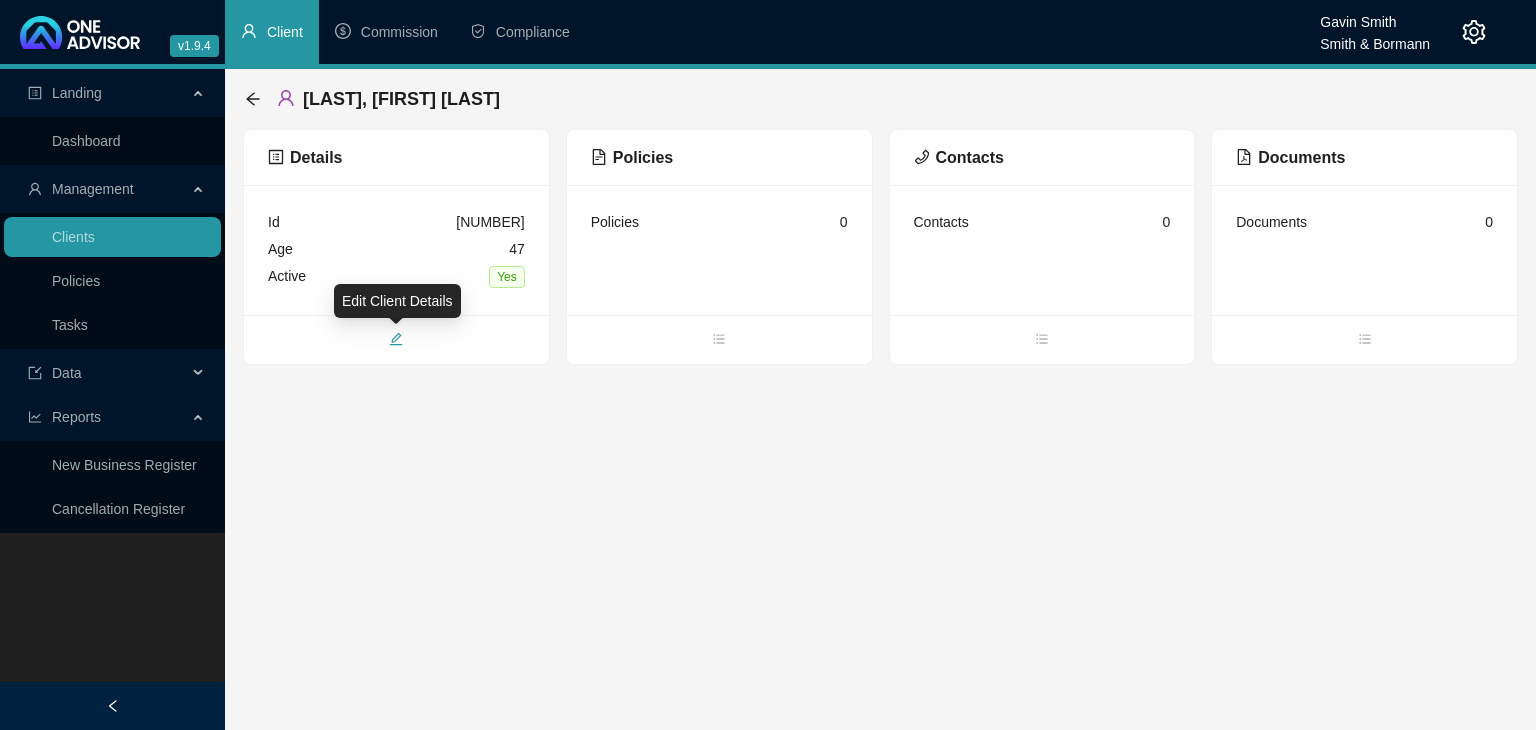 click 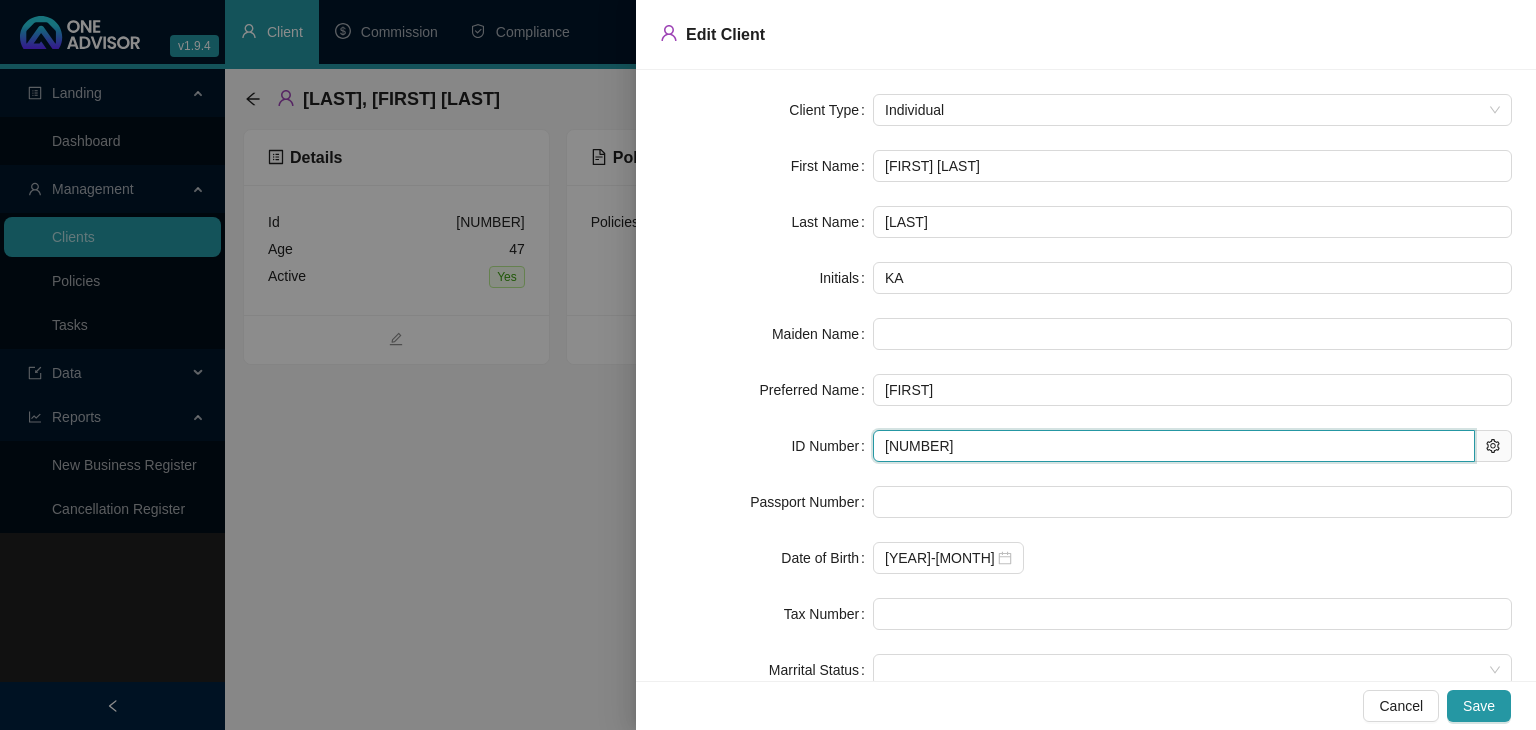 click on "[NUMBER]" at bounding box center (1174, 446) 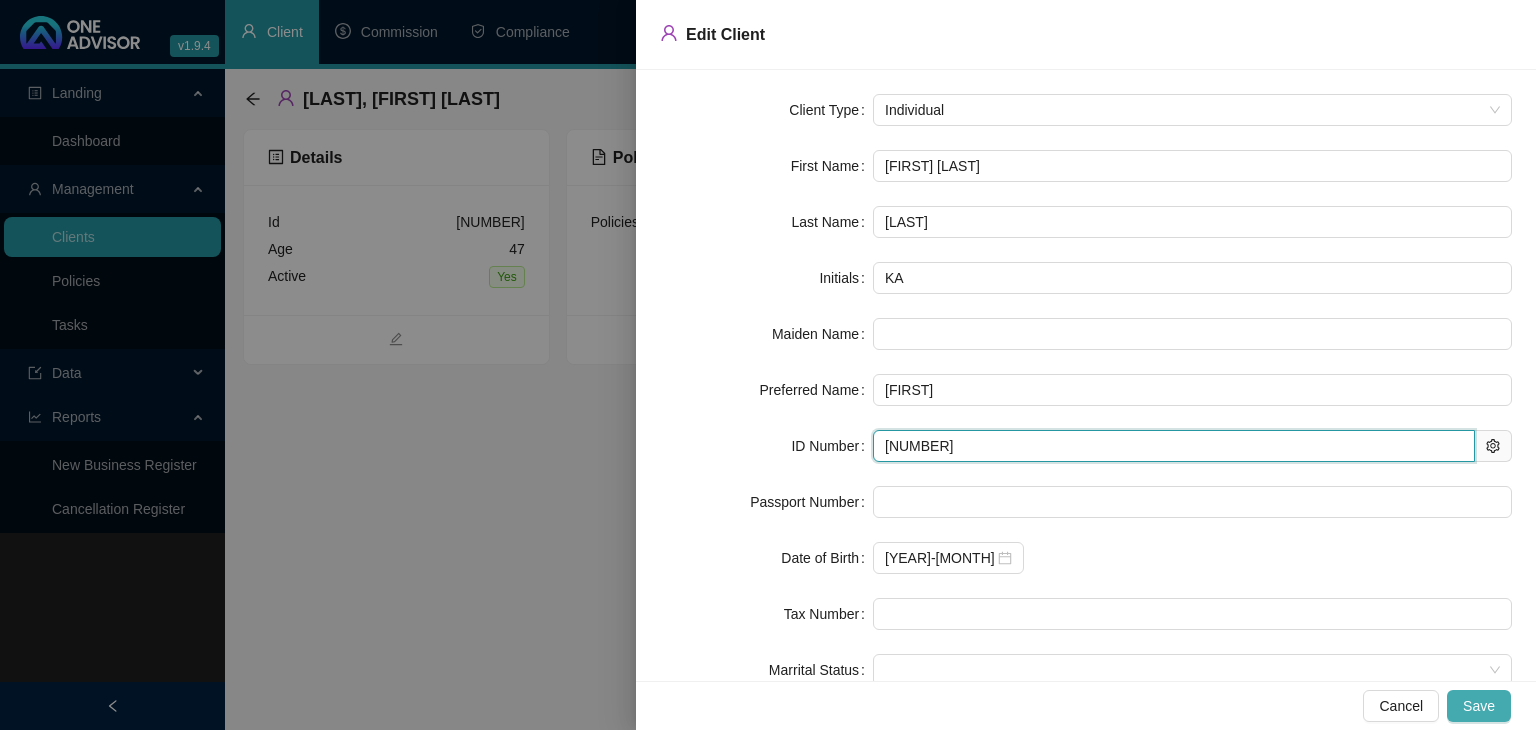 type on "[NUMBER]" 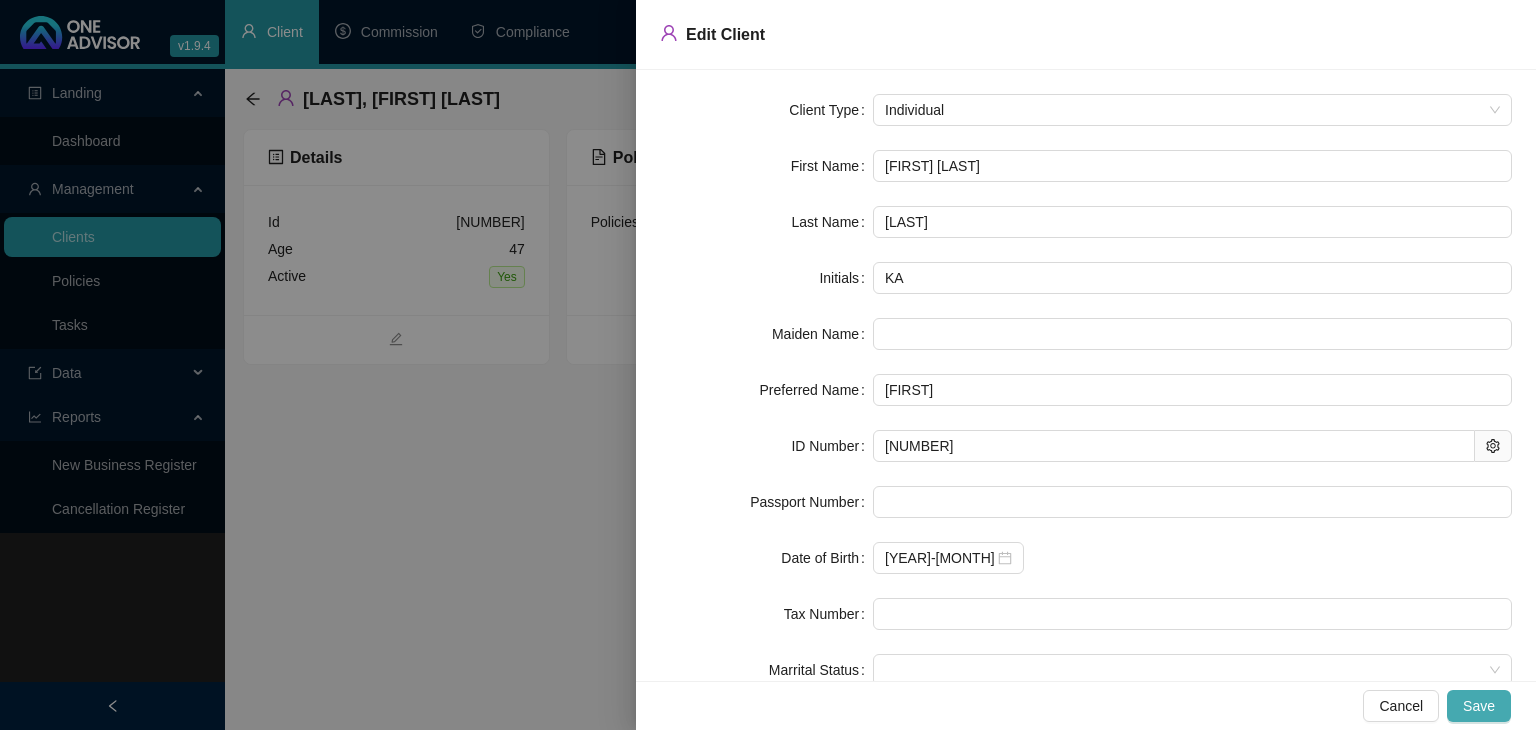 click on "Save" at bounding box center [1479, 706] 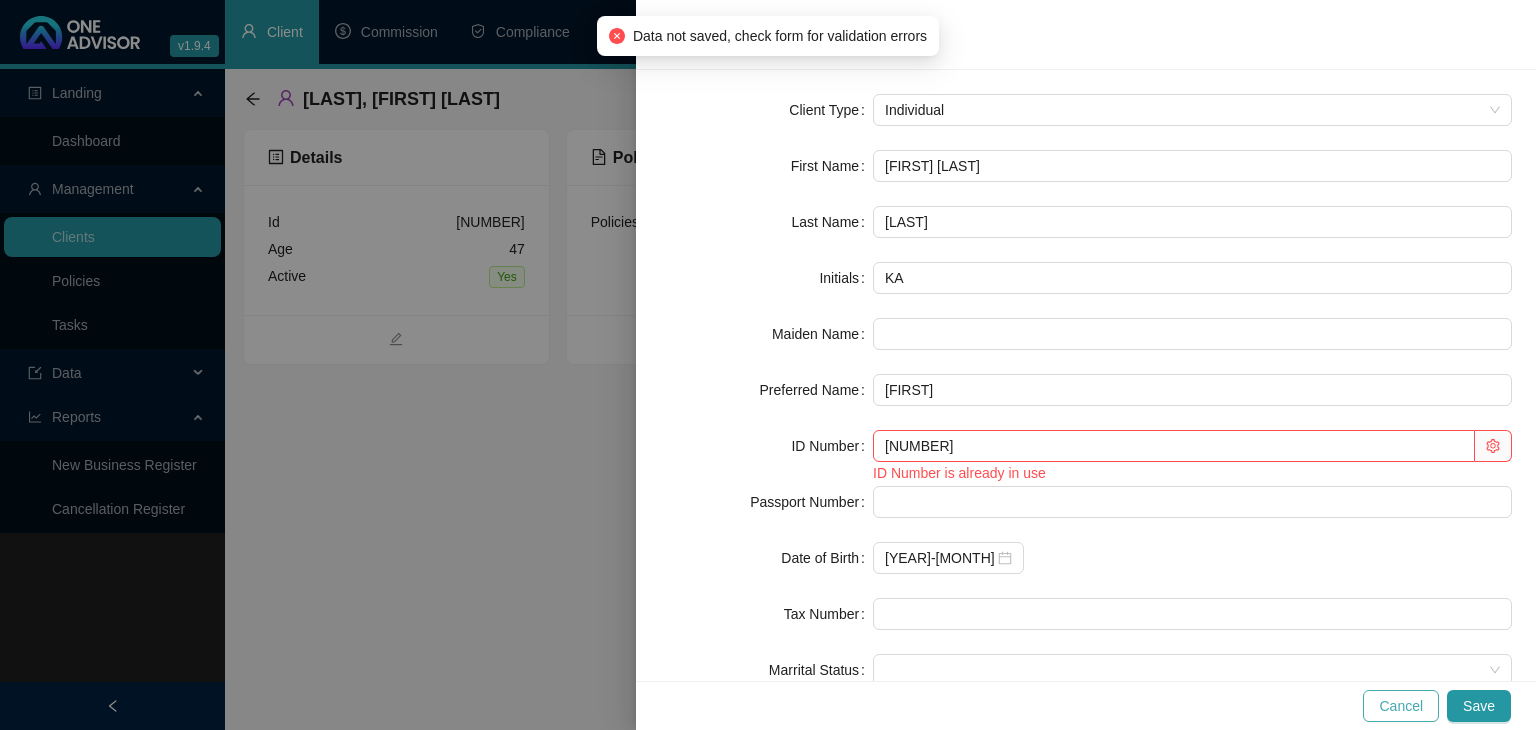 click on "Cancel" at bounding box center [1401, 706] 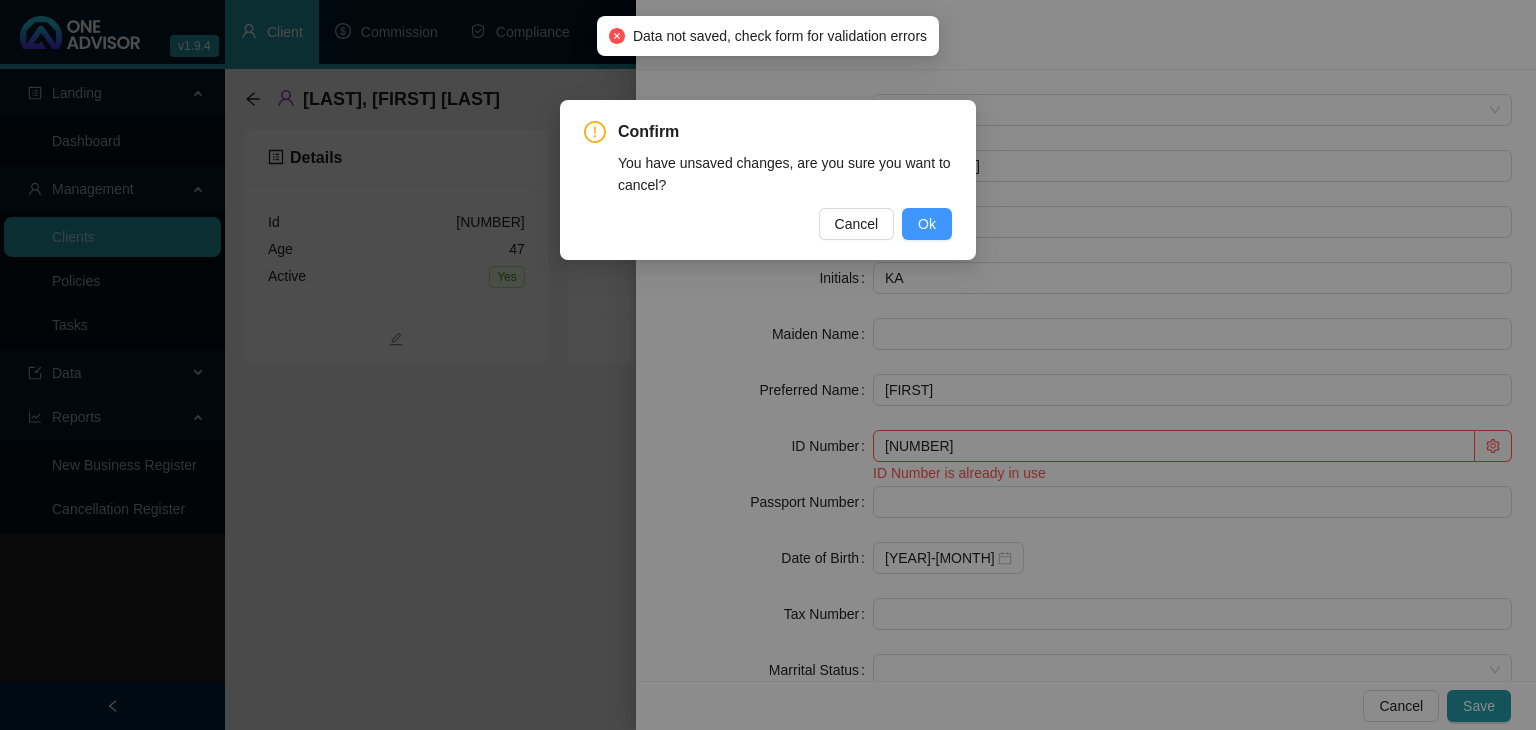 click on "Ok" at bounding box center (927, 224) 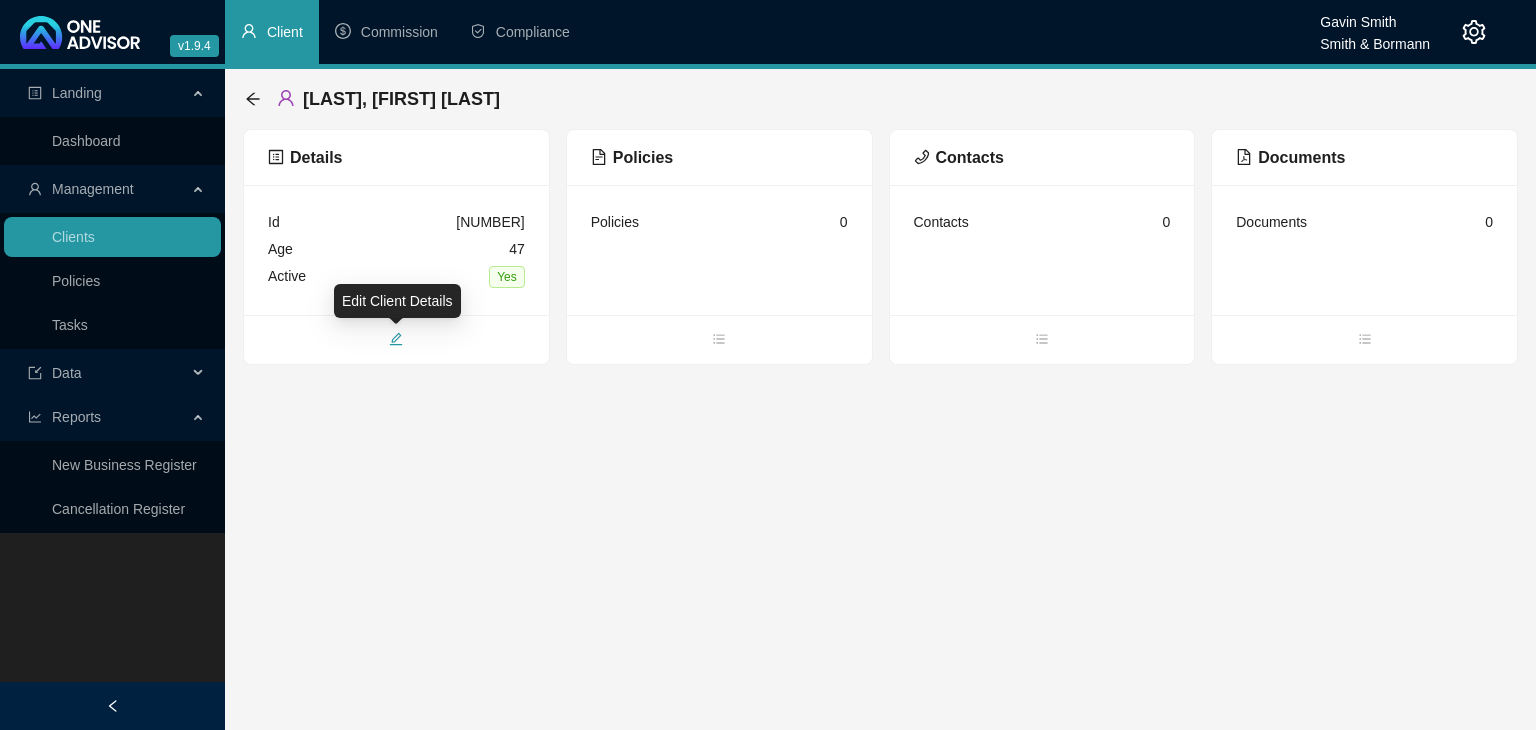 click 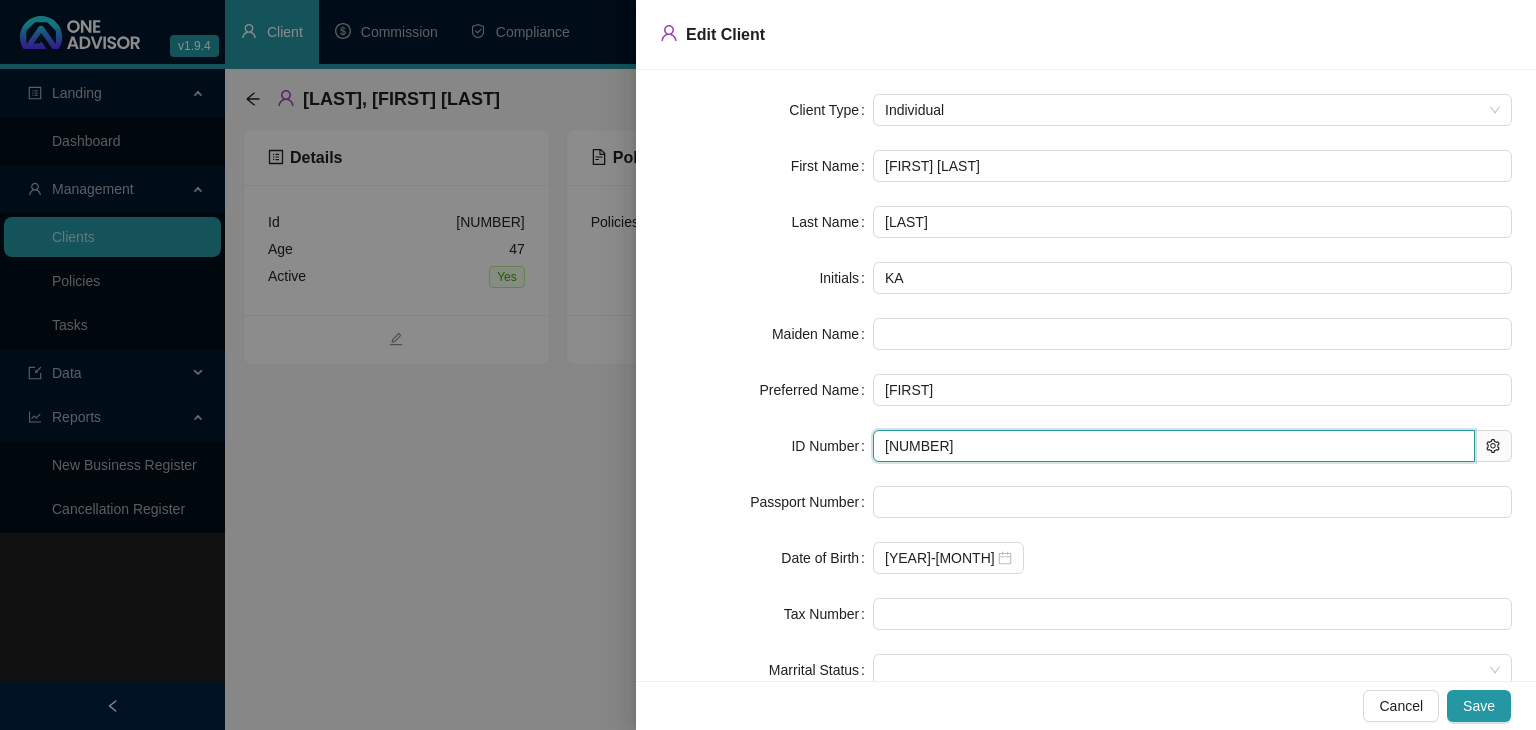 click on "[NUMBER]" at bounding box center [1174, 446] 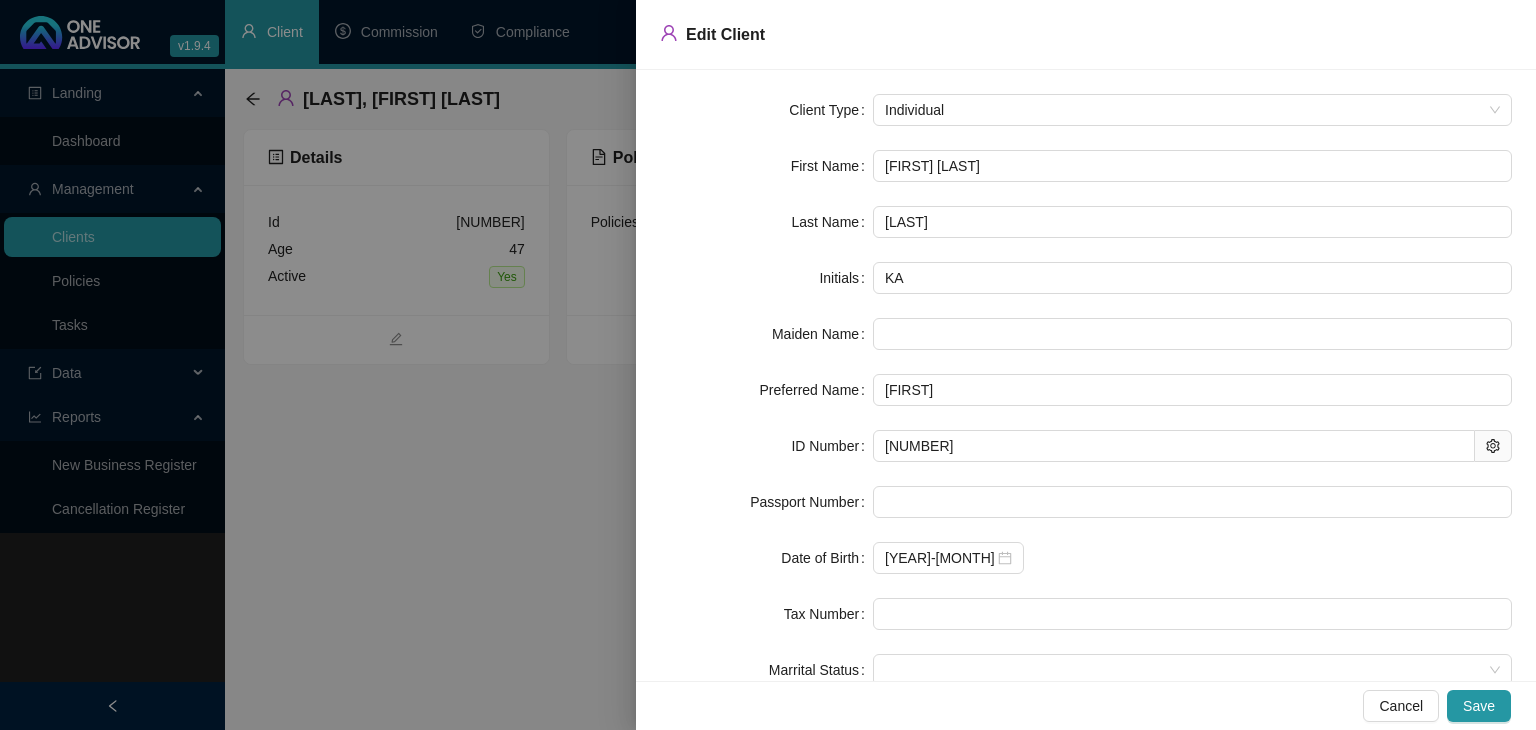 click on "Client Type Individual First Name [FIRST] [LAST] Last Name [LAST] Initials [INITIALS] Maiden Name Preferred Name [FIRST] ID Number [NUMBER] Passport Number Date of Birth [YEAR]-[MONTH]-[DAY] Tax Number Marrital Status Active" at bounding box center [1086, 418] 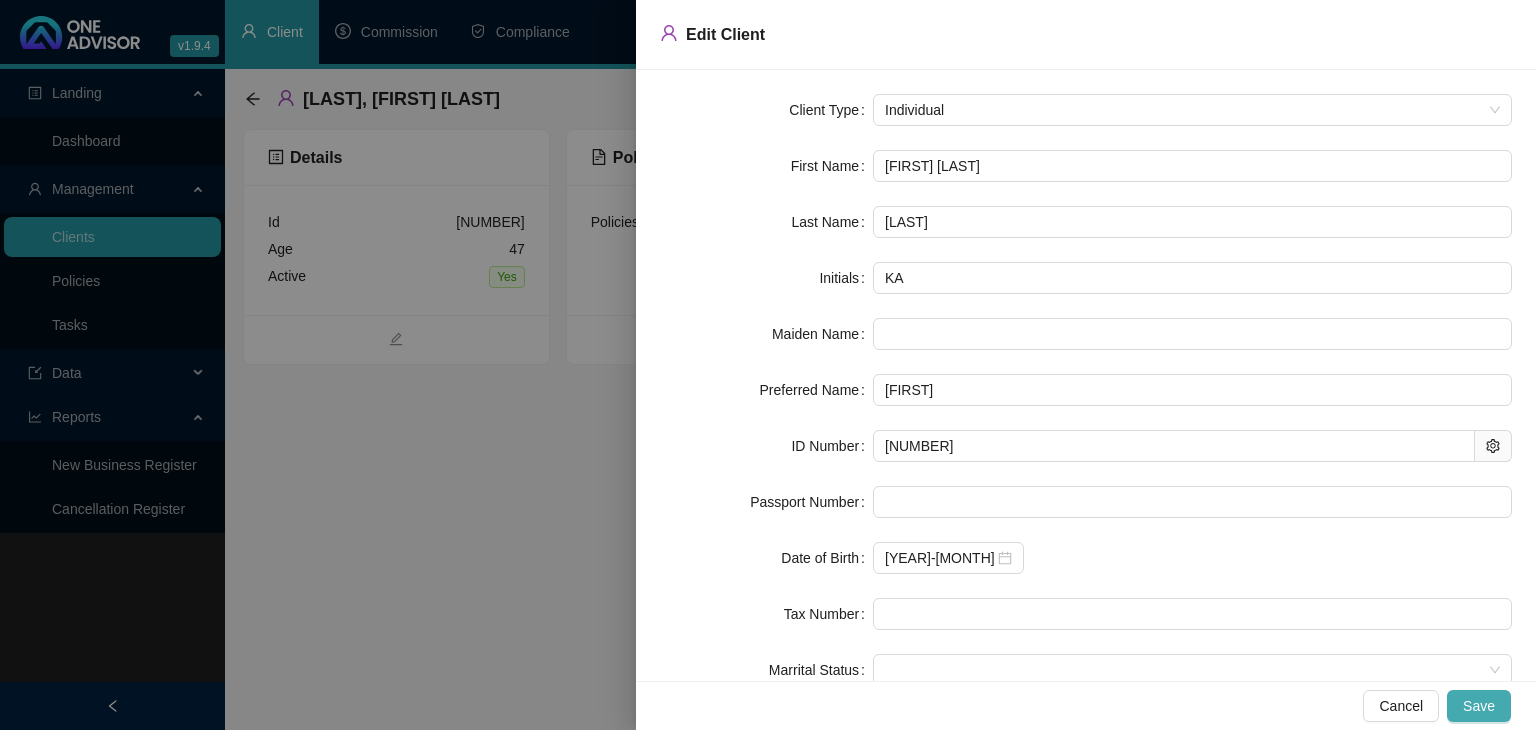 click on "Save" at bounding box center (1479, 706) 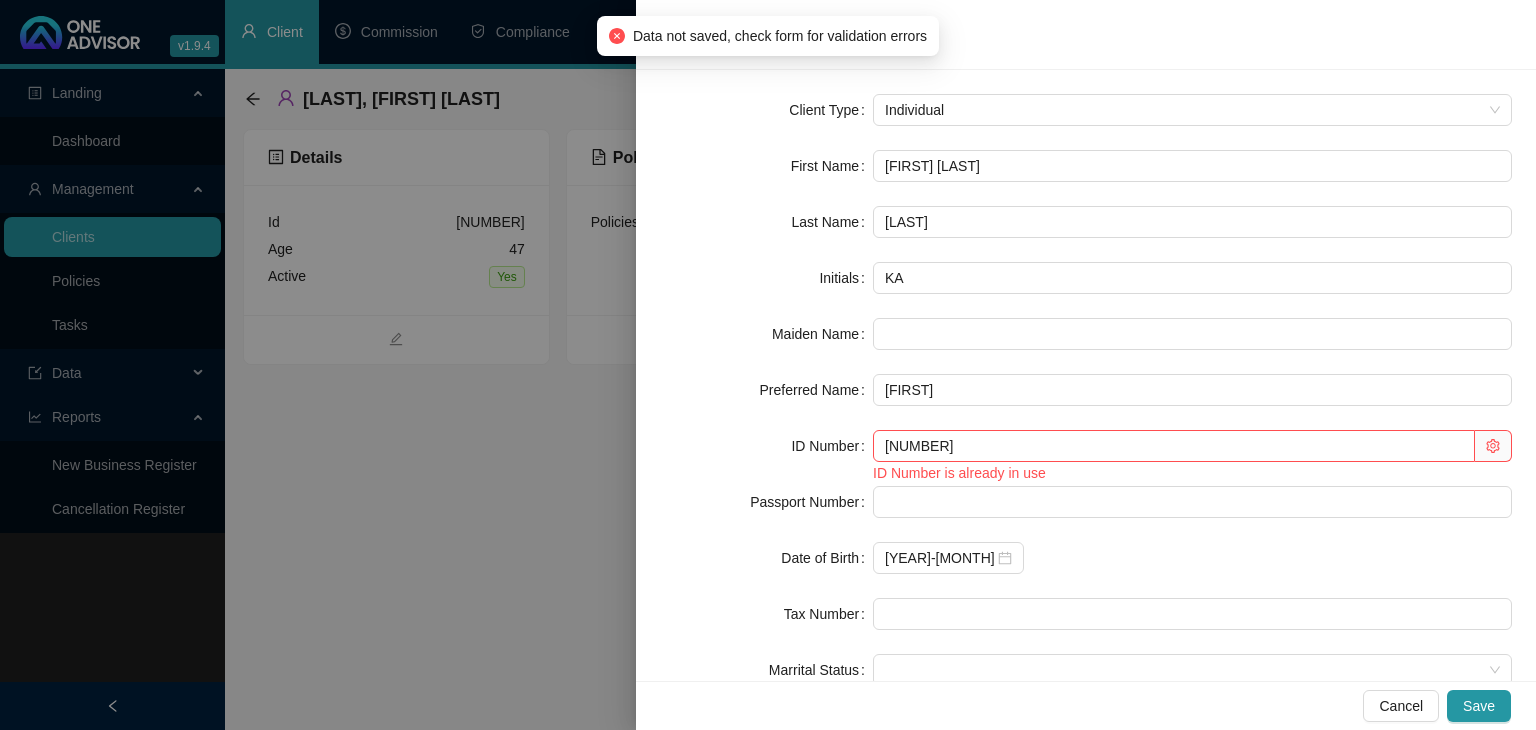 click at bounding box center [768, 365] 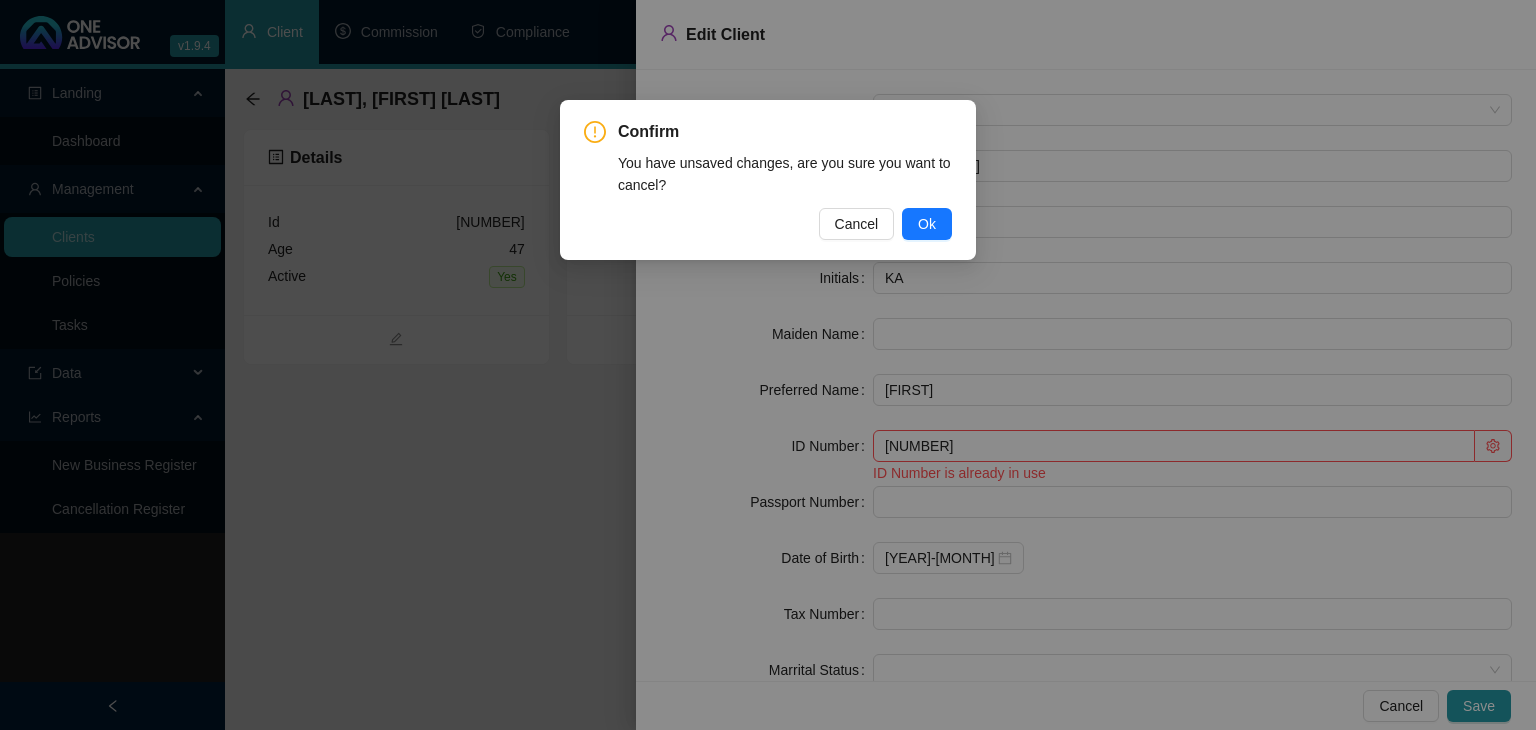 click on "Ok" at bounding box center [927, 224] 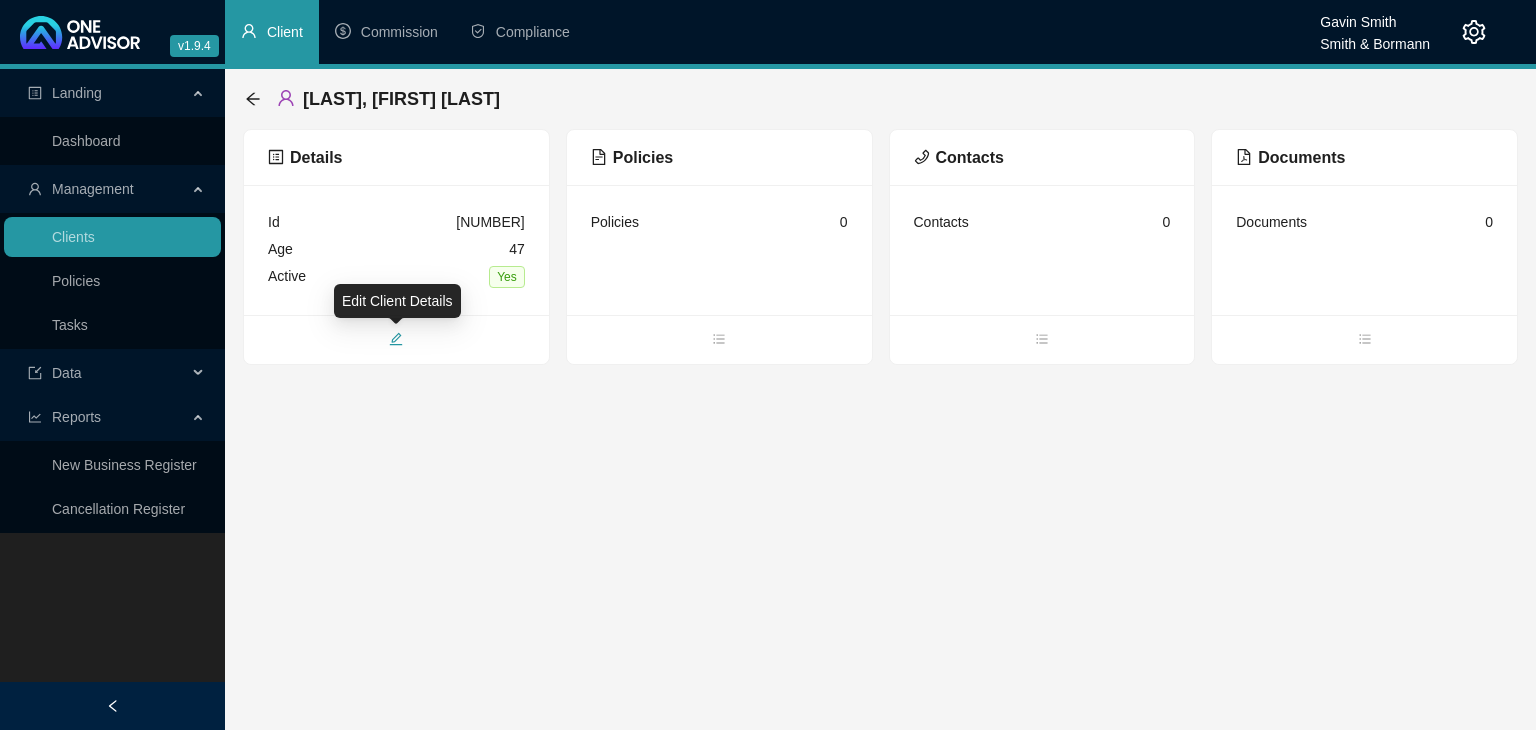 click 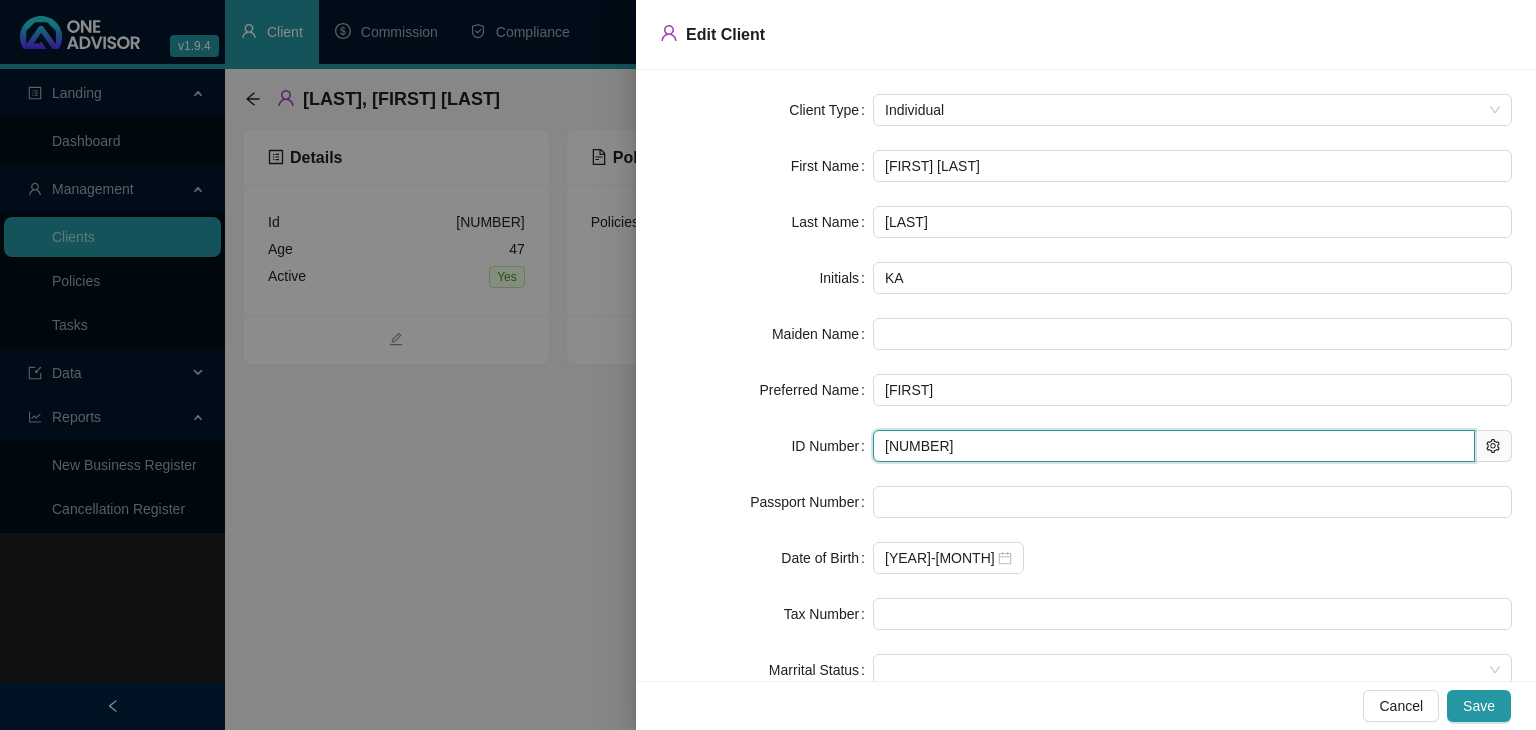 drag, startPoint x: 1001, startPoint y: 441, endPoint x: 861, endPoint y: 445, distance: 140.05713 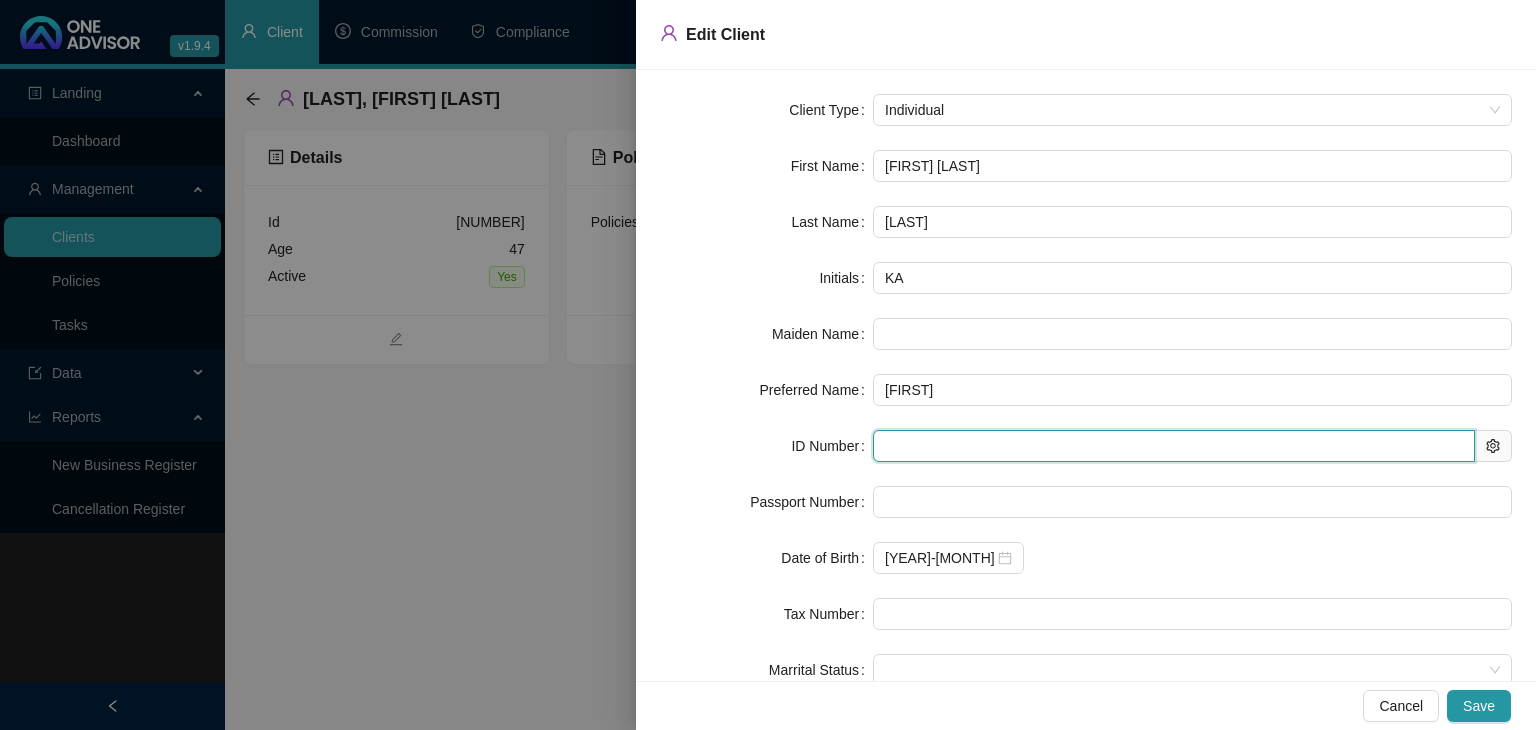 paste on "[NUMBER]" 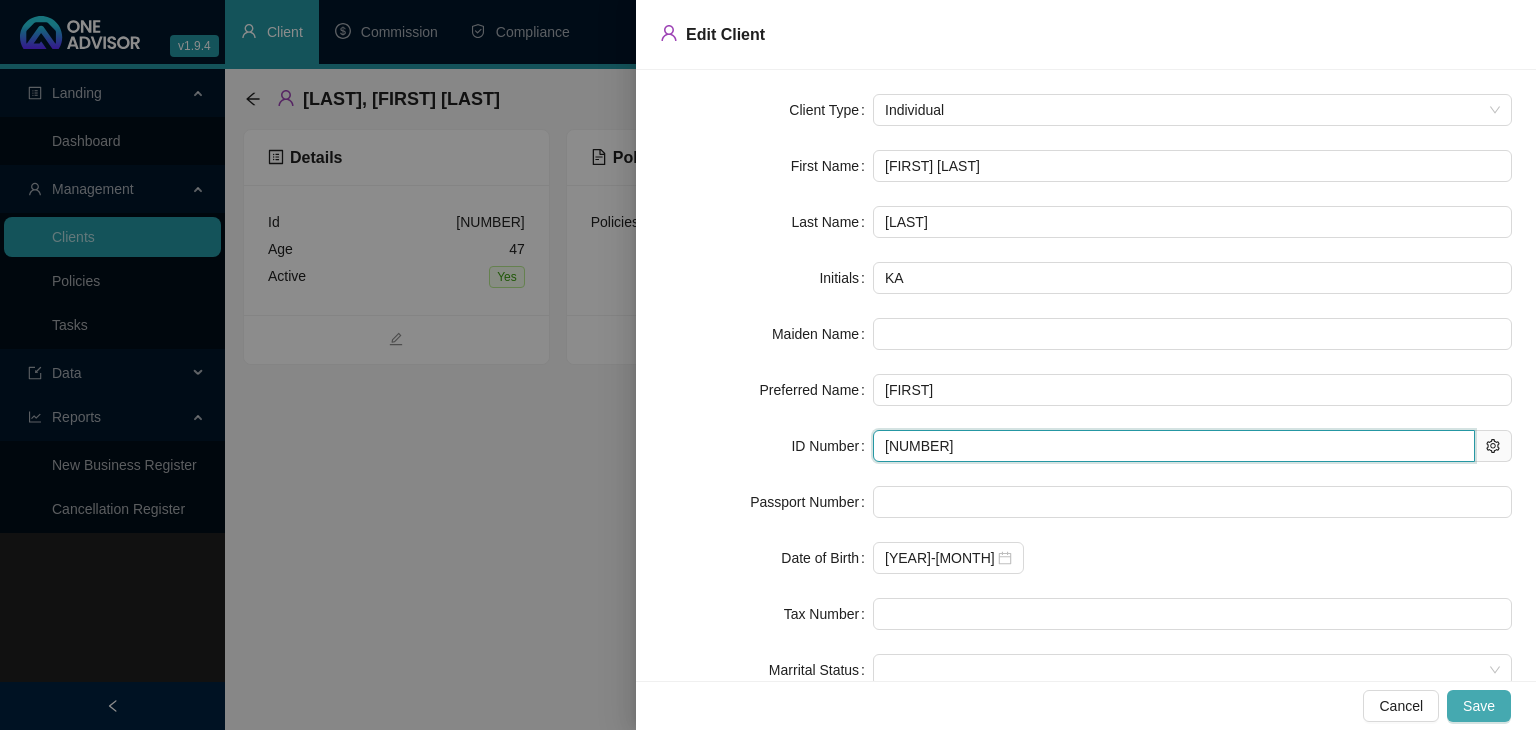 type on "[NUMBER]" 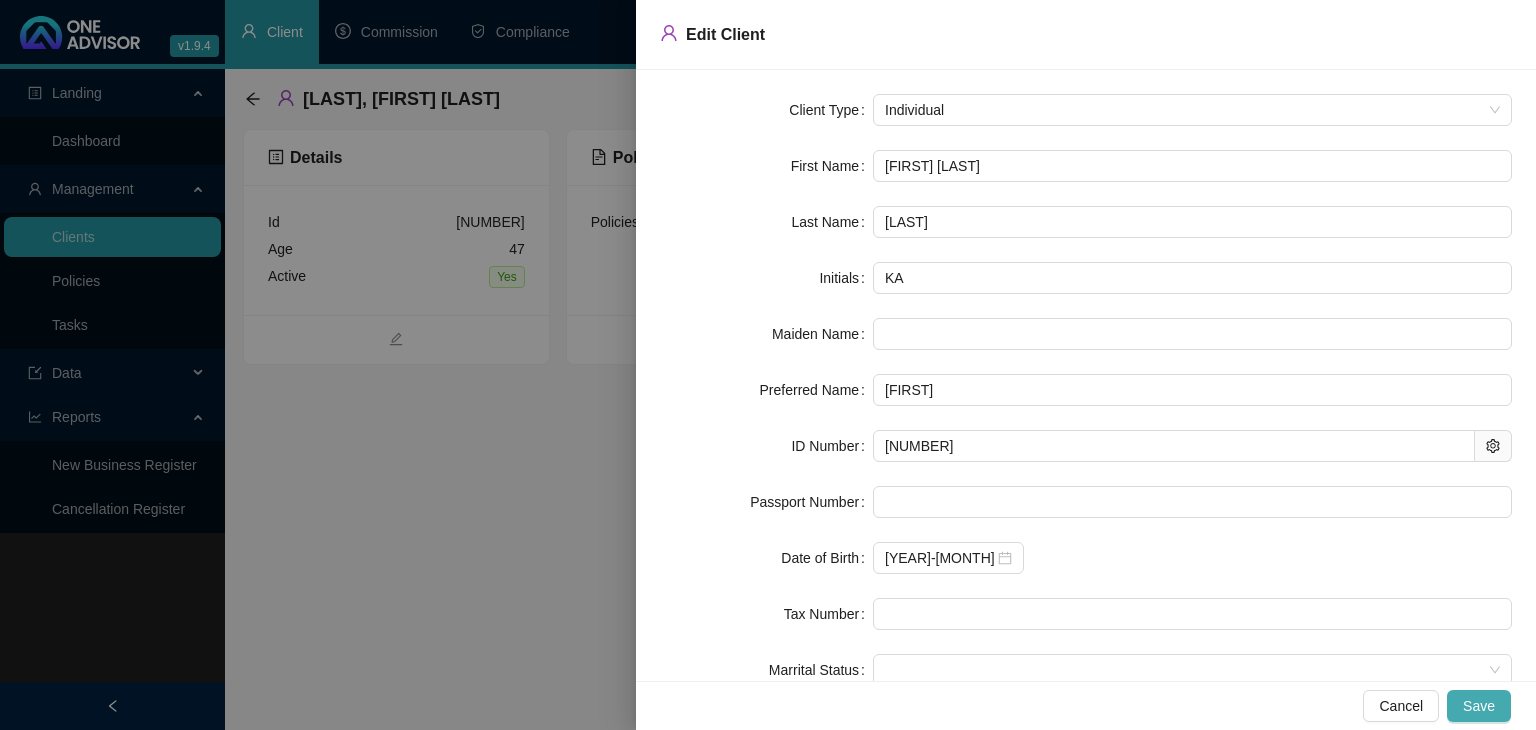 click on "Save" at bounding box center [1479, 706] 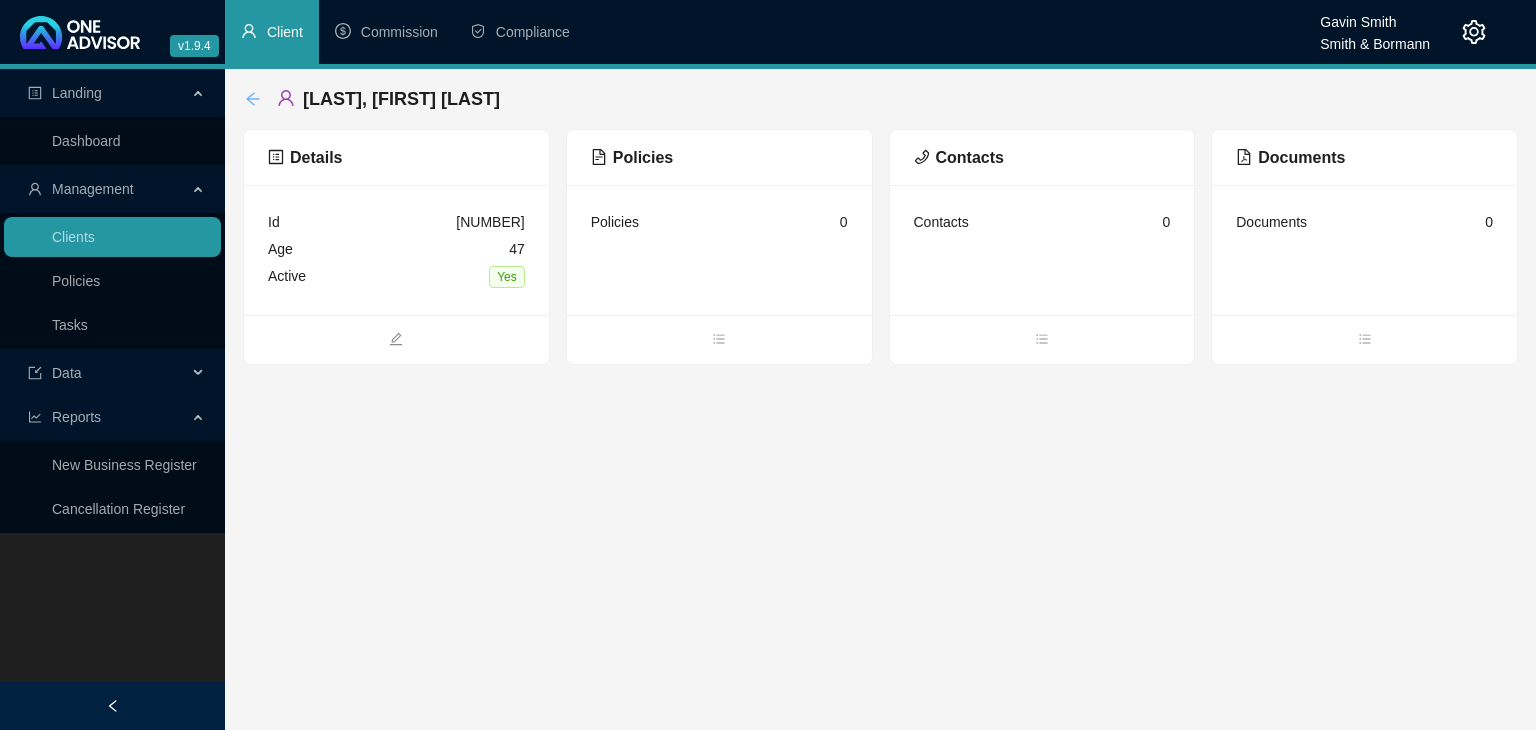 click 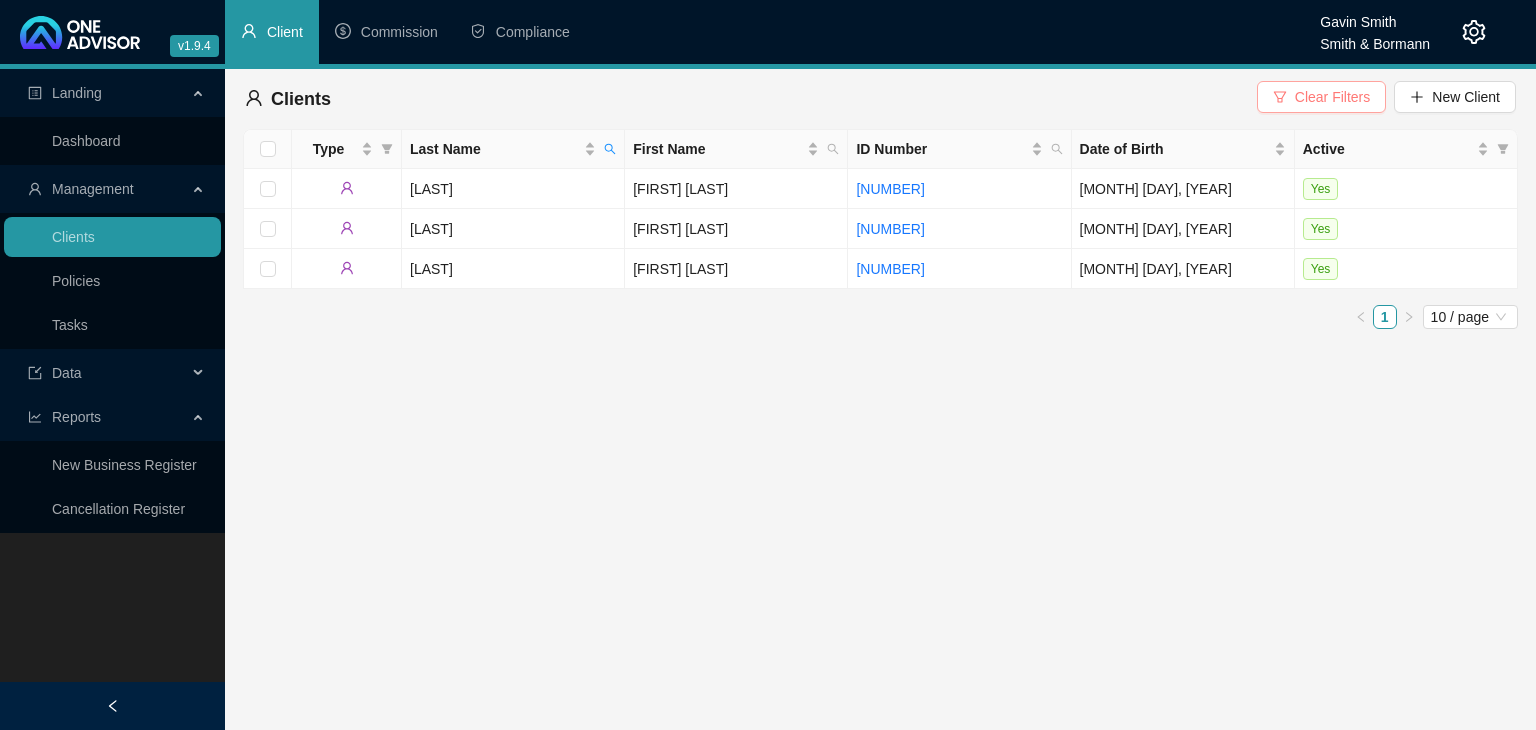 click on "Clear Filters" at bounding box center (1332, 97) 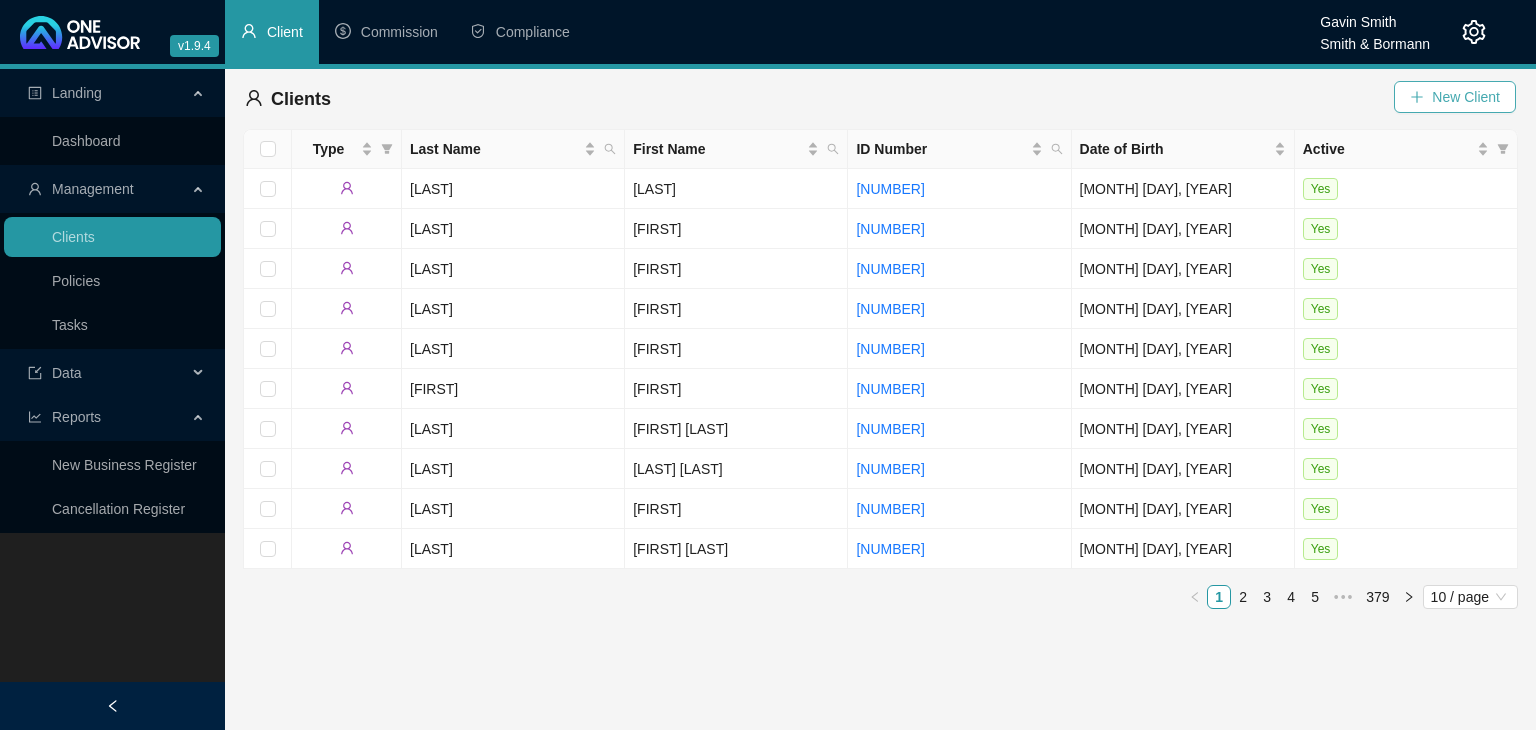 click on "New Client" at bounding box center (1466, 97) 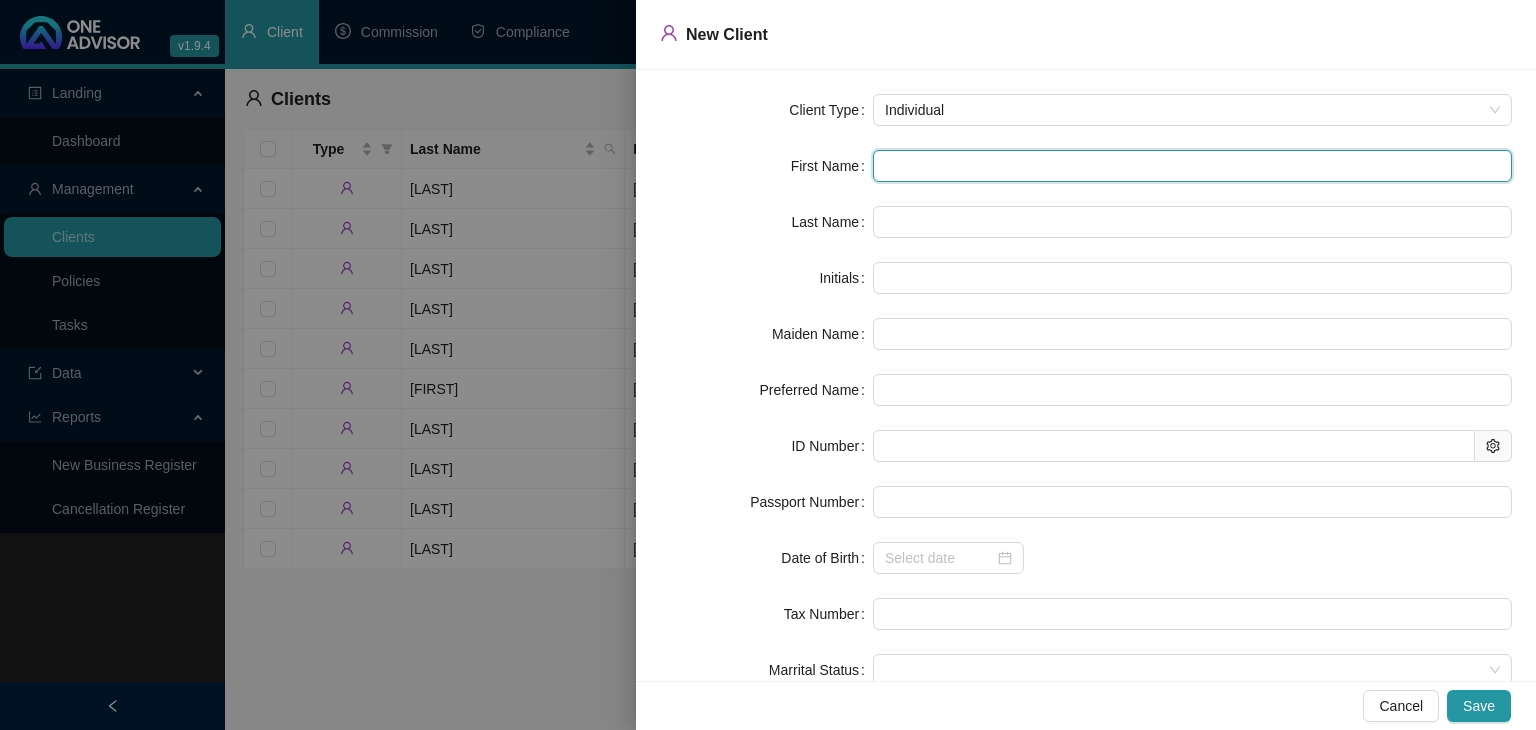 click at bounding box center [1192, 166] 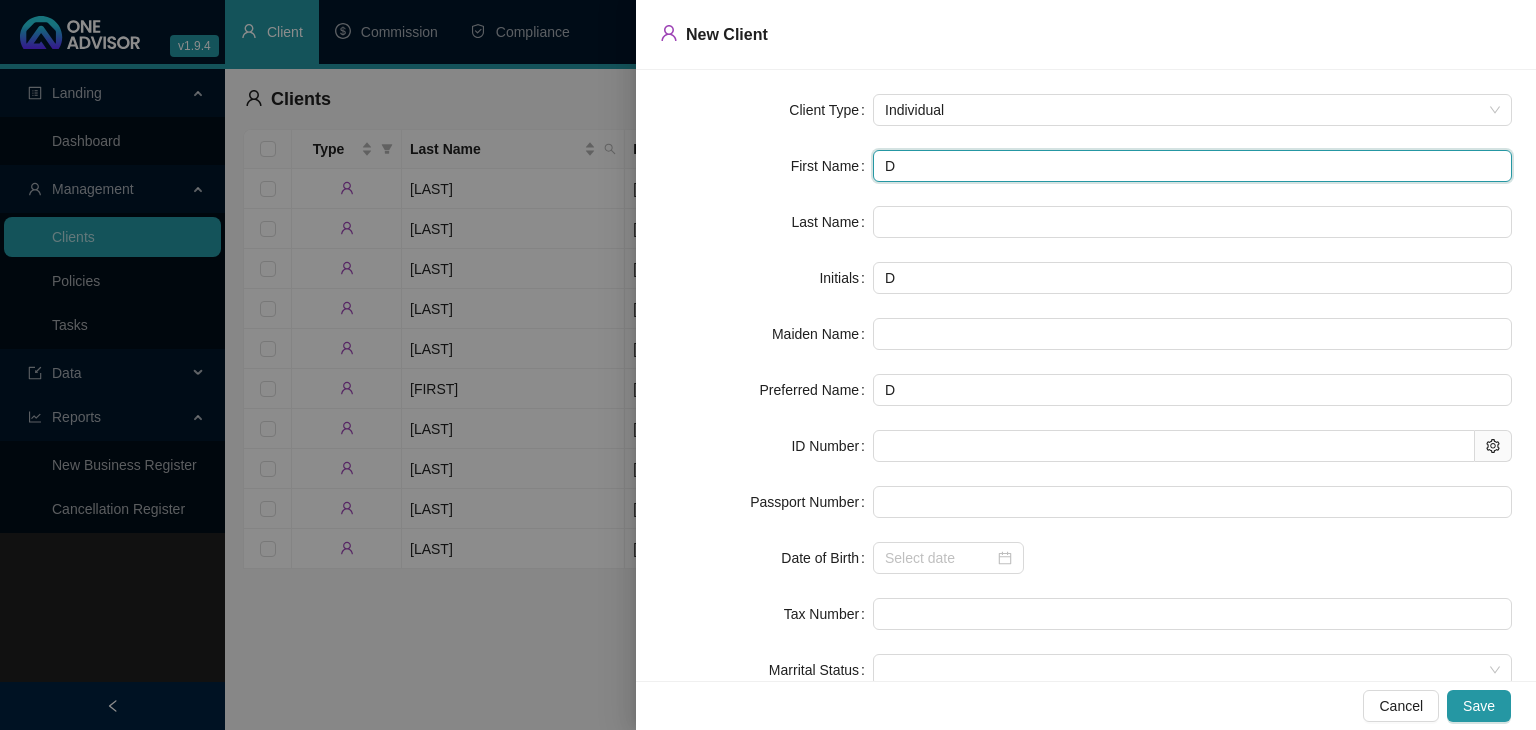 type on "Da" 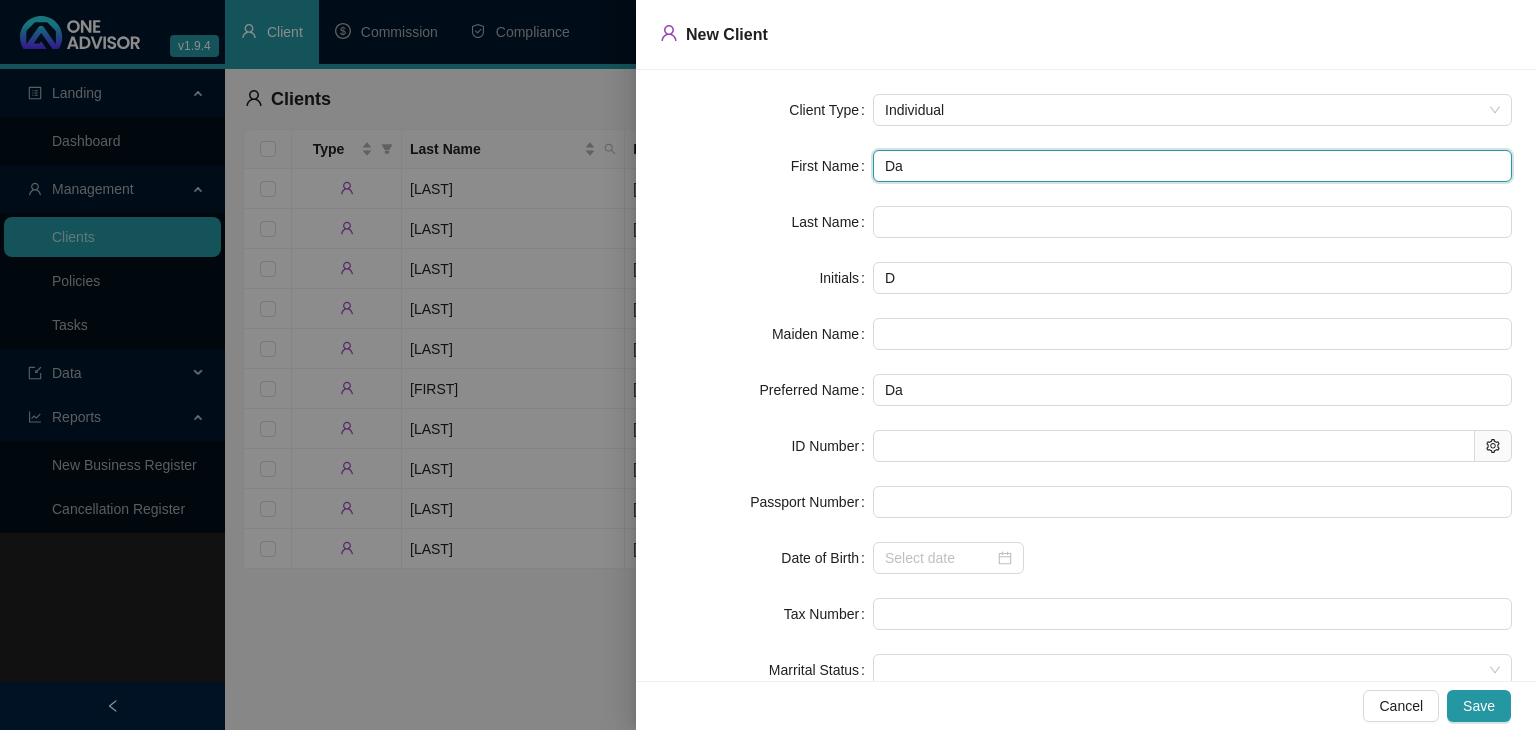 type on "[FIRST]" 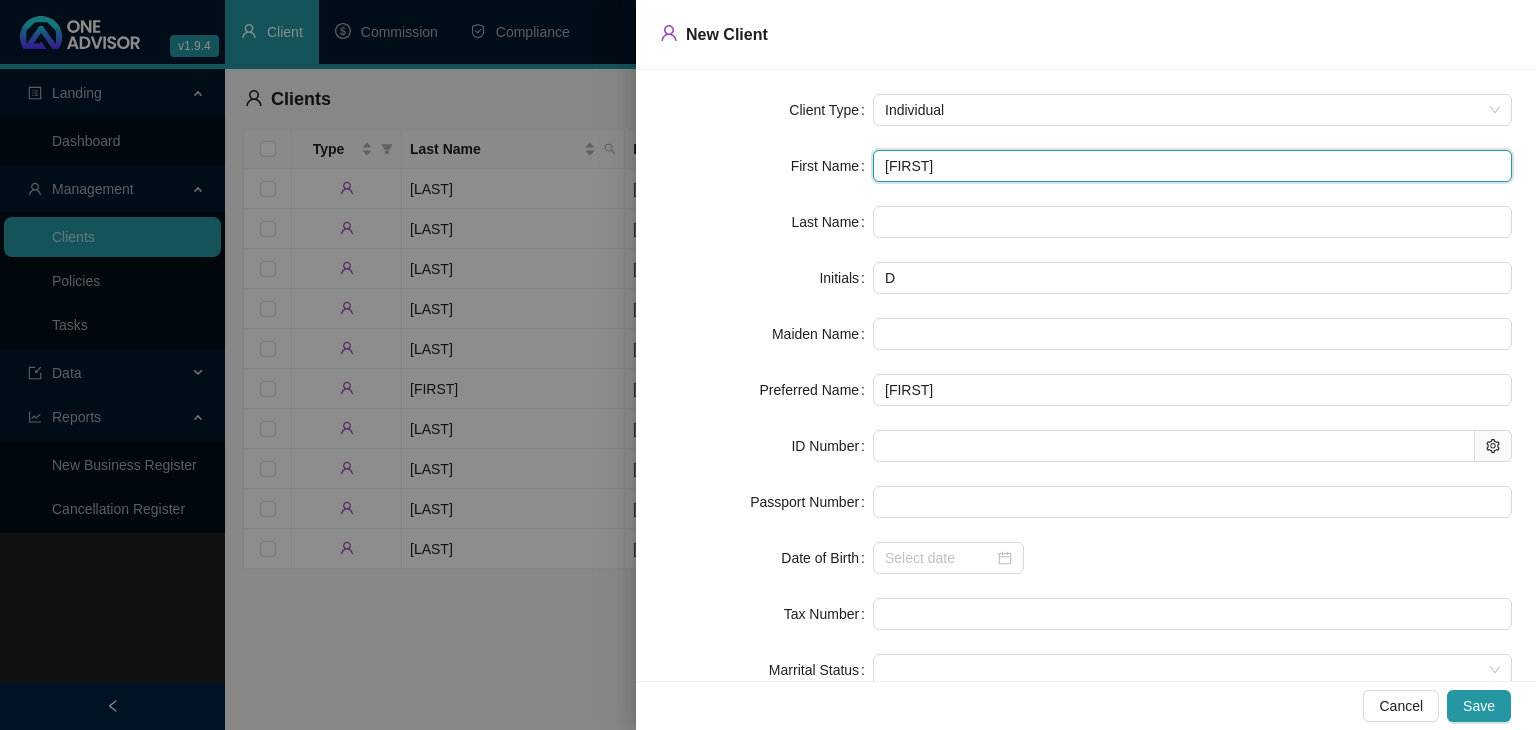 type on "[FIRST] [LAST]" 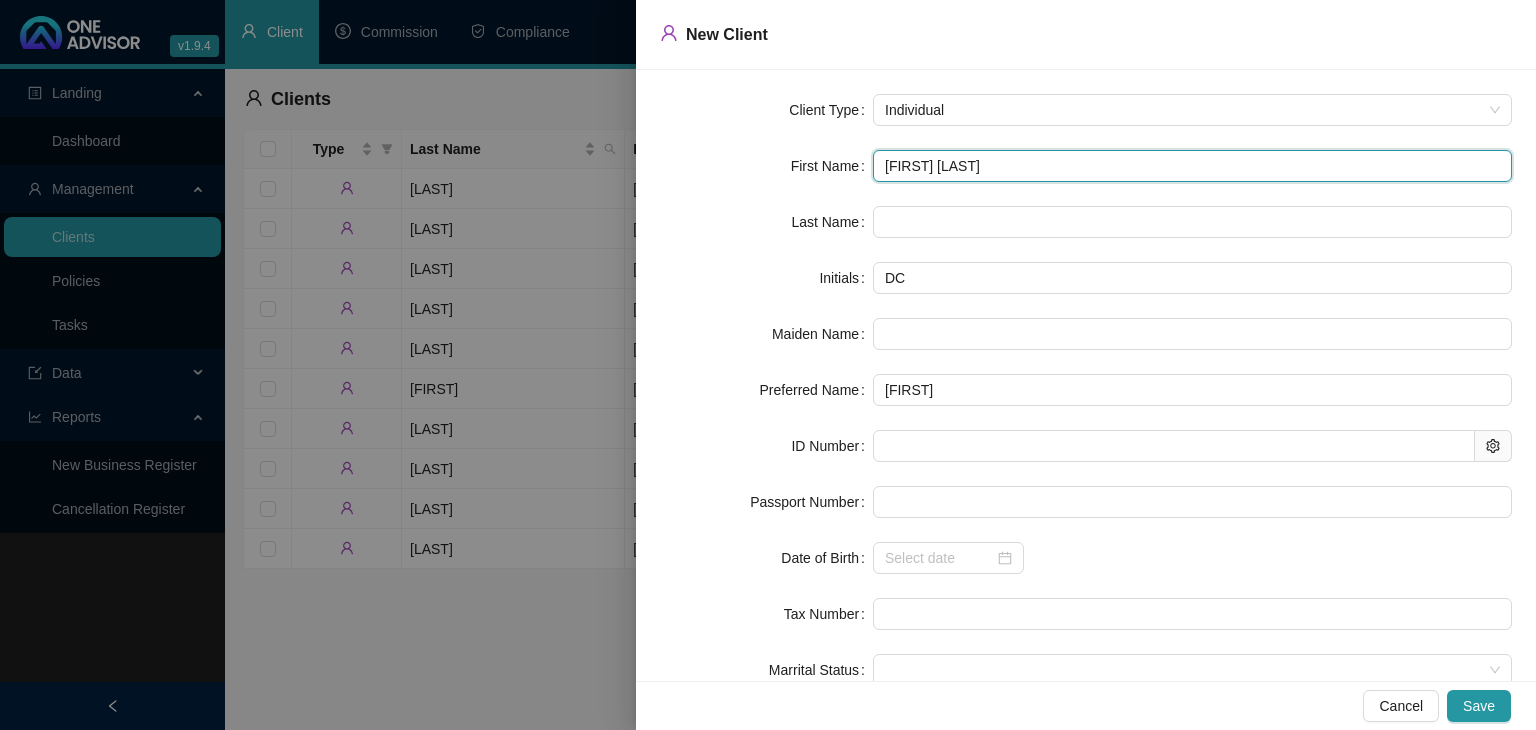 type on "[FIRST]" 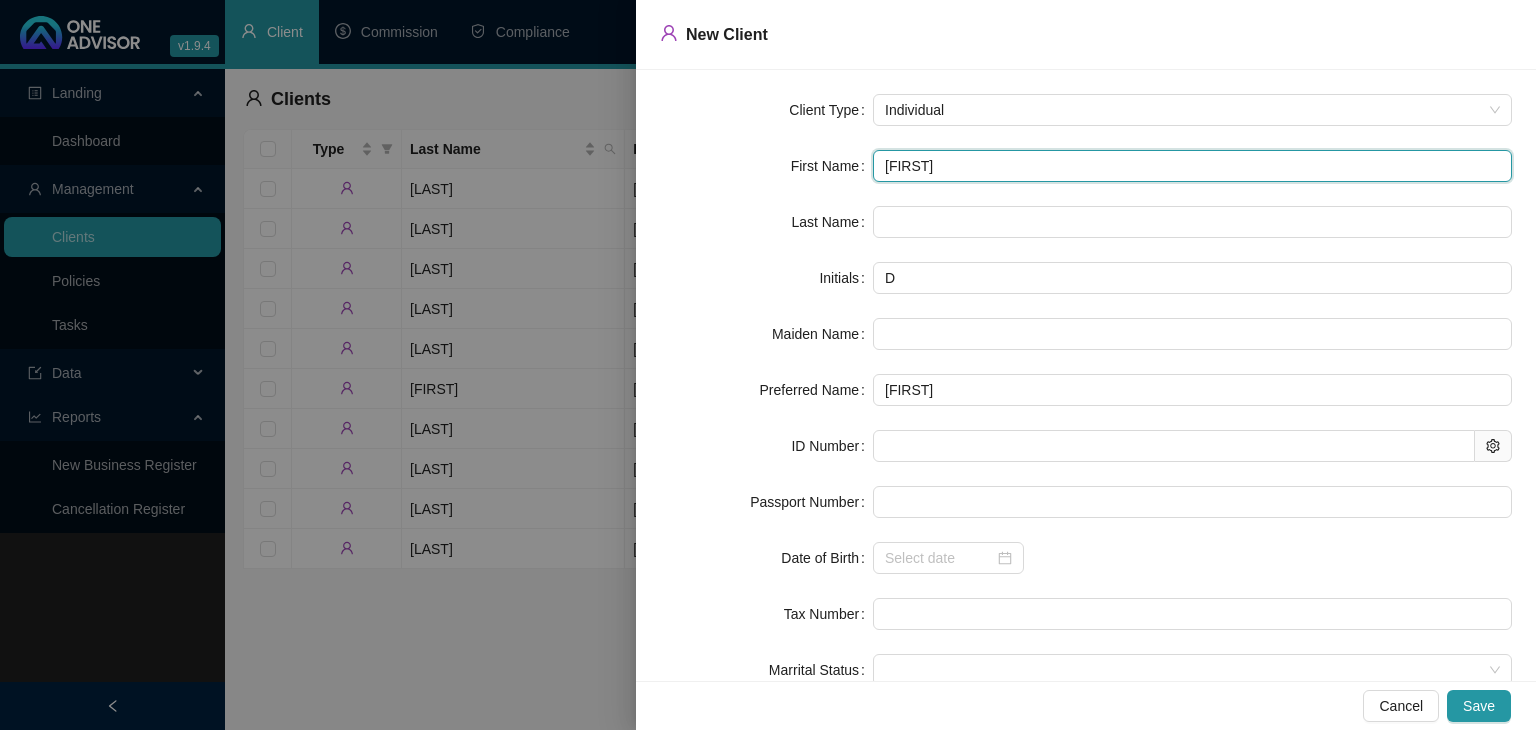 type on "[FIRST] [LAST]" 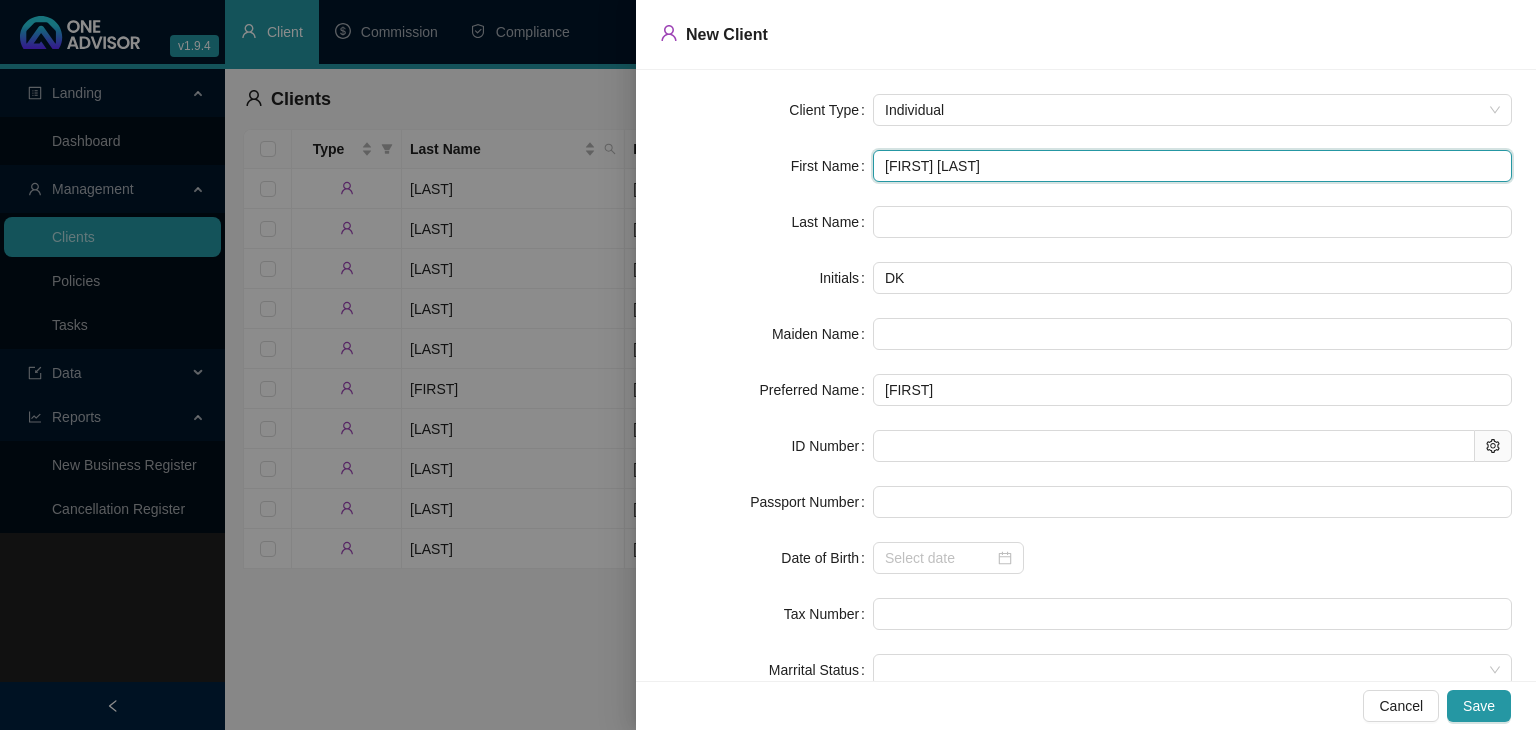 type on "[FIRST]" 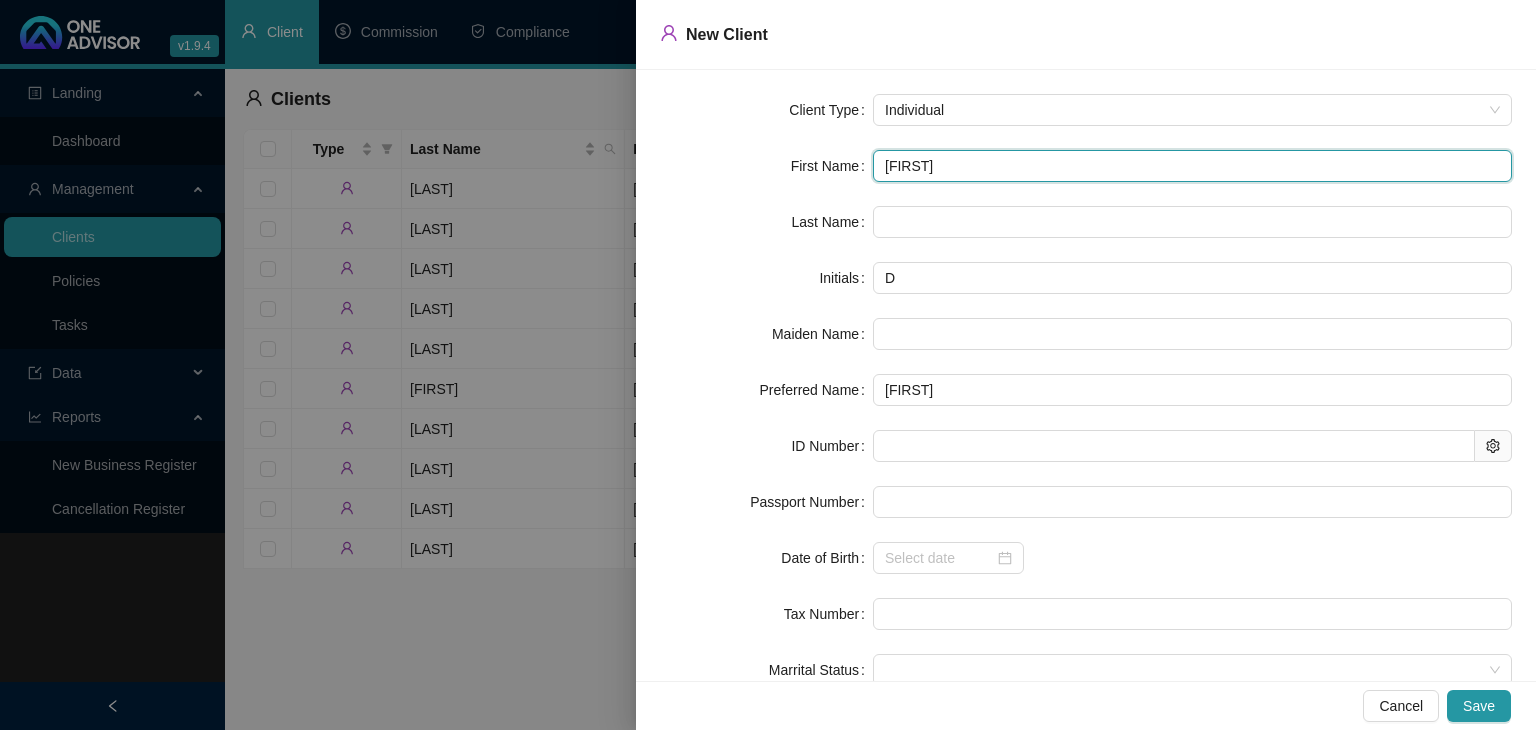 type on "[FIRST] [LAST]" 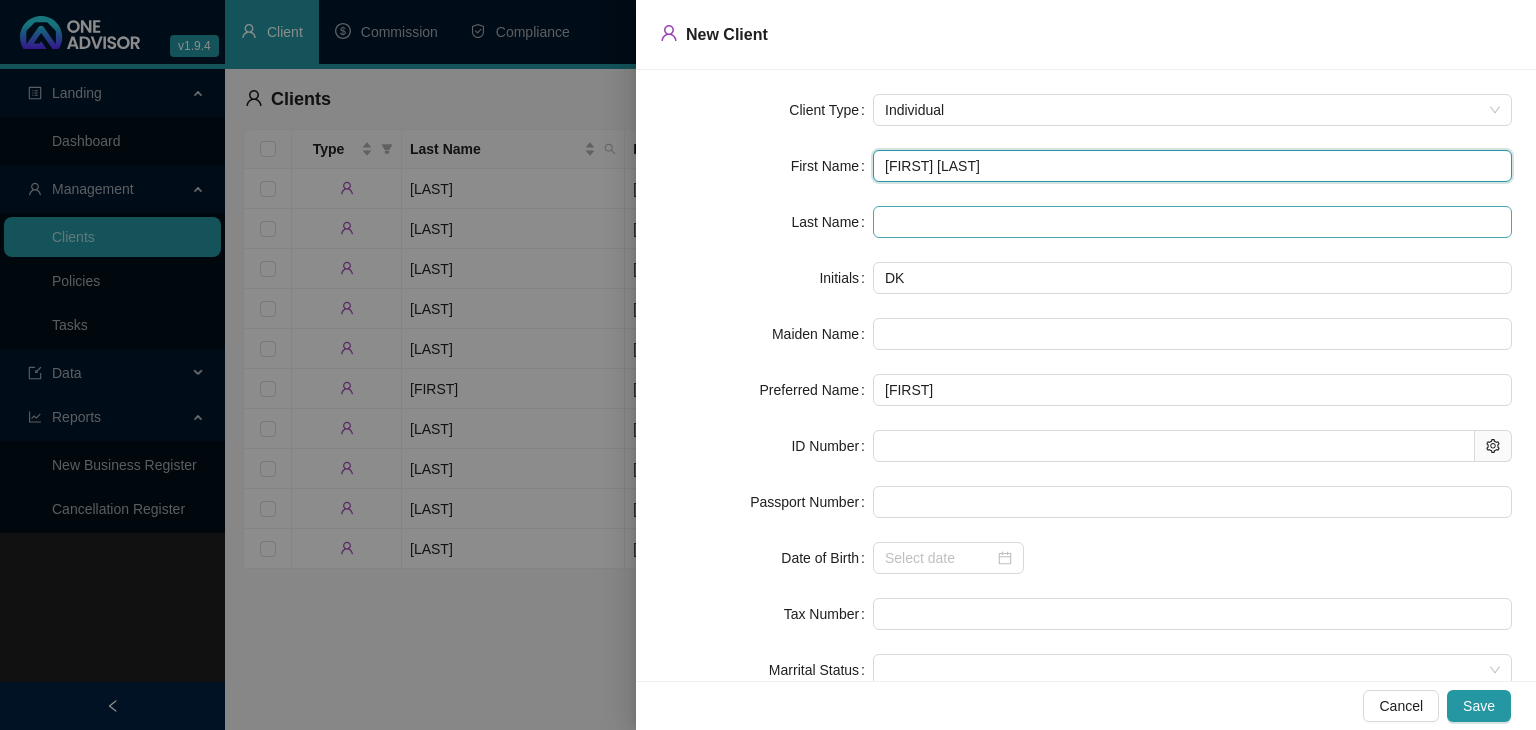 type on "[FIRST] [LAST]" 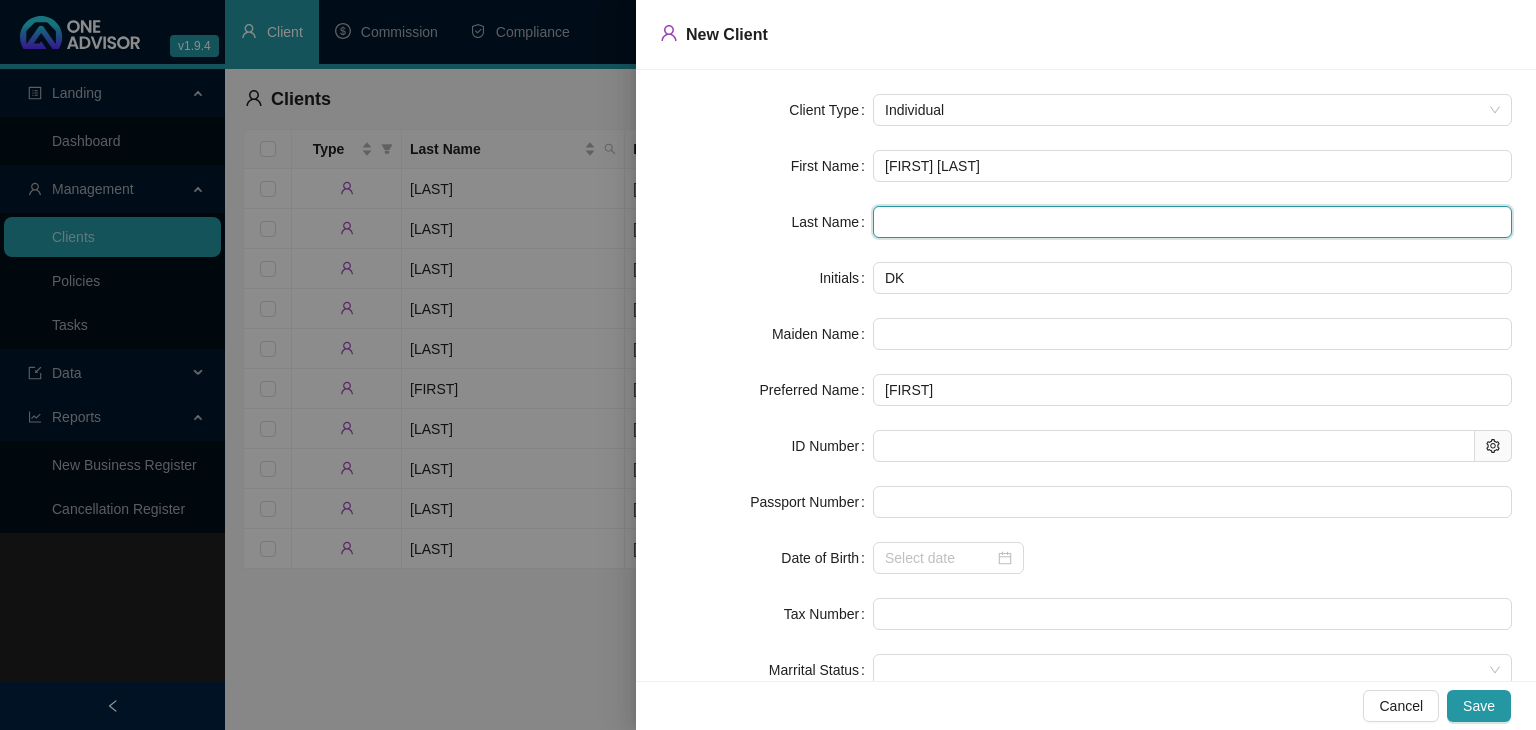 click at bounding box center (1192, 222) 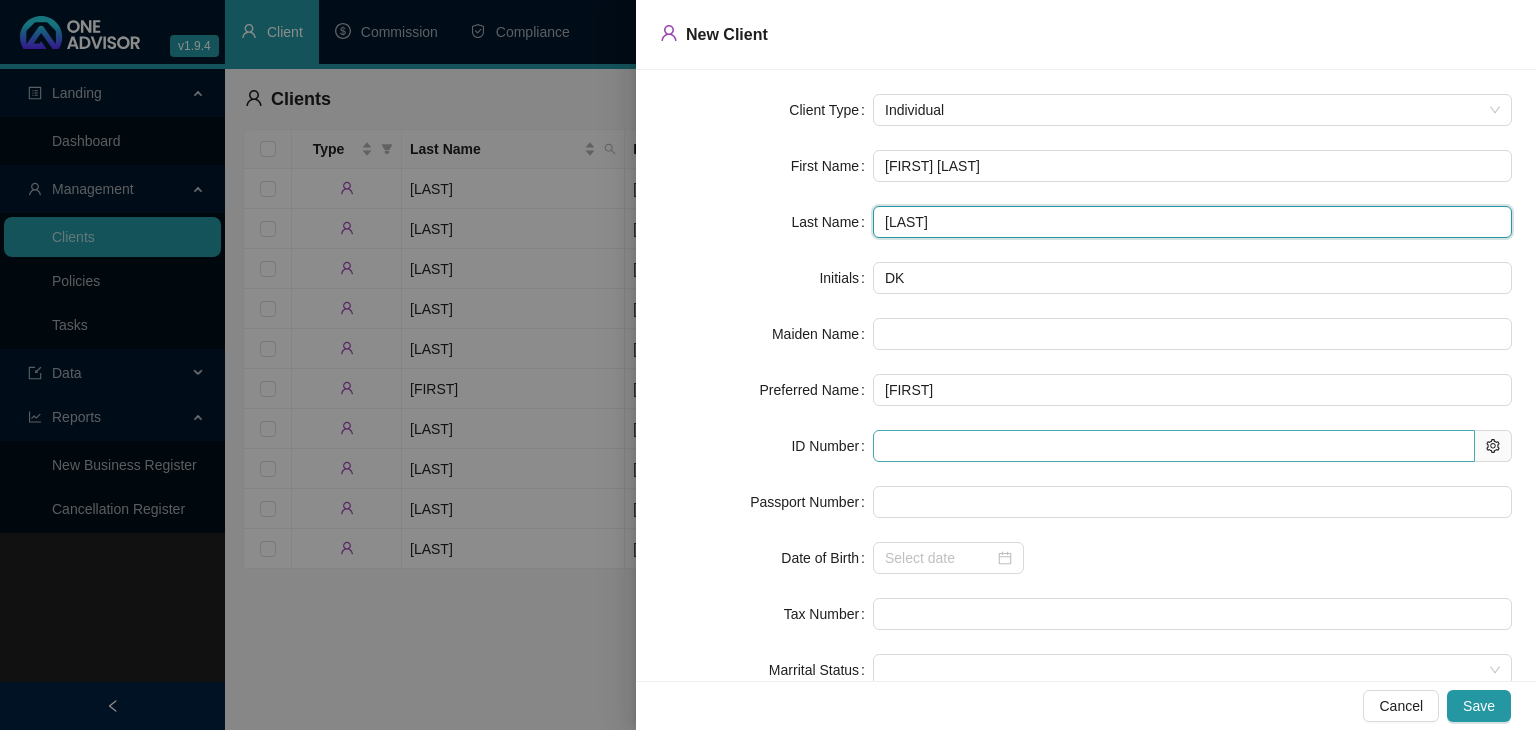 type on "[LAST]" 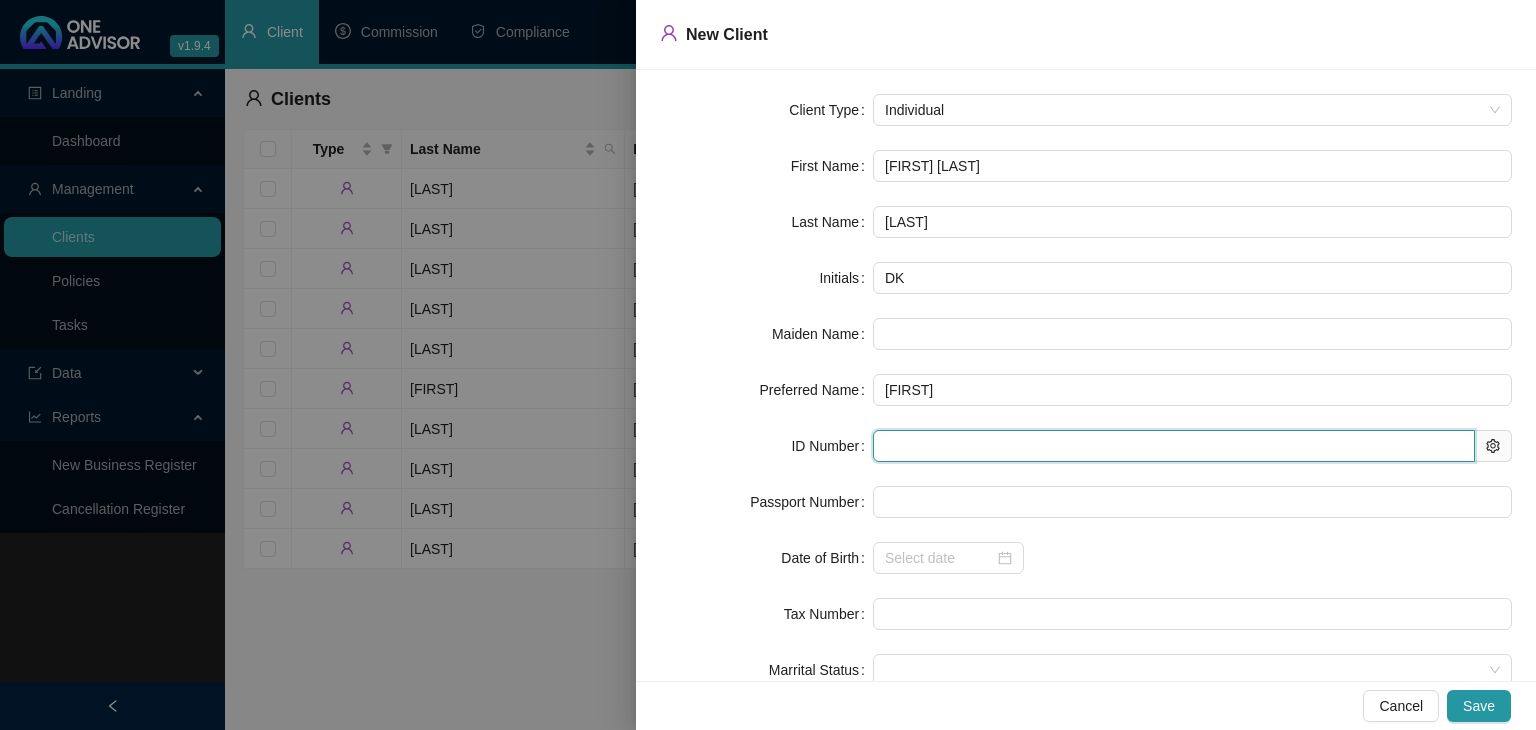 drag, startPoint x: 876, startPoint y: 449, endPoint x: 936, endPoint y: 459, distance: 60.827625 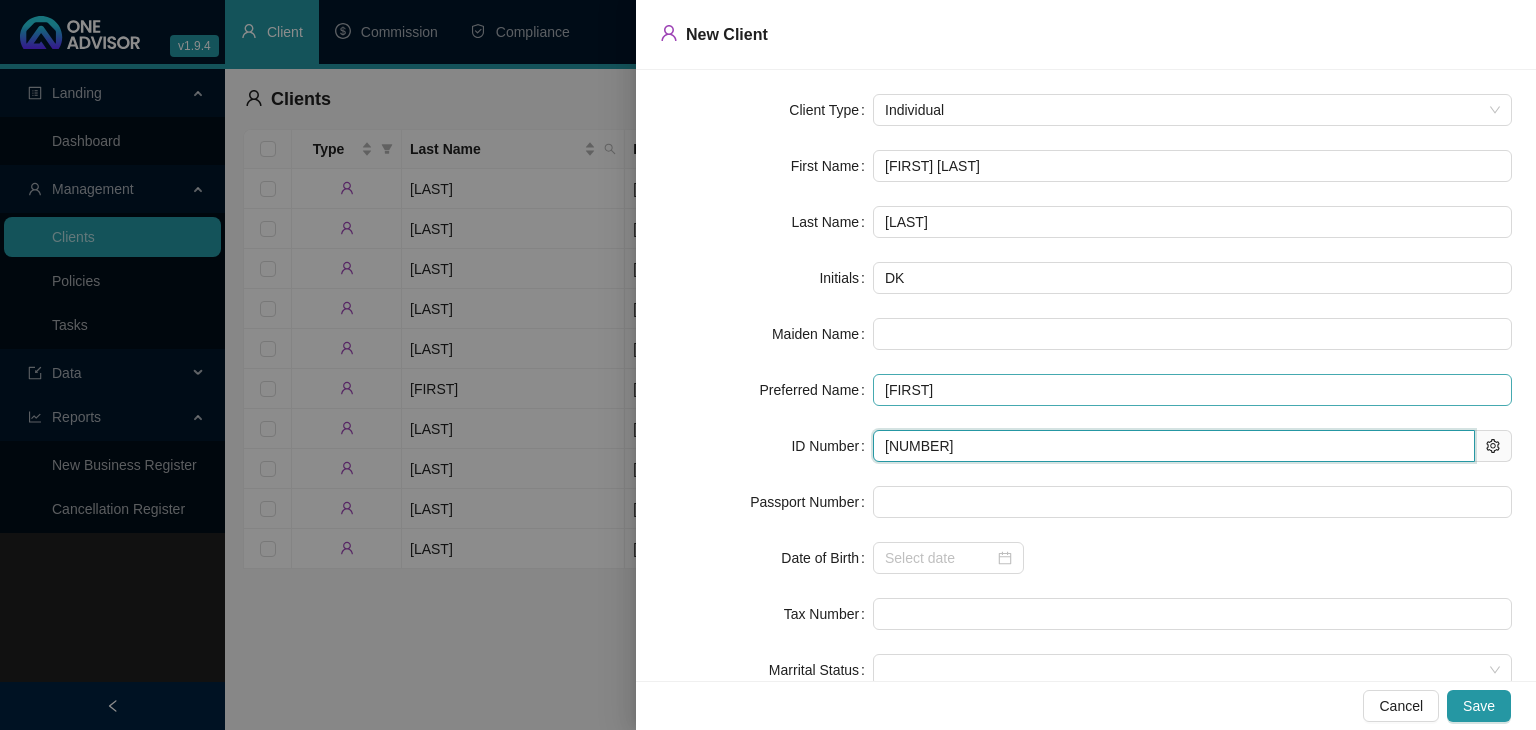 type on "[YEAR]-[MONTH]-[DAY]" 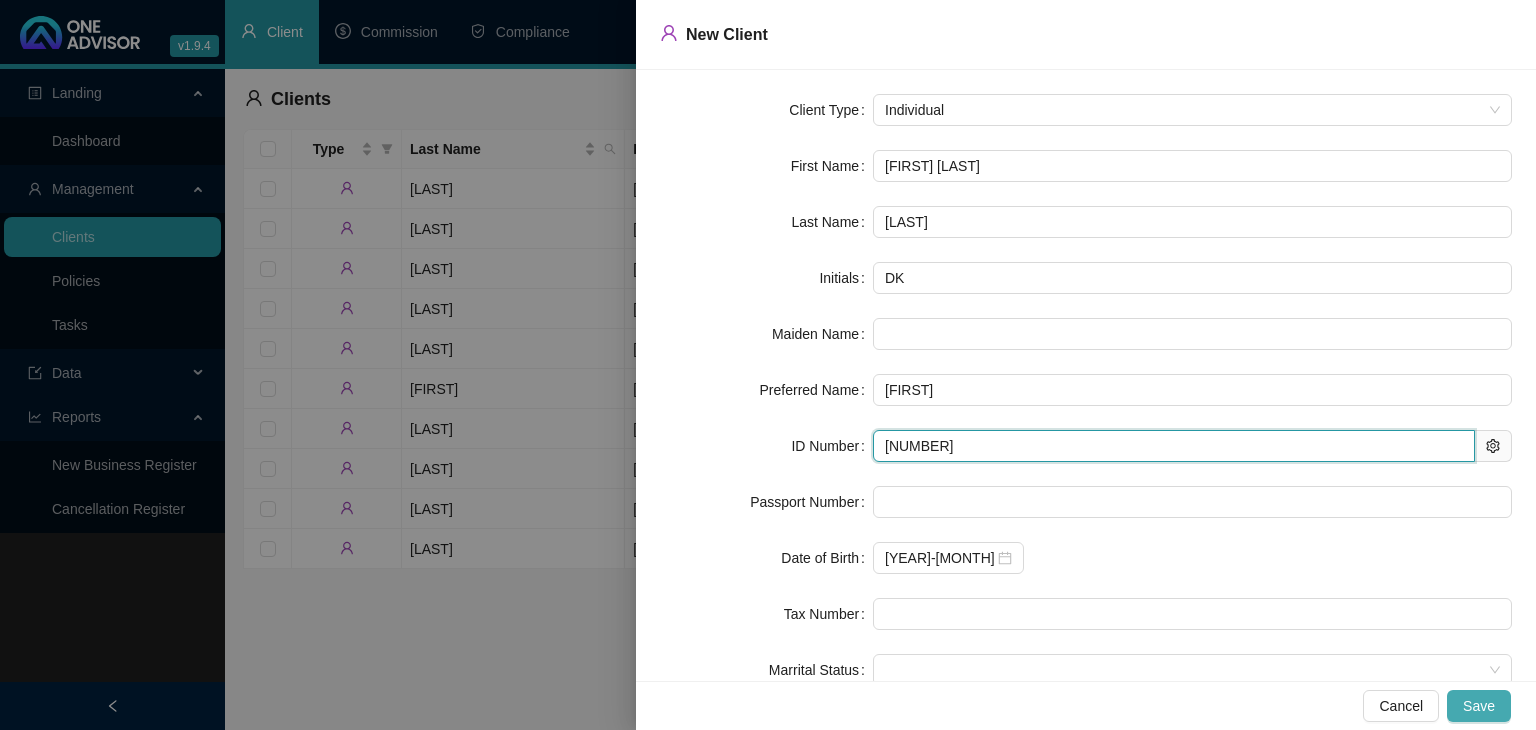 type on "[NUMBER]" 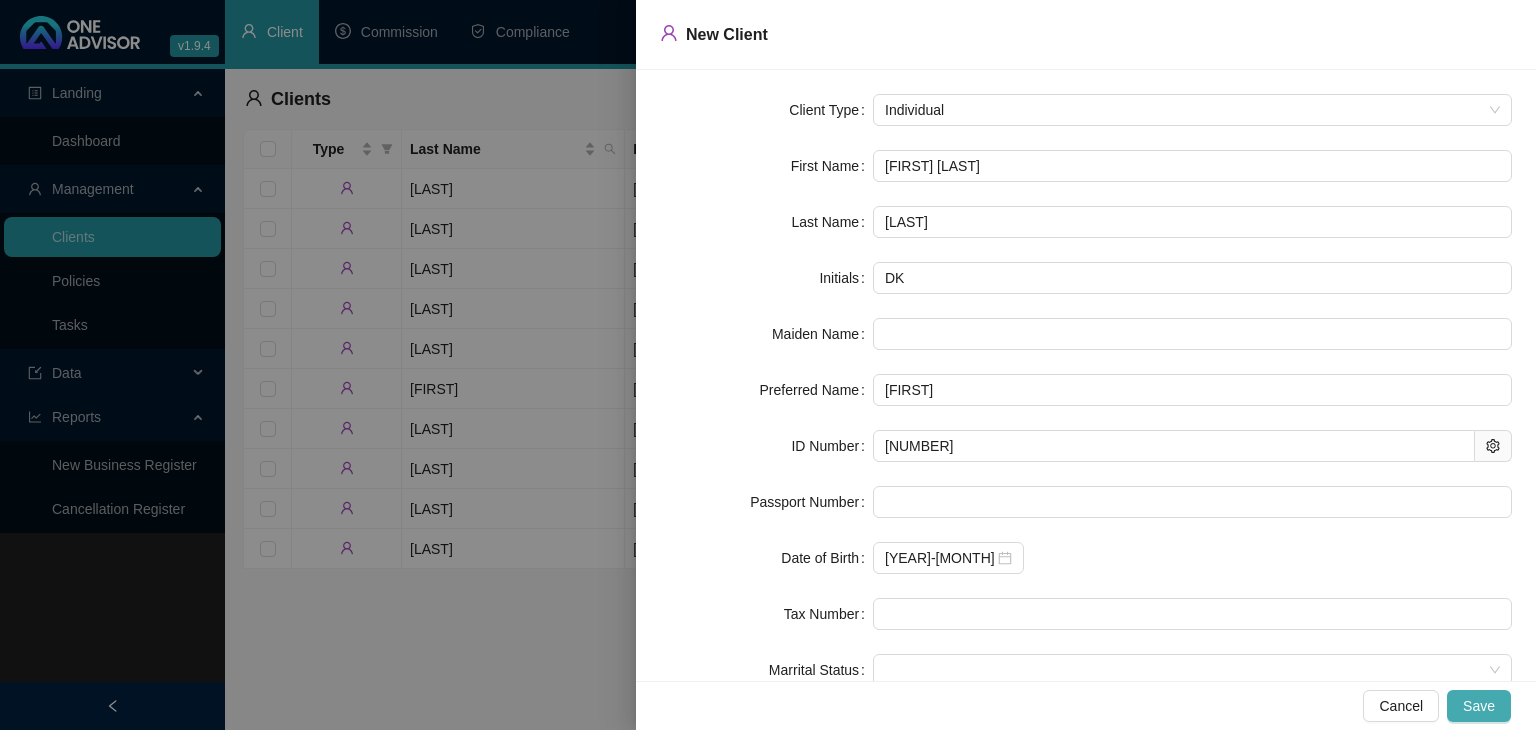 click on "Save" at bounding box center [1479, 706] 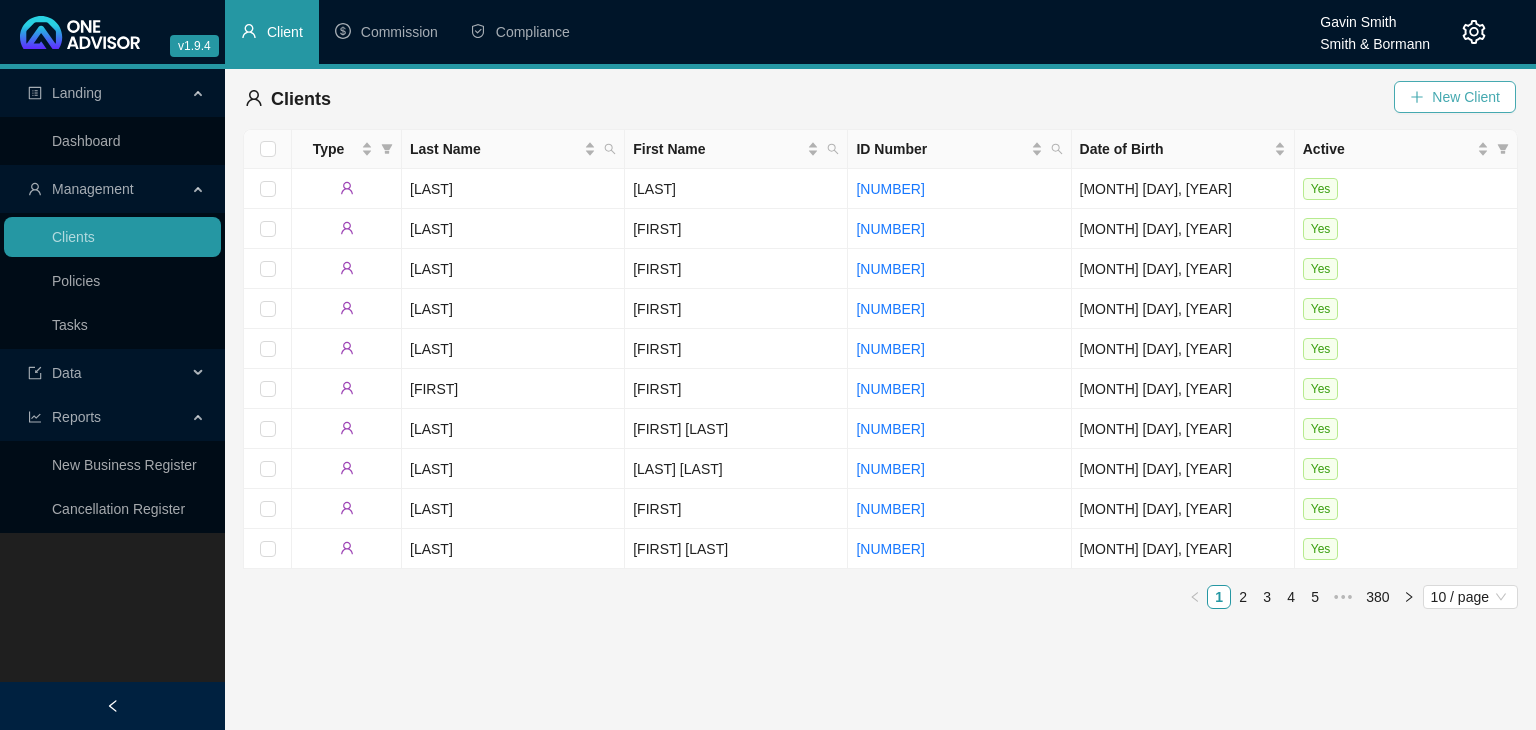 click on "New Client" at bounding box center (1455, 97) 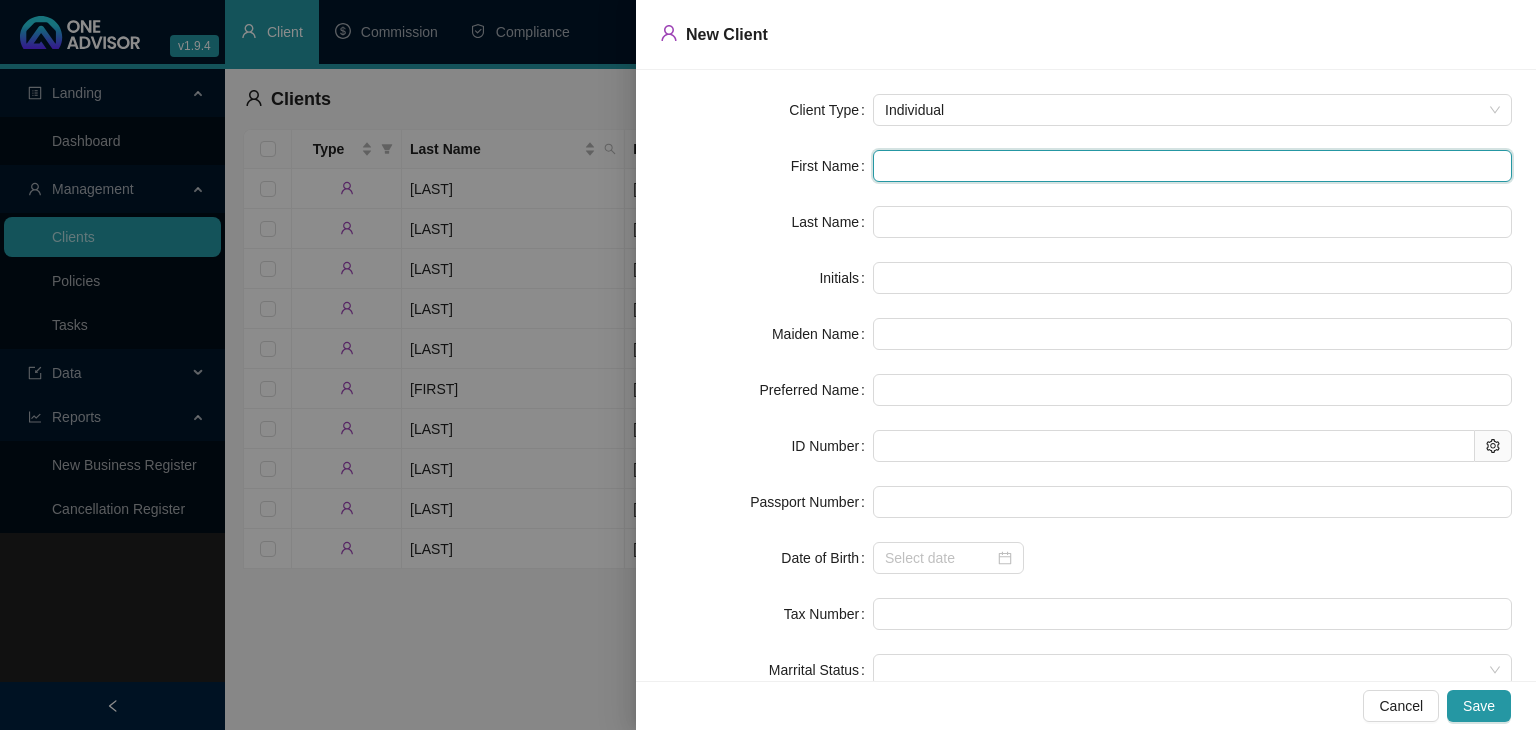 click at bounding box center [1192, 166] 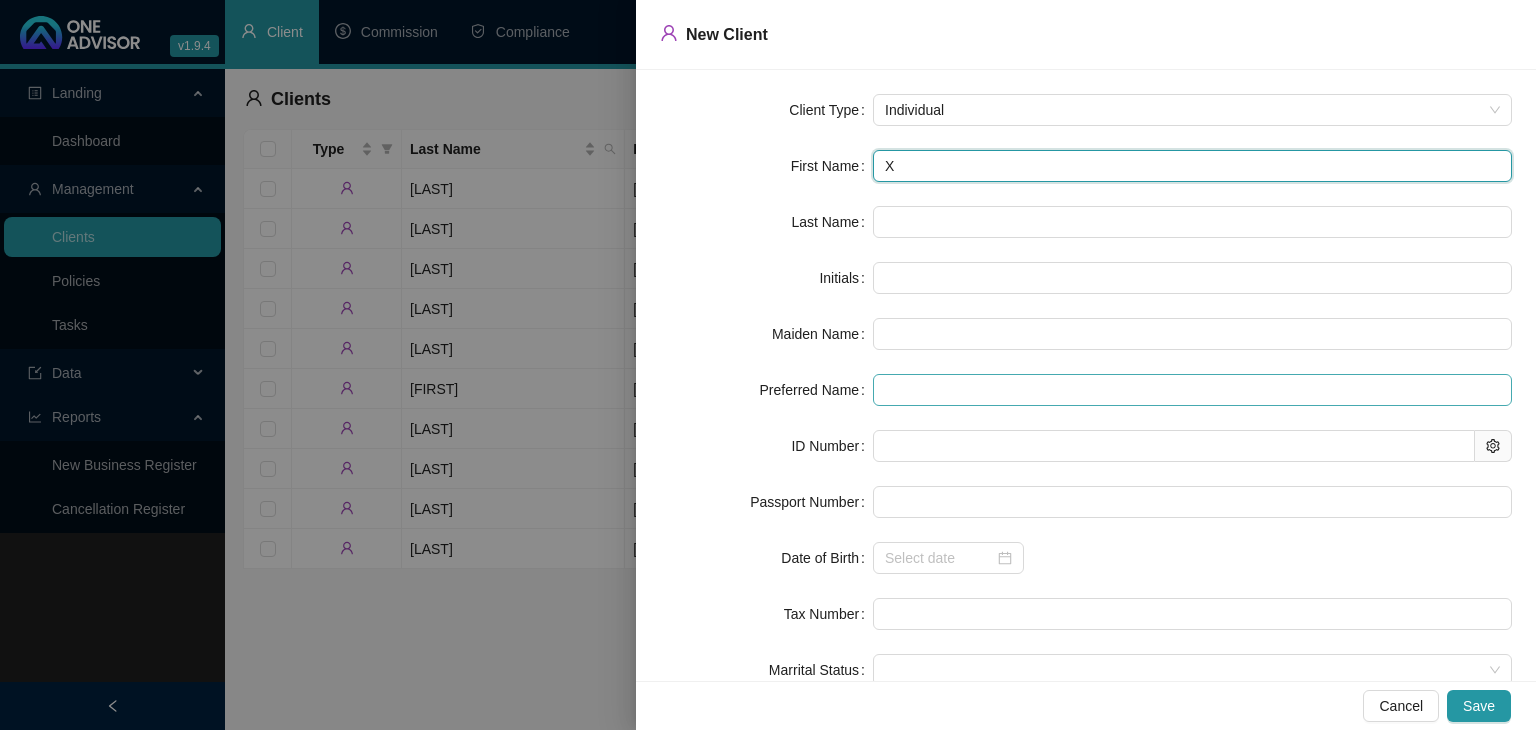 type on "XC" 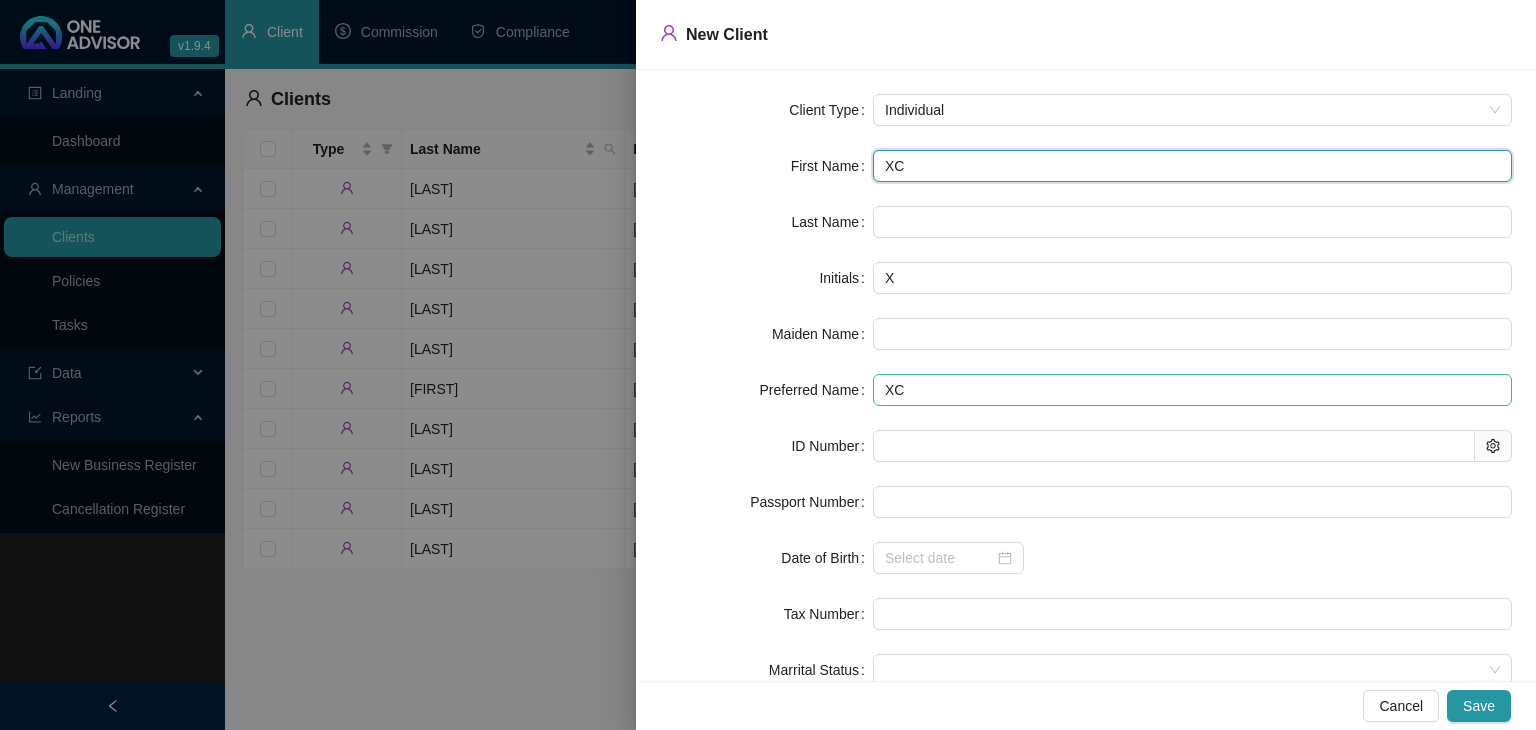 type on "[FIRST]" 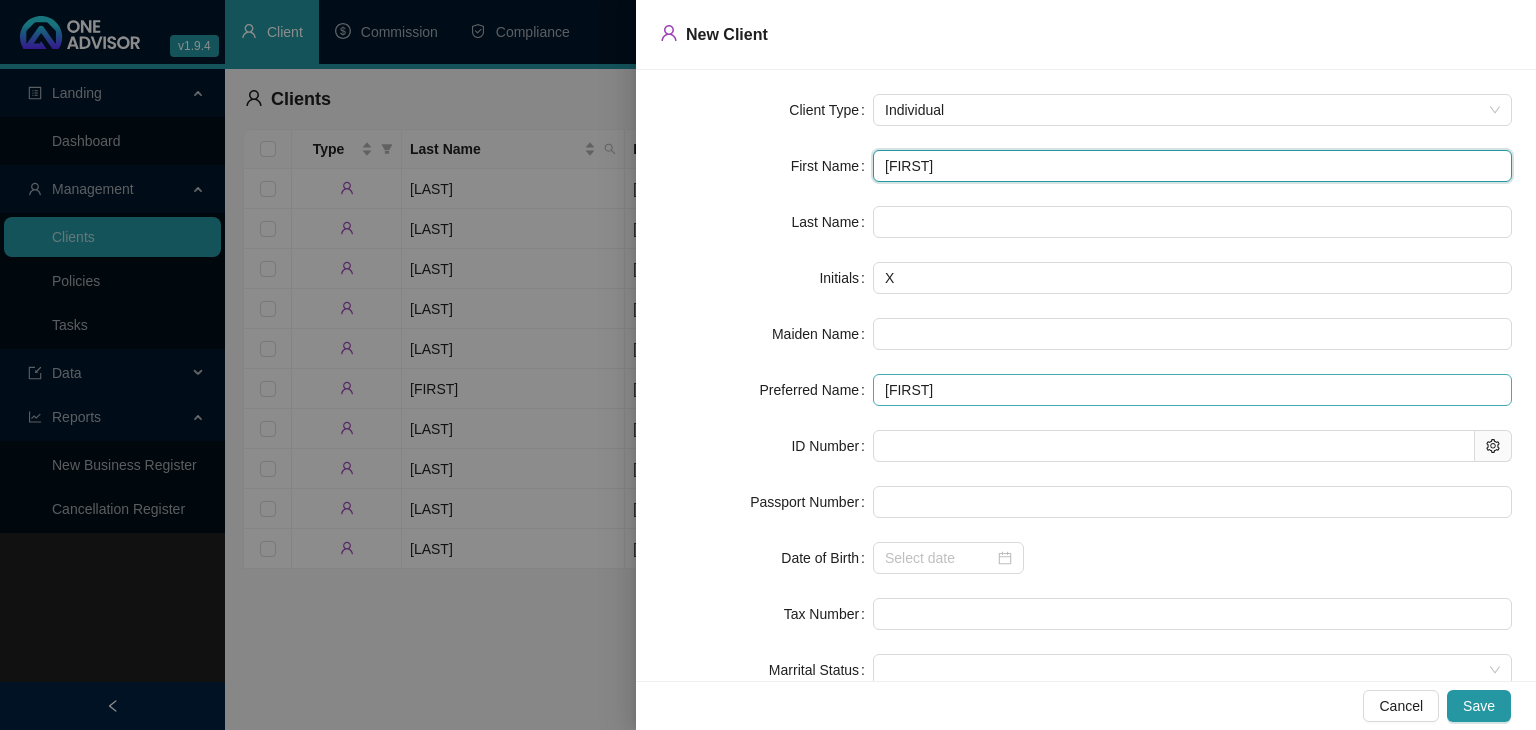type on "[FIRST]" 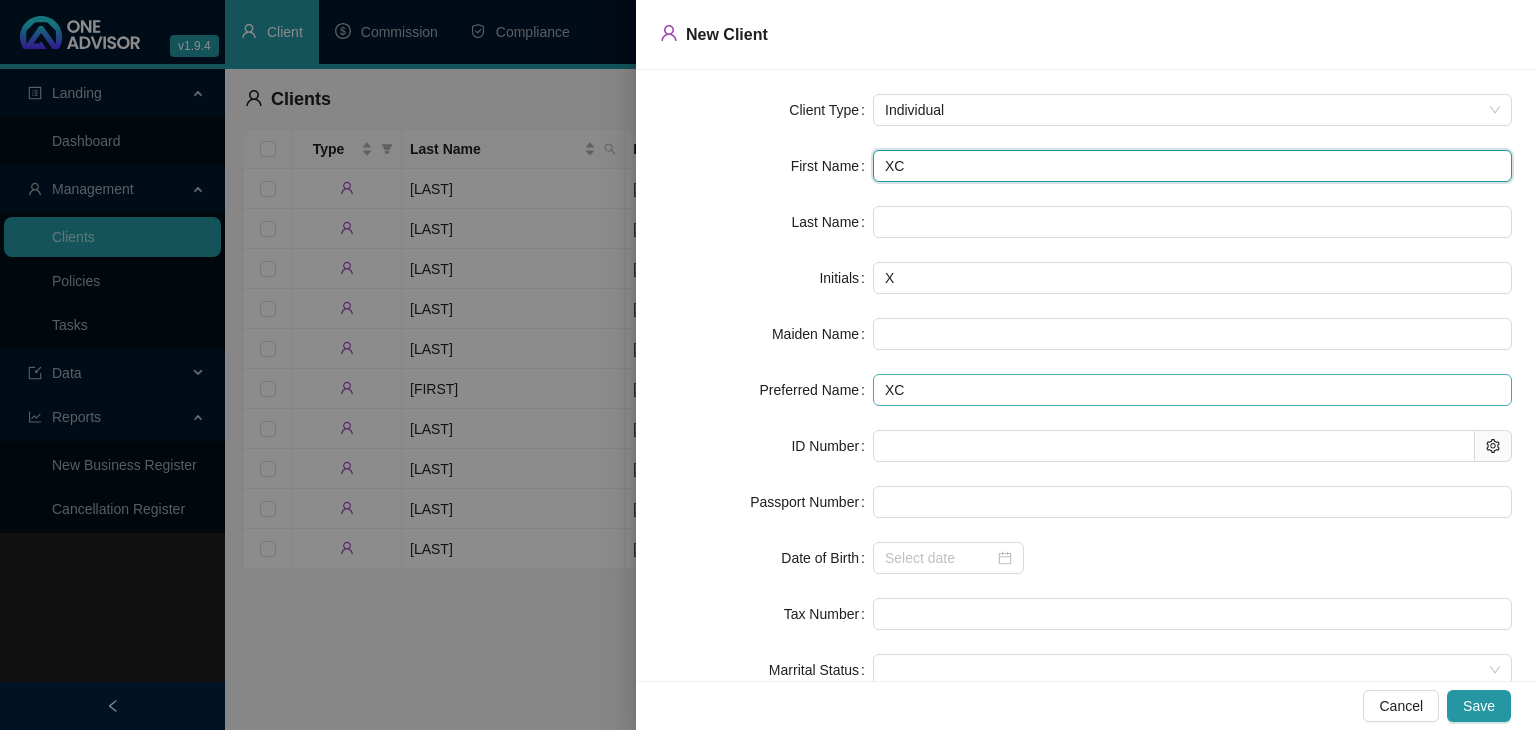type on "X" 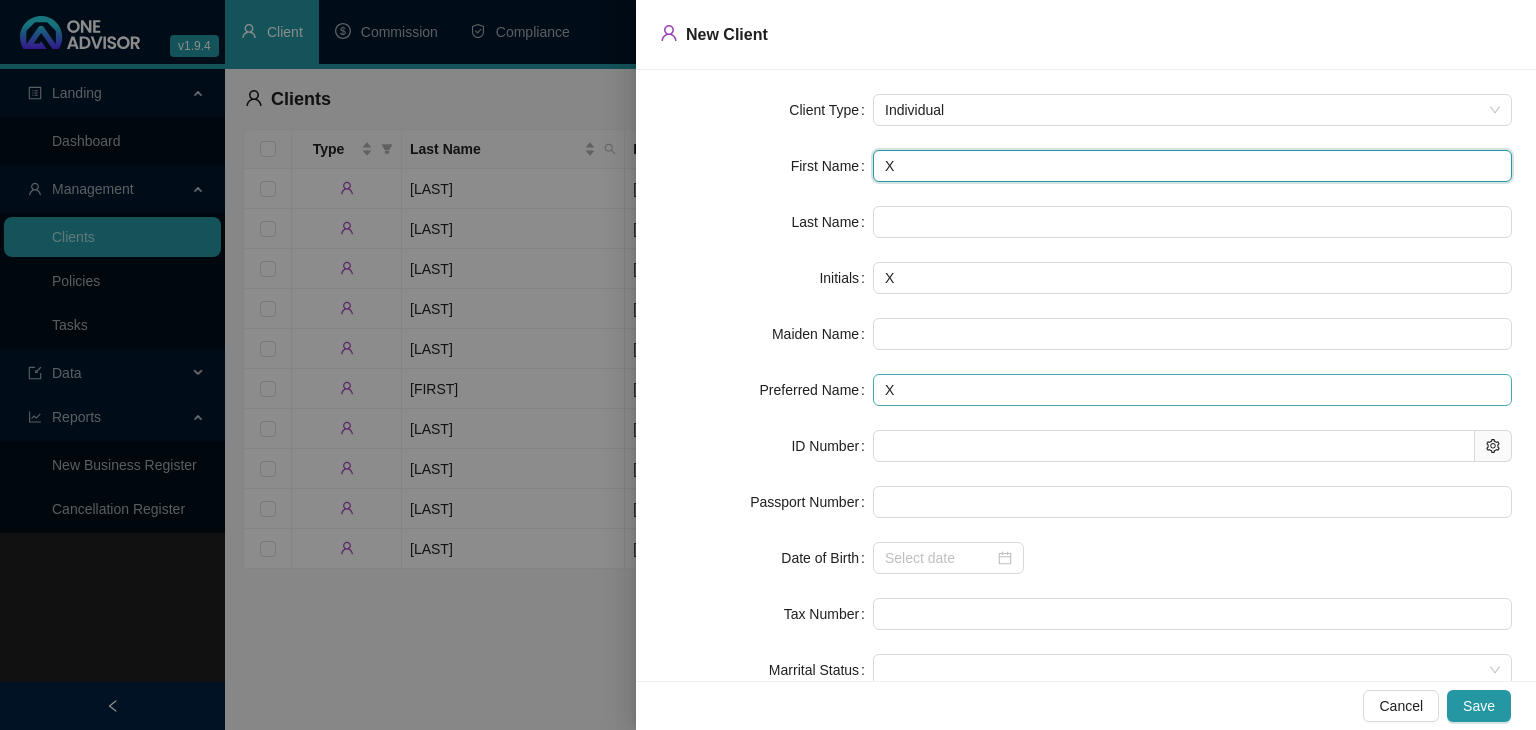 type 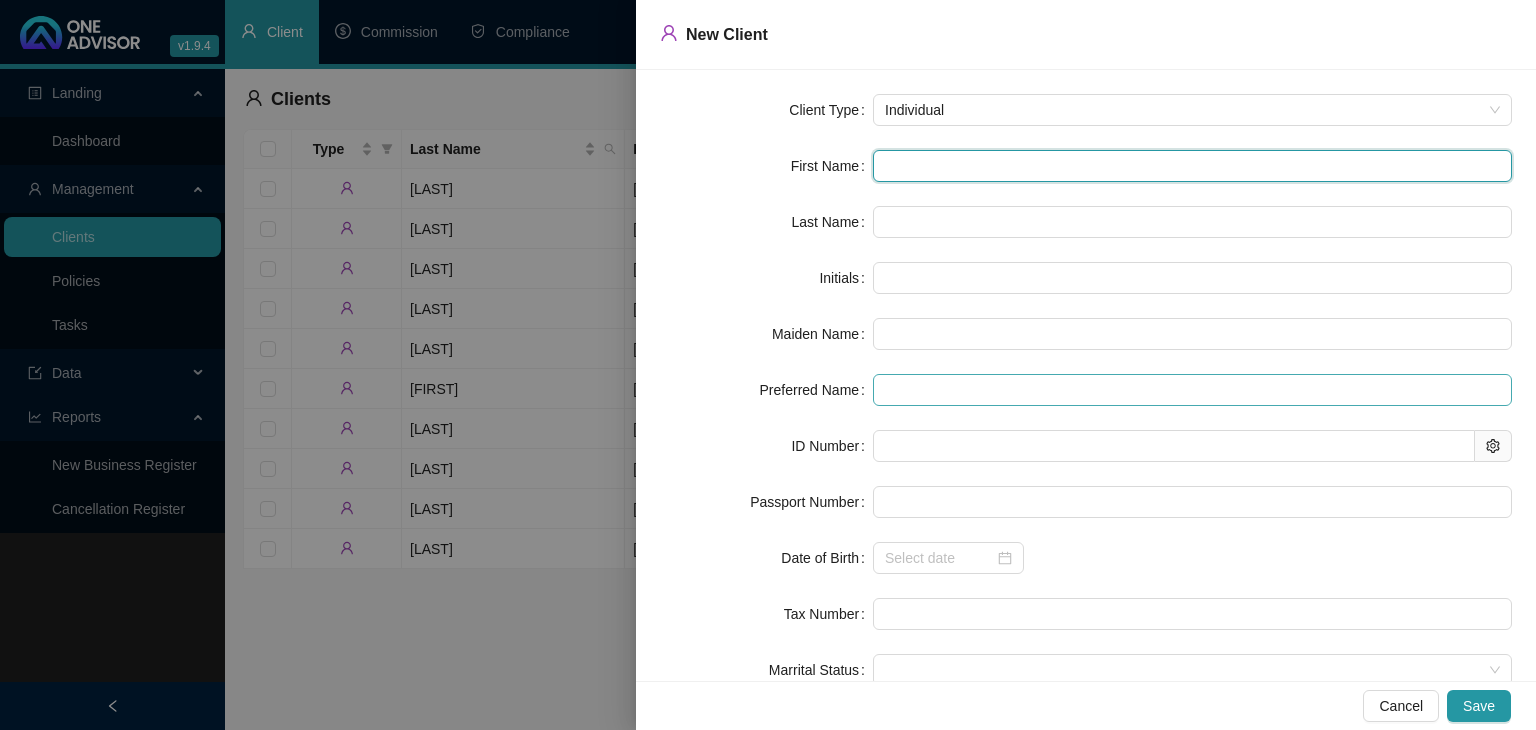 type on "C" 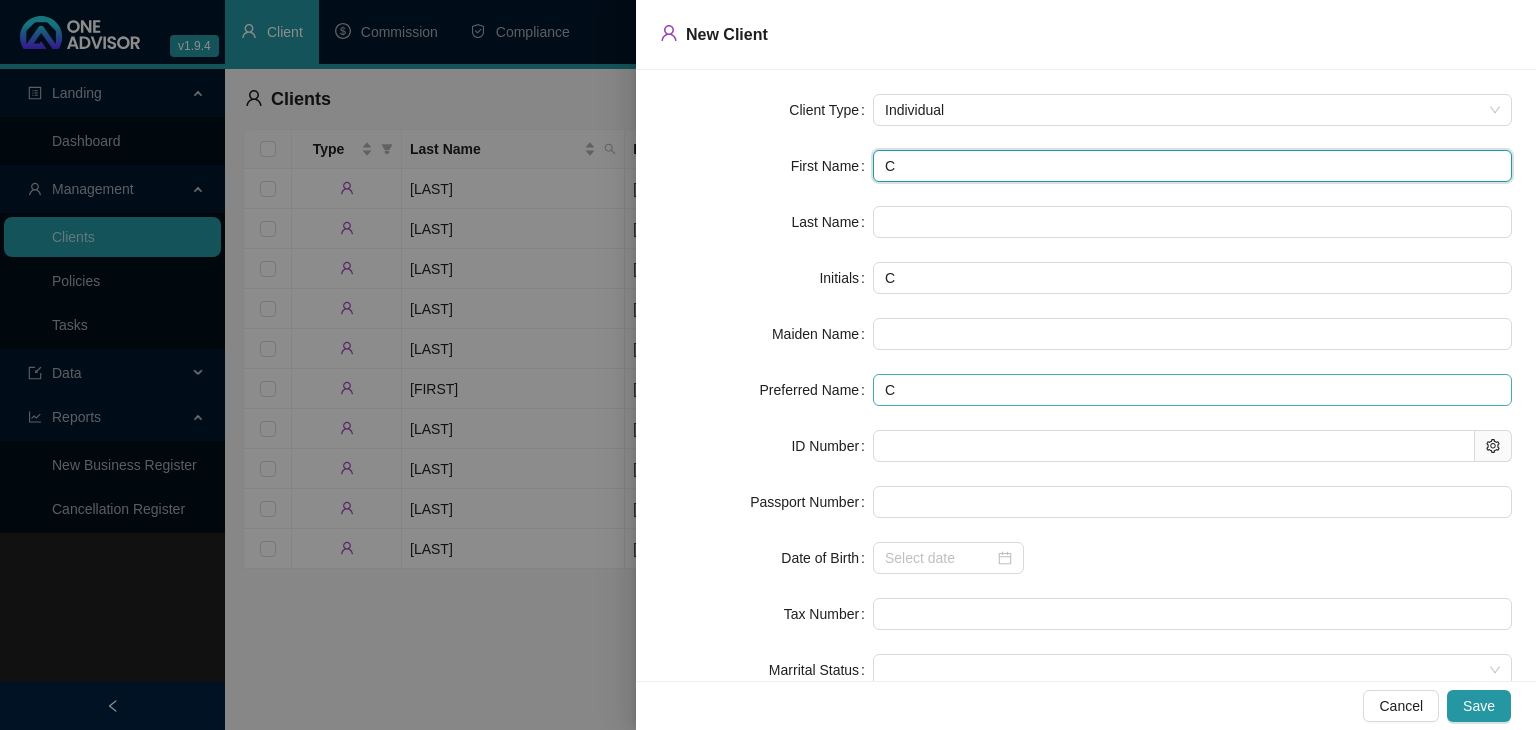 type on "[FIRST]" 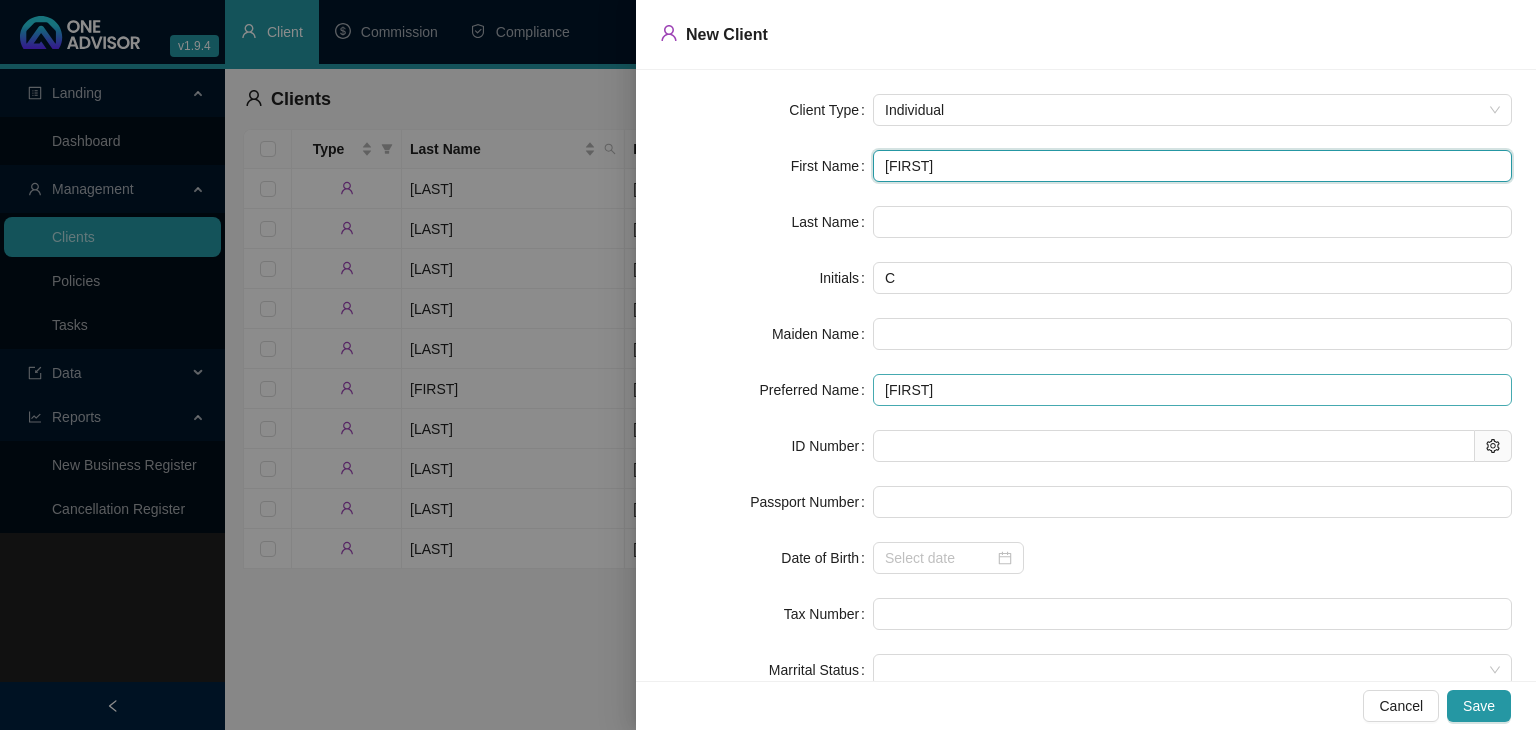 type on "[FIRST]" 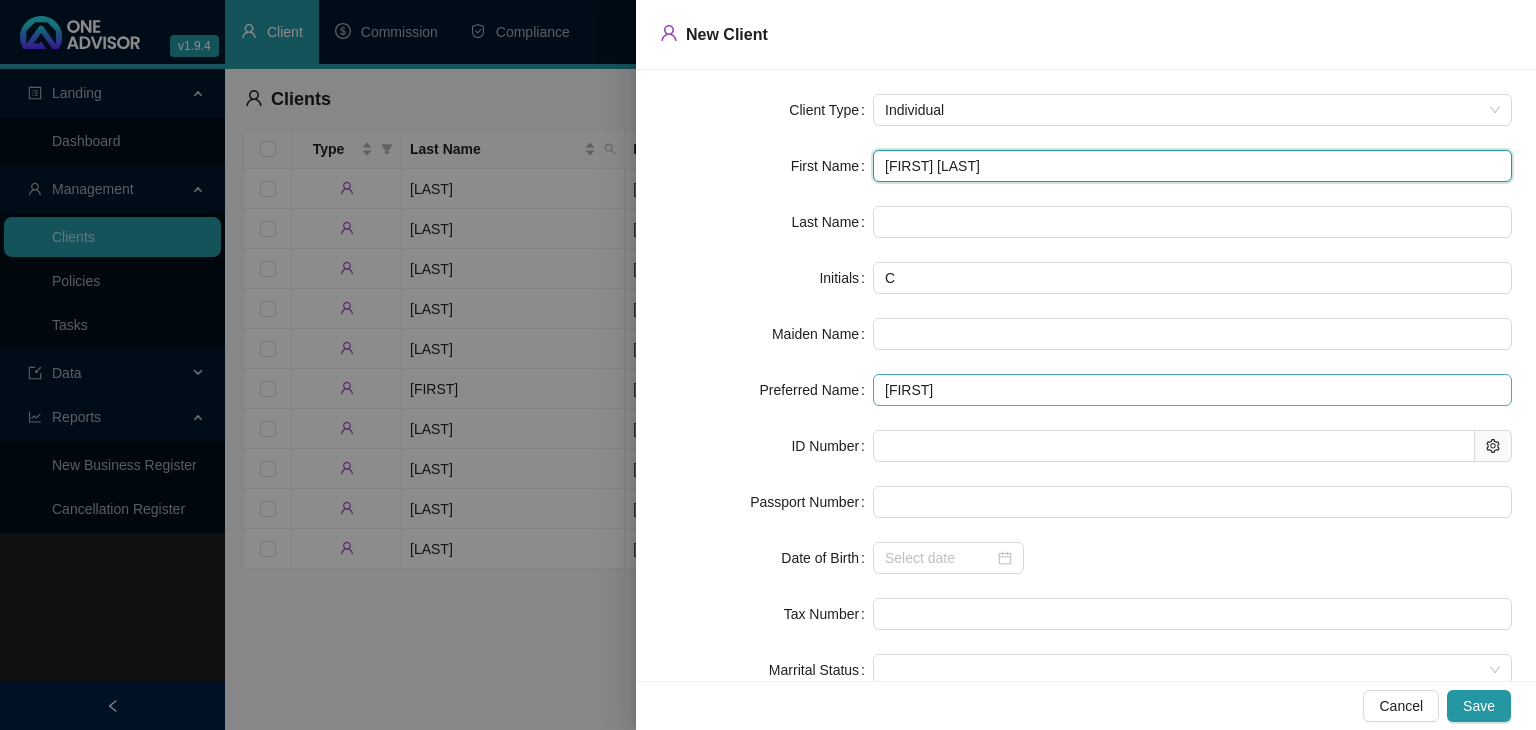 type on "CB" 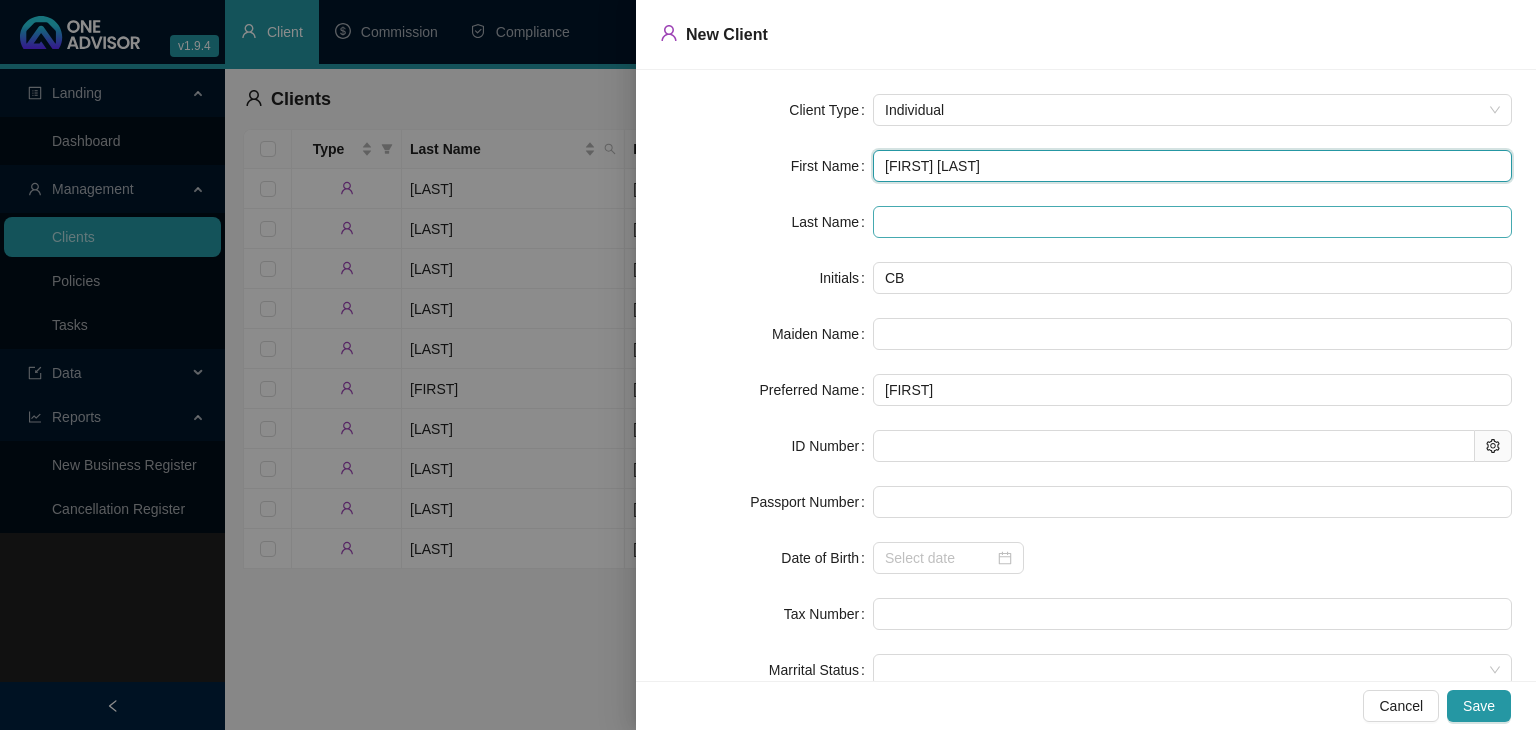 type on "[FIRST] [LAST]" 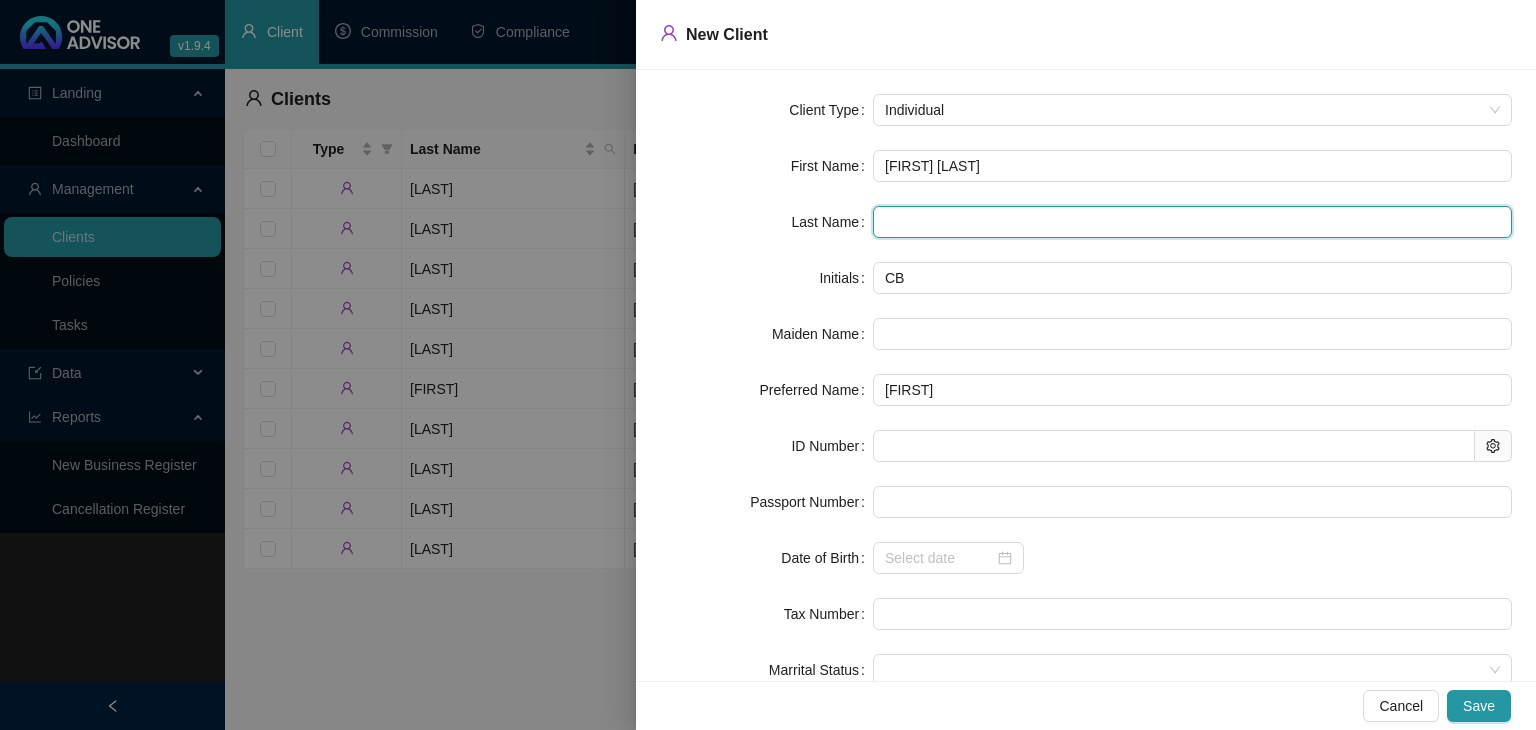 click at bounding box center [1192, 222] 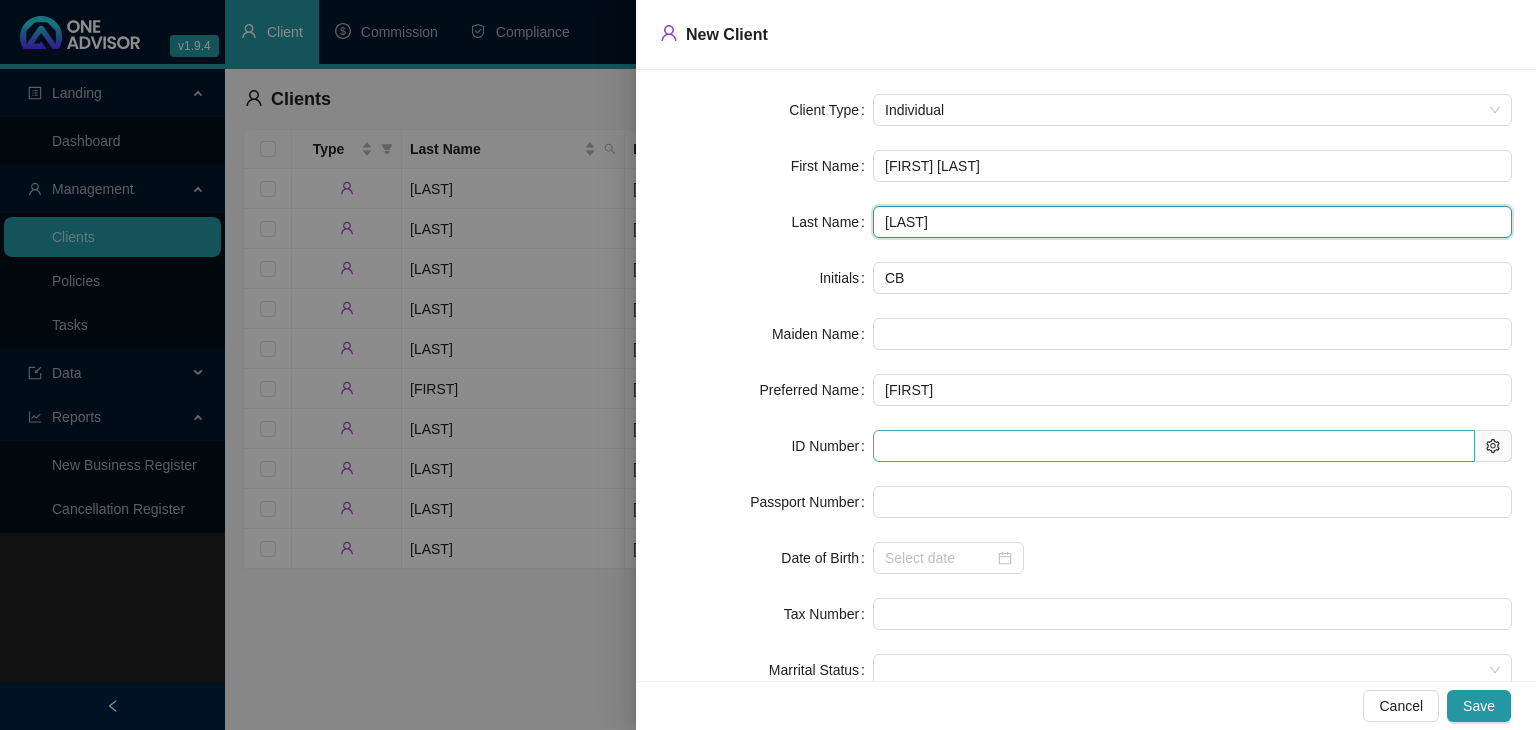 type on "[LAST]" 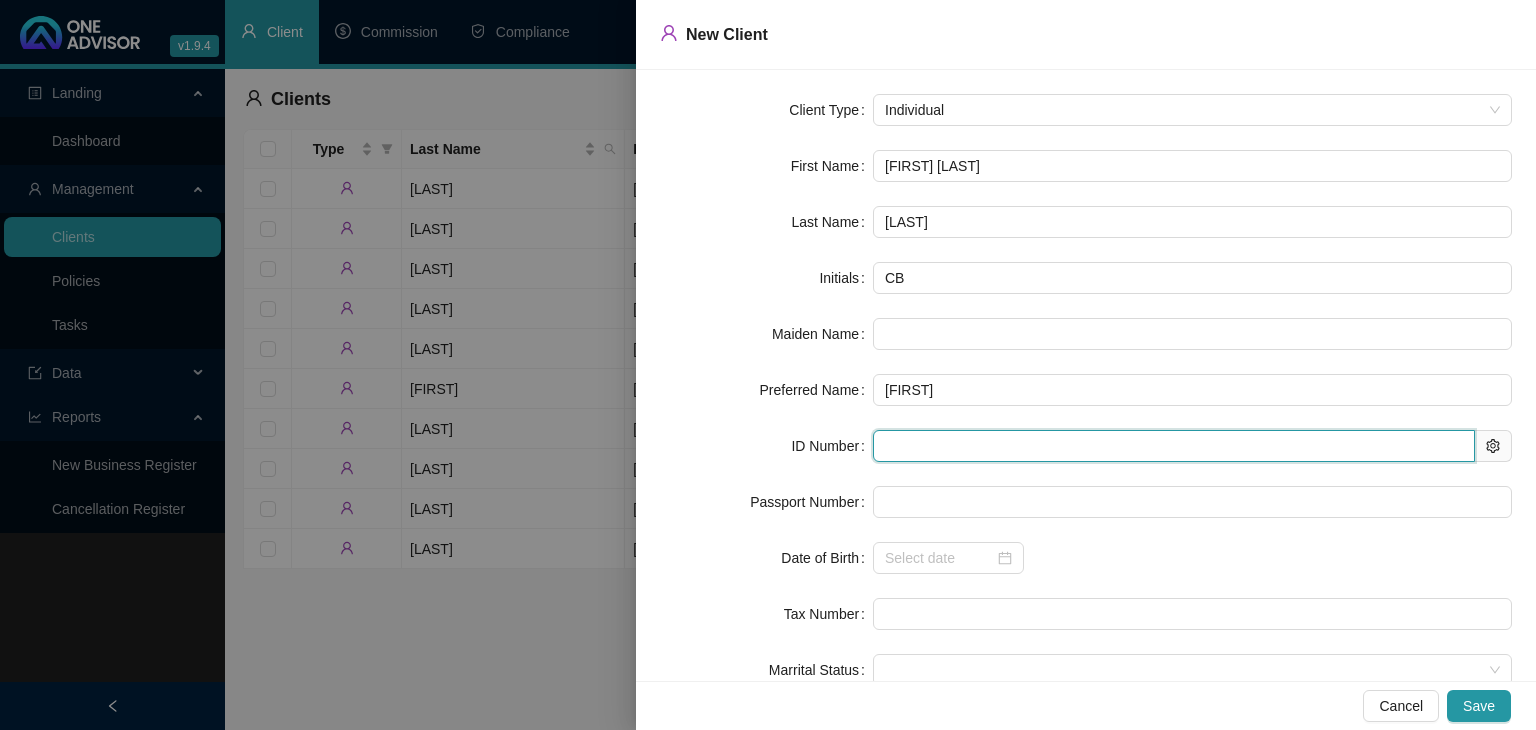 drag, startPoint x: 908, startPoint y: 444, endPoint x: 959, endPoint y: 465, distance: 55.154327 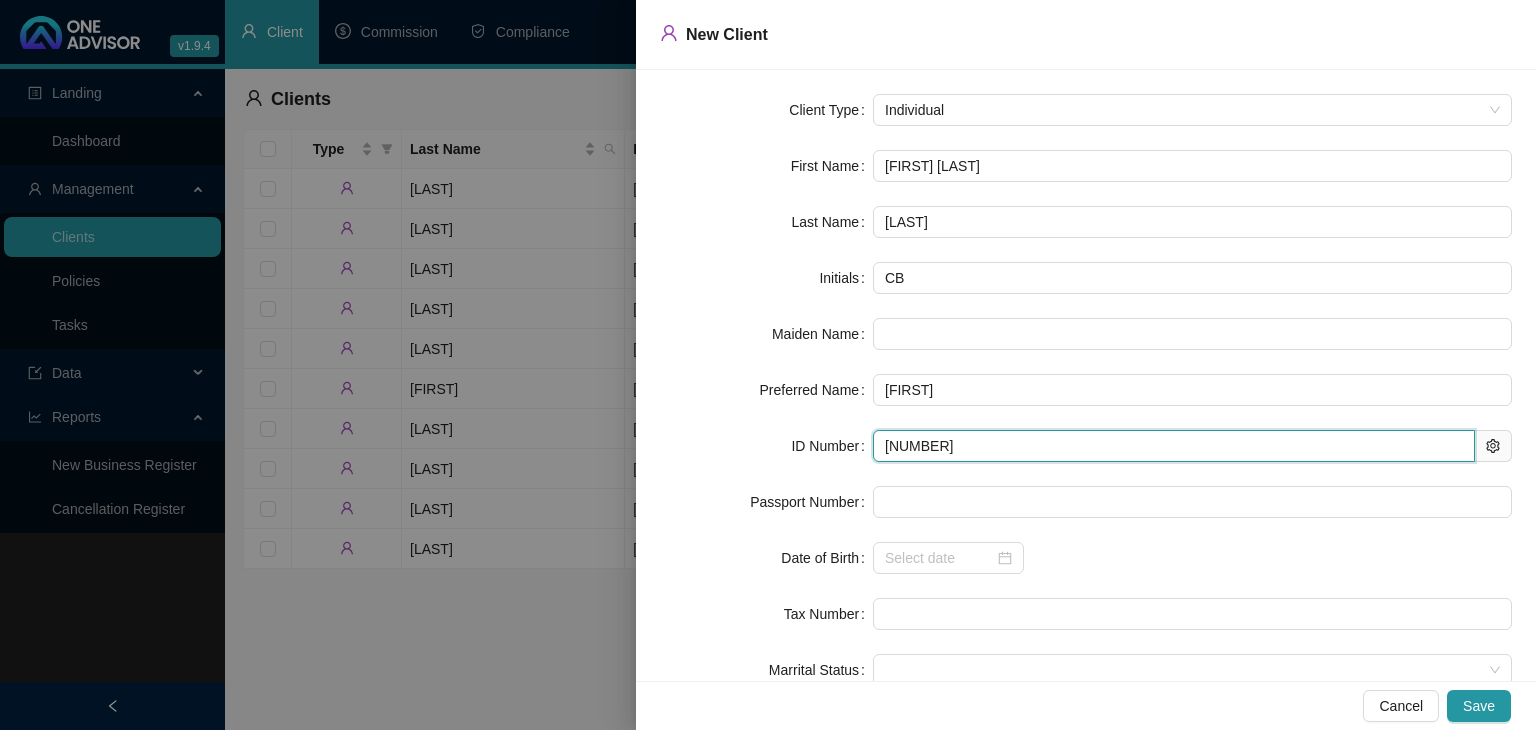 type on "[YEAR]-[MONTH]-[DAY]" 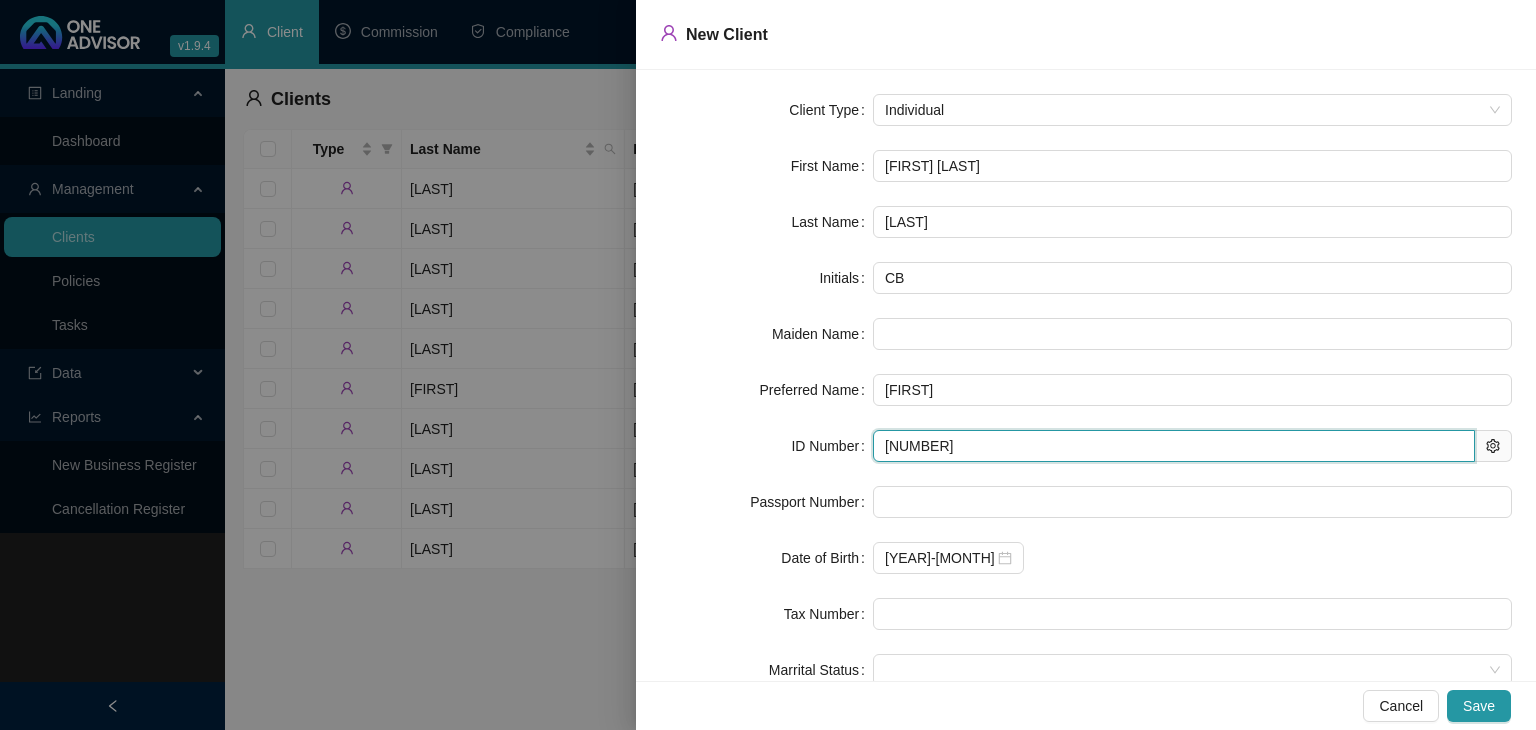 scroll, scrollTop: 108, scrollLeft: 0, axis: vertical 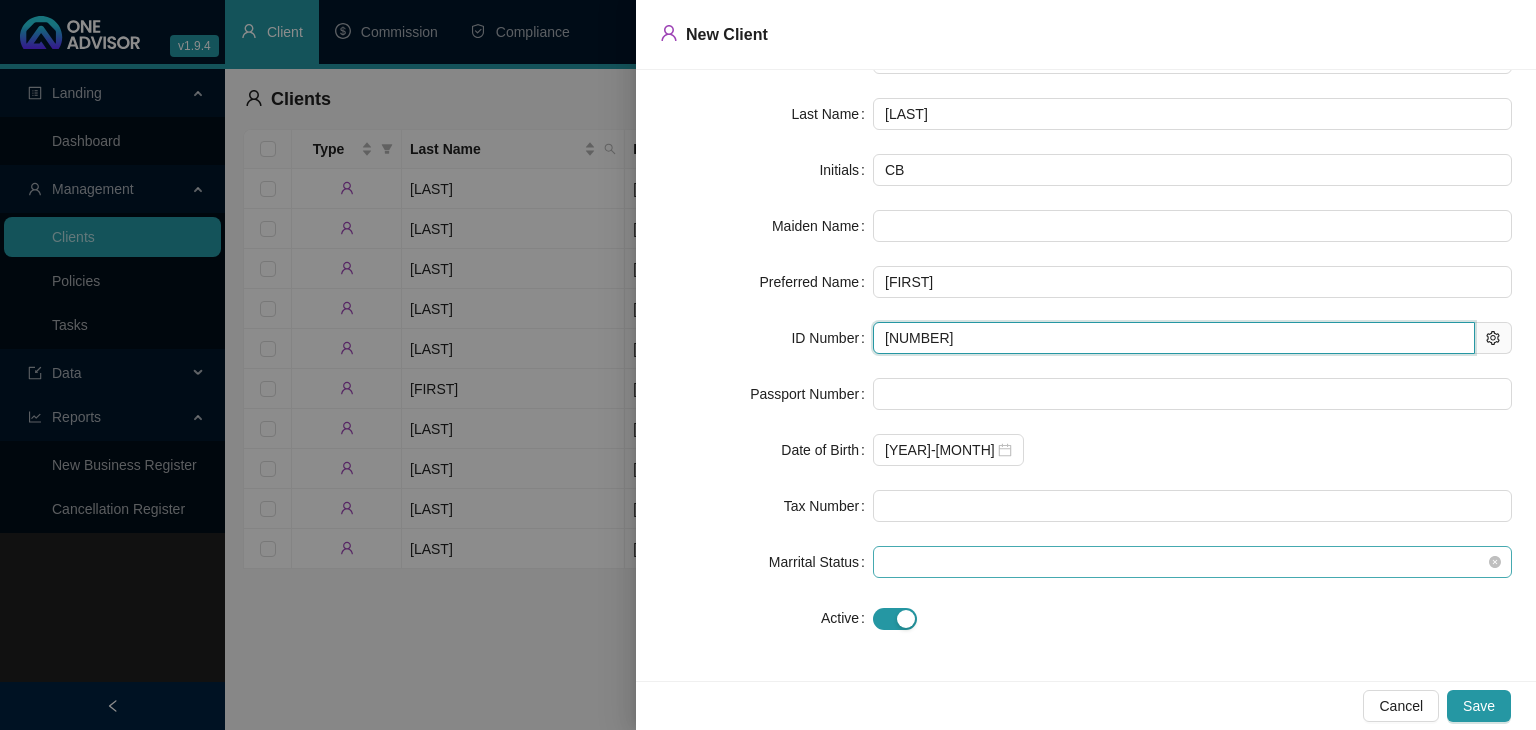 click at bounding box center (1192, 562) 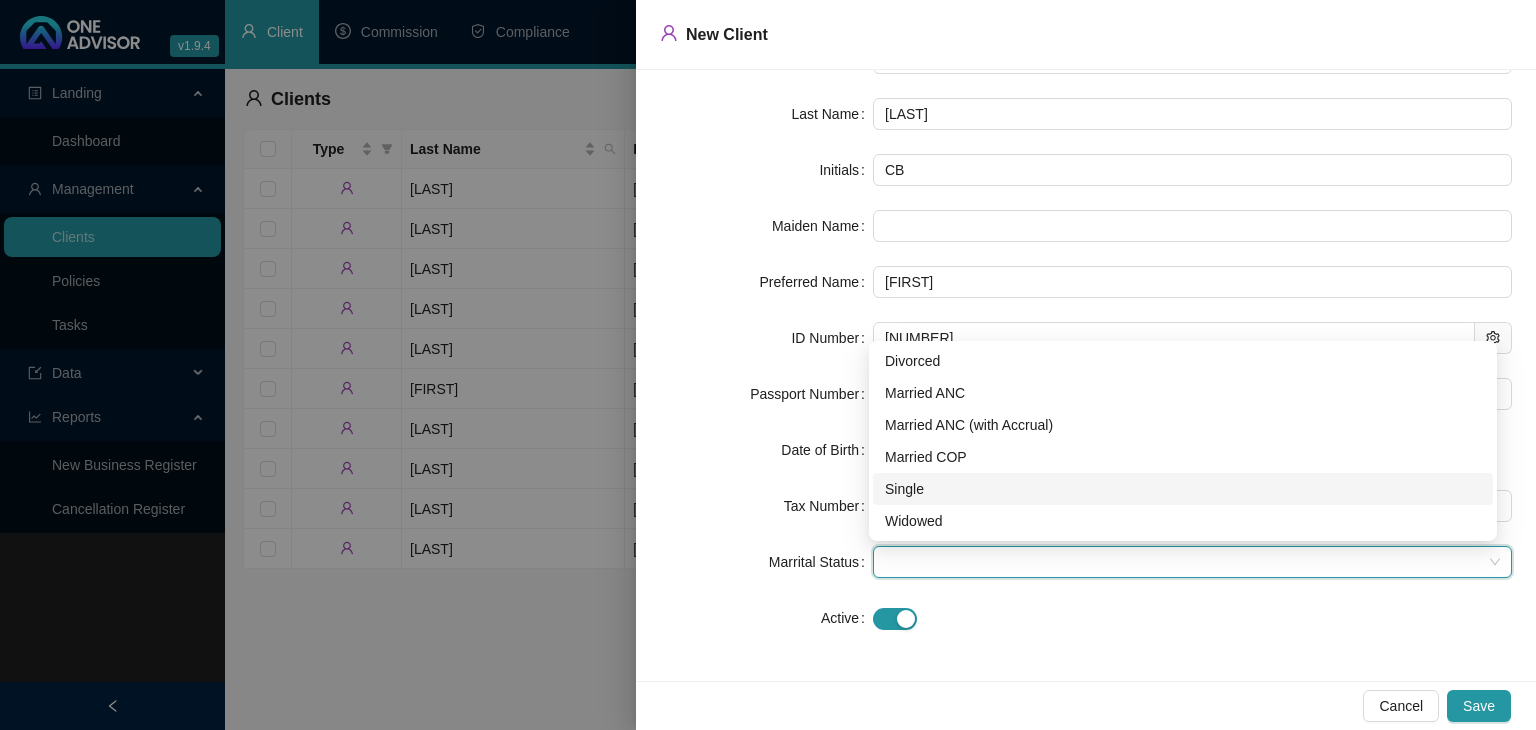 click on "Single" at bounding box center (1183, 489) 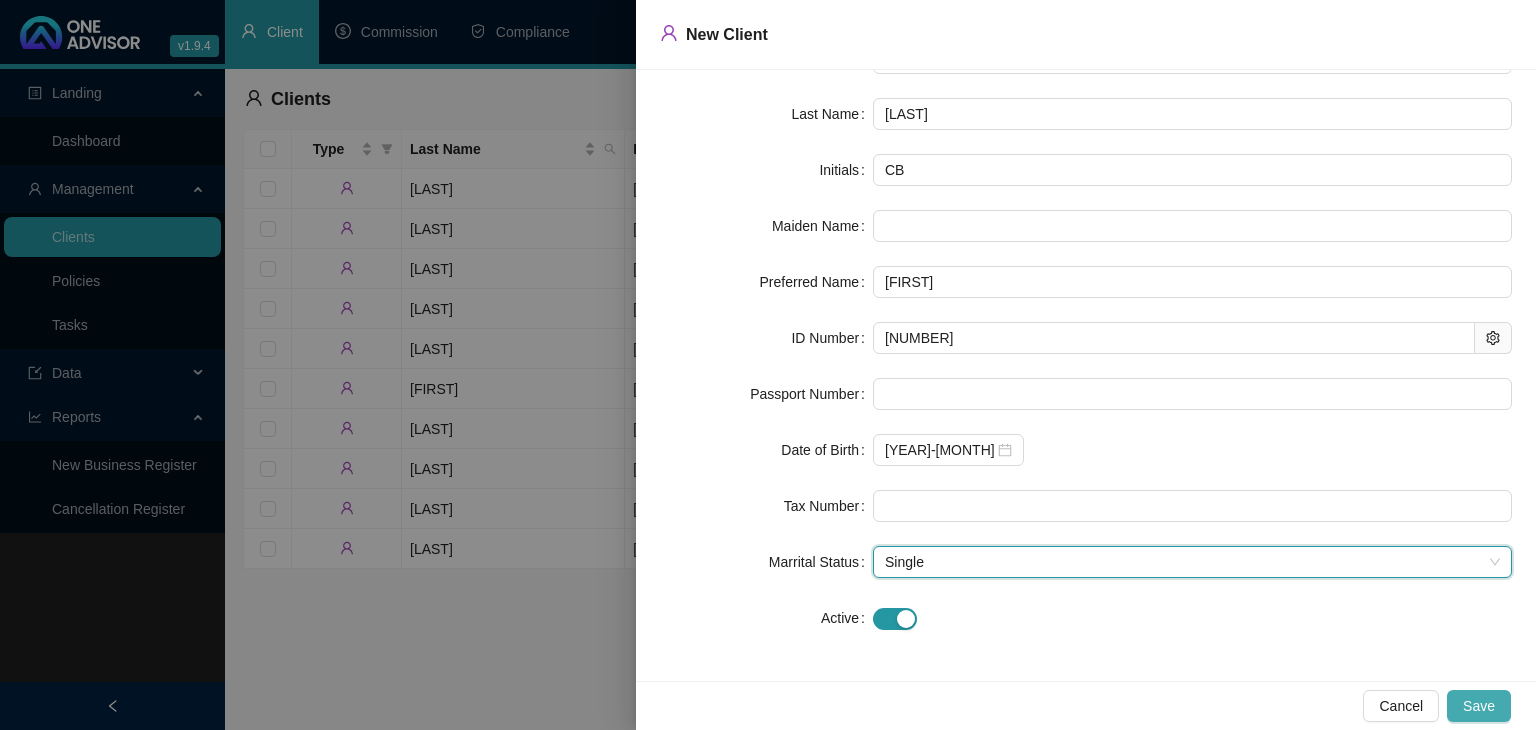 click on "Save" at bounding box center (1479, 706) 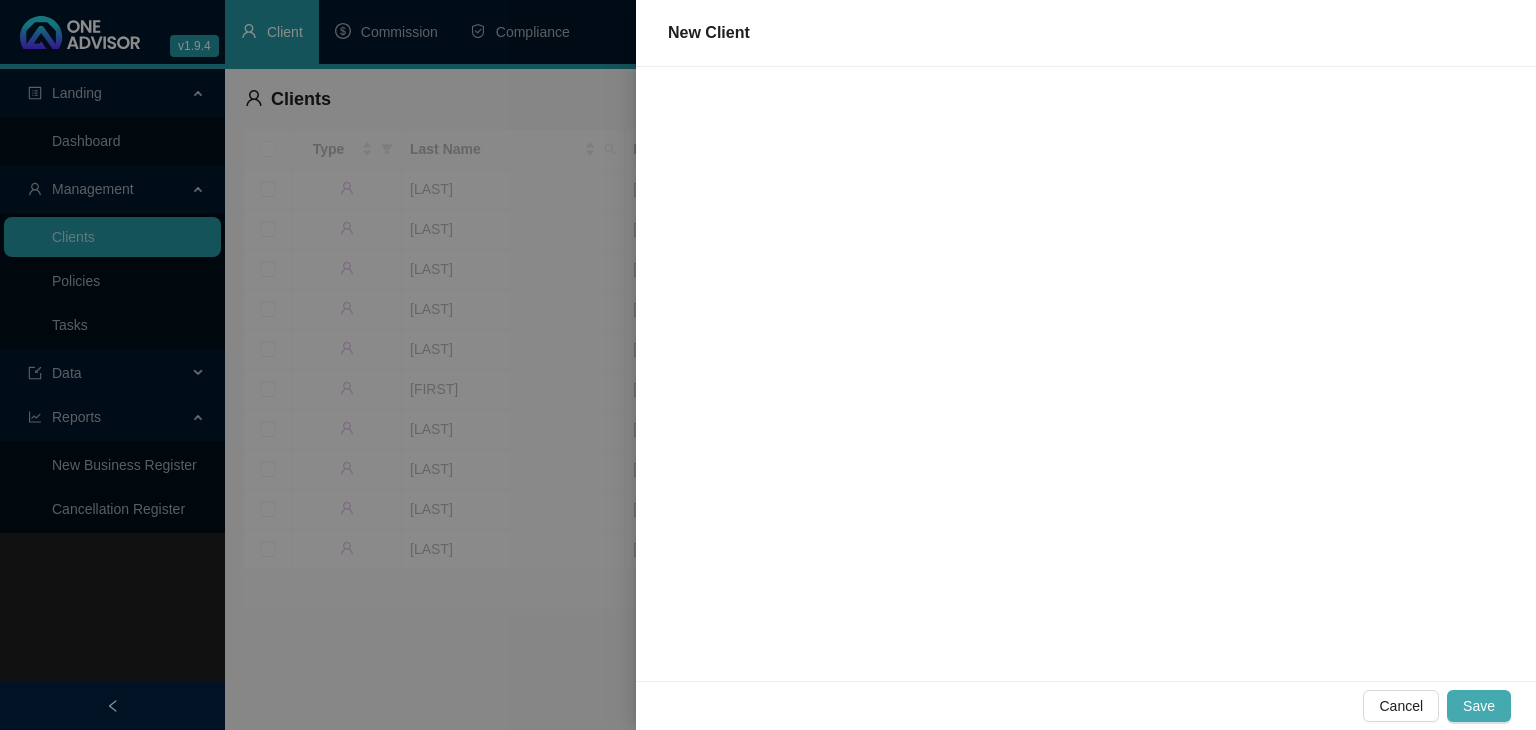 scroll, scrollTop: 0, scrollLeft: 0, axis: both 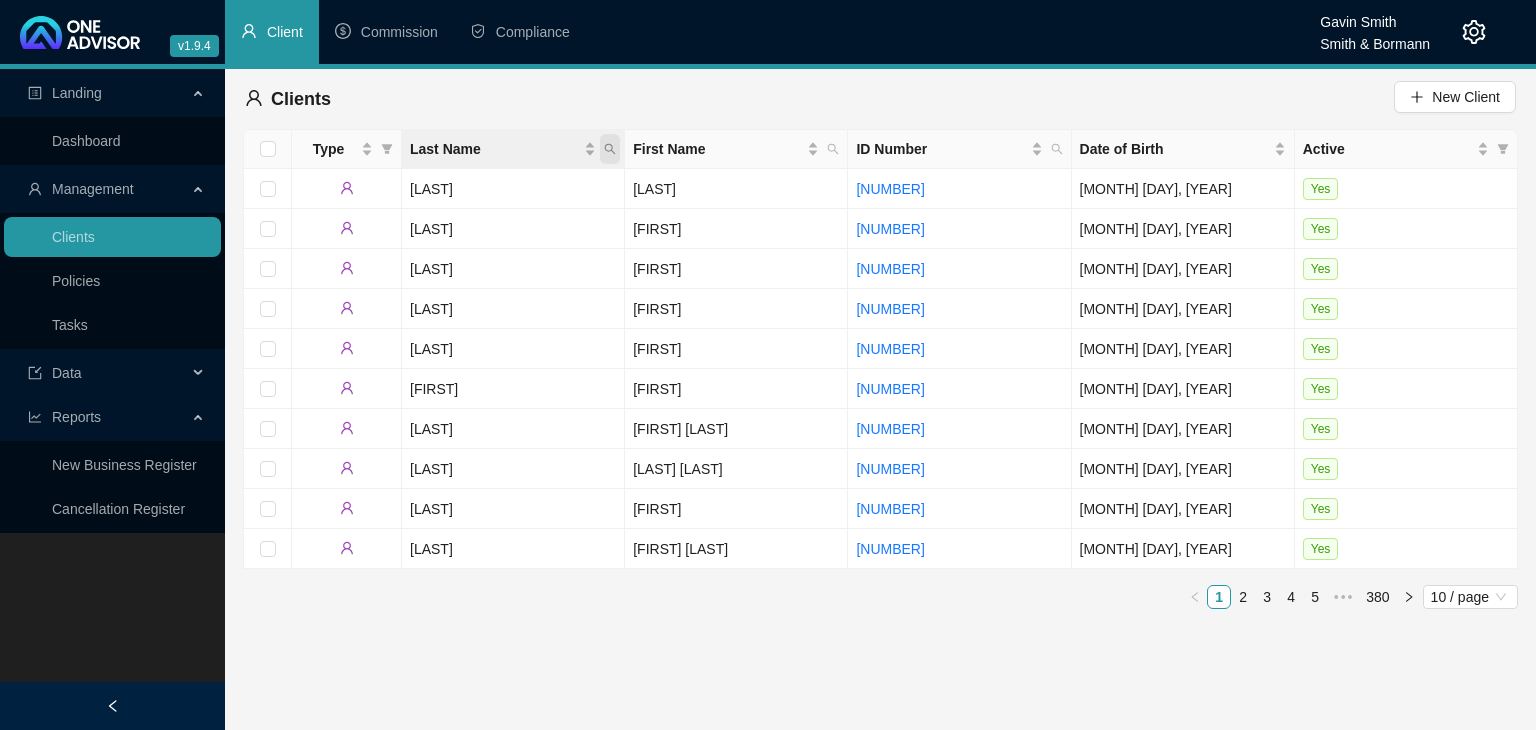 drag, startPoint x: 615, startPoint y: 149, endPoint x: 606, endPoint y: 157, distance: 12.0415945 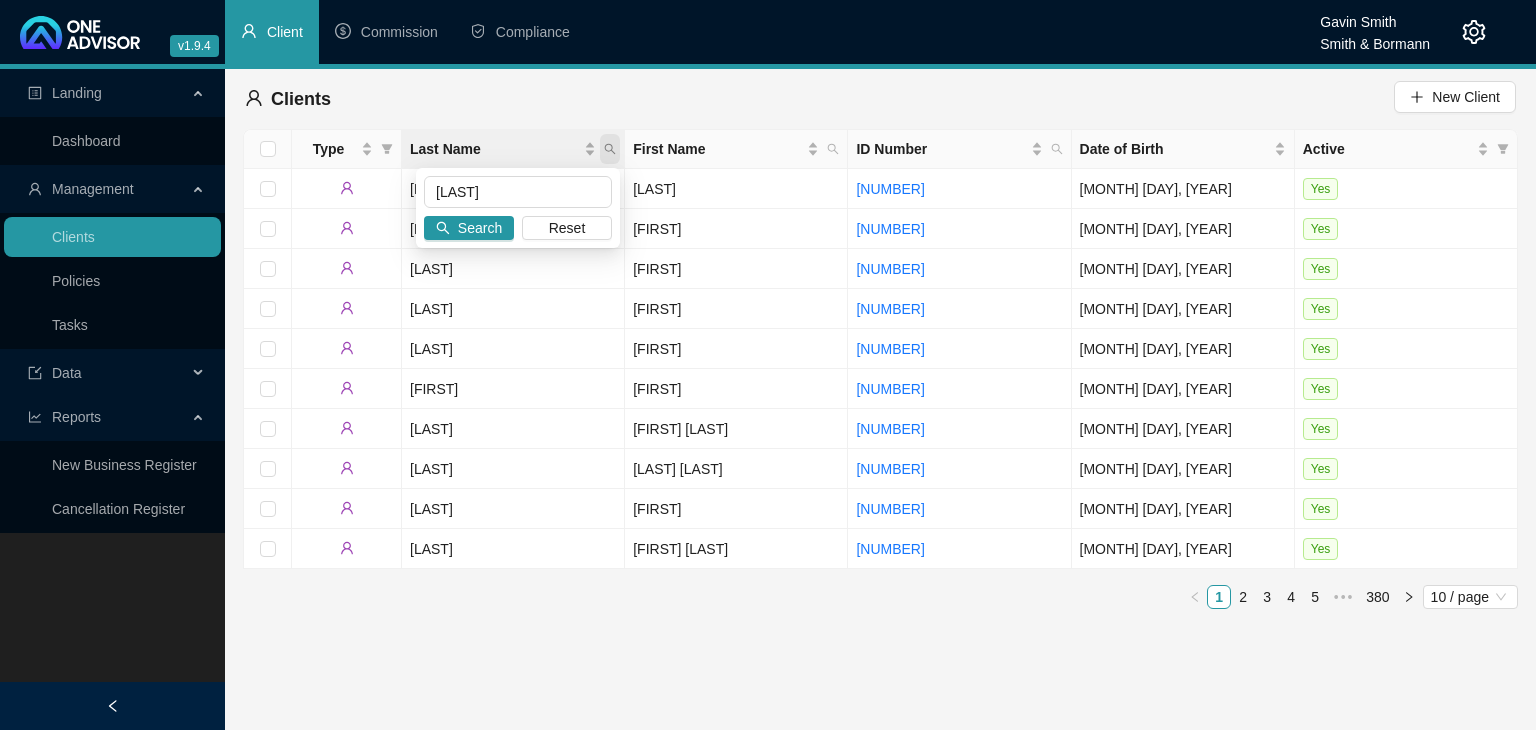 type on "[LAST]" 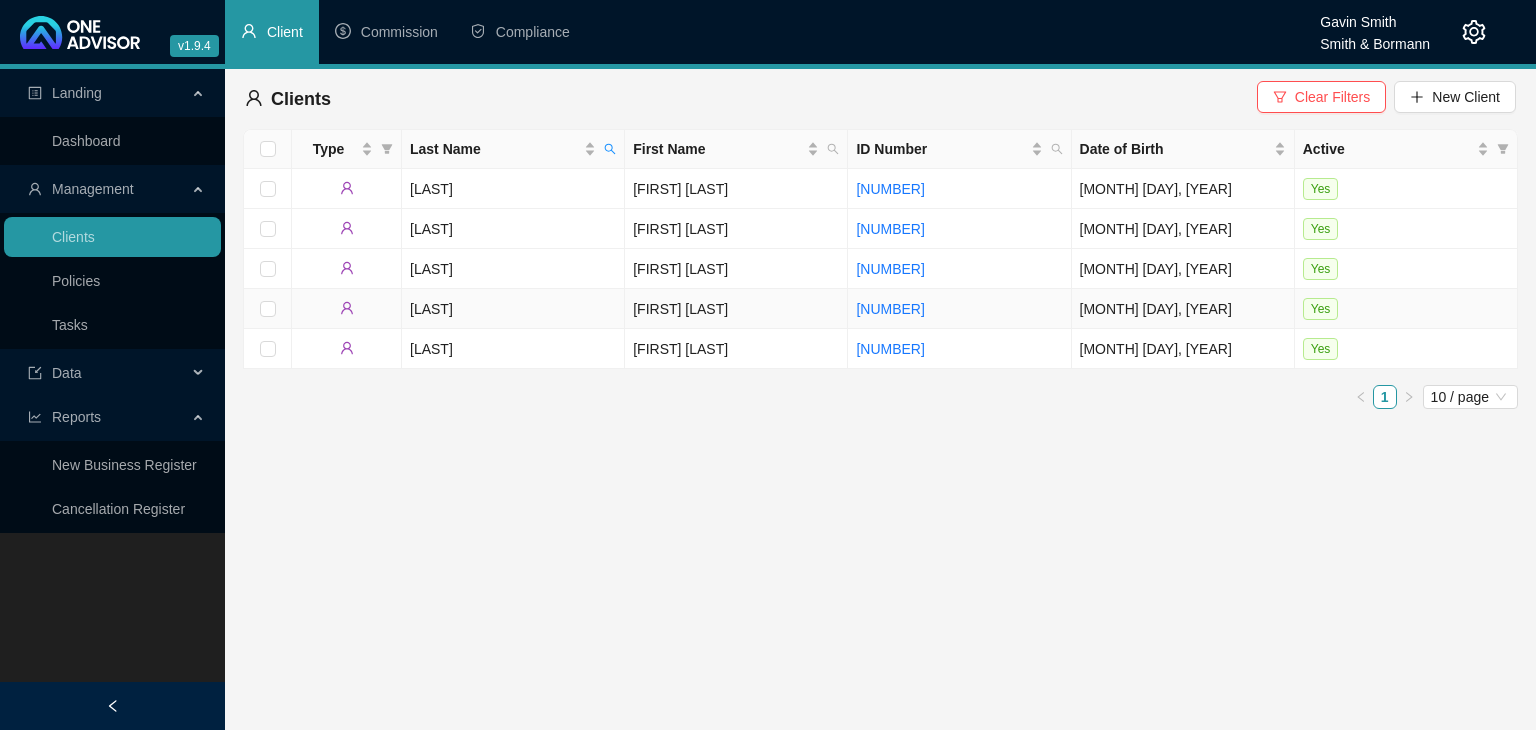 click on "[FIRST] [LAST]" at bounding box center (736, 309) 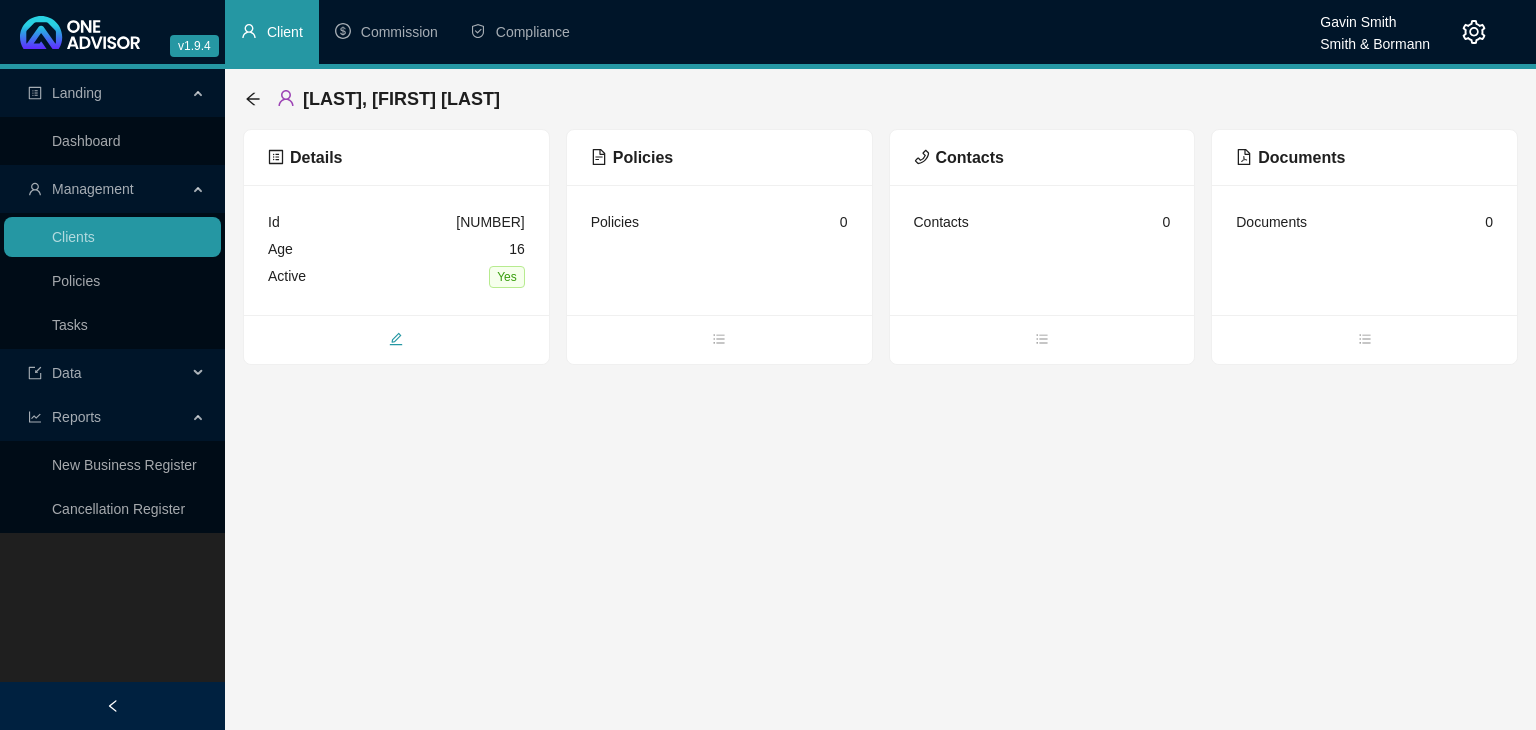 click 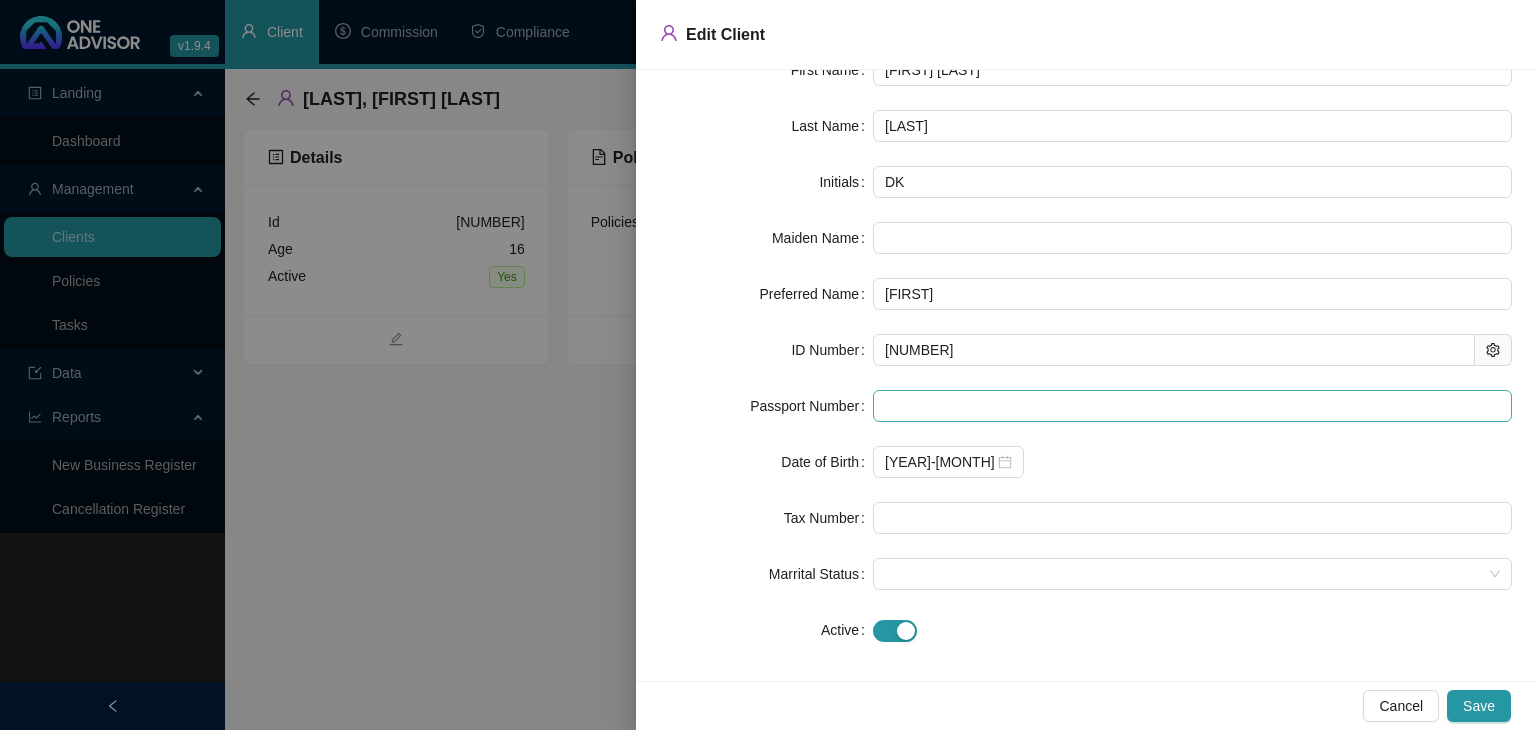 scroll, scrollTop: 108, scrollLeft: 0, axis: vertical 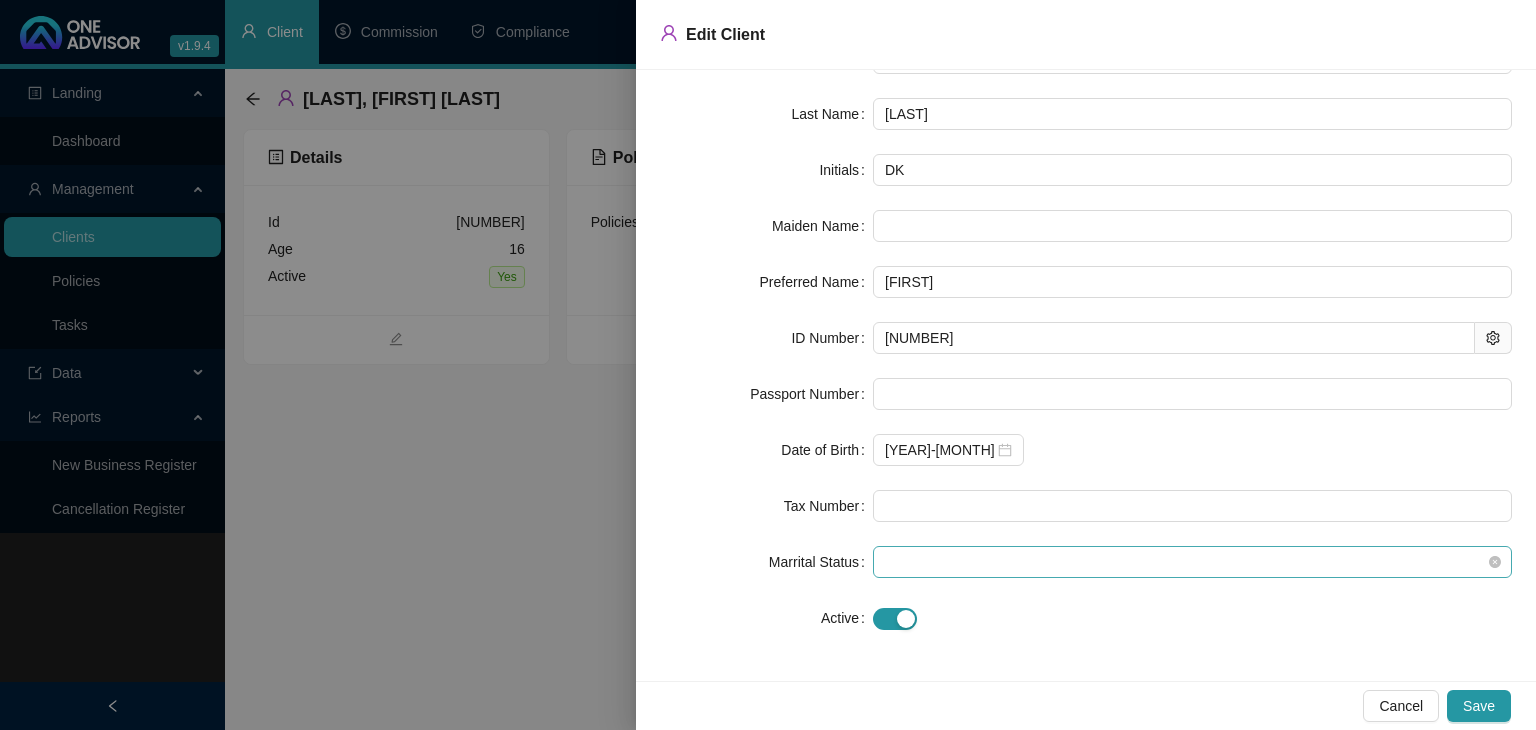 click at bounding box center (1192, 562) 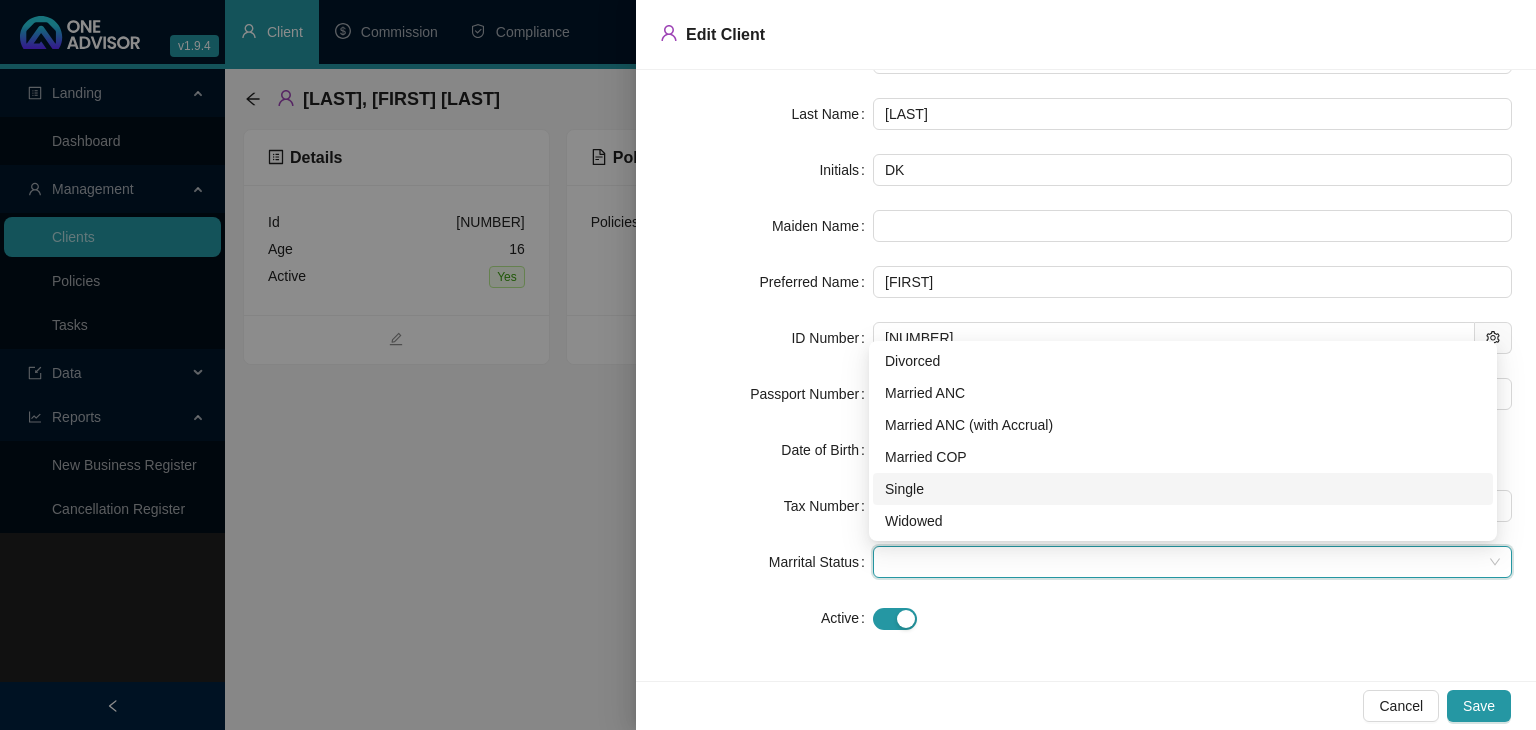 click on "Single" at bounding box center [1183, 489] 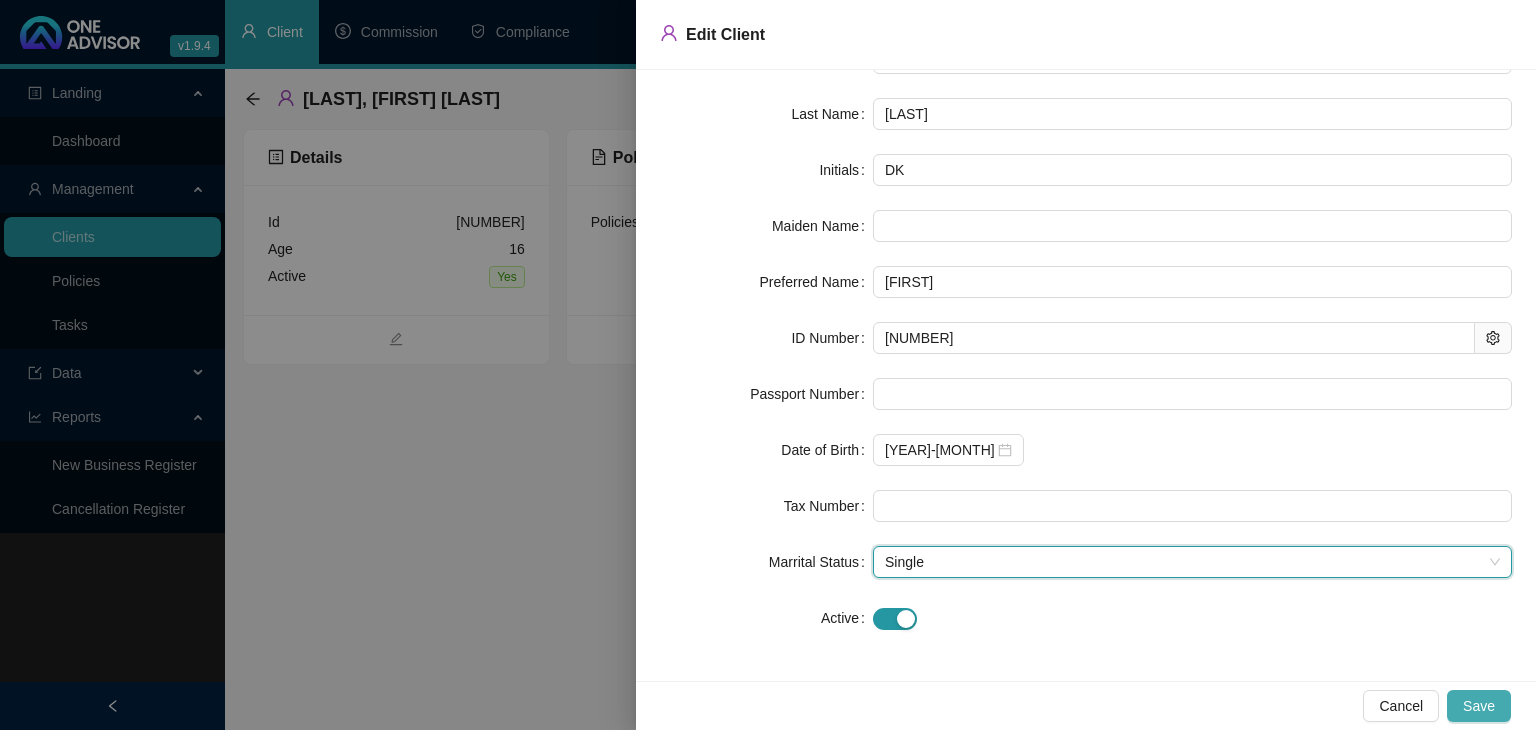 click on "Save" at bounding box center [1479, 706] 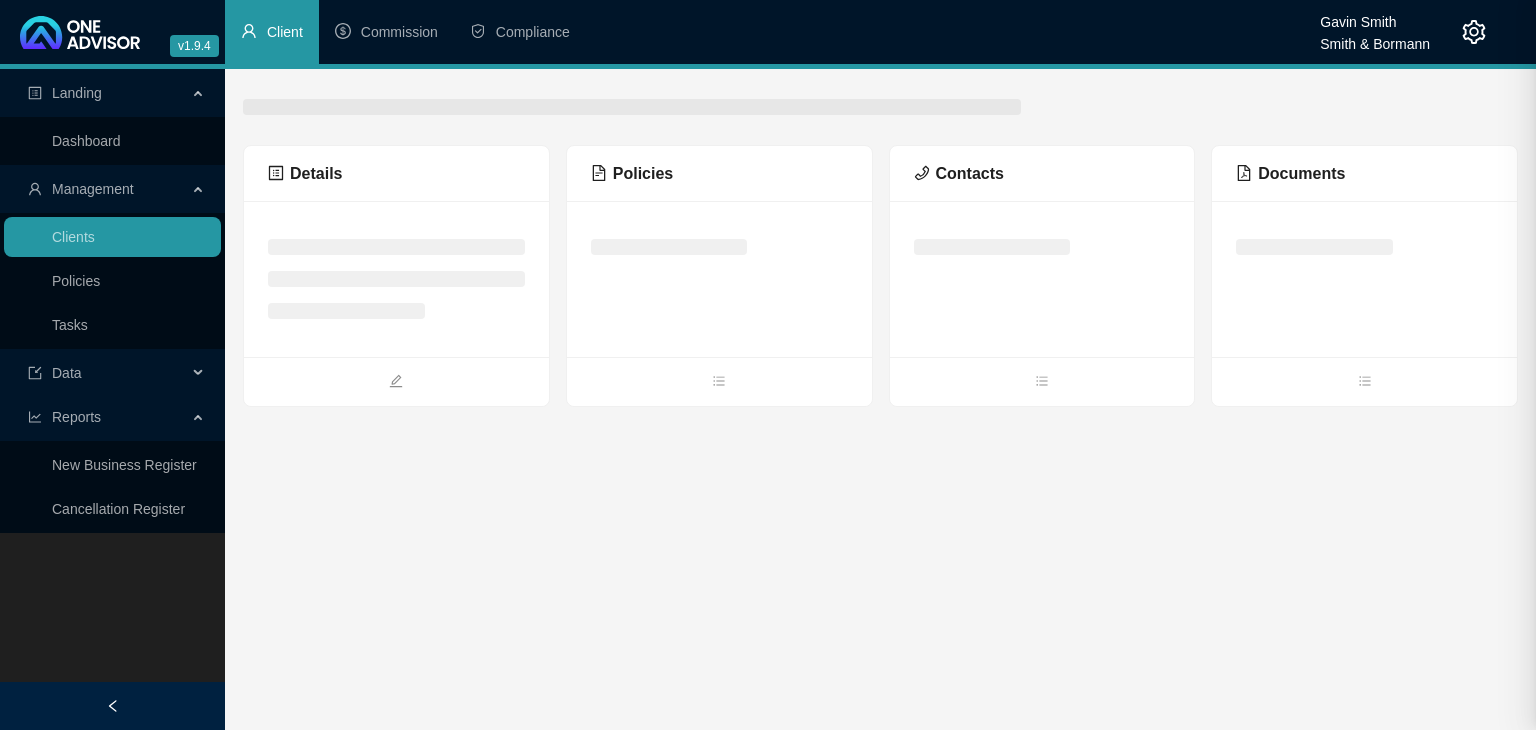 scroll, scrollTop: 0, scrollLeft: 0, axis: both 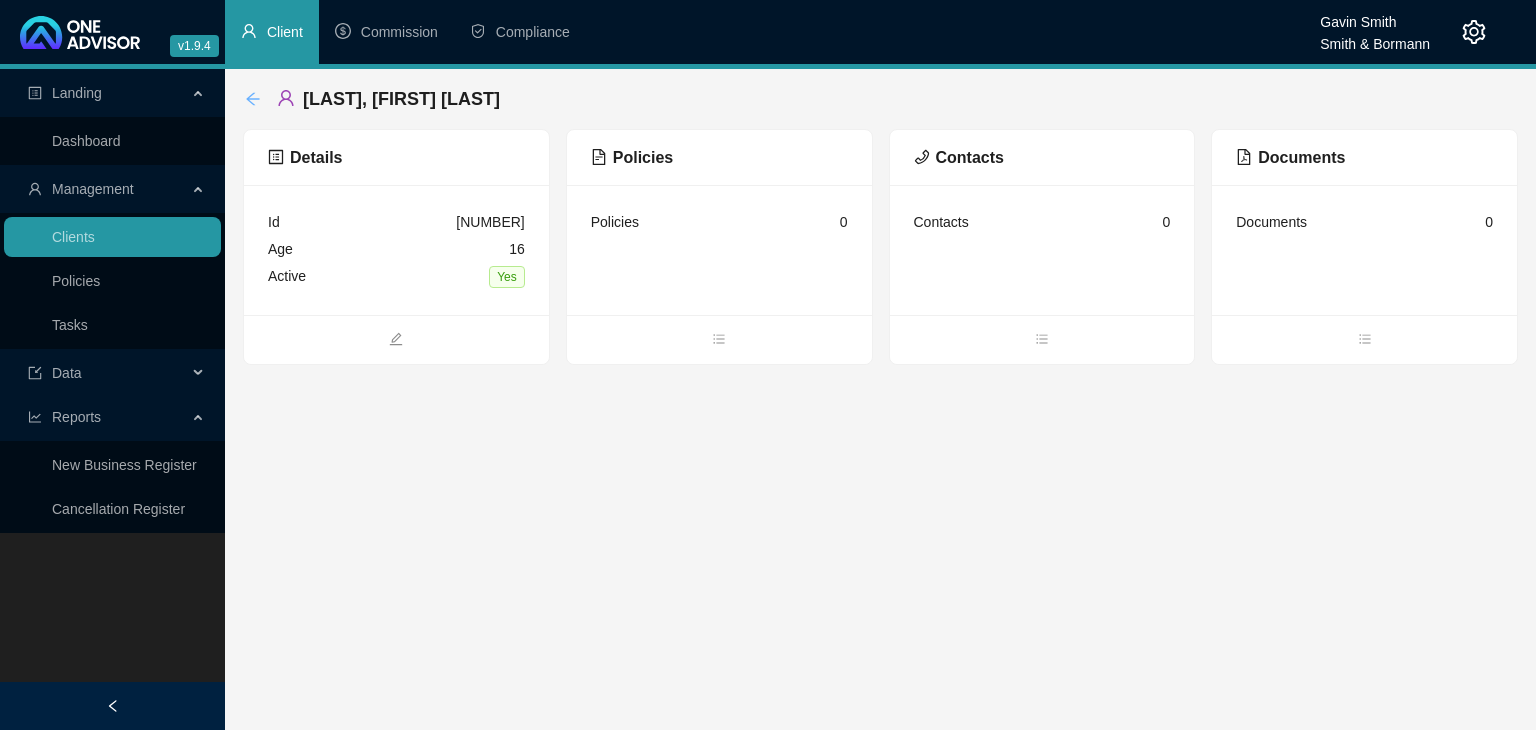 click 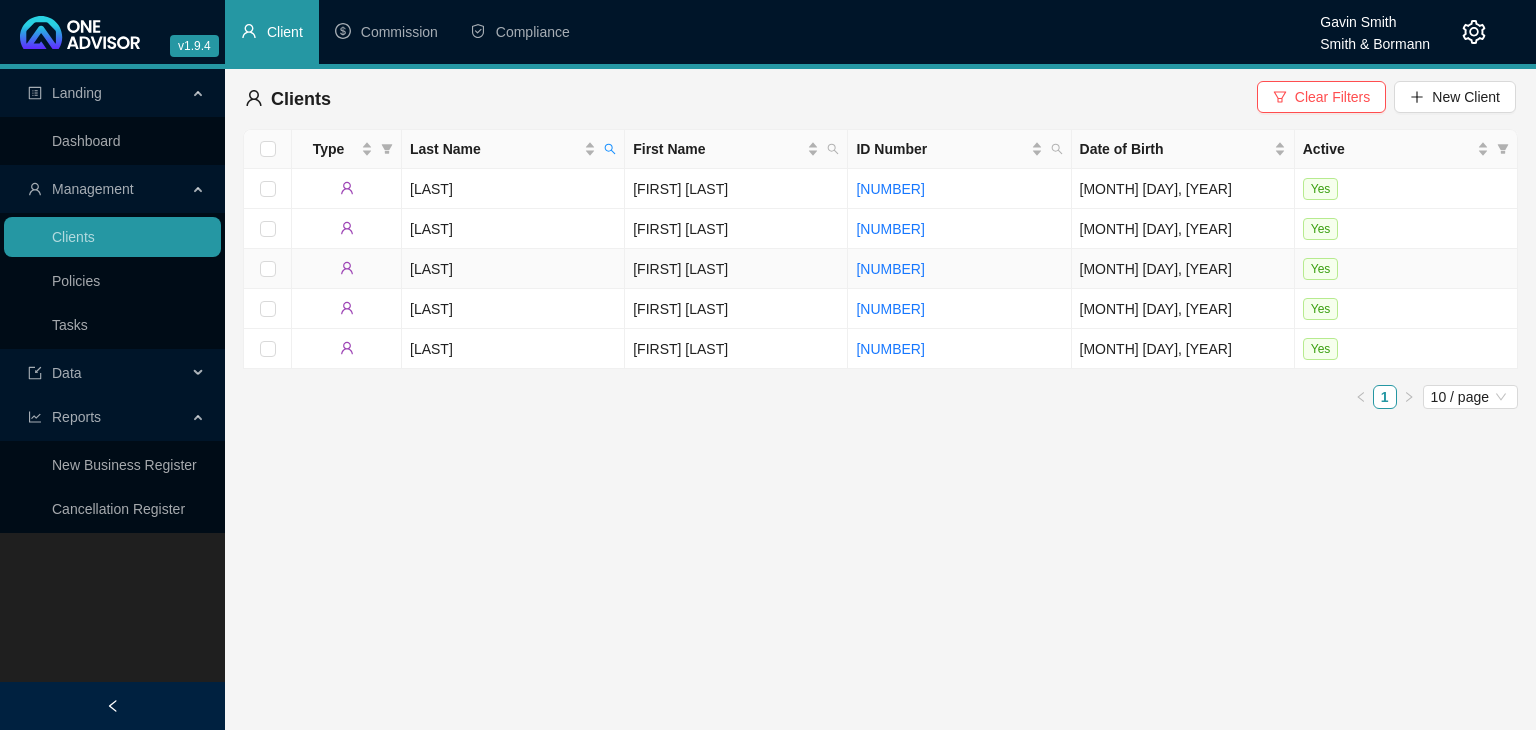 click on "[FIRST] [LAST]" at bounding box center [736, 269] 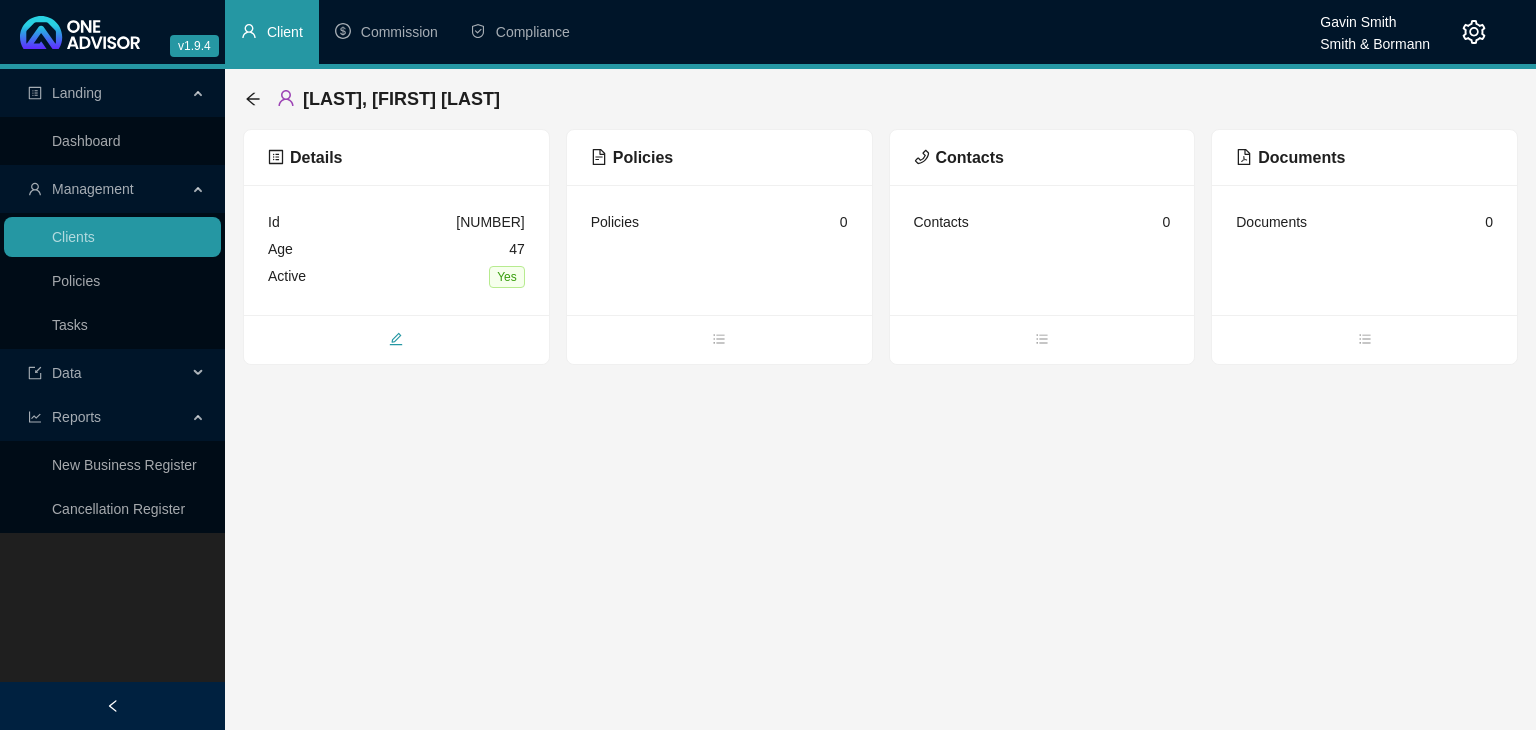 click 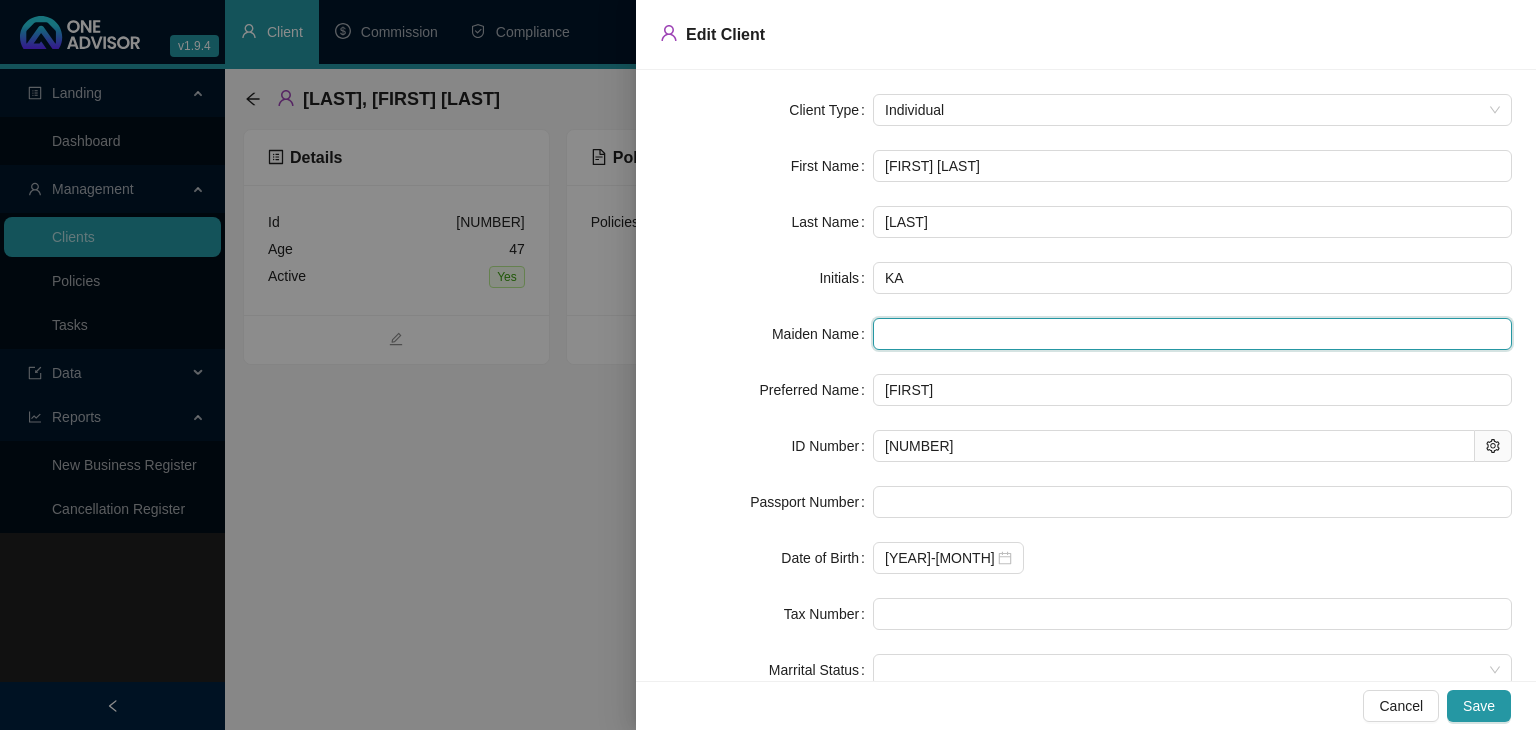 click at bounding box center [1192, 334] 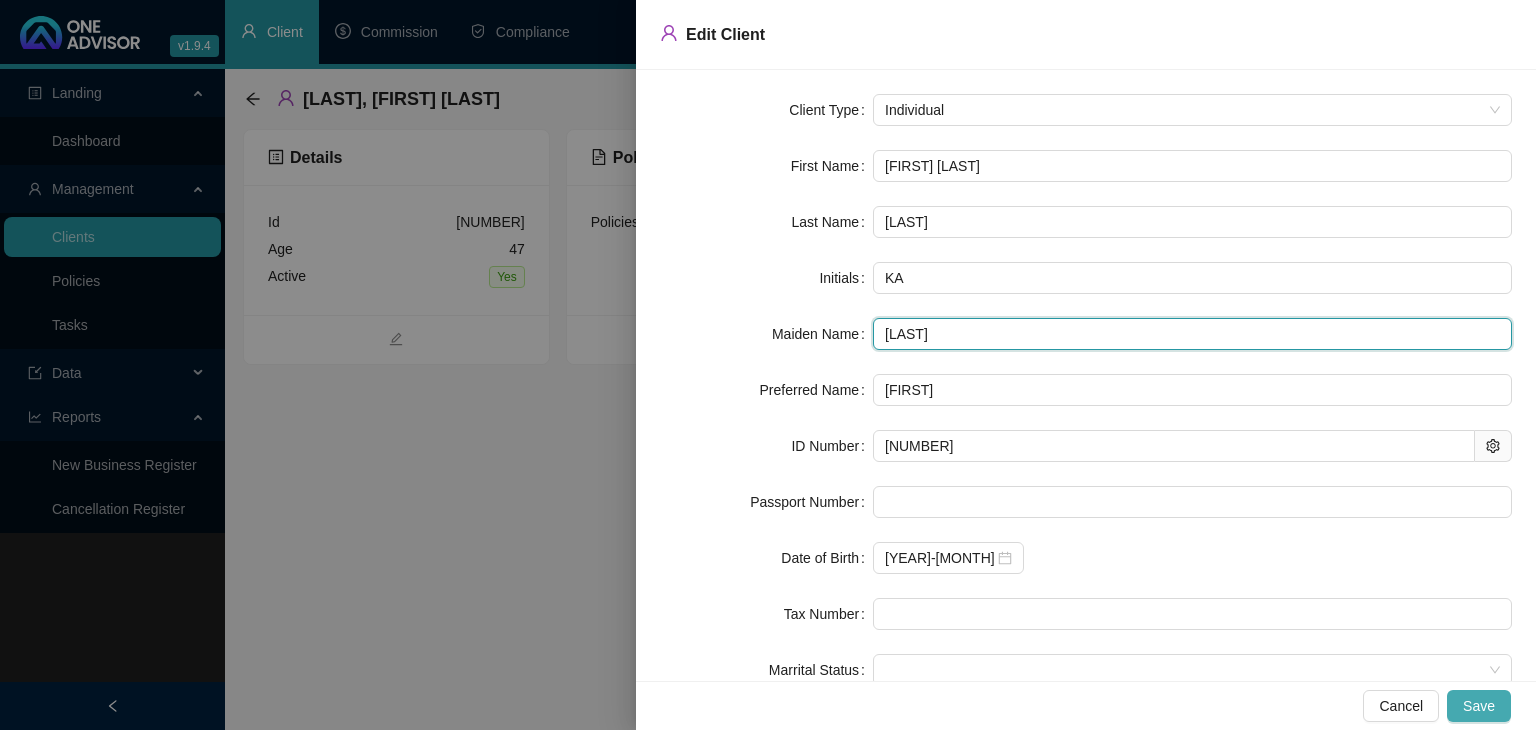type on "[LAST]" 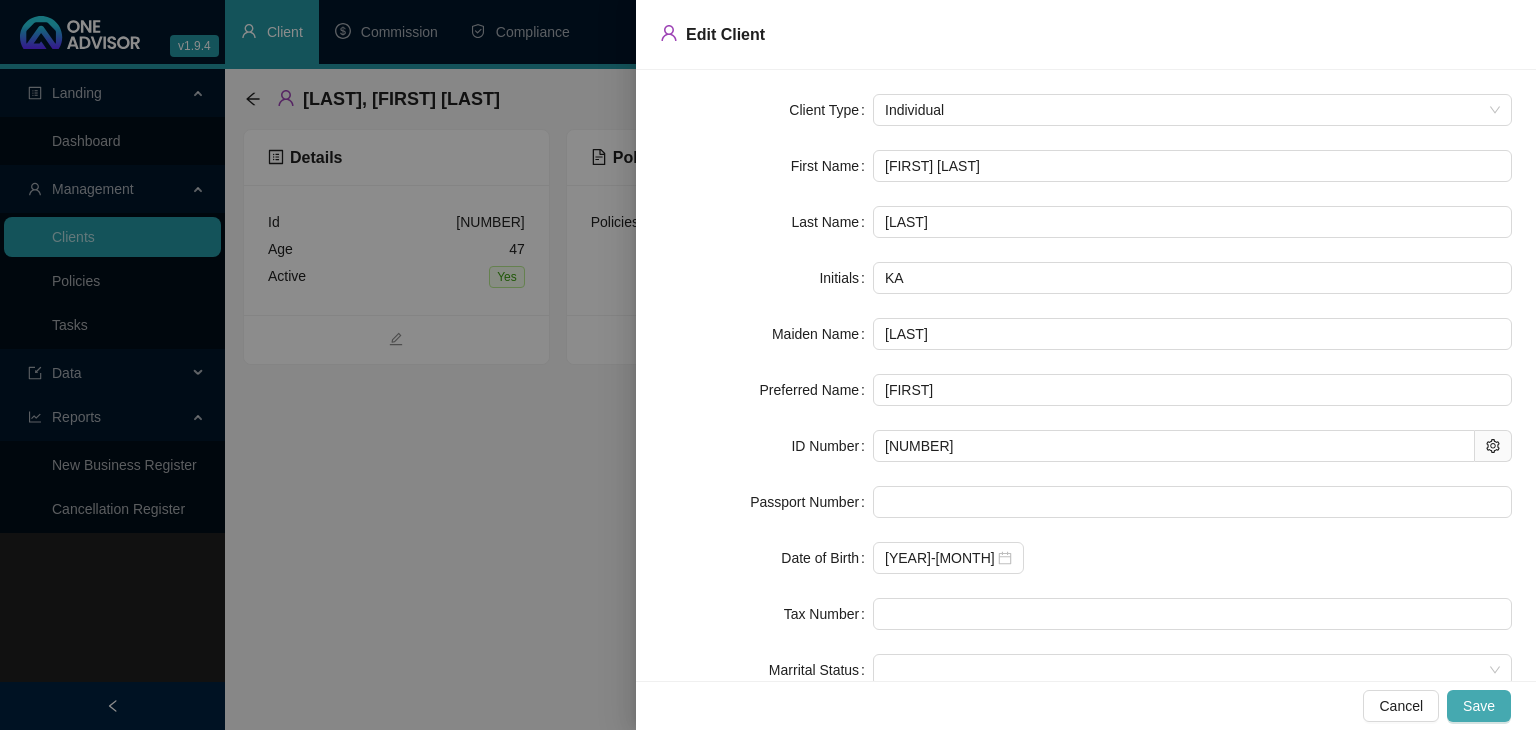 click on "Save" at bounding box center (1479, 706) 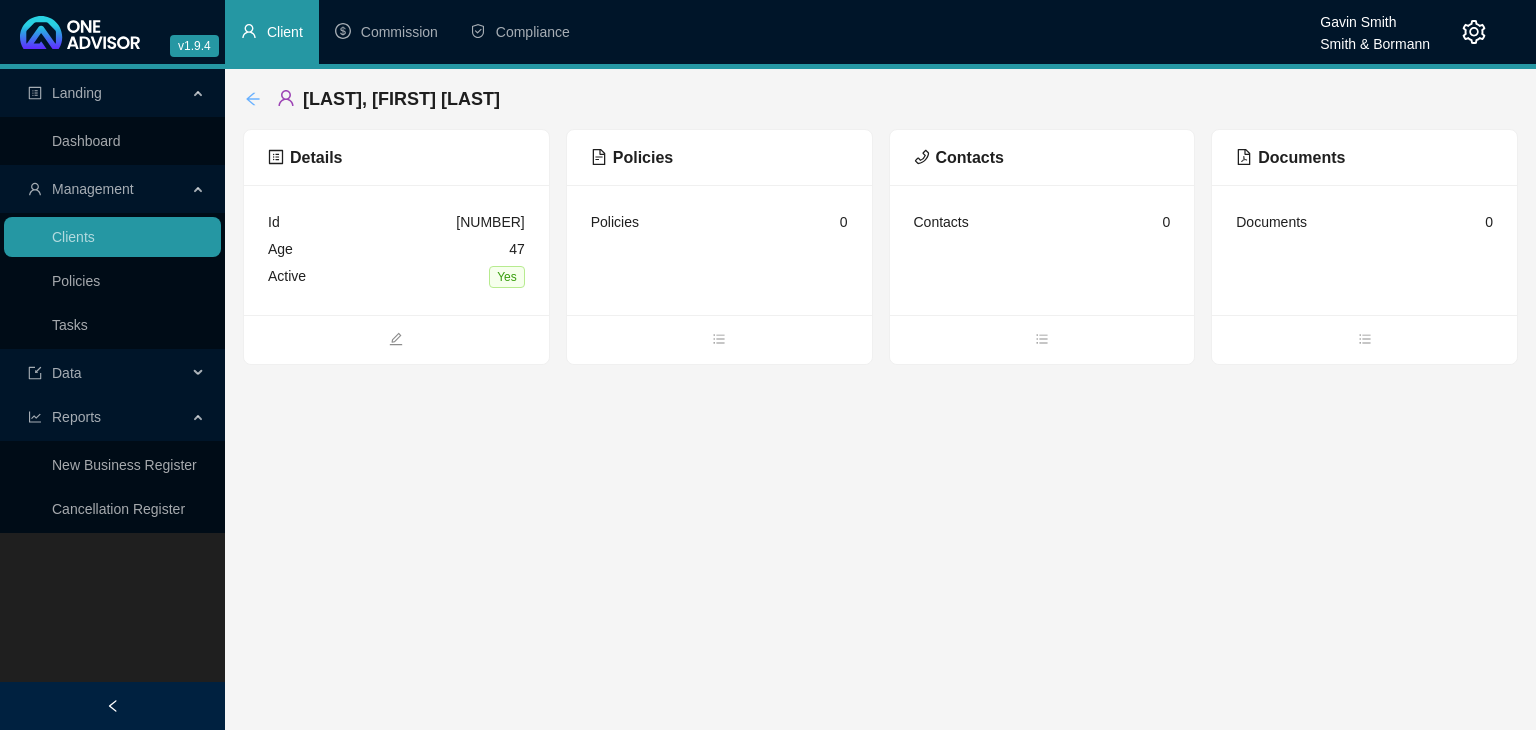 click 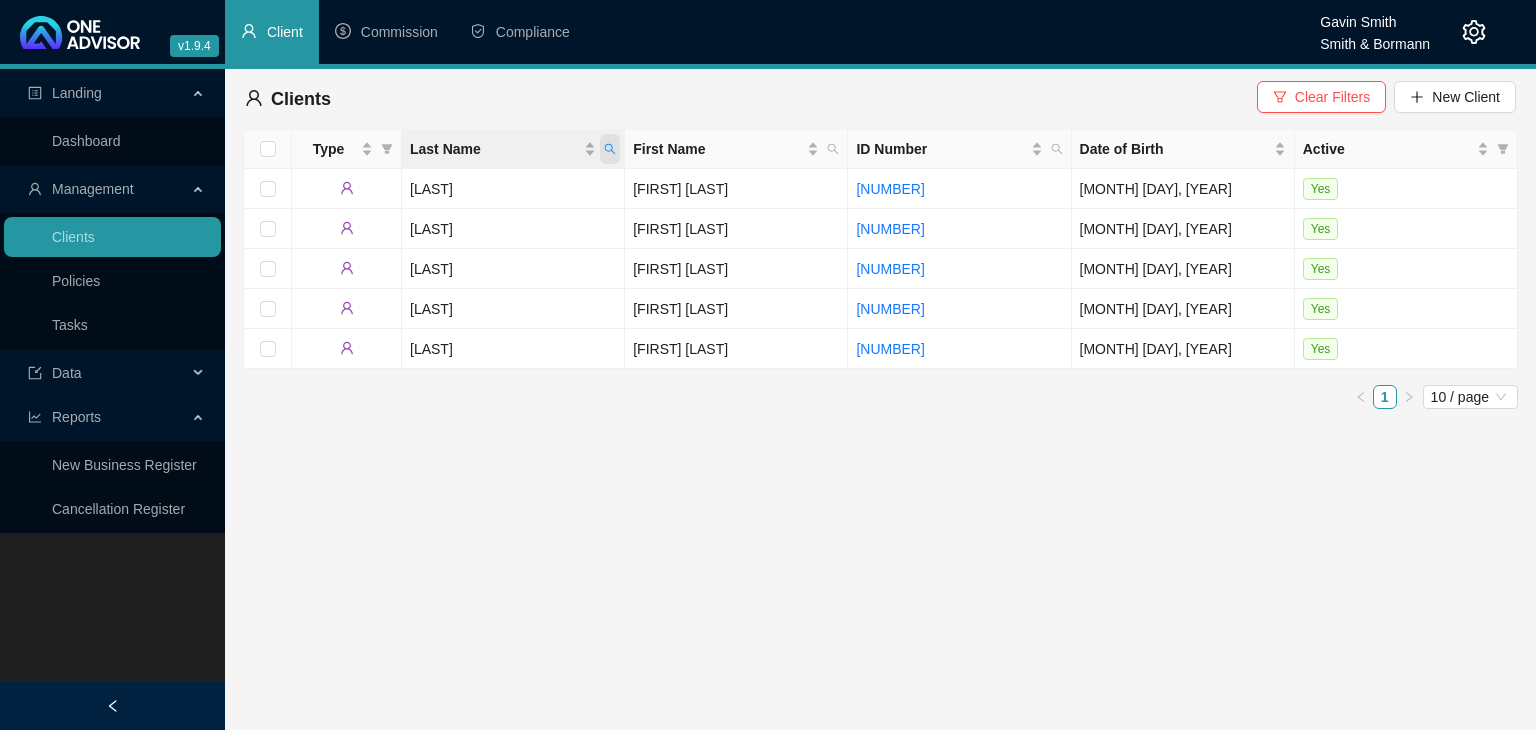 click at bounding box center [610, 149] 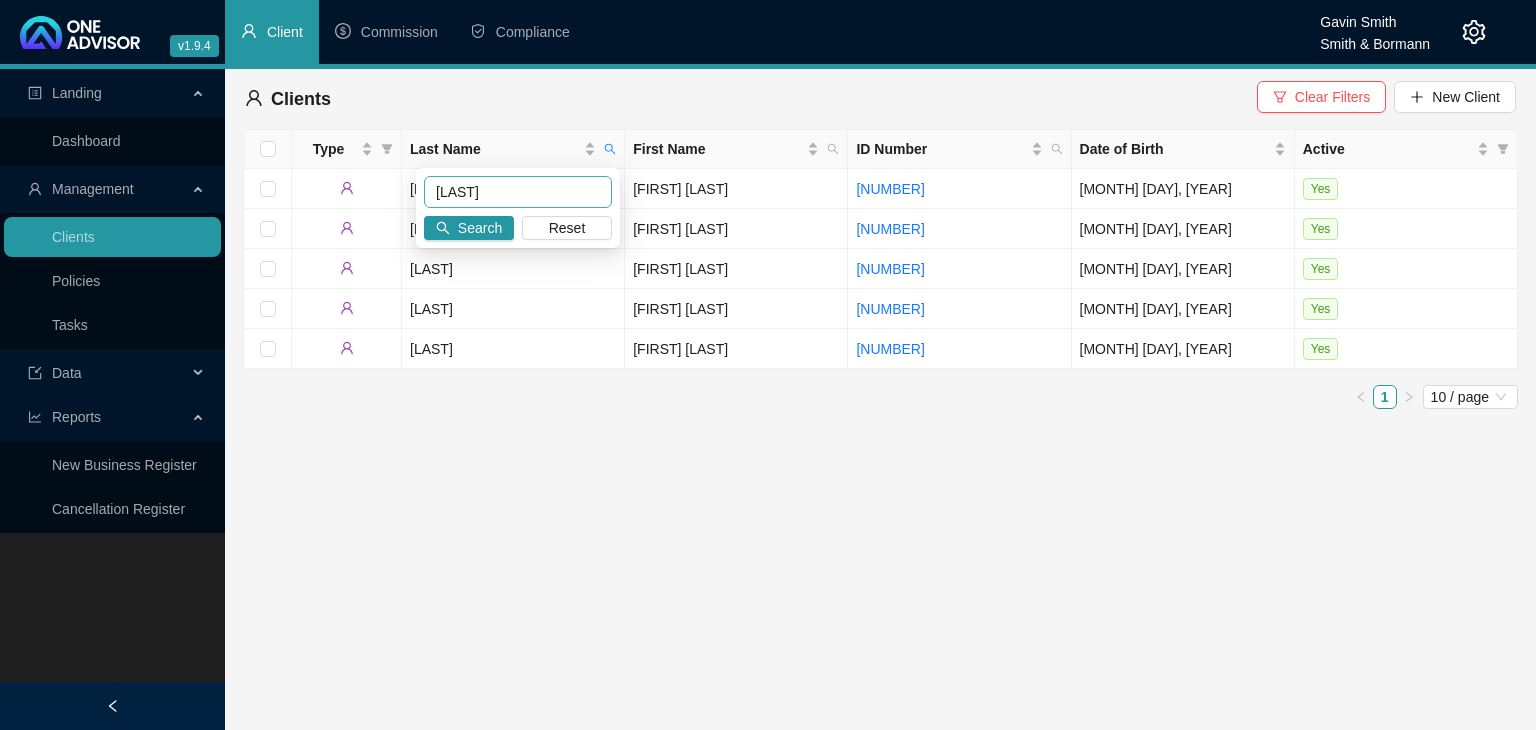 type on "[LAST]" 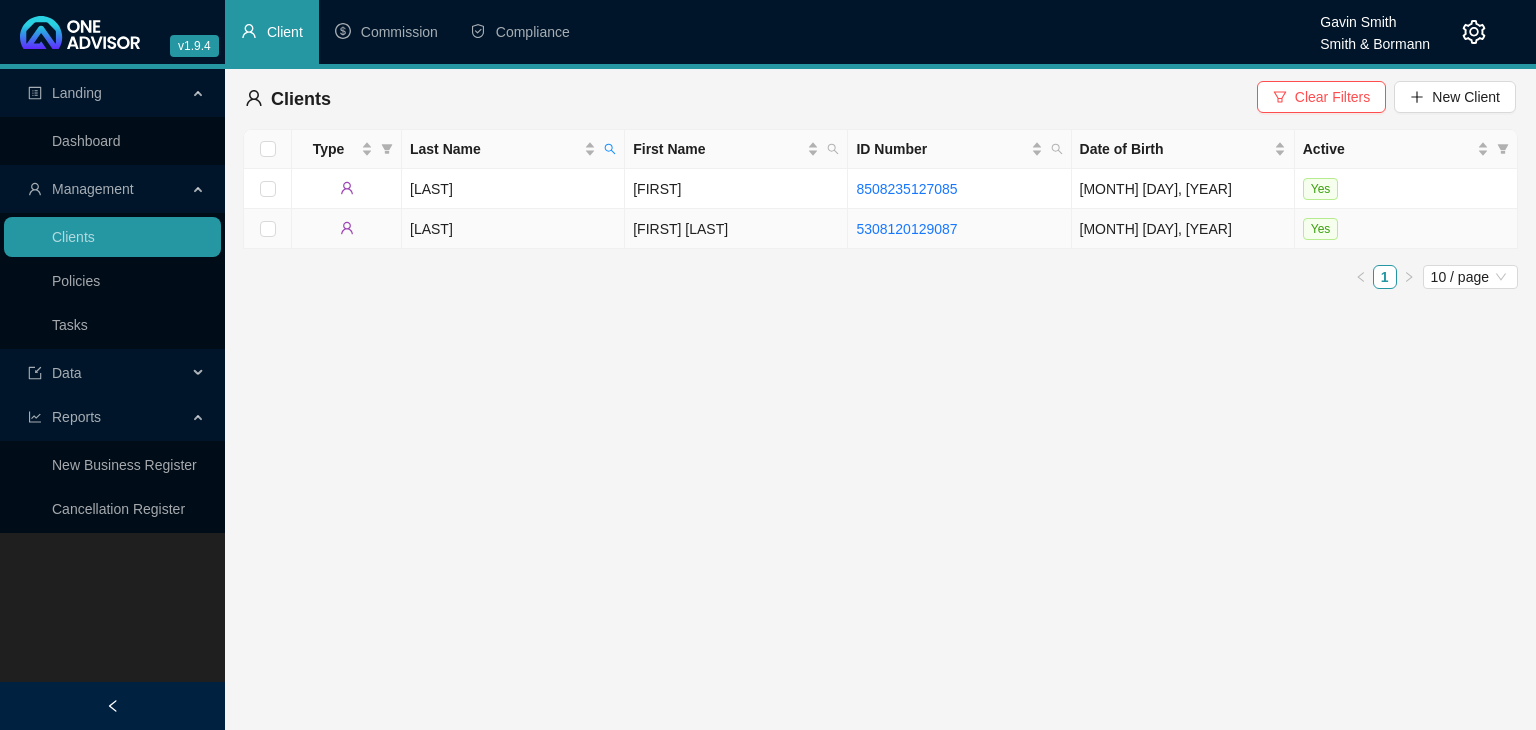 click on "[FIRST] [LAST]" at bounding box center (736, 229) 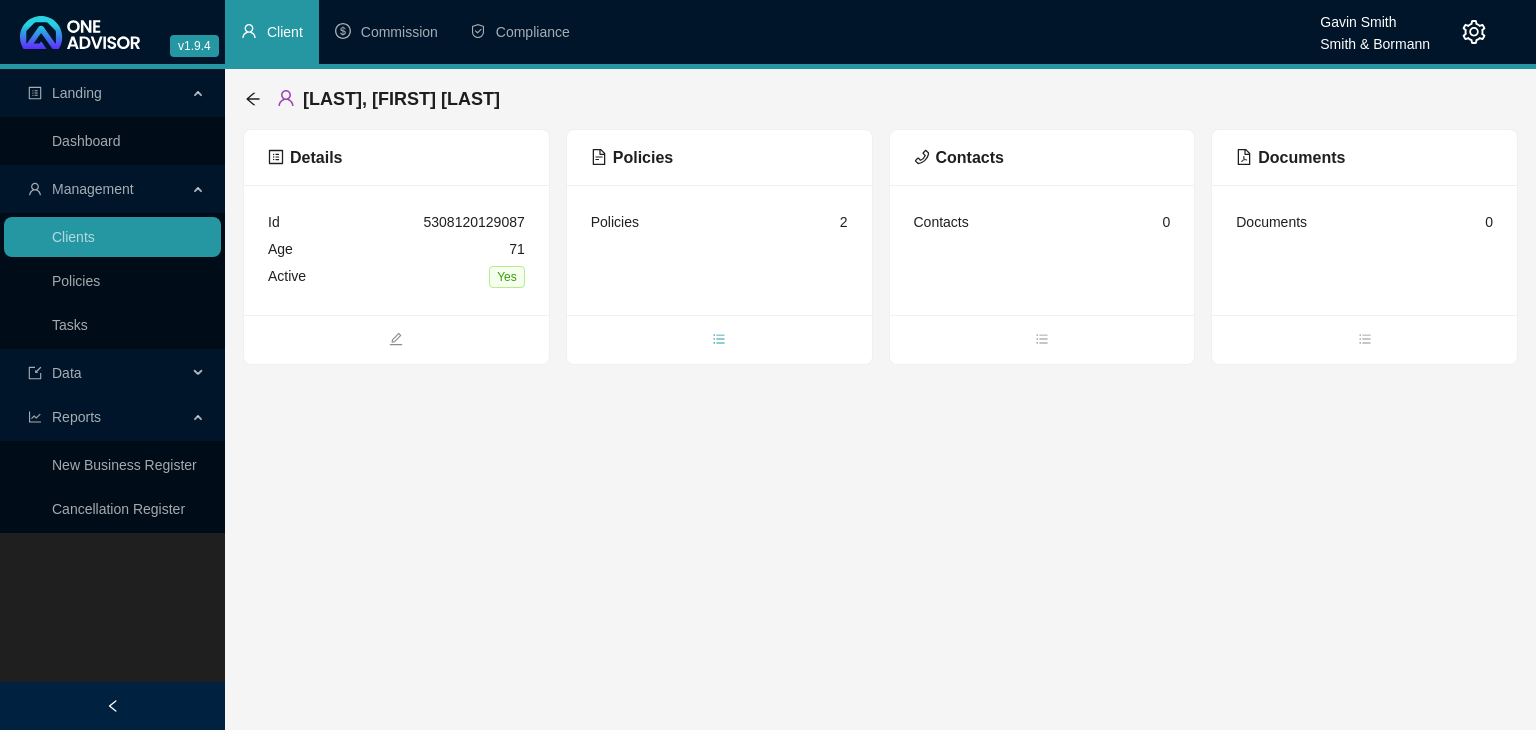 click 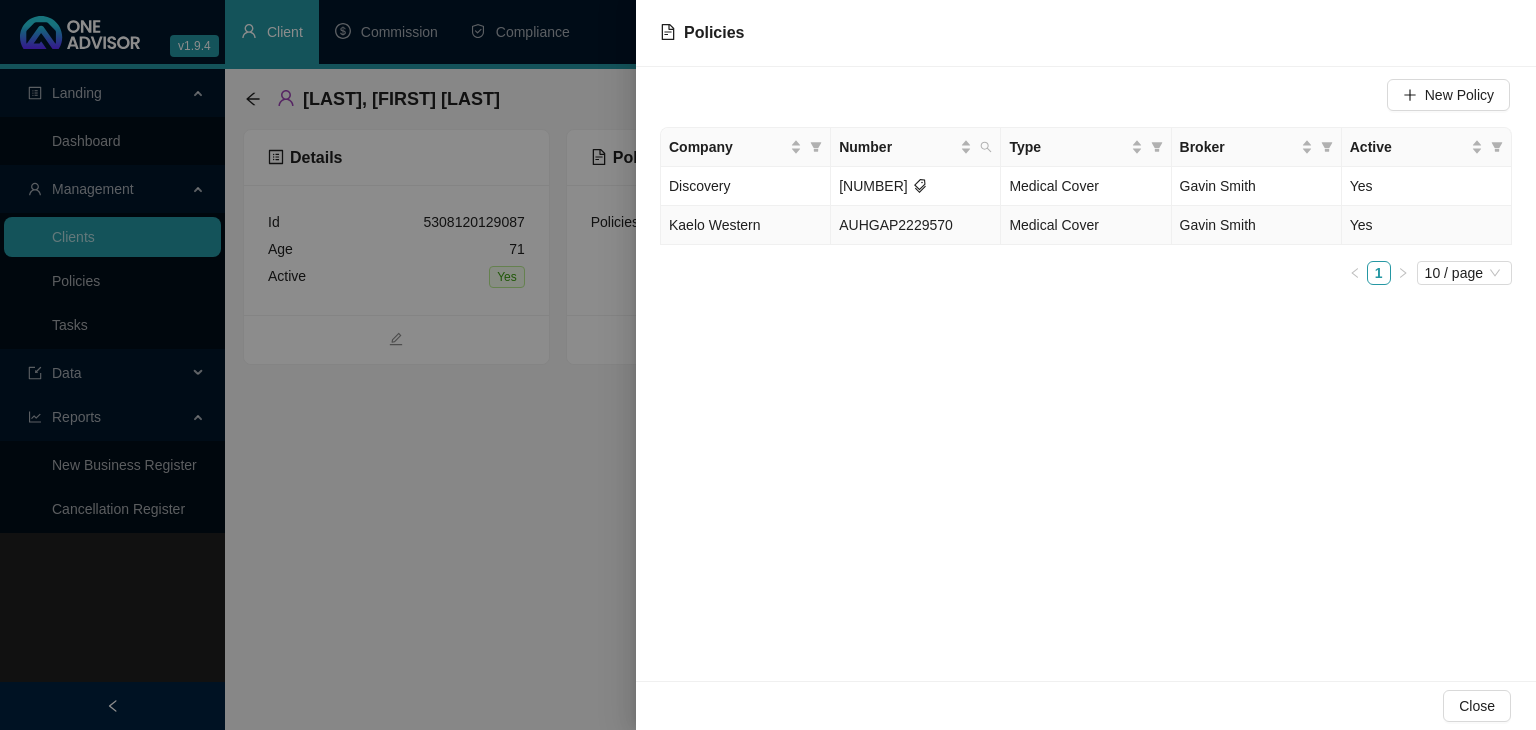 click on "AUHGAP2229570" at bounding box center (896, 225) 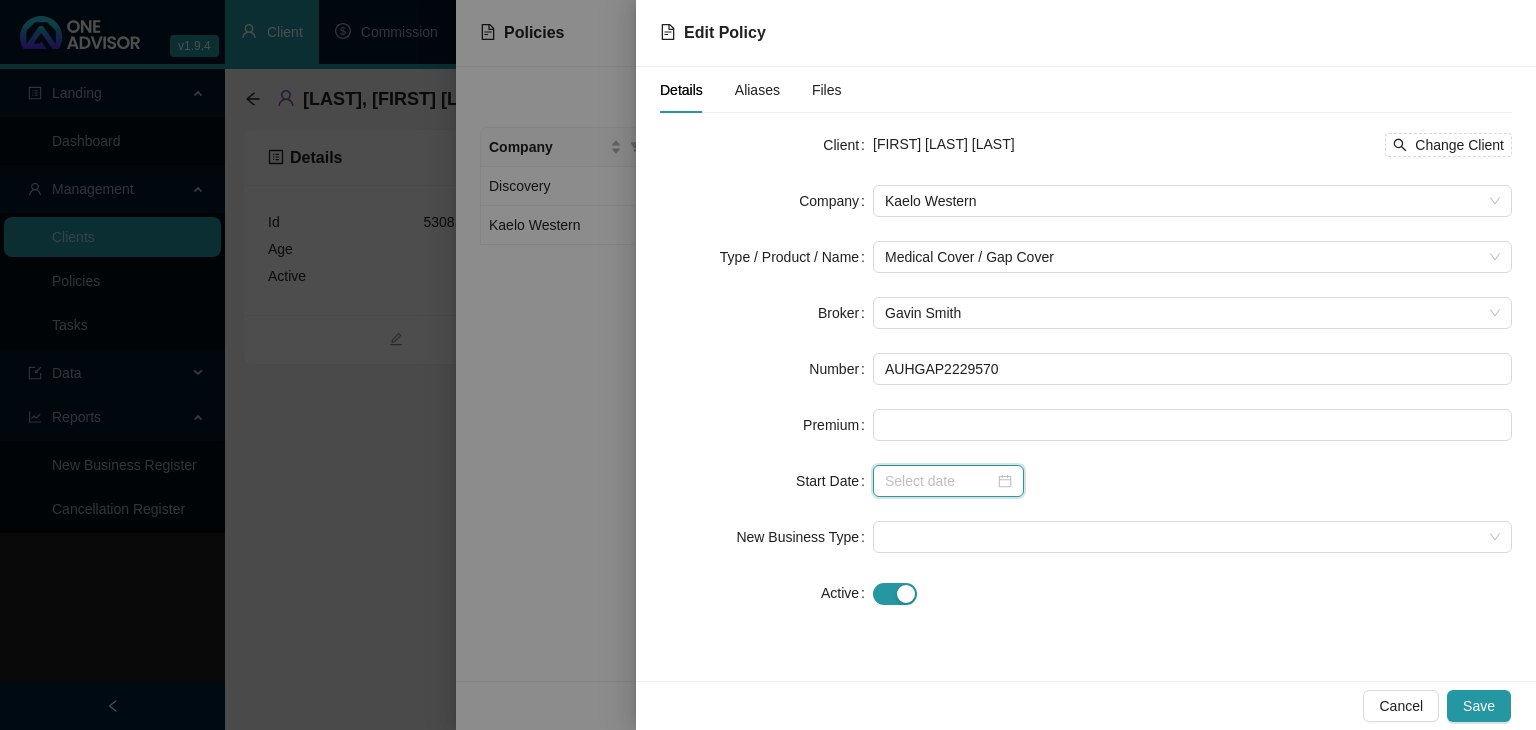 click at bounding box center [939, 481] 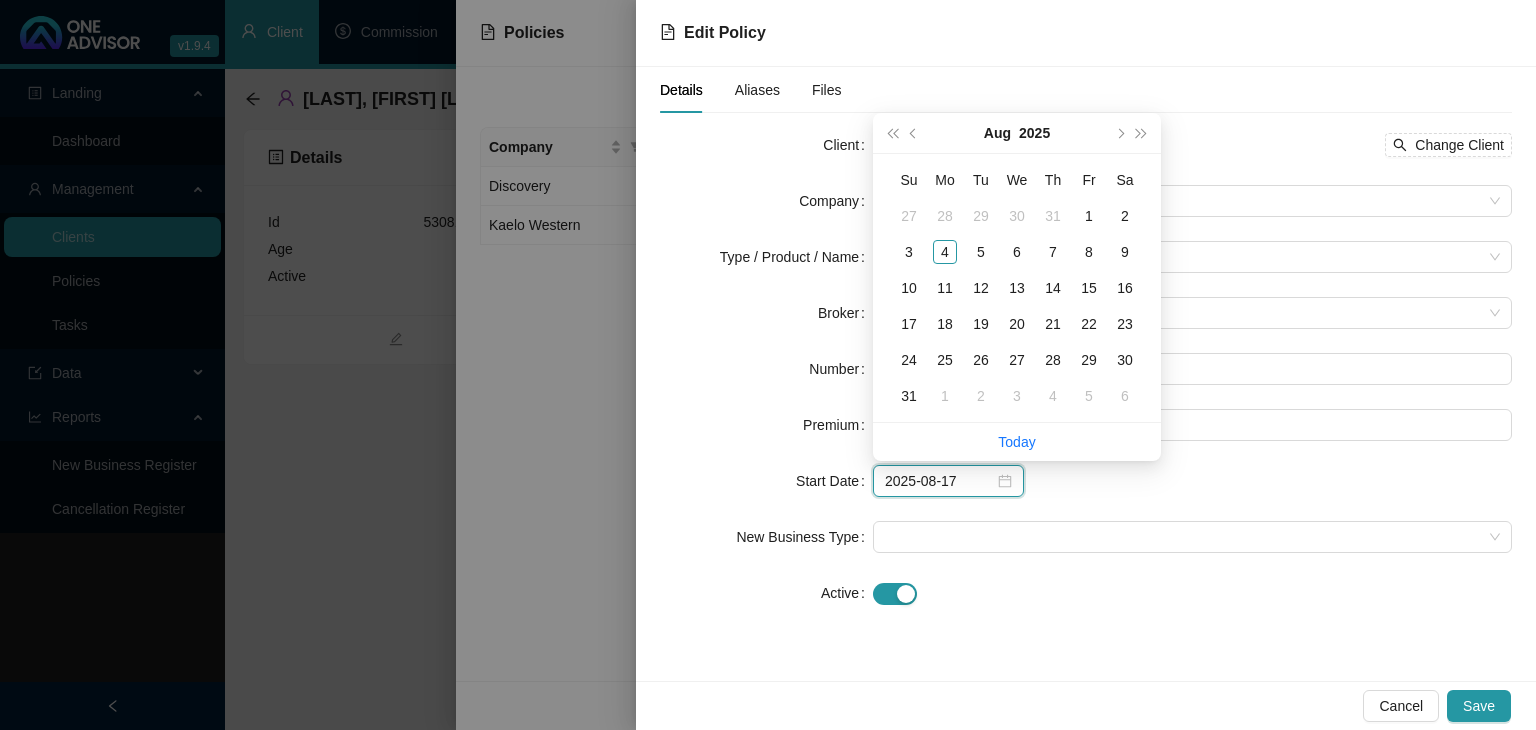 type on "2025-08-10" 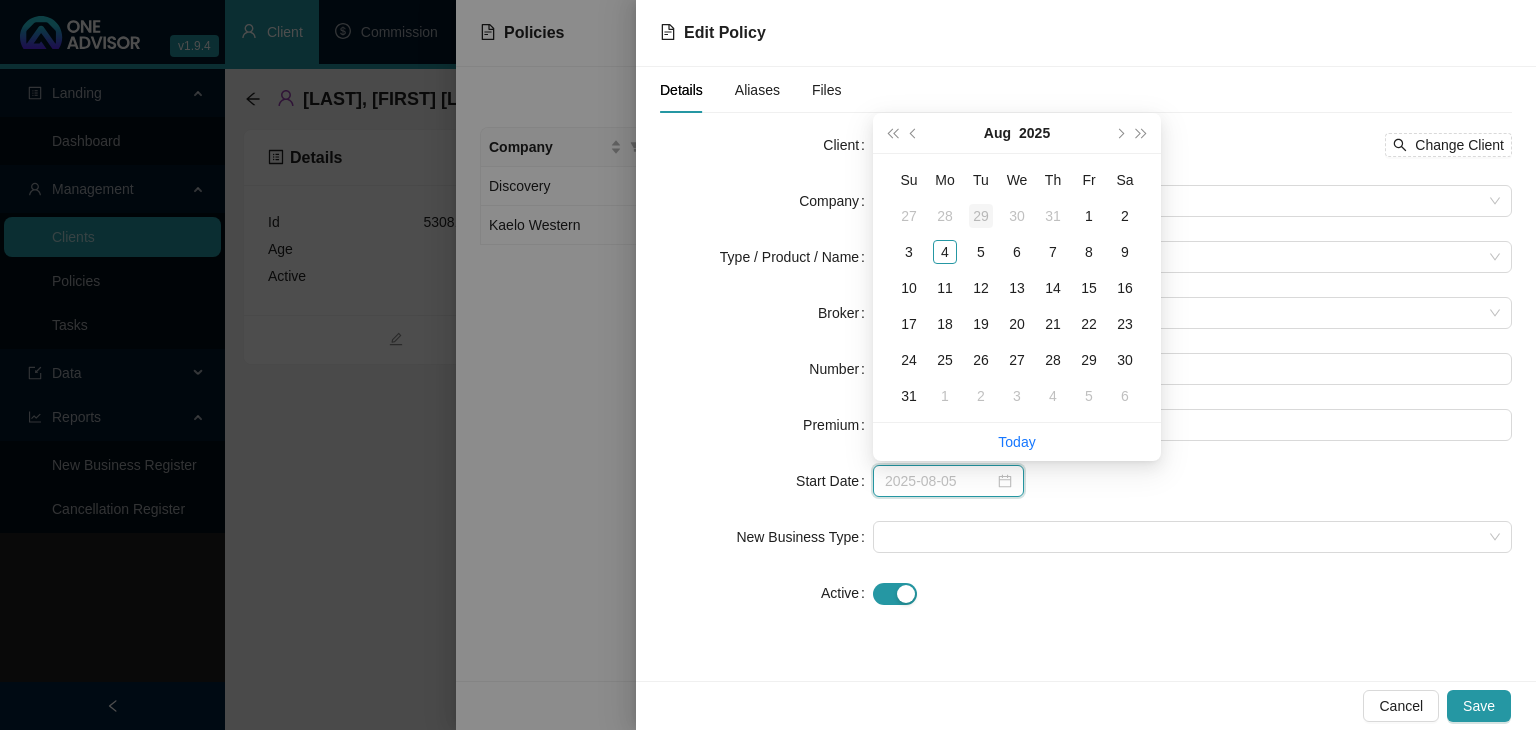 type on "2025-07-29" 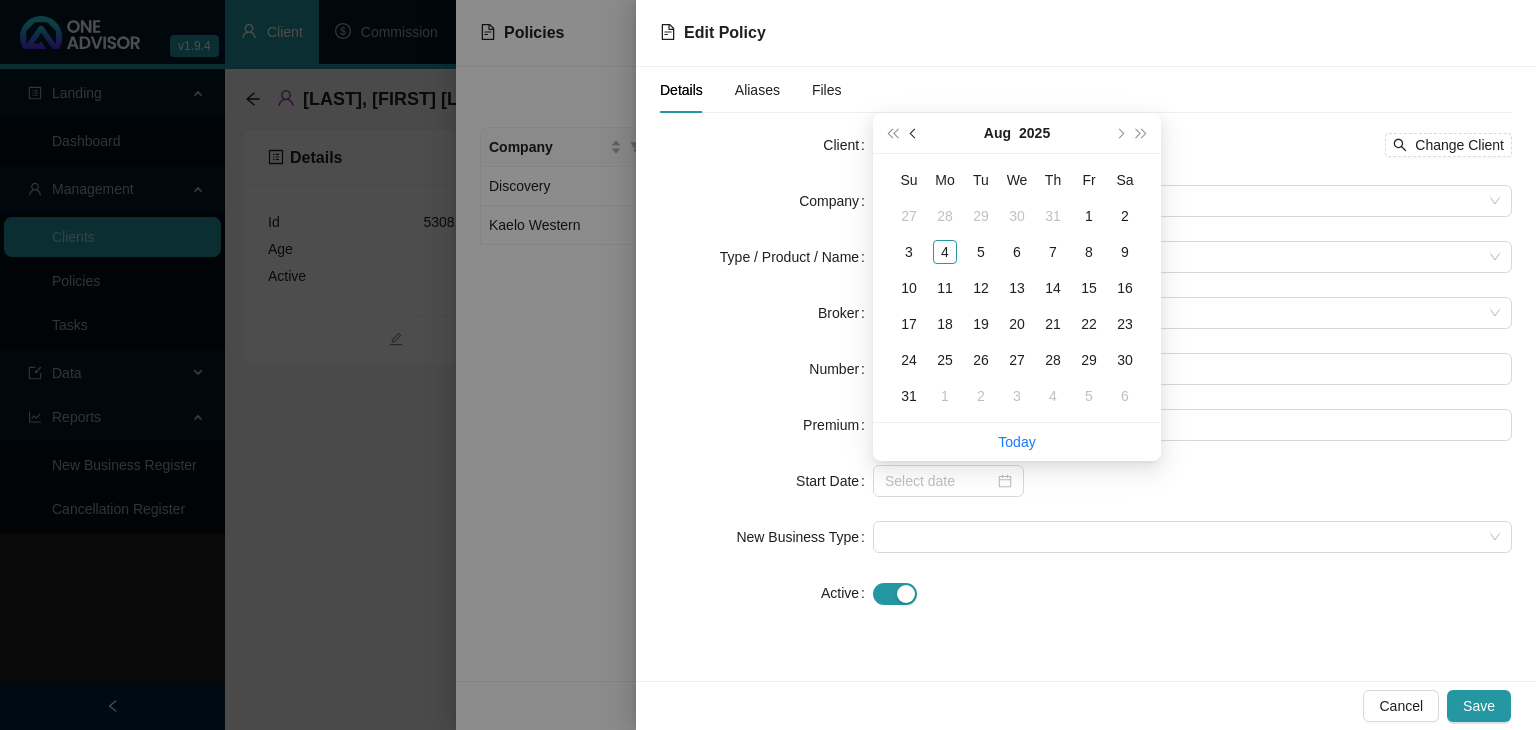 click at bounding box center [915, 133] 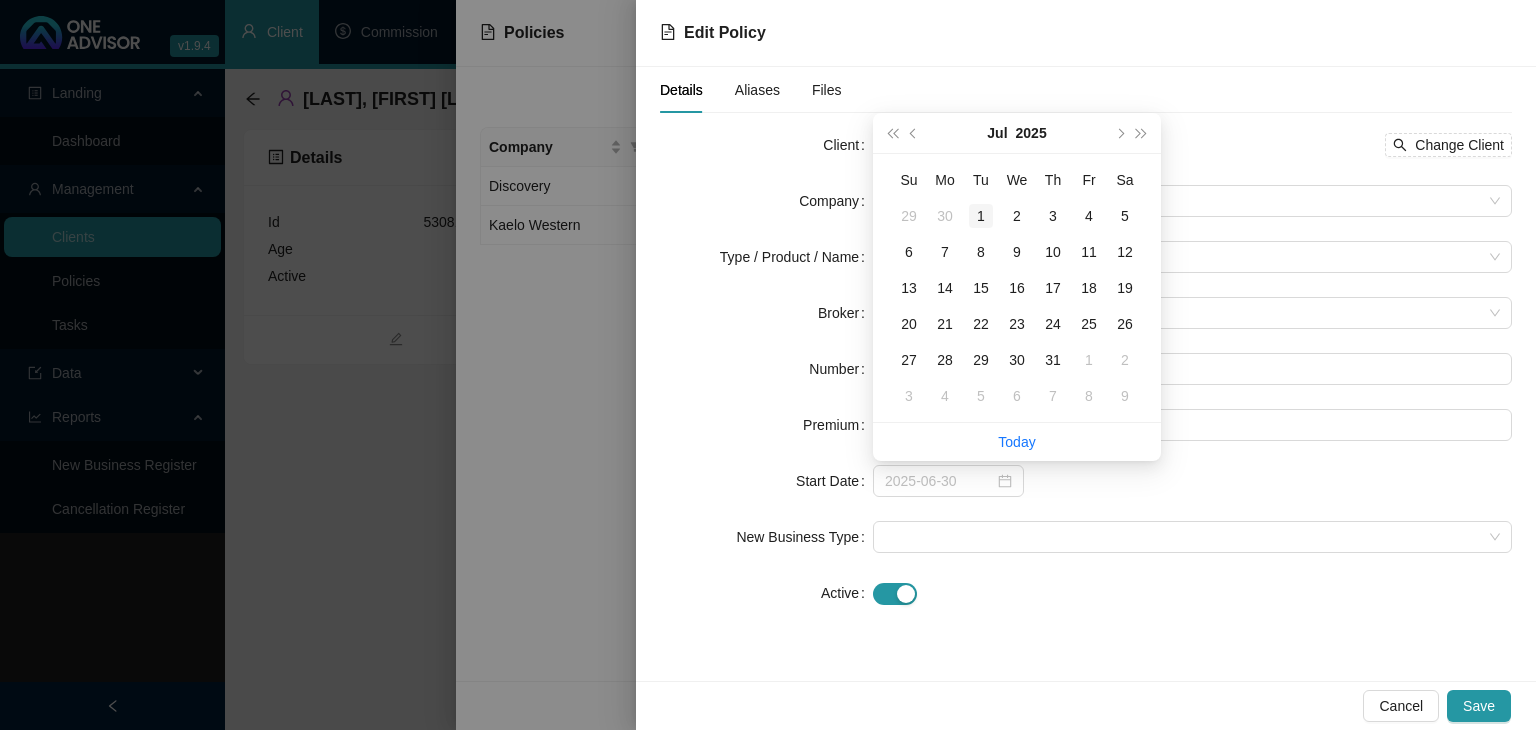 type on "2025-07-01" 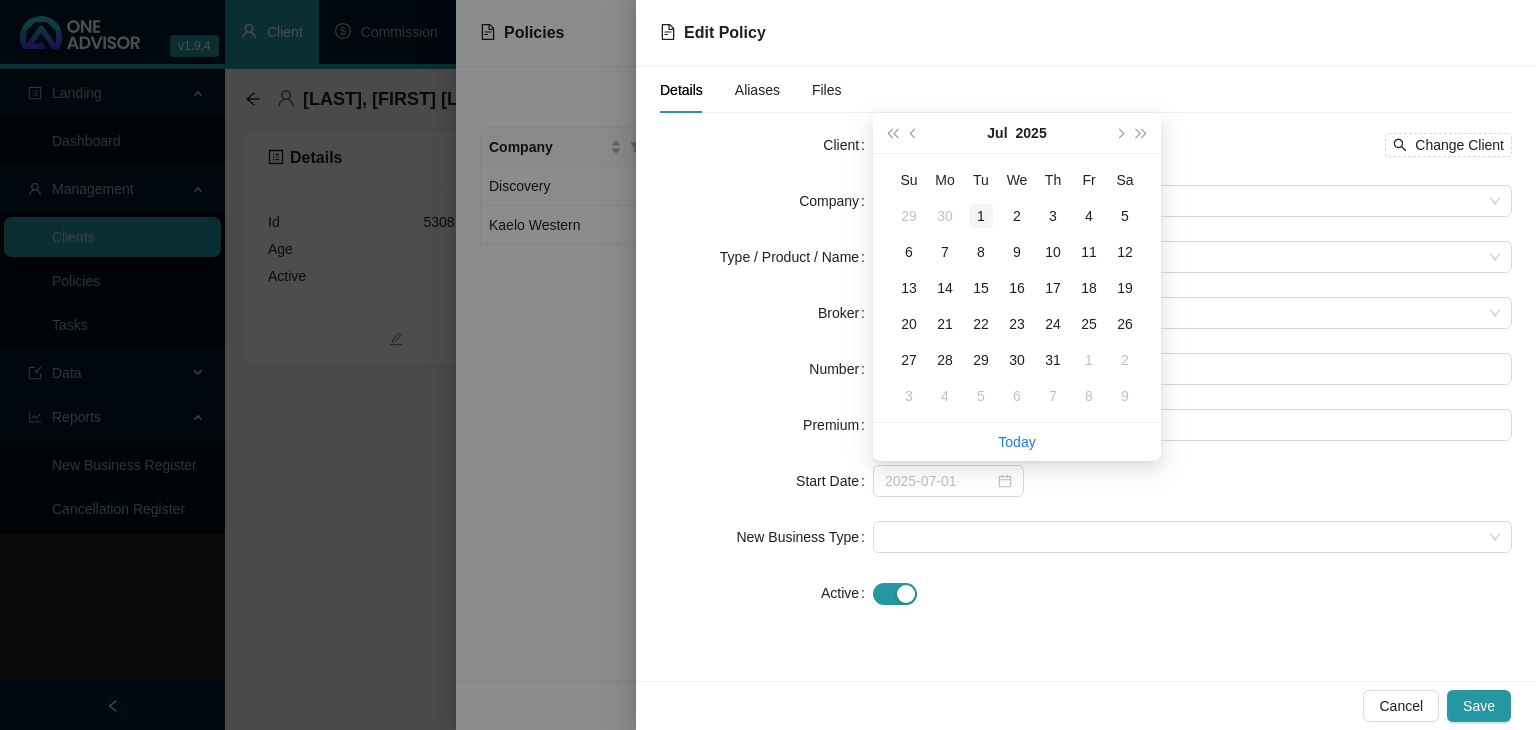 click on "1" at bounding box center [981, 216] 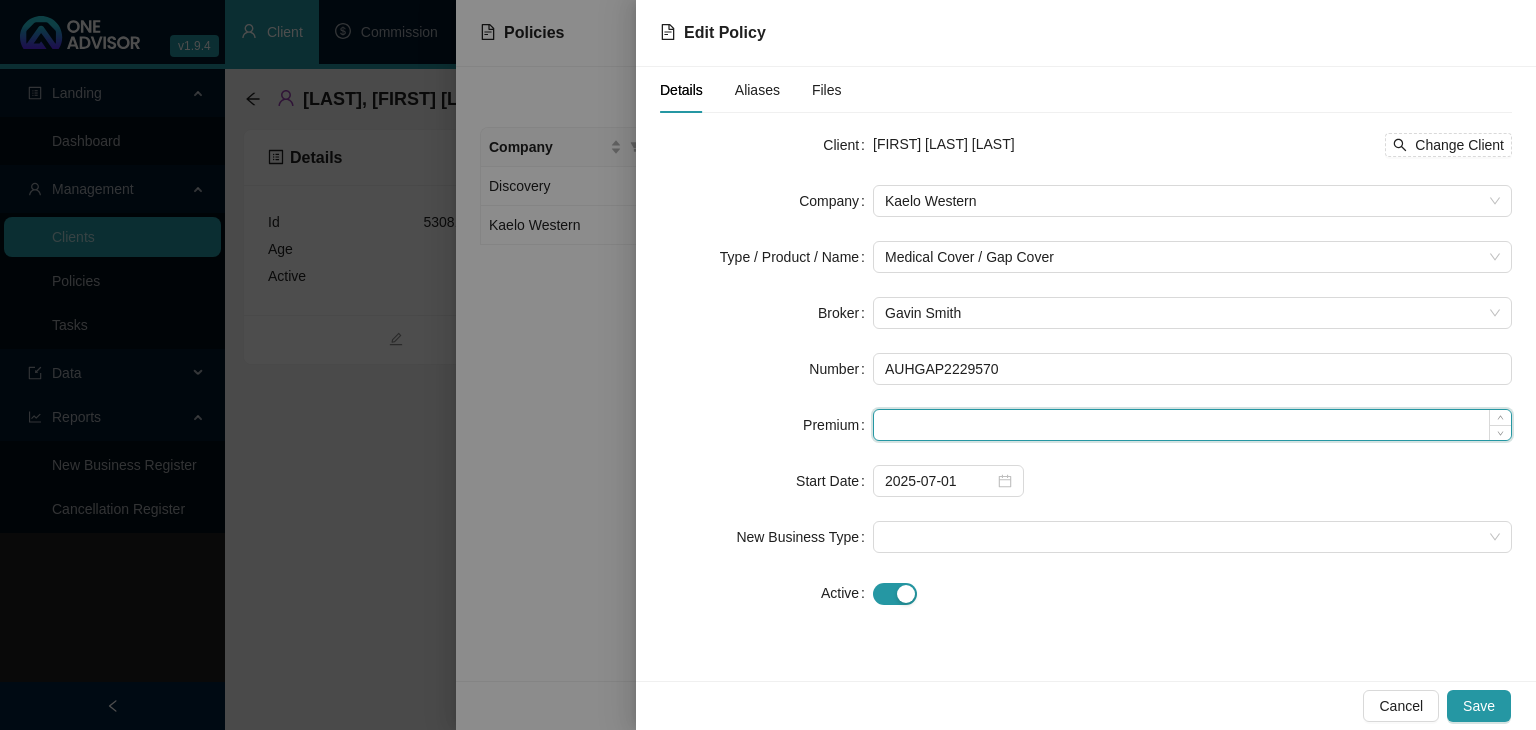 click at bounding box center (1192, 425) 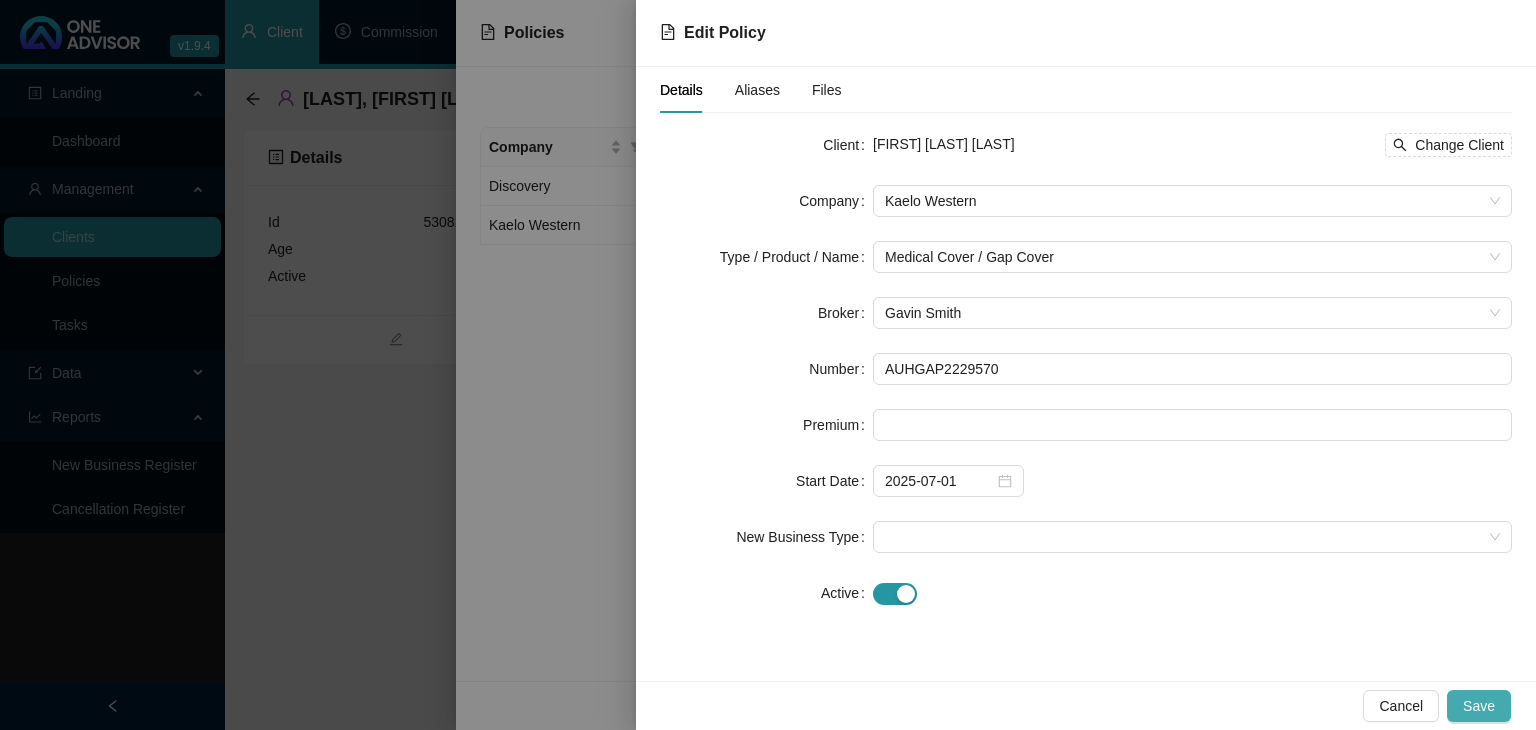 click on "Save" at bounding box center (1479, 706) 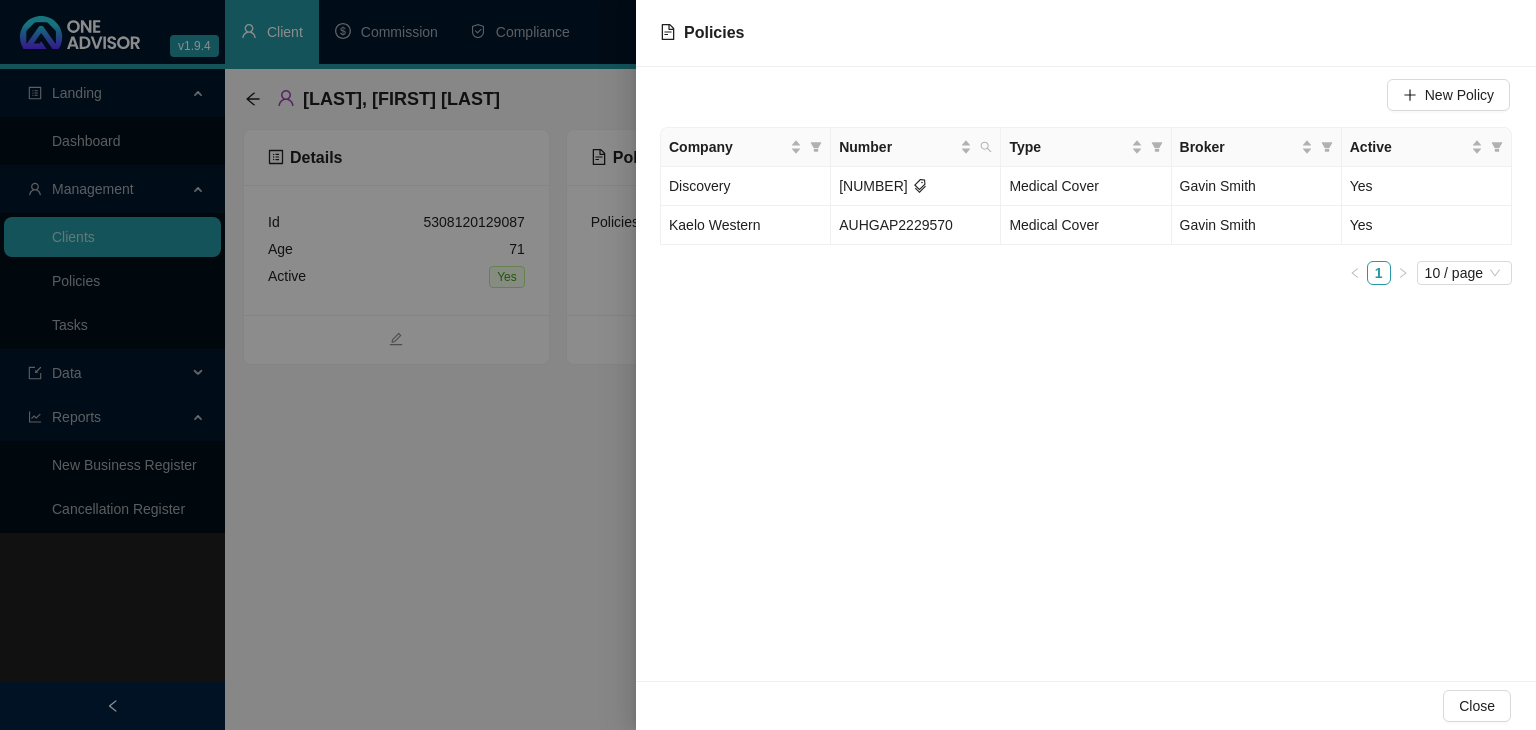 drag, startPoint x: 504, startPoint y: 475, endPoint x: 398, endPoint y: 238, distance: 259.62473 